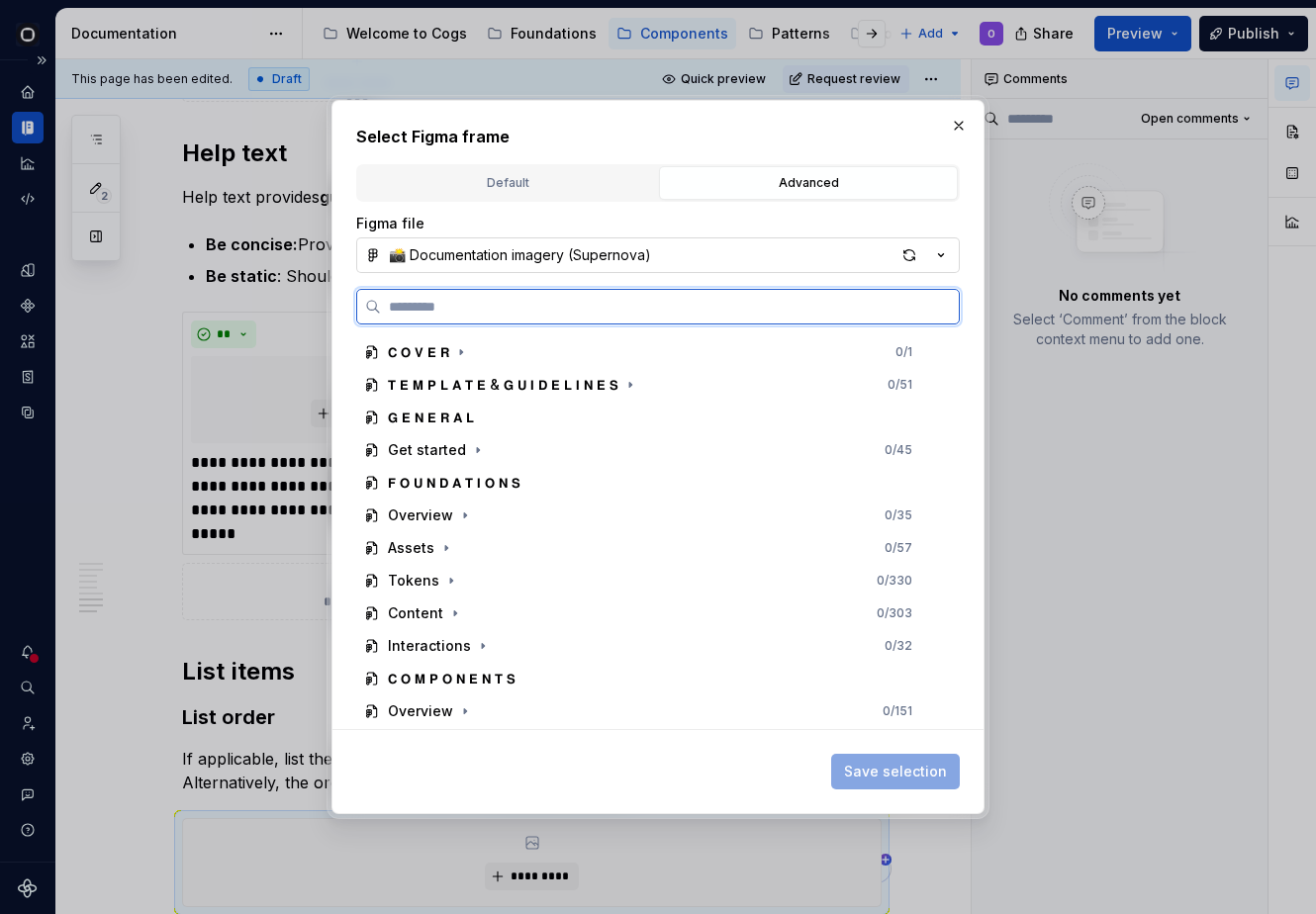 type on "*" 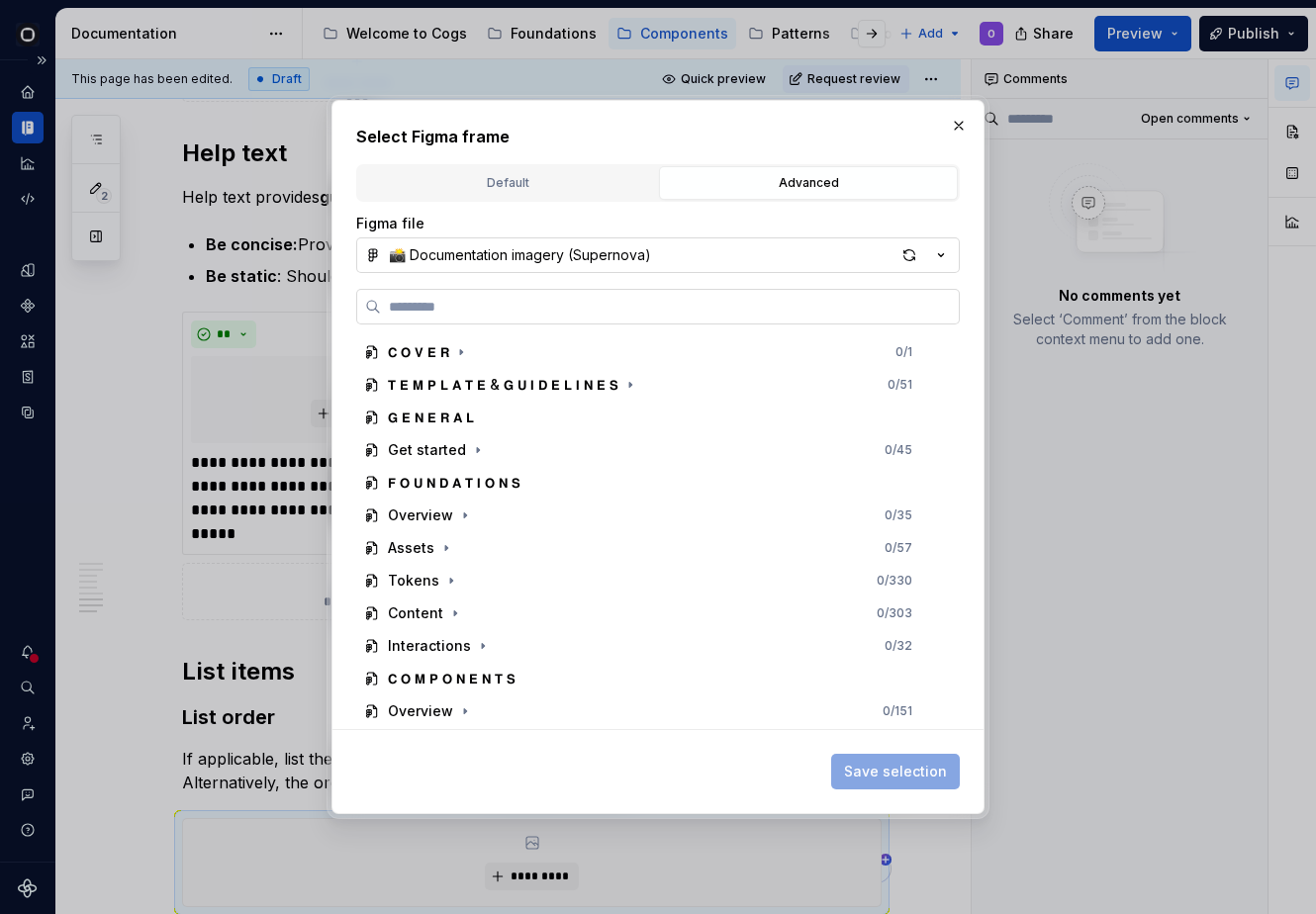 click at bounding box center (670, 307) 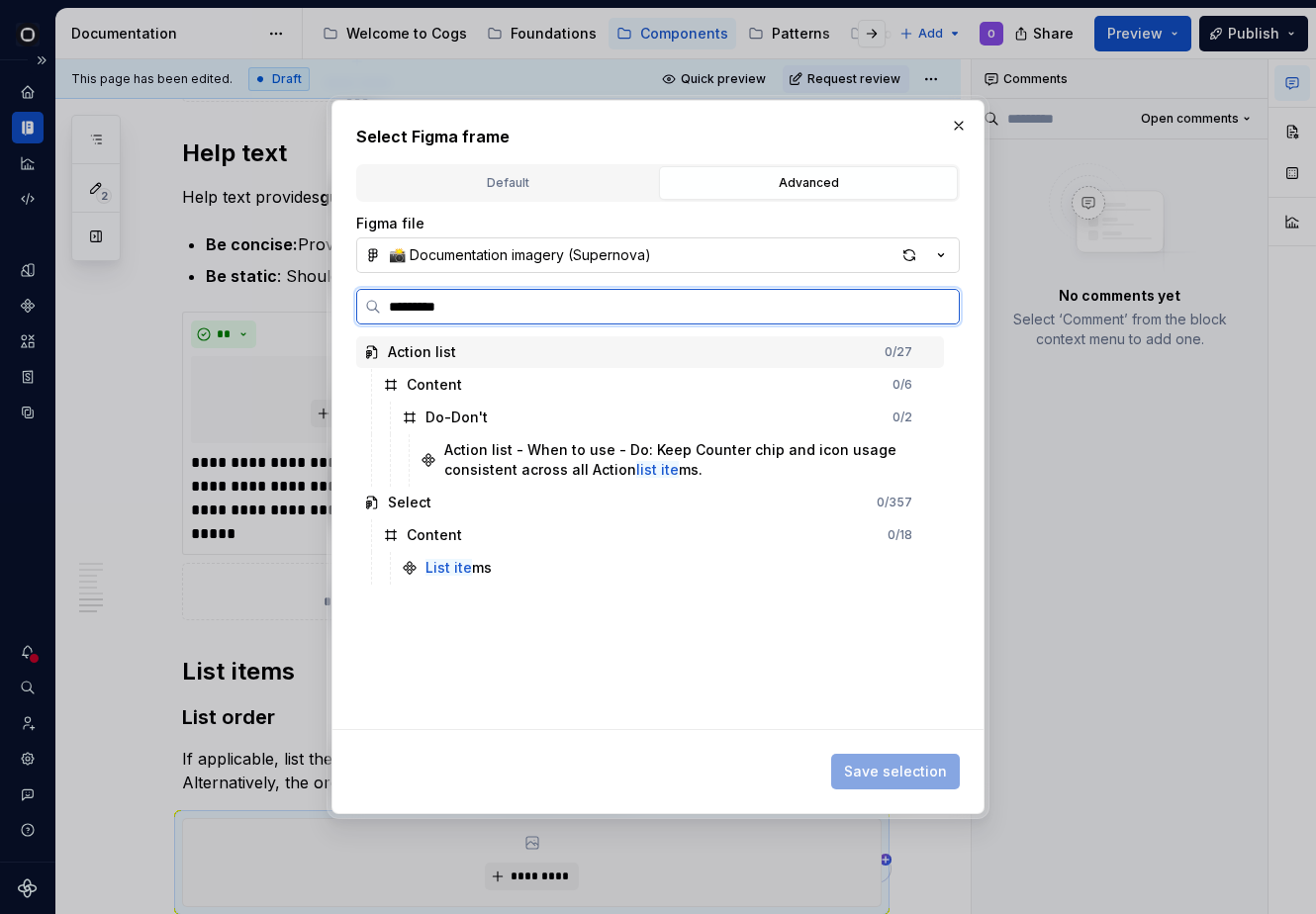 type on "**********" 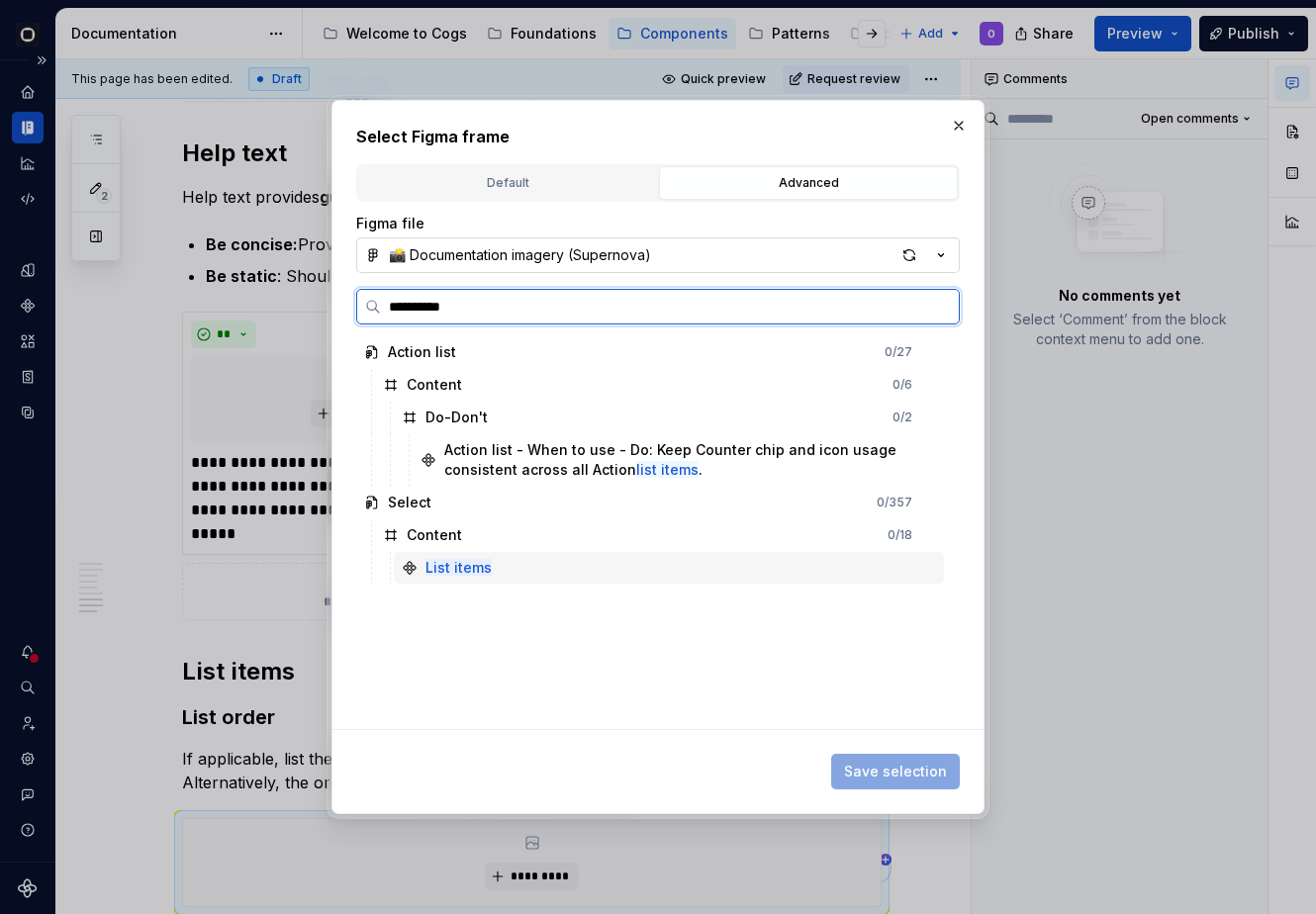 click on "List items" at bounding box center [669, 568] 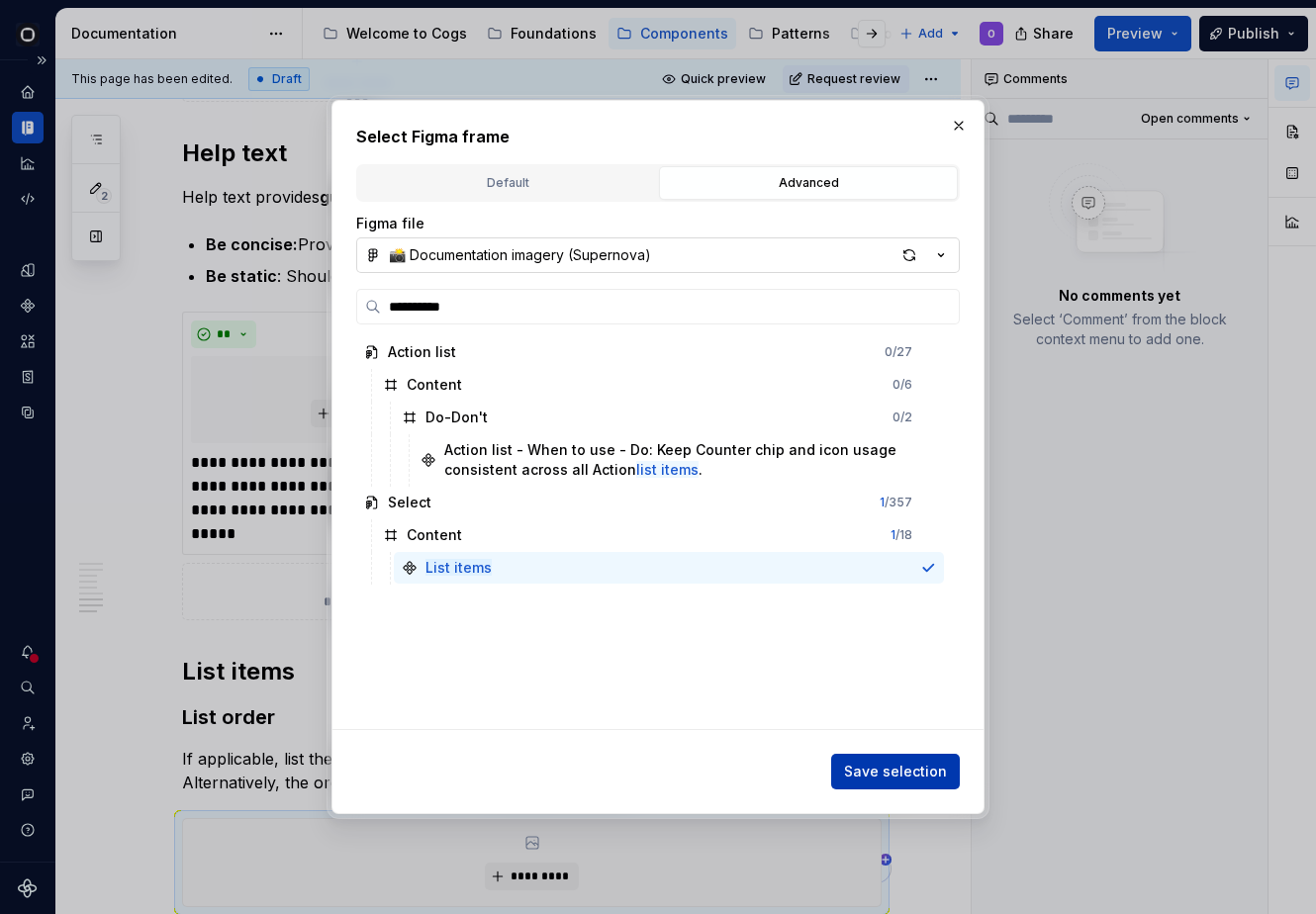 click on "Save selection" at bounding box center [895, 772] 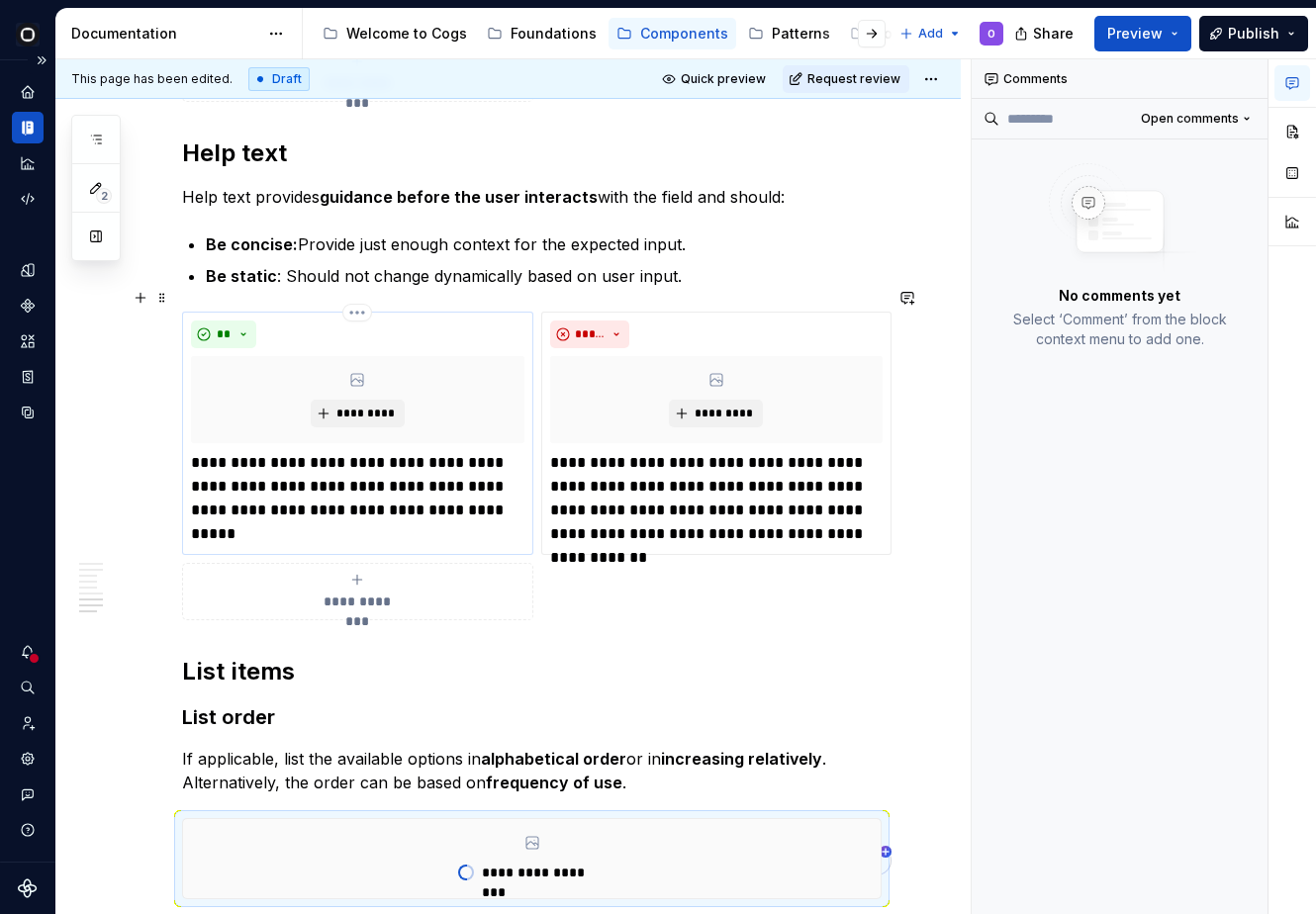 scroll, scrollTop: 707, scrollLeft: 0, axis: vertical 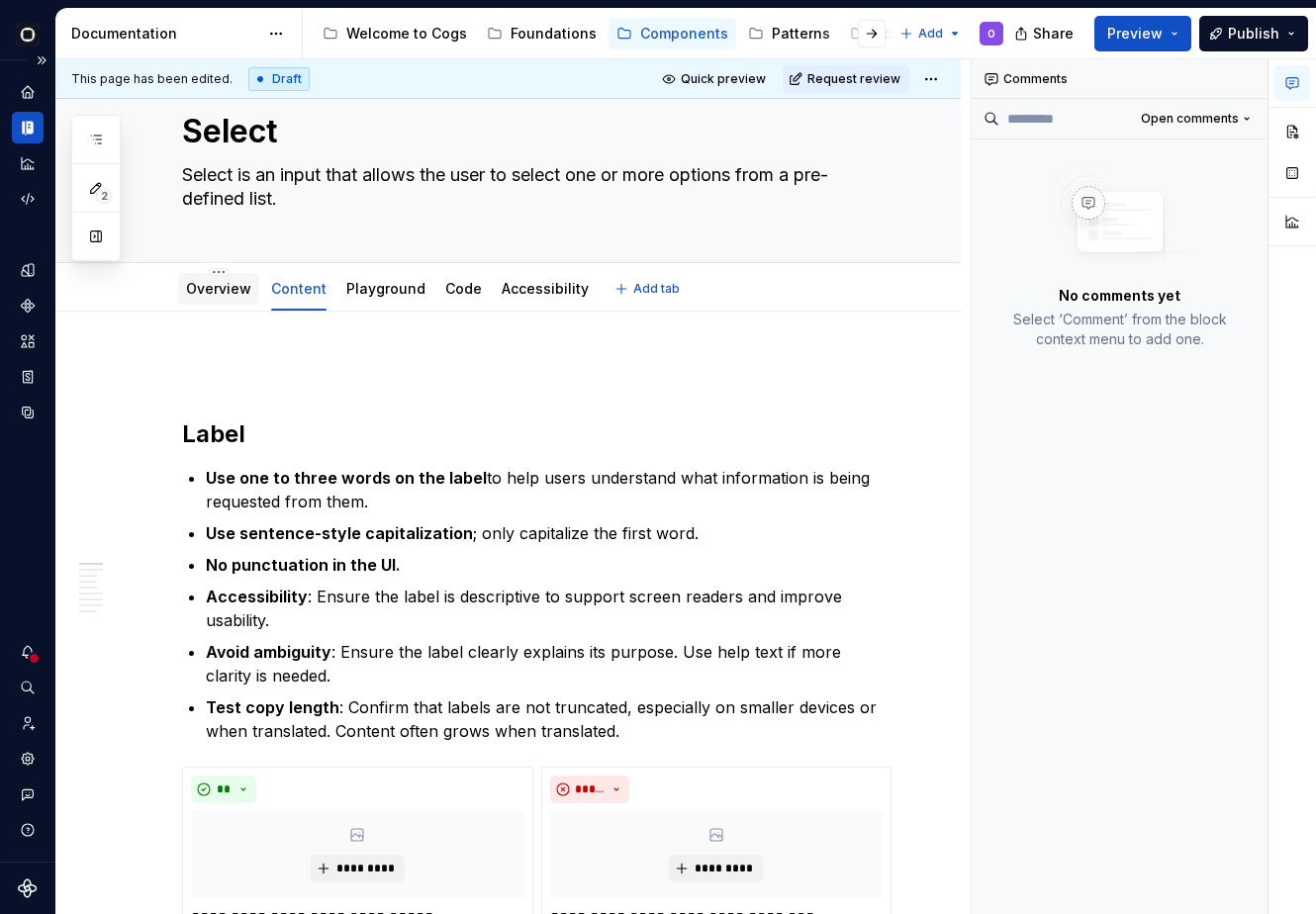 click on "Overview" at bounding box center (219, 288) 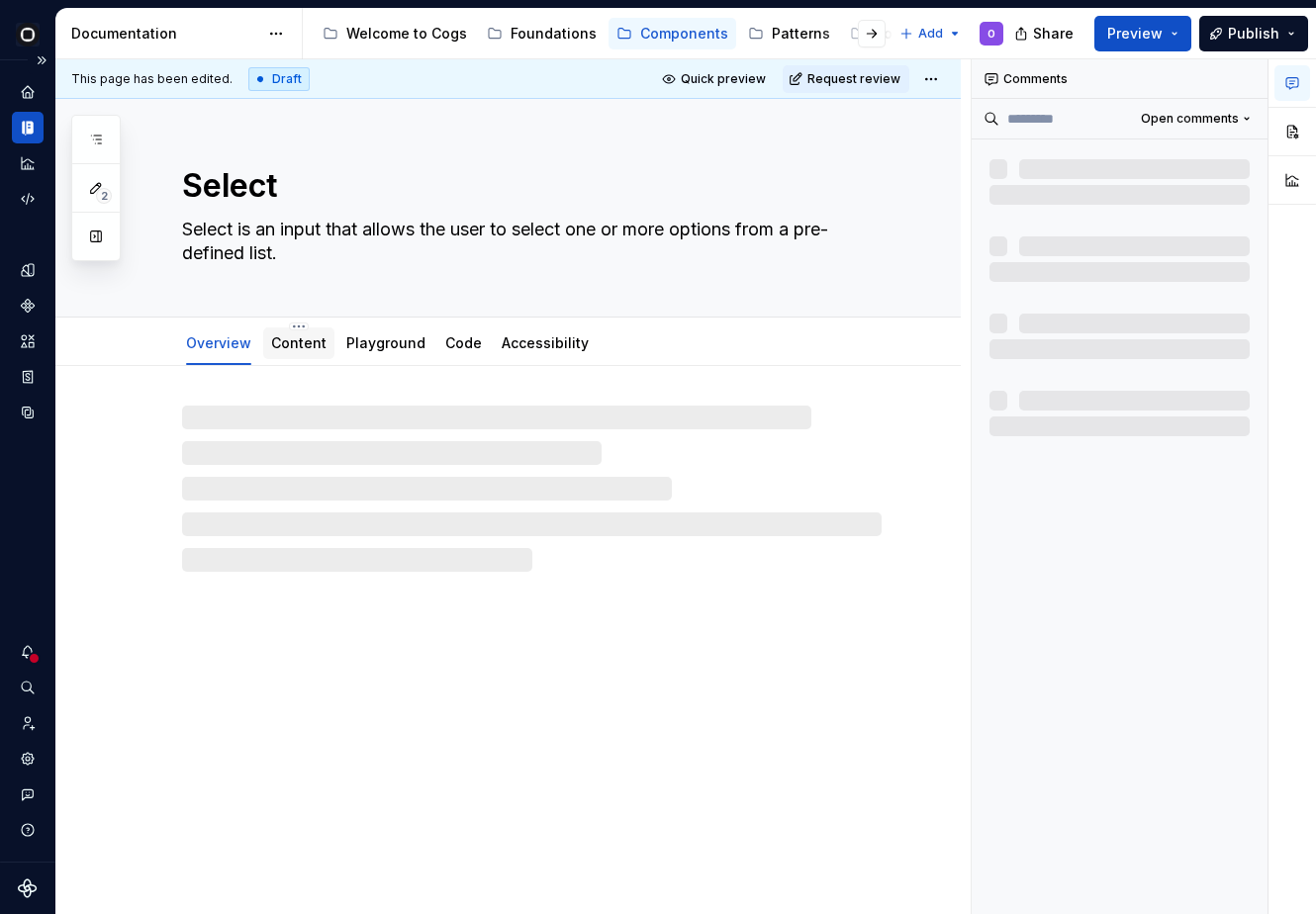 type on "*" 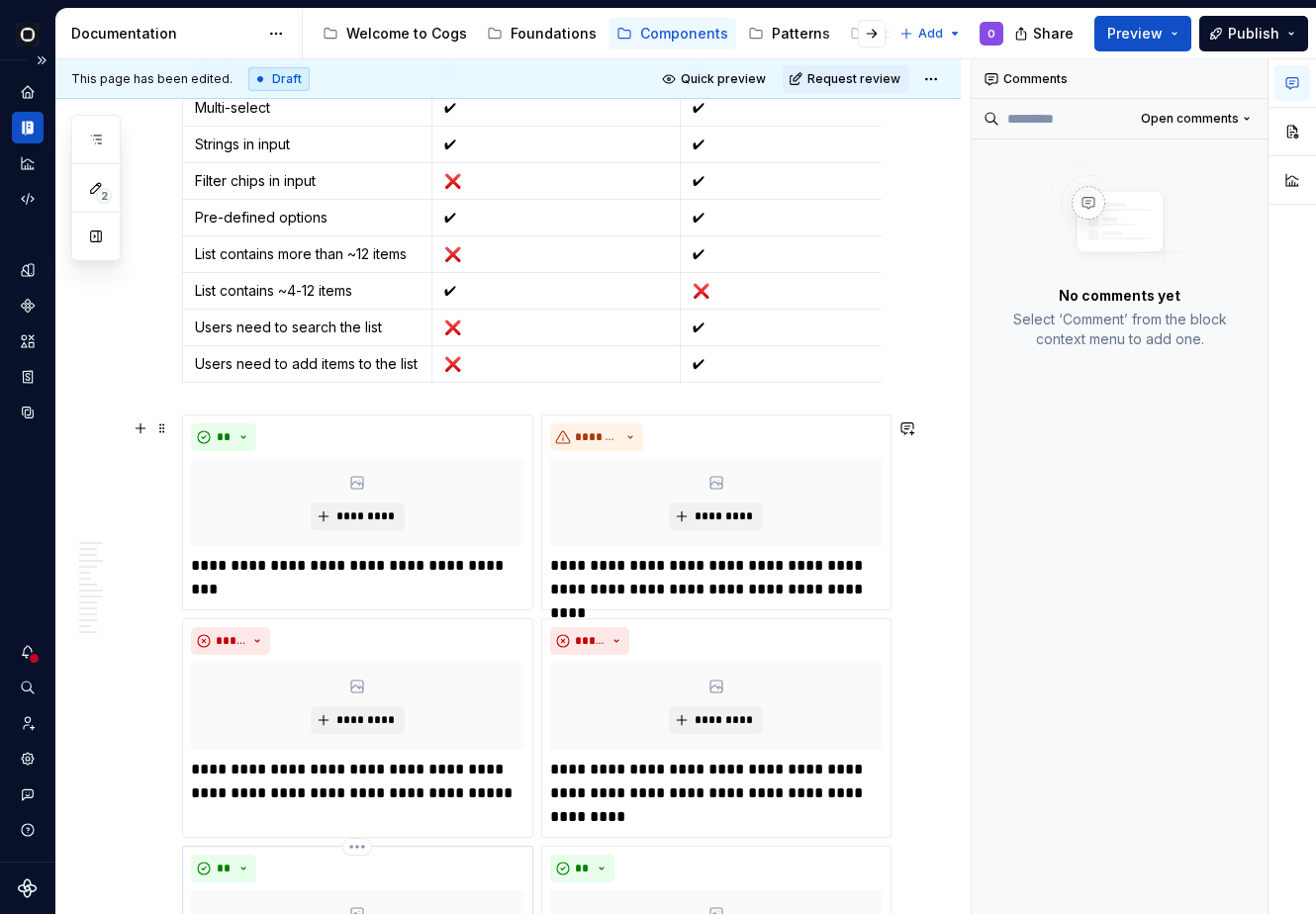 scroll, scrollTop: 1902, scrollLeft: 0, axis: vertical 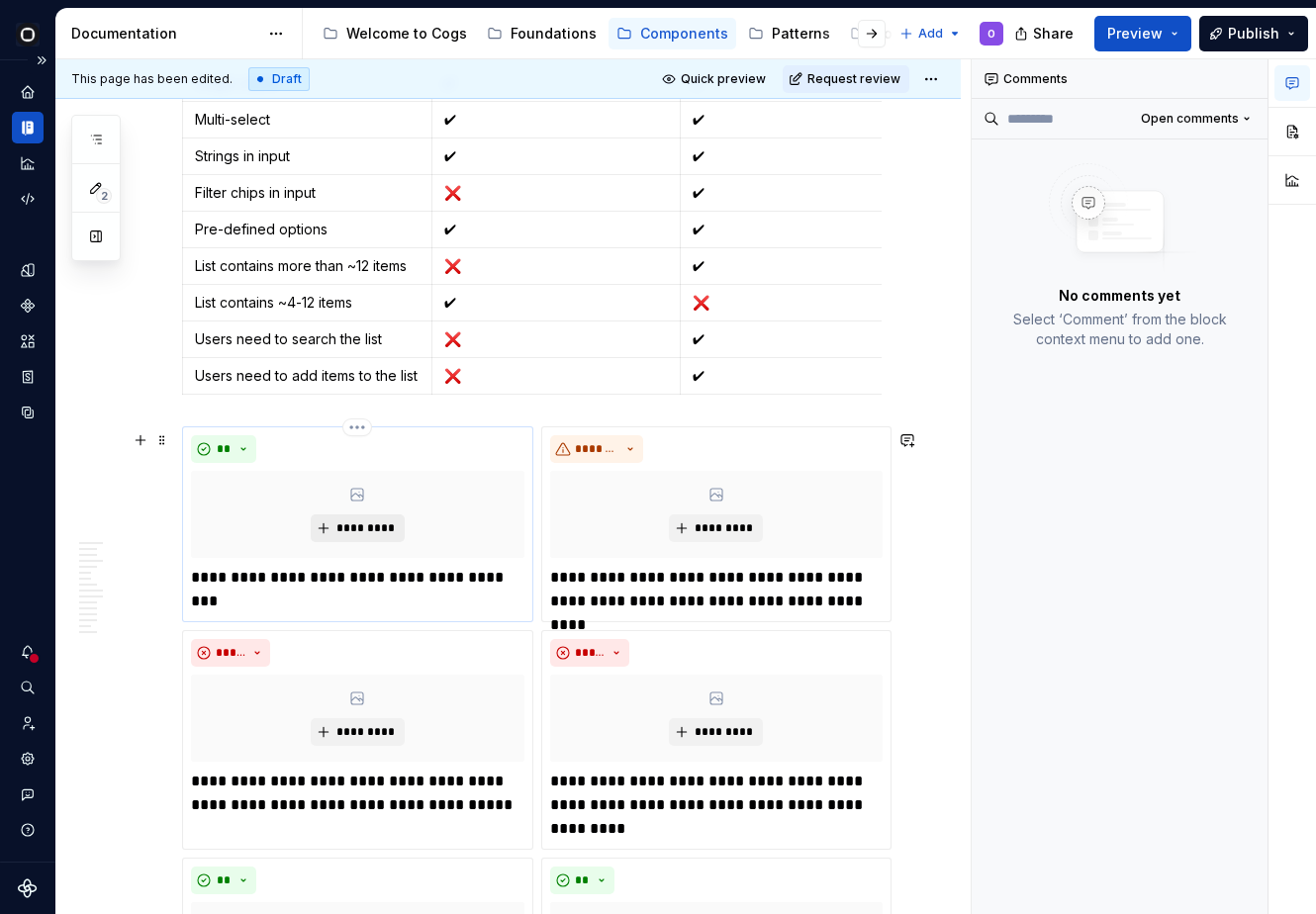 click on "*********" at bounding box center [365, 528] 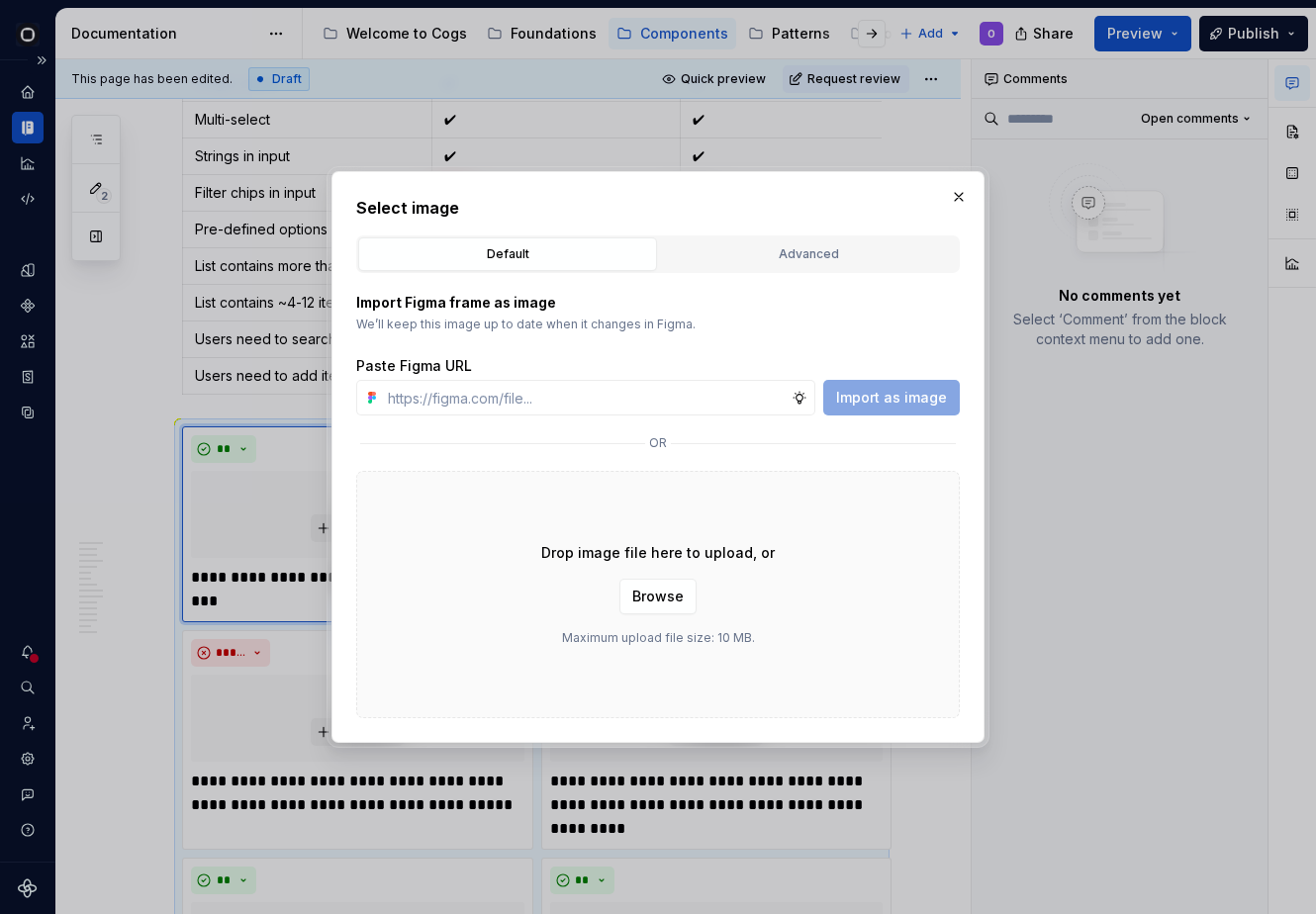 click on "Advanced" at bounding box center [808, 254] 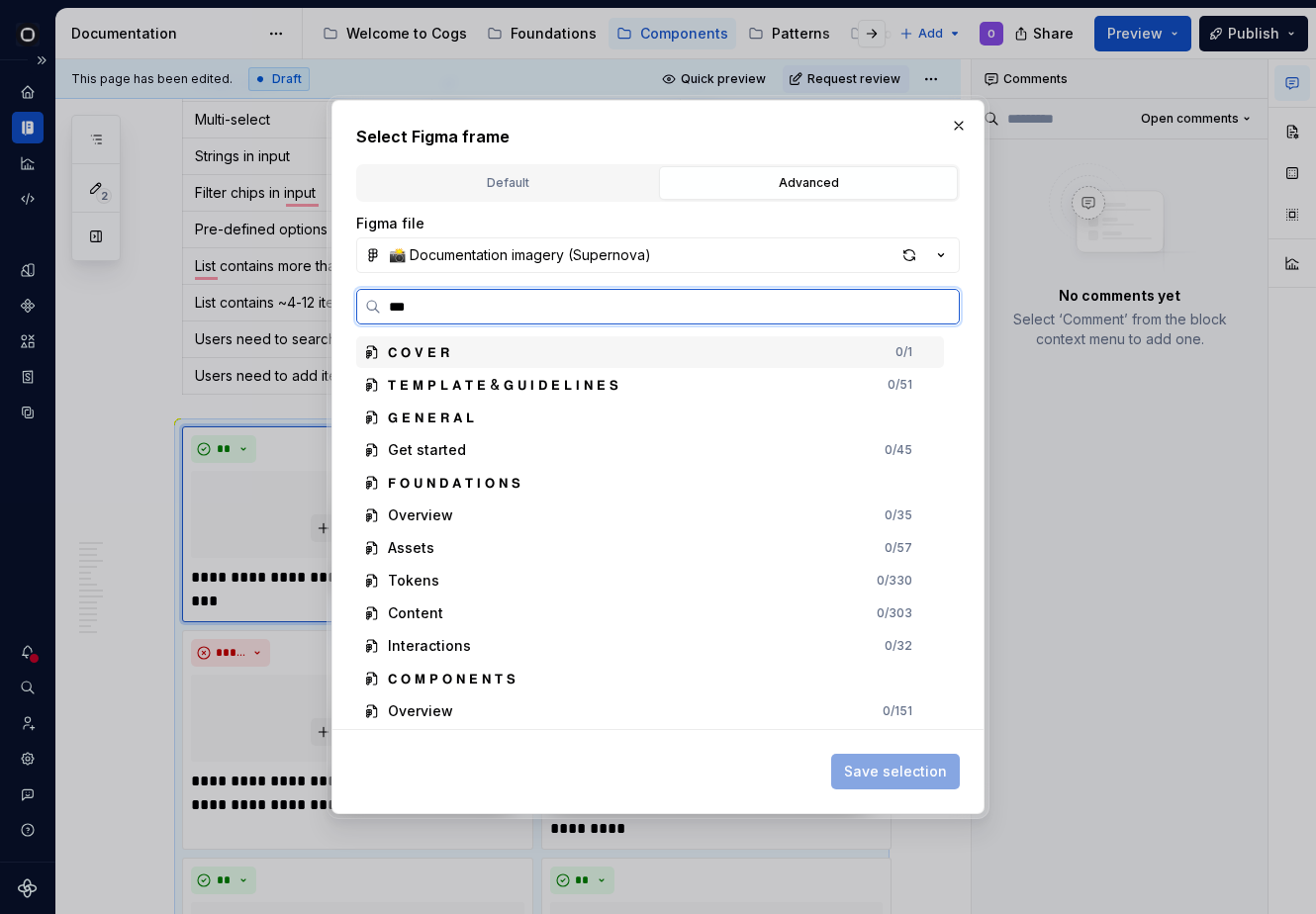 type on "****" 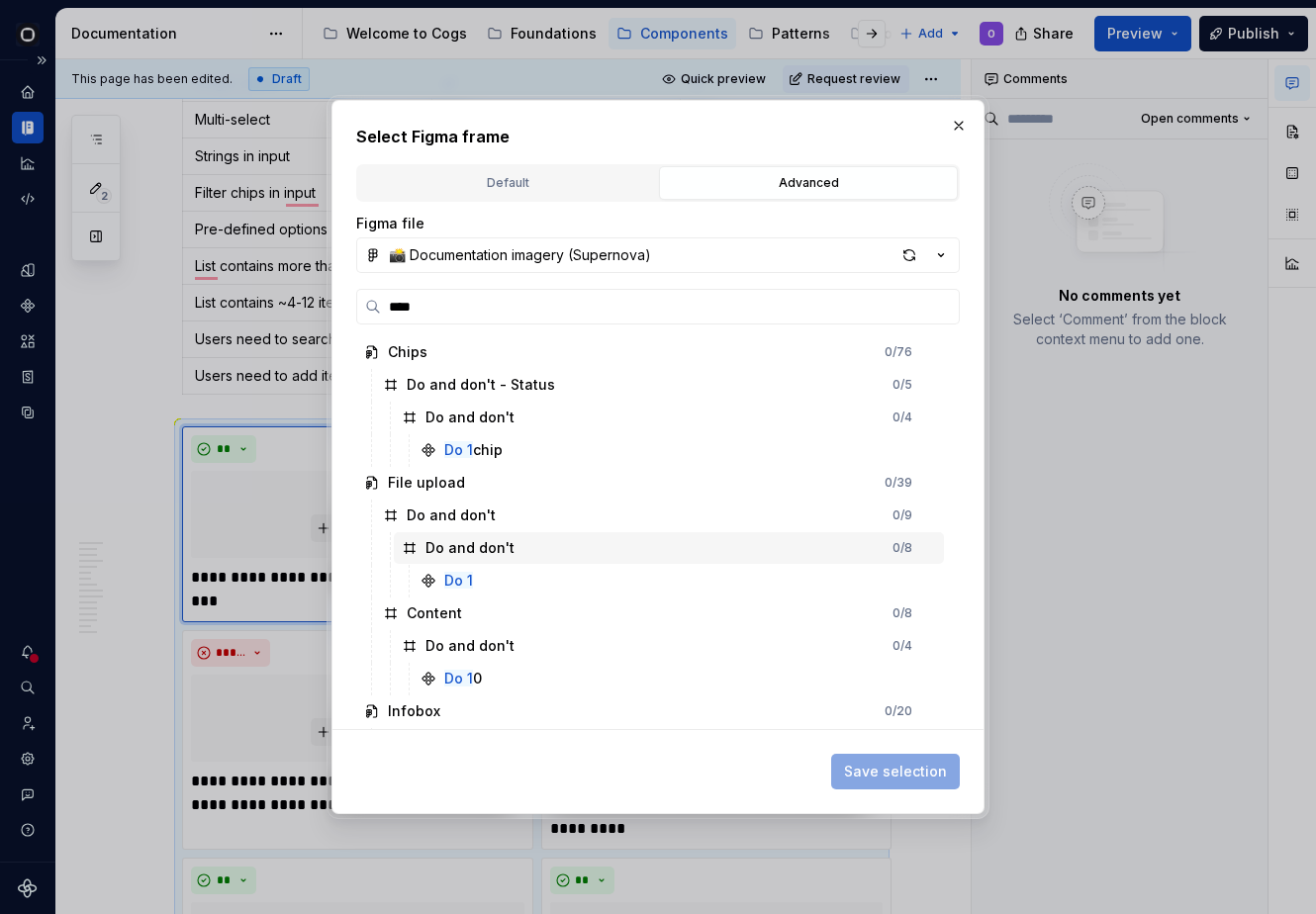 scroll, scrollTop: 1826, scrollLeft: 0, axis: vertical 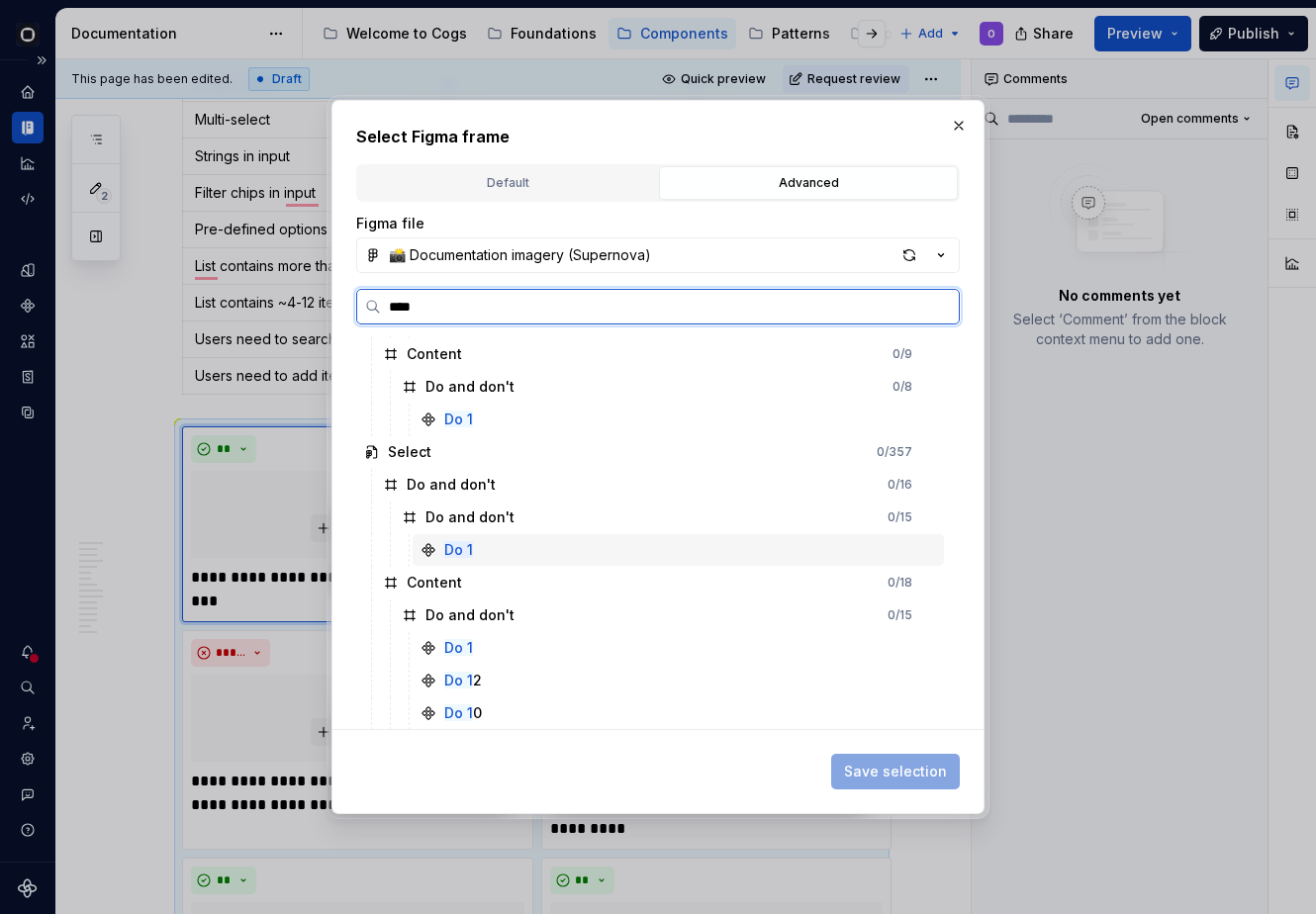 click on "Do 1" at bounding box center [678, 550] 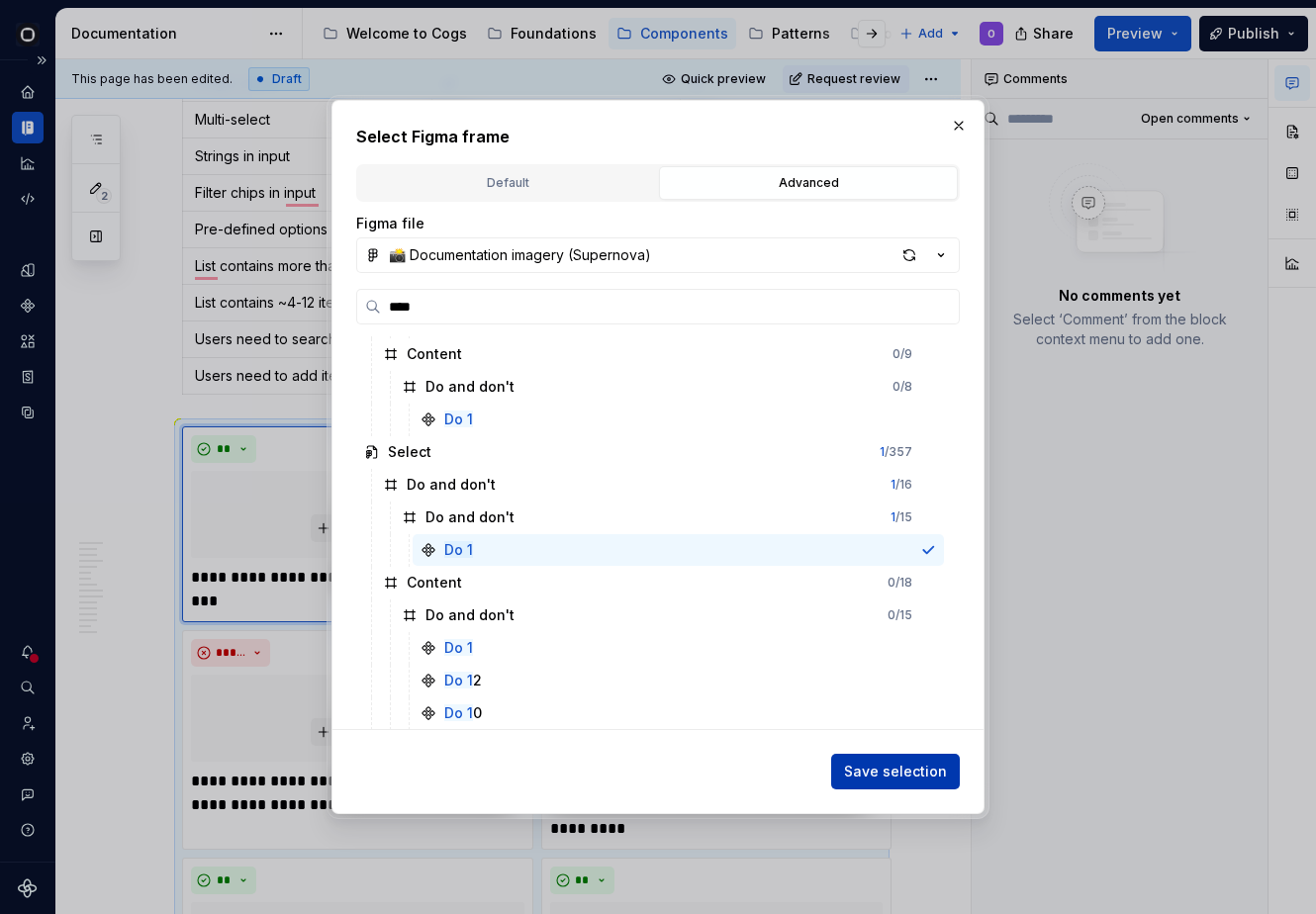 click on "Save selection" at bounding box center (895, 772) 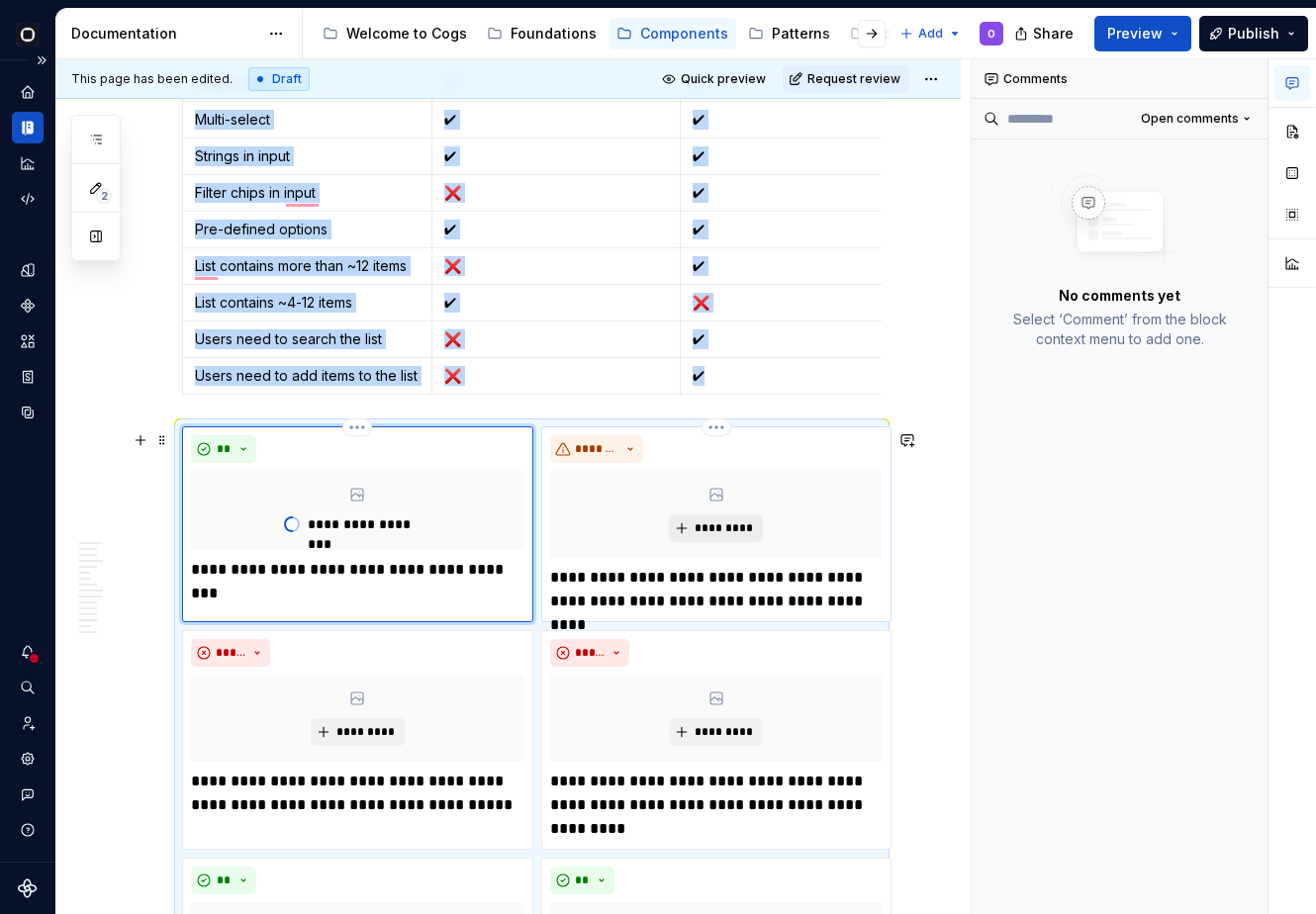 click on "*********" at bounding box center (723, 528) 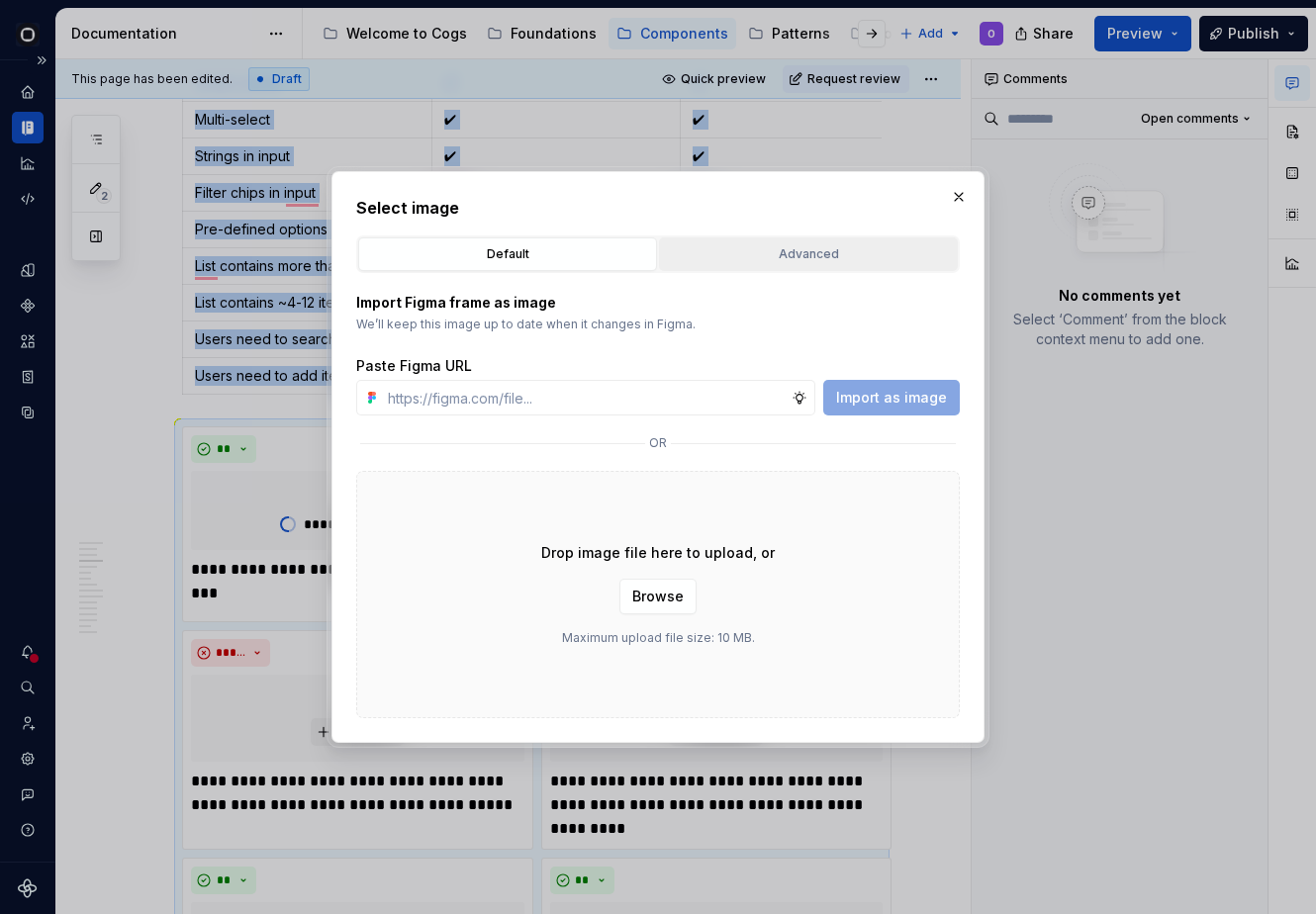 scroll, scrollTop: 2313, scrollLeft: 0, axis: vertical 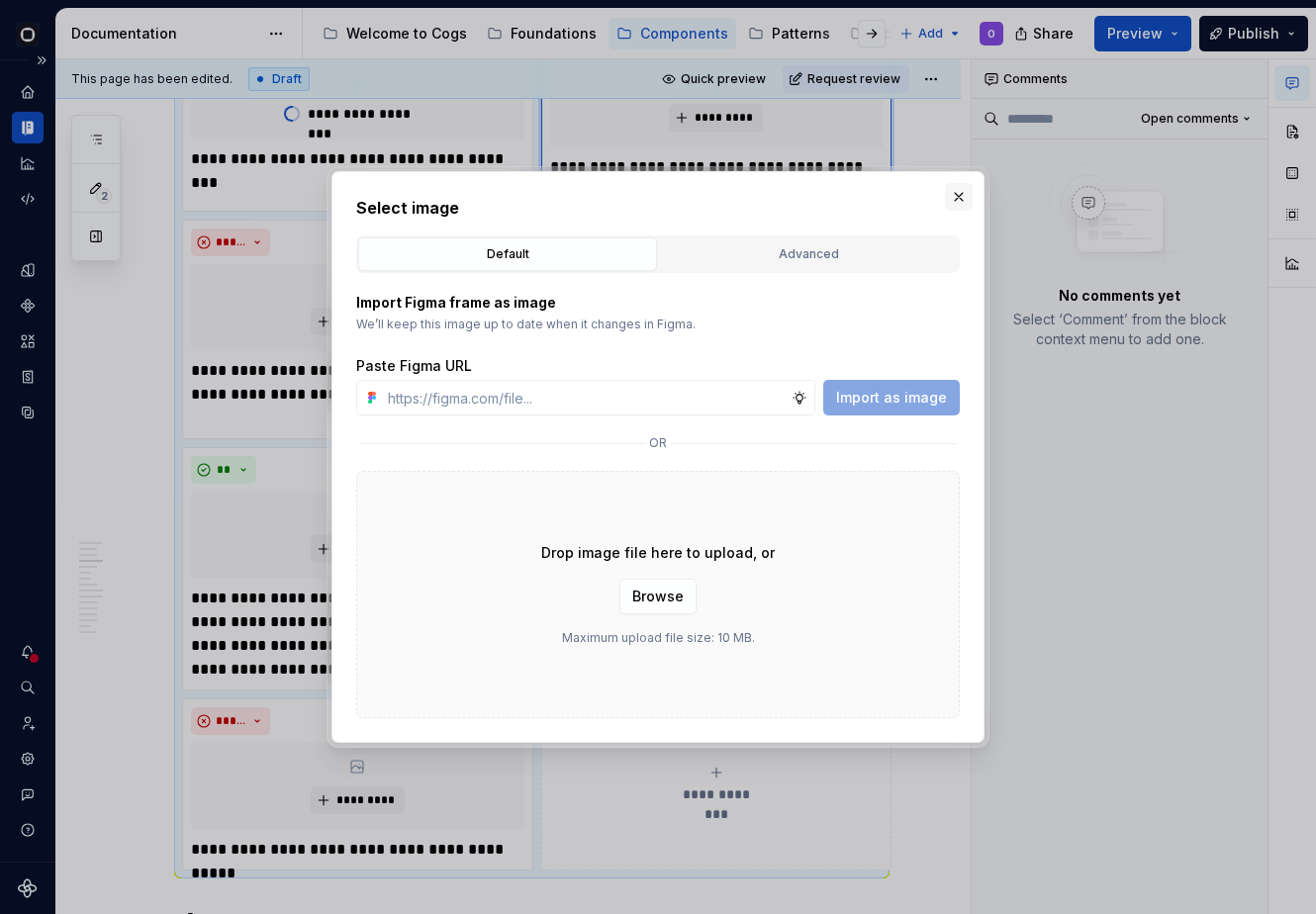 click at bounding box center (959, 197) 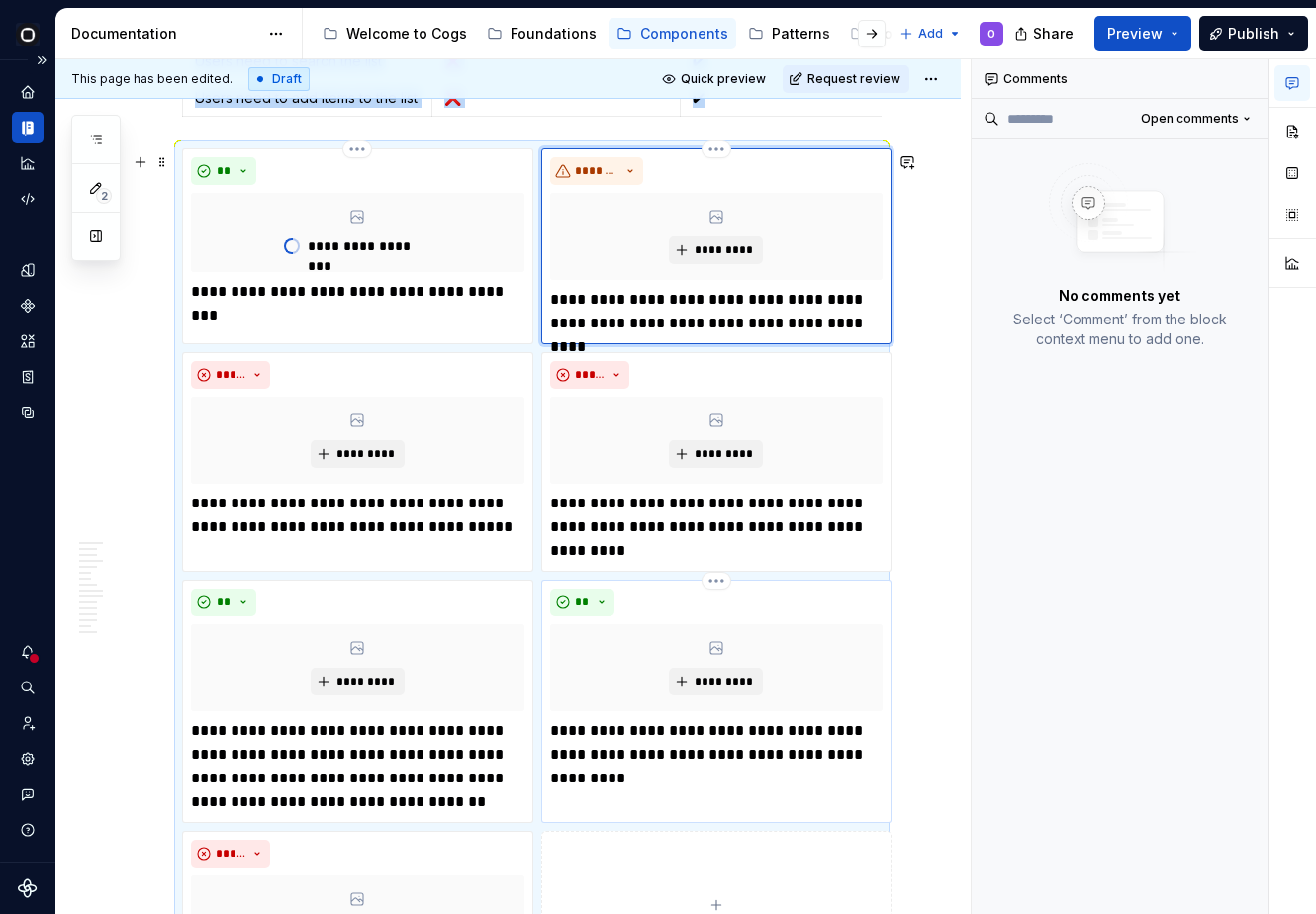scroll, scrollTop: 1983, scrollLeft: 0, axis: vertical 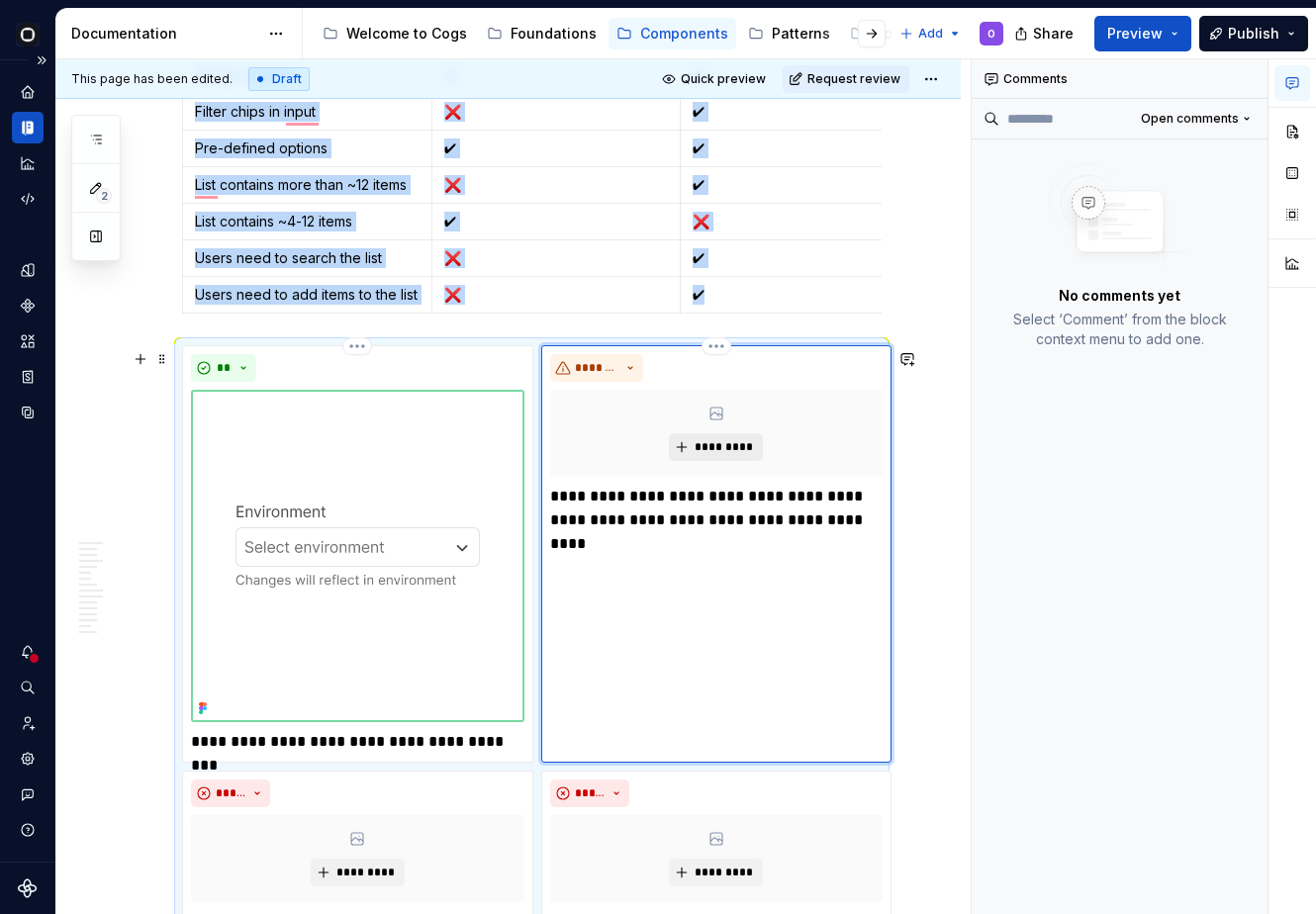 click on "*********" at bounding box center [723, 447] 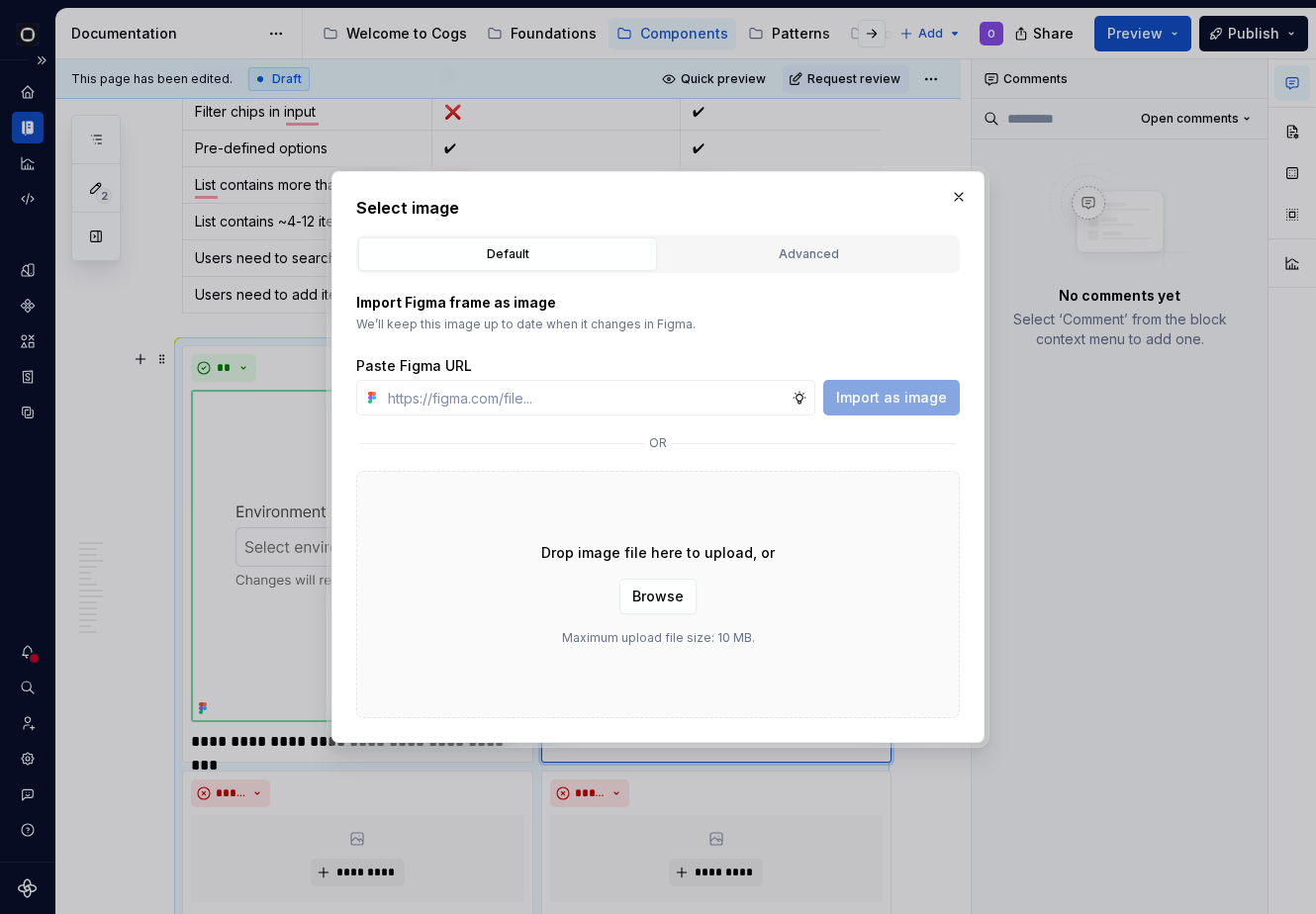type on "*" 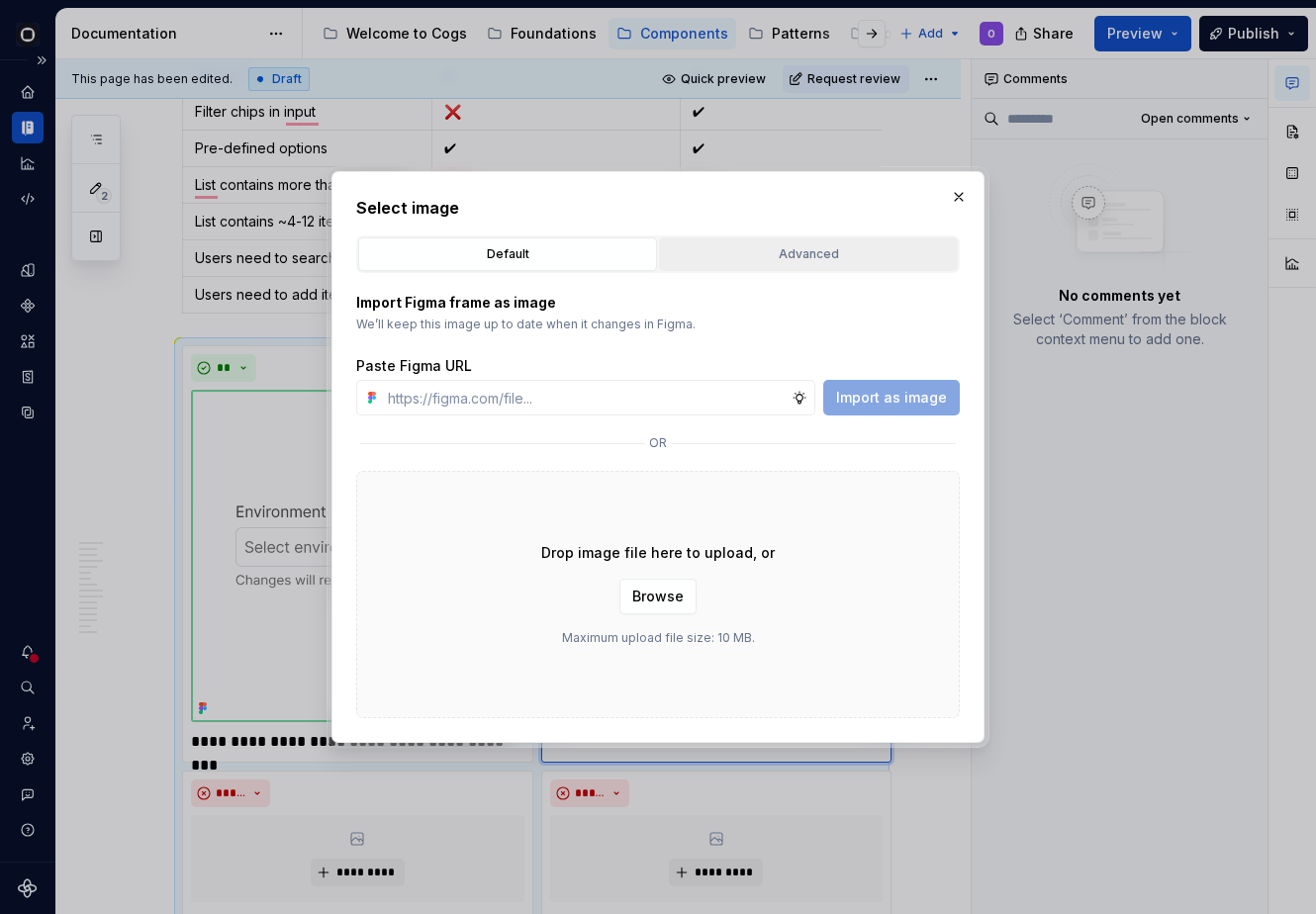 click on "Advanced" at bounding box center (808, 254) 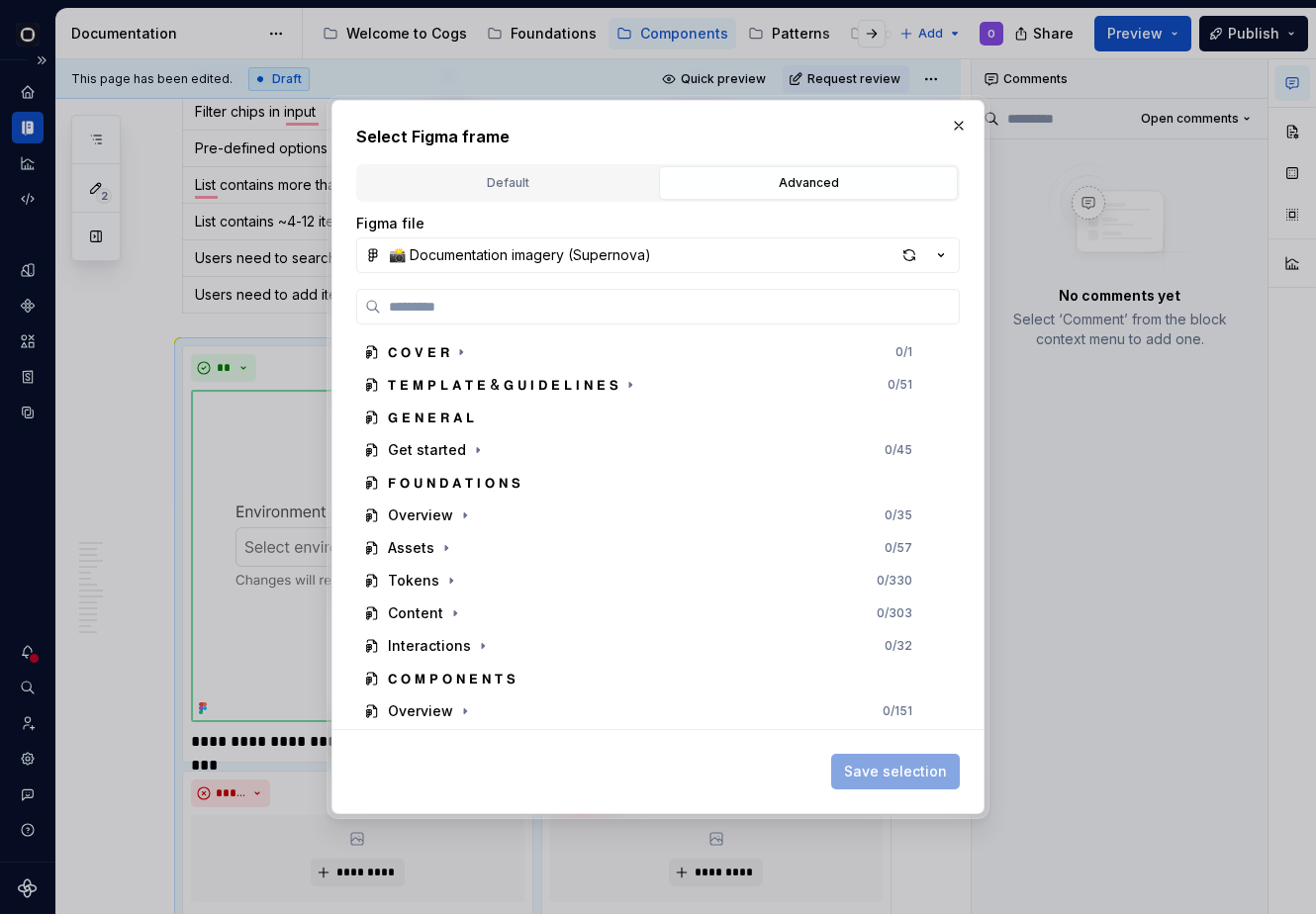 click on "Figma file 📸 Documentation imagery (Supernova) 𝗖 𝗢 𝗩 𝗘 𝗥 0 / 1 𝗧 𝗘 𝗠 𝗣 𝗟 𝗔 𝗧 𝗘  &  𝗚 𝗨 𝗜 𝗗 𝗘 𝗟 𝗜 𝗡 𝗘 𝗦  0 / 51 𝗚 𝗘 𝗡 𝗘 𝗥 𝗔 𝗟 Get started 0 / 45 𝗙 𝗢 𝗨 𝗡 𝗗 𝗔 𝗧 𝗜 𝗢 𝗡 𝗦 Overview 0 / 35 Assets 0 / 57 Tokens 0 / 330 Content 0 / 303 Interactions 0 / 32 𝗖 𝗢 𝗠 𝗣 𝗢 𝗡 𝗘 𝗡 𝗧 𝗦 Overview 0 / 151 Accordion 0 / 28 Action list 0 / 27 Action toolbar 0 / 14 Autocomplete 0 / 66 Avatar 0 / 14 Banner 0 / 15 Breadcrumb 0 / 29 Button 0 / 65 Checkbox 0 / 25 Chips 0 / 76 Date calendar 0 / 21 Date time pickers 0 / 56 Divider 0 / 27 Dots 0 / 17 Empty state 0 / 32 File upload 0 / 39" at bounding box center [658, 471] 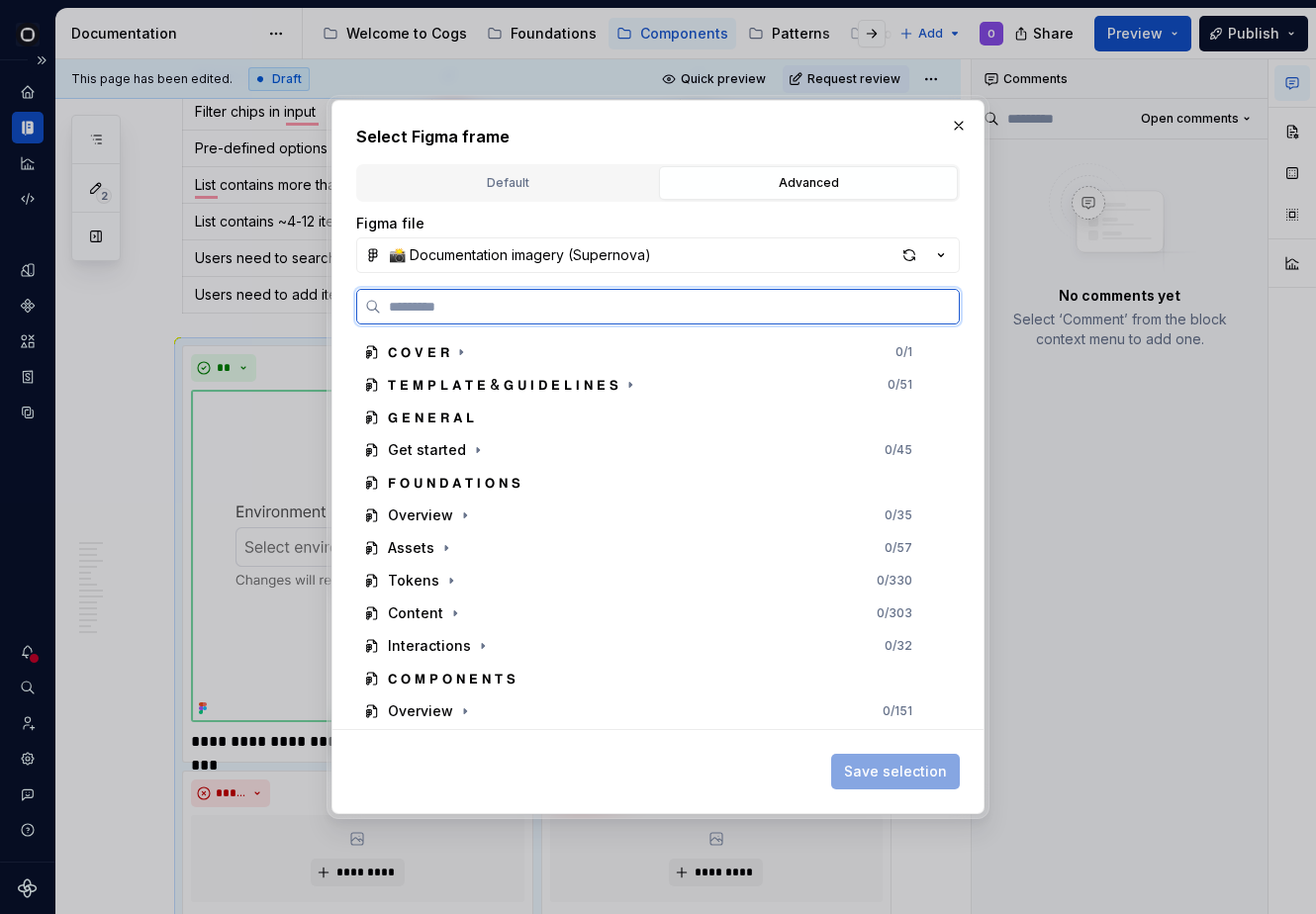 click at bounding box center (670, 307) 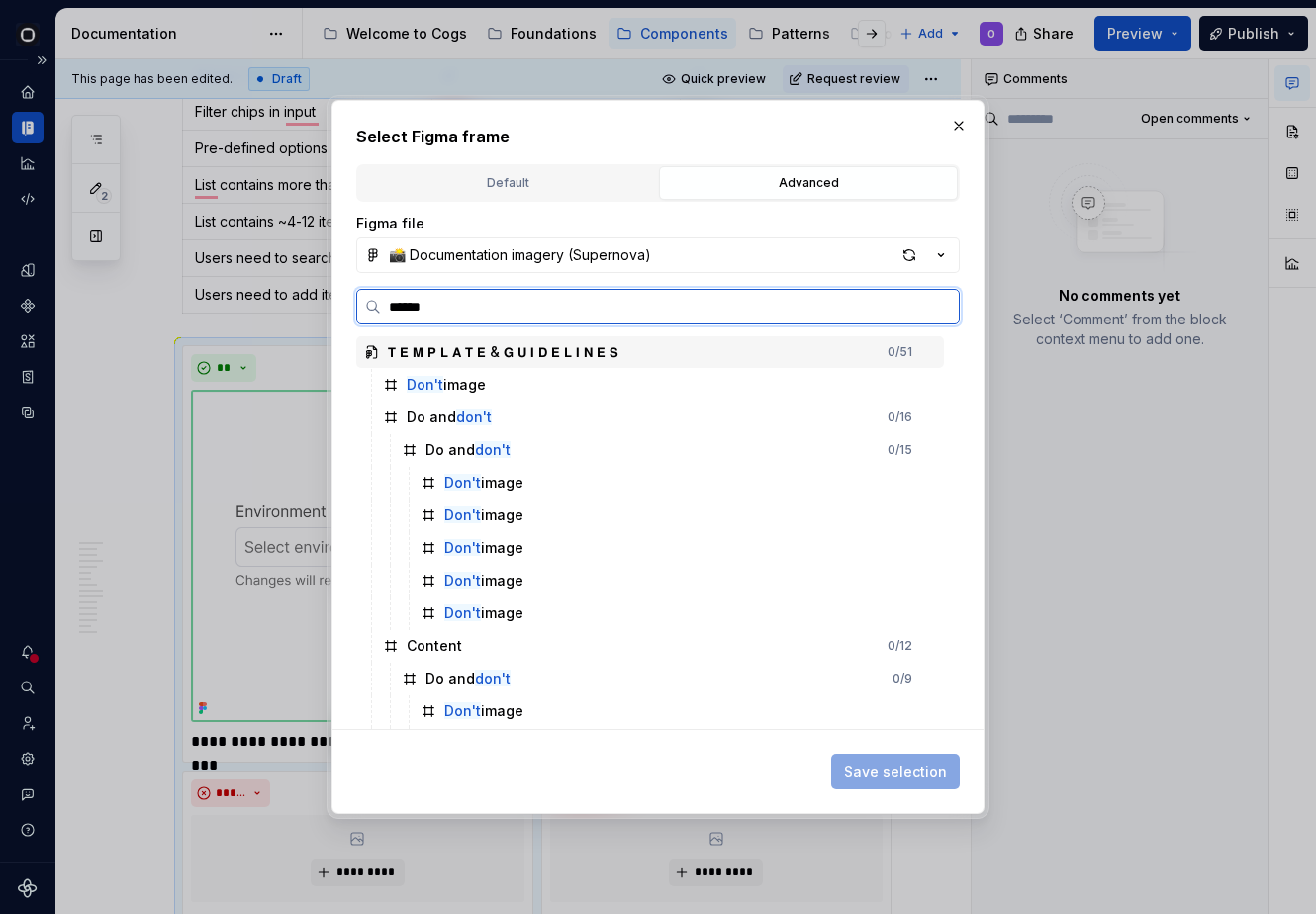 type on "*******" 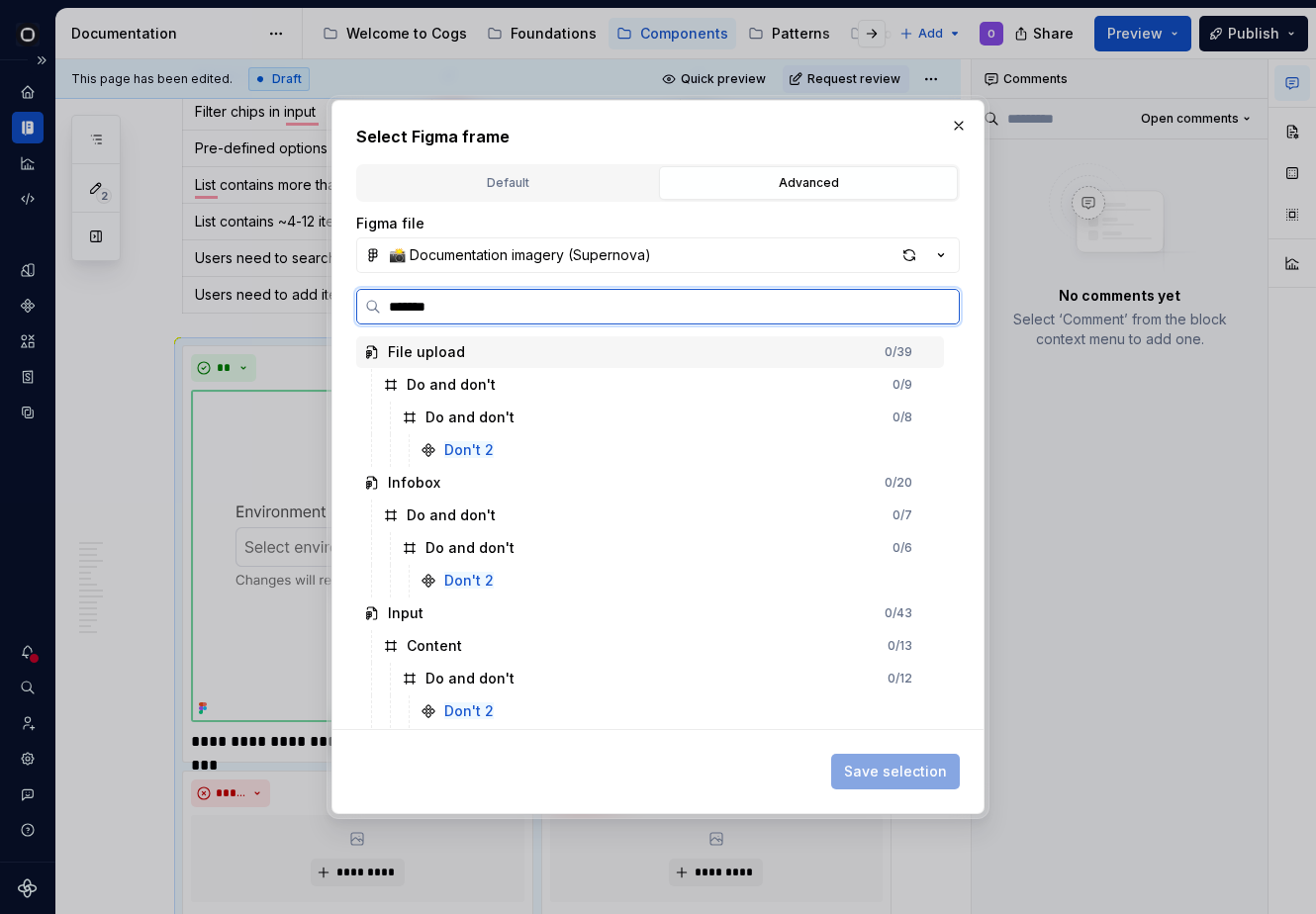 scroll, scrollTop: 1238, scrollLeft: 0, axis: vertical 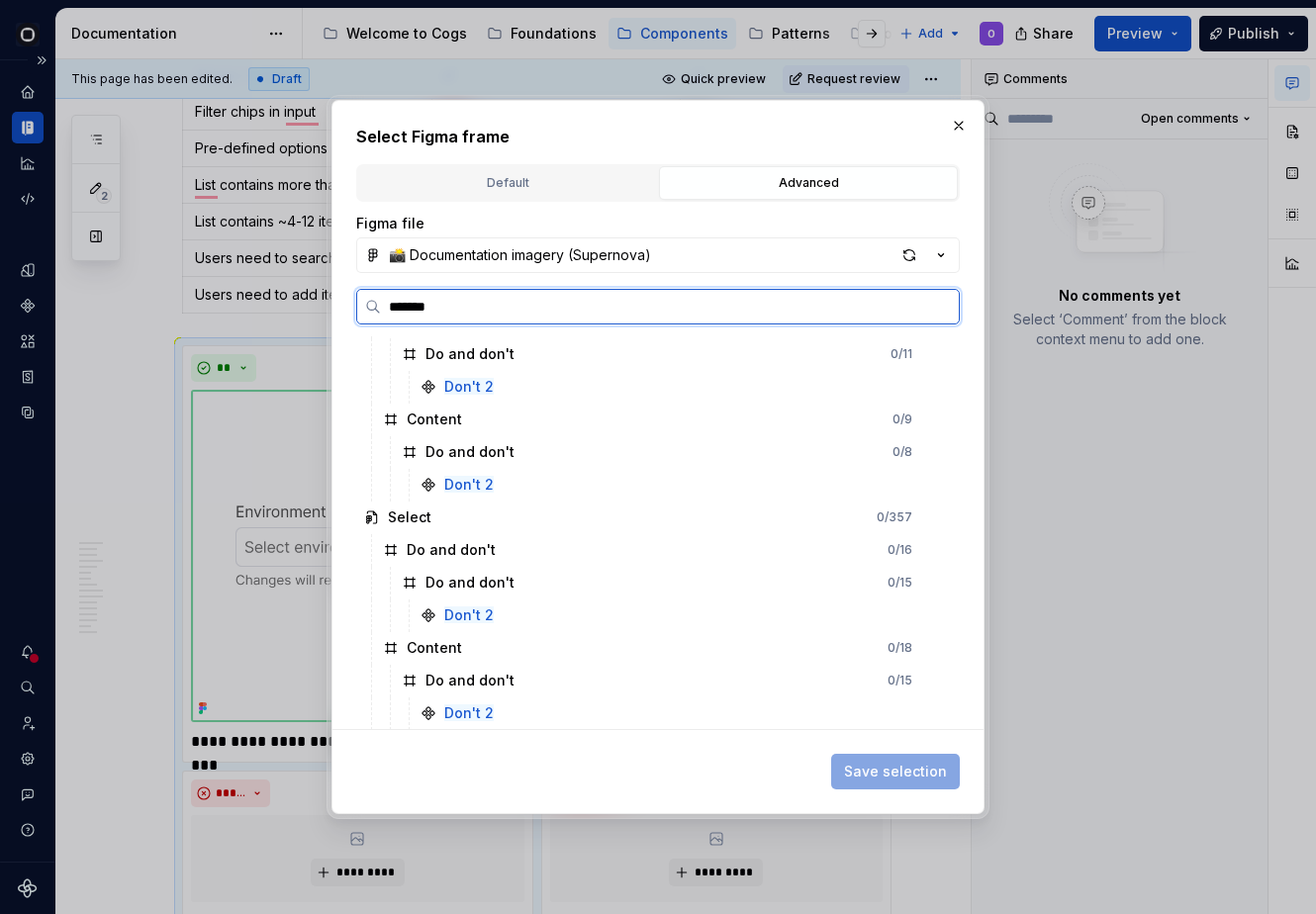 click on "Don't 2" at bounding box center (678, 615) 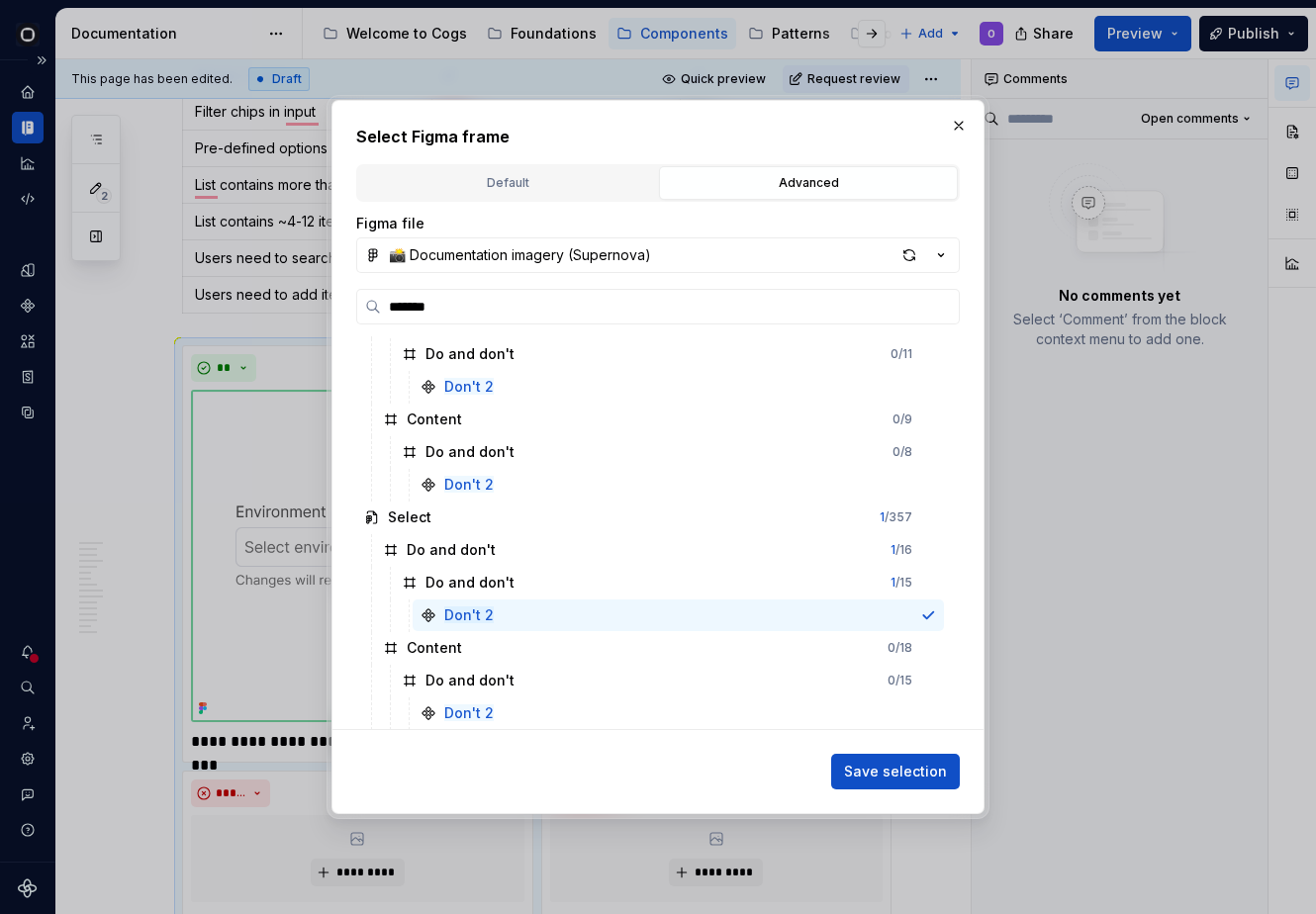 click on "Save selection" at bounding box center (658, 768) 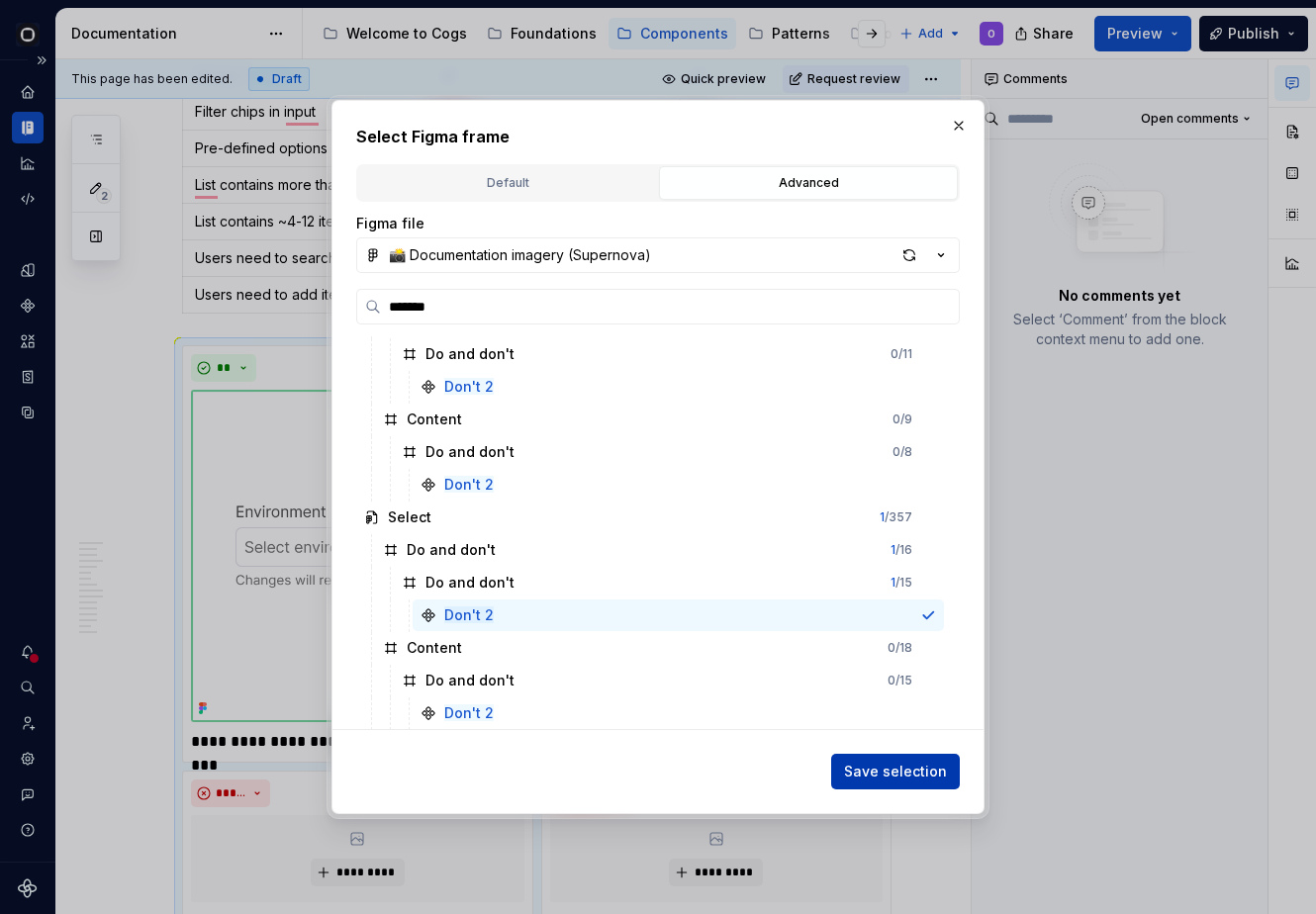 click on "Save selection" at bounding box center [895, 772] 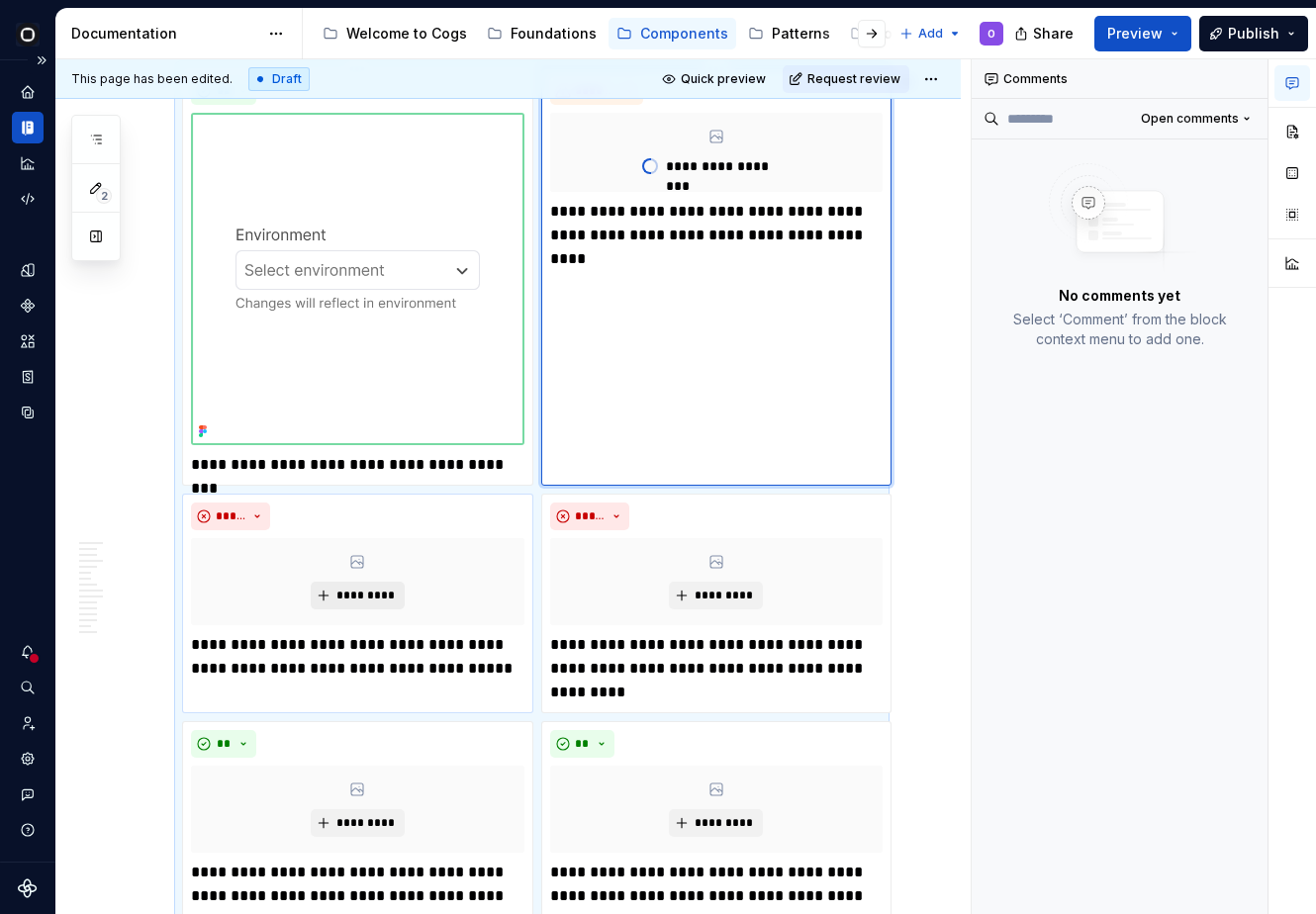 scroll, scrollTop: 2264, scrollLeft: 0, axis: vertical 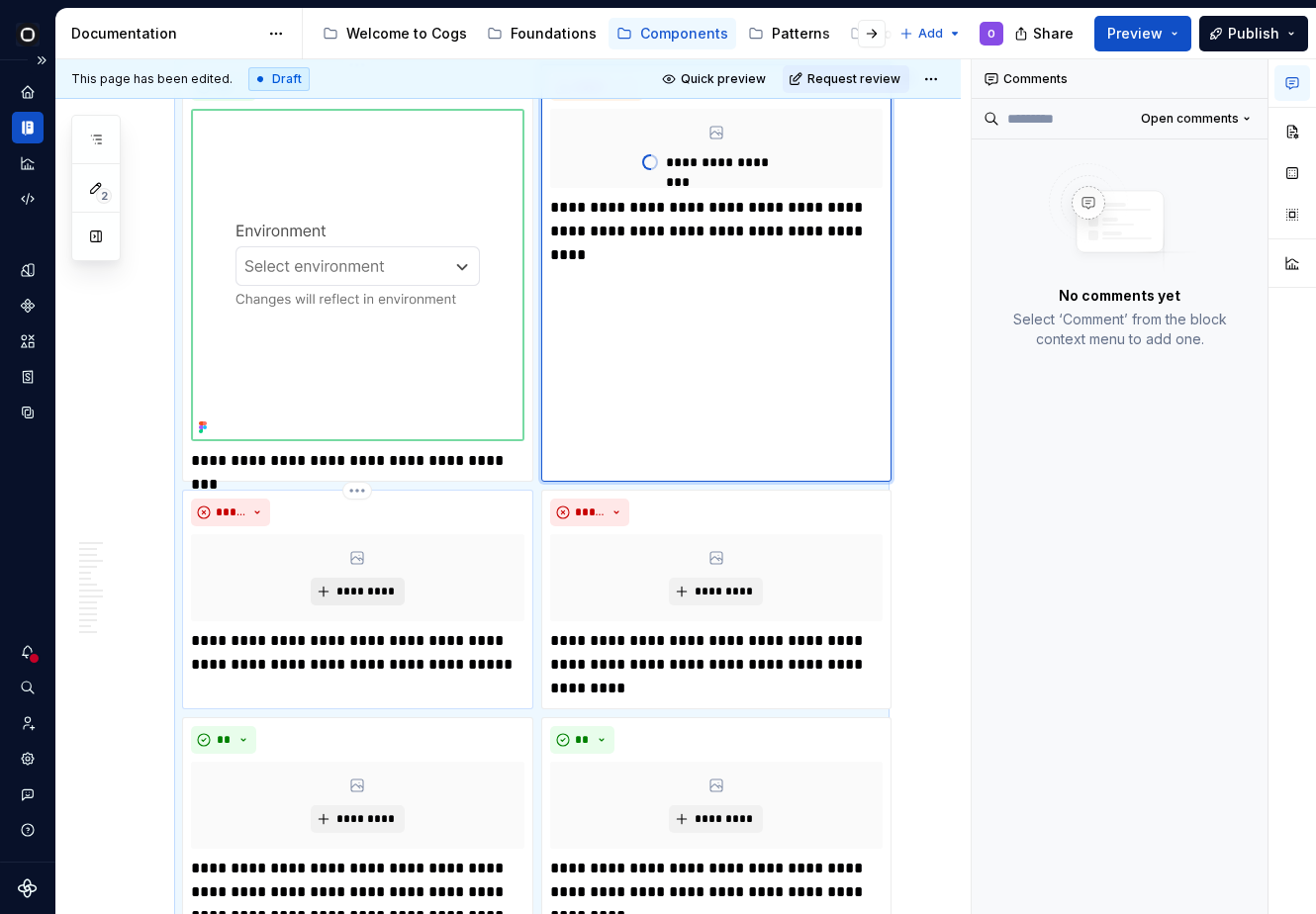 click on "*********" at bounding box center (365, 592) 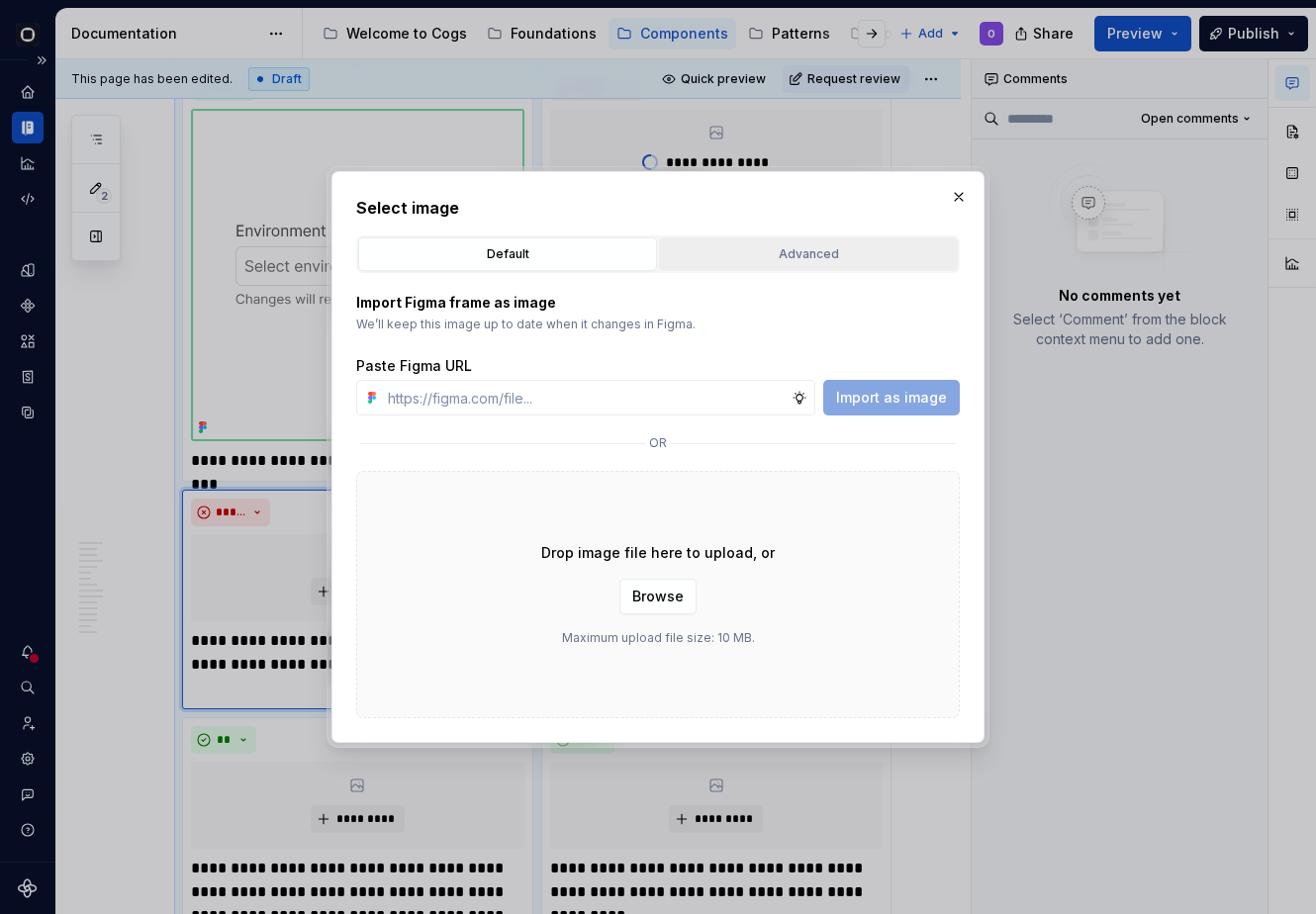 click on "Advanced" at bounding box center (808, 254) 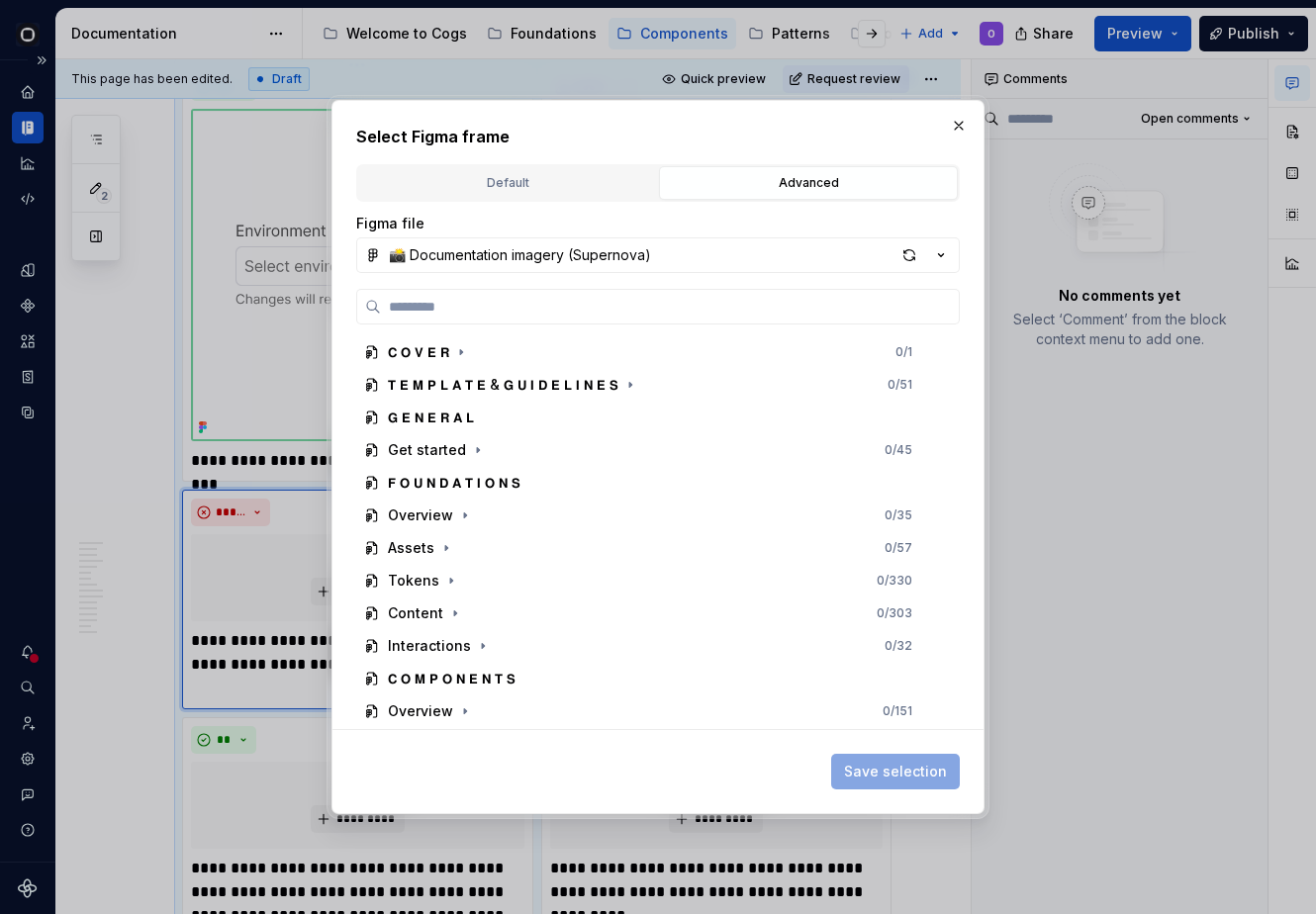 click on "Figma file 📸 Documentation imagery (Supernova) 𝗖 𝗢 𝗩 𝗘 𝗥 0 / 1 𝗧 𝗘 𝗠 𝗣 𝗟 𝗔 𝗧 𝗘  &  𝗚 𝗨 𝗜 𝗗 𝗘 𝗟 𝗜 𝗡 𝗘 𝗦  0 / 51 𝗚 𝗘 𝗡 𝗘 𝗥 𝗔 𝗟 Get started 0 / 45 𝗙 𝗢 𝗨 𝗡 𝗗 𝗔 𝗧 𝗜 𝗢 𝗡 𝗦 Overview 0 / 35 Assets 0 / 57 Tokens 0 / 330 Content 0 / 303 Interactions 0 / 32 𝗖 𝗢 𝗠 𝗣 𝗢 𝗡 𝗘 𝗡 𝗧 𝗦 Overview 0 / 151 Accordion 0 / 28 Action list 0 / 27 Action toolbar 0 / 14 Autocomplete 0 / 66 Avatar 0 / 14 Banner 0 / 15 Breadcrumb 0 / 29 Button 0 / 65 Checkbox 0 / 25 Chips 0 / 76 Date calendar 0 / 21 Date time pickers 0 / 56 Divider 0 / 27 Dots 0 / 17 Empty state 0 / 32 File upload 0 / 39" at bounding box center (658, 471) 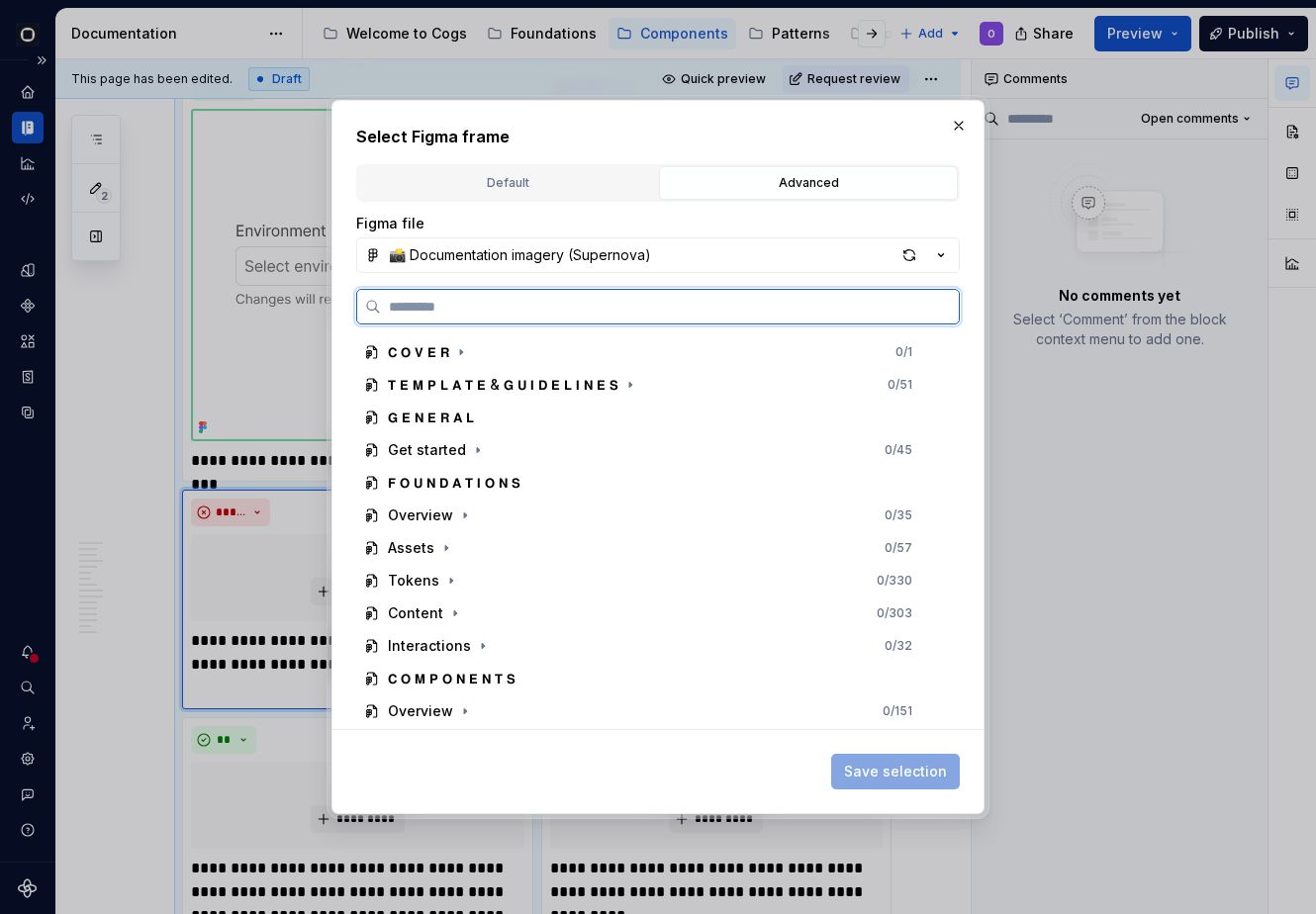 click at bounding box center (670, 307) 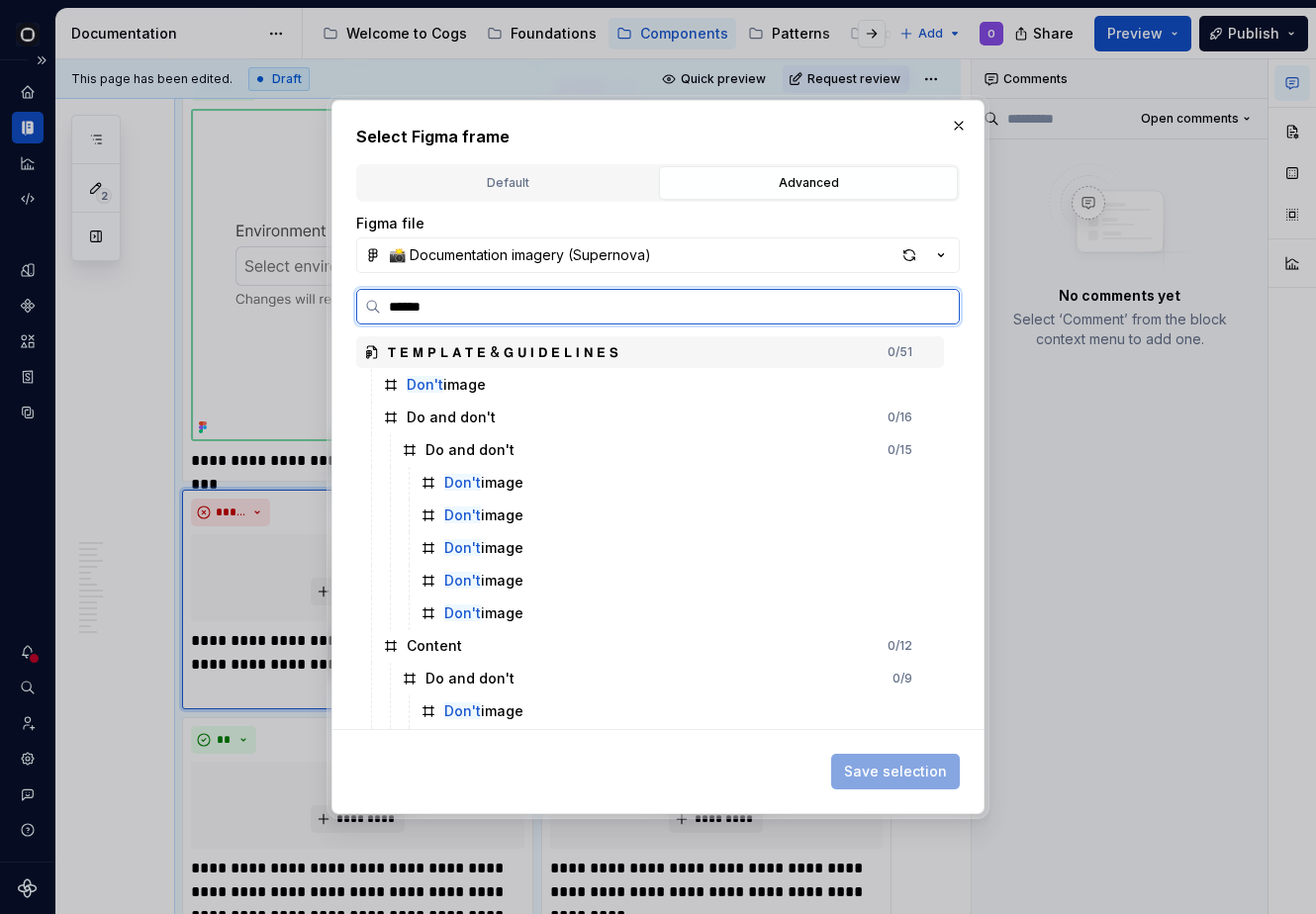 type on "*******" 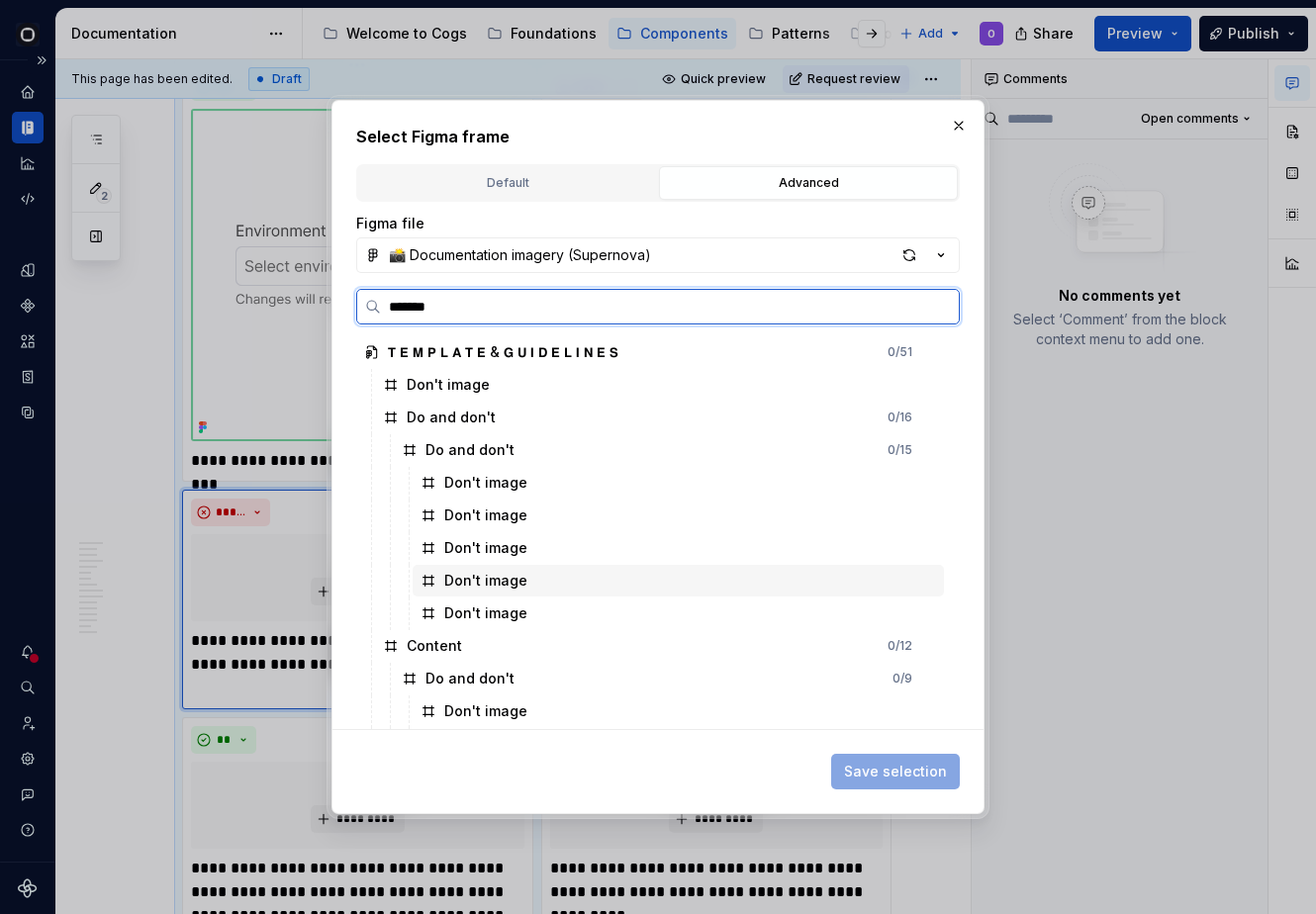 scroll, scrollTop: 129, scrollLeft: 0, axis: vertical 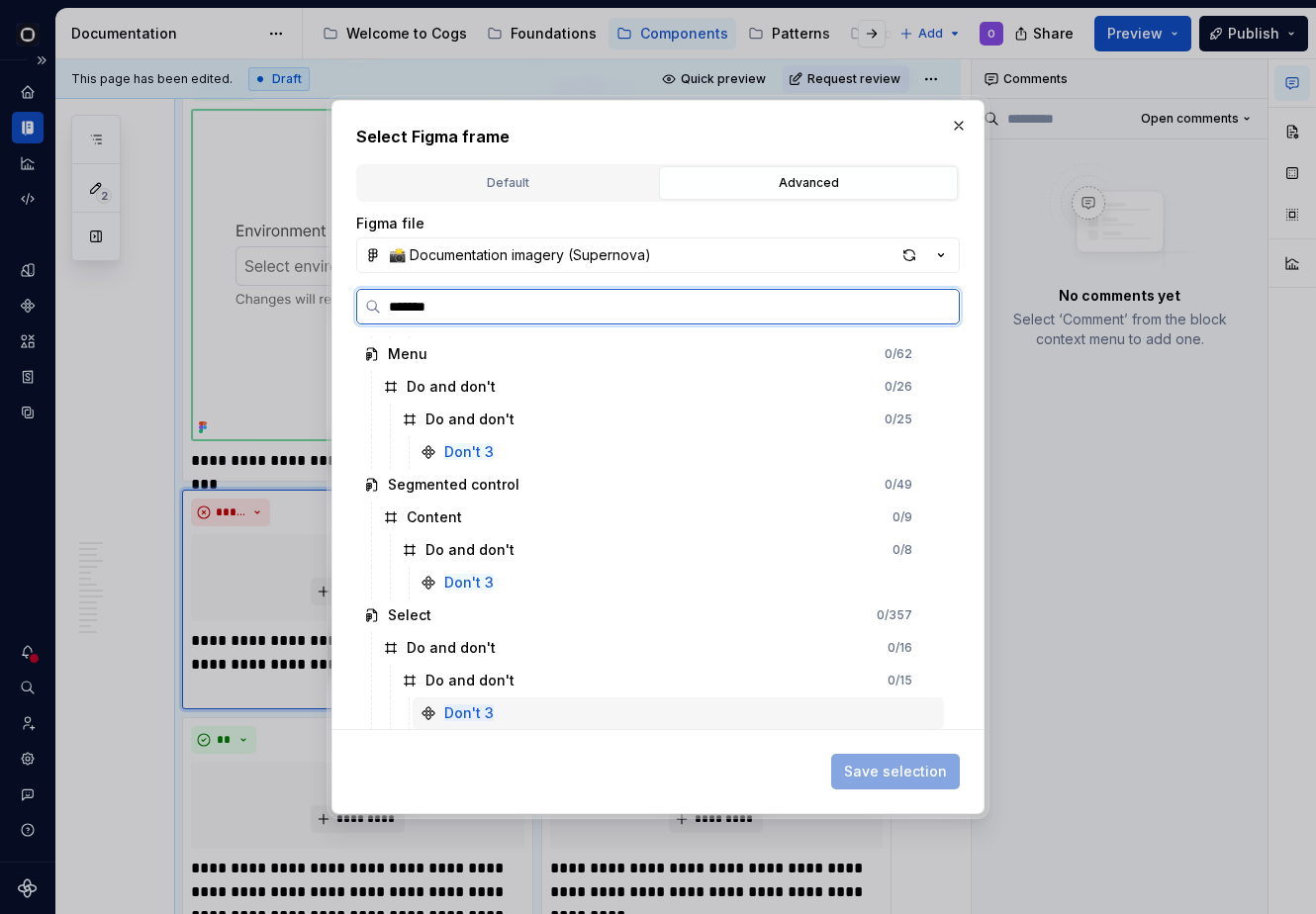click on "Don't 3" at bounding box center (678, 713) 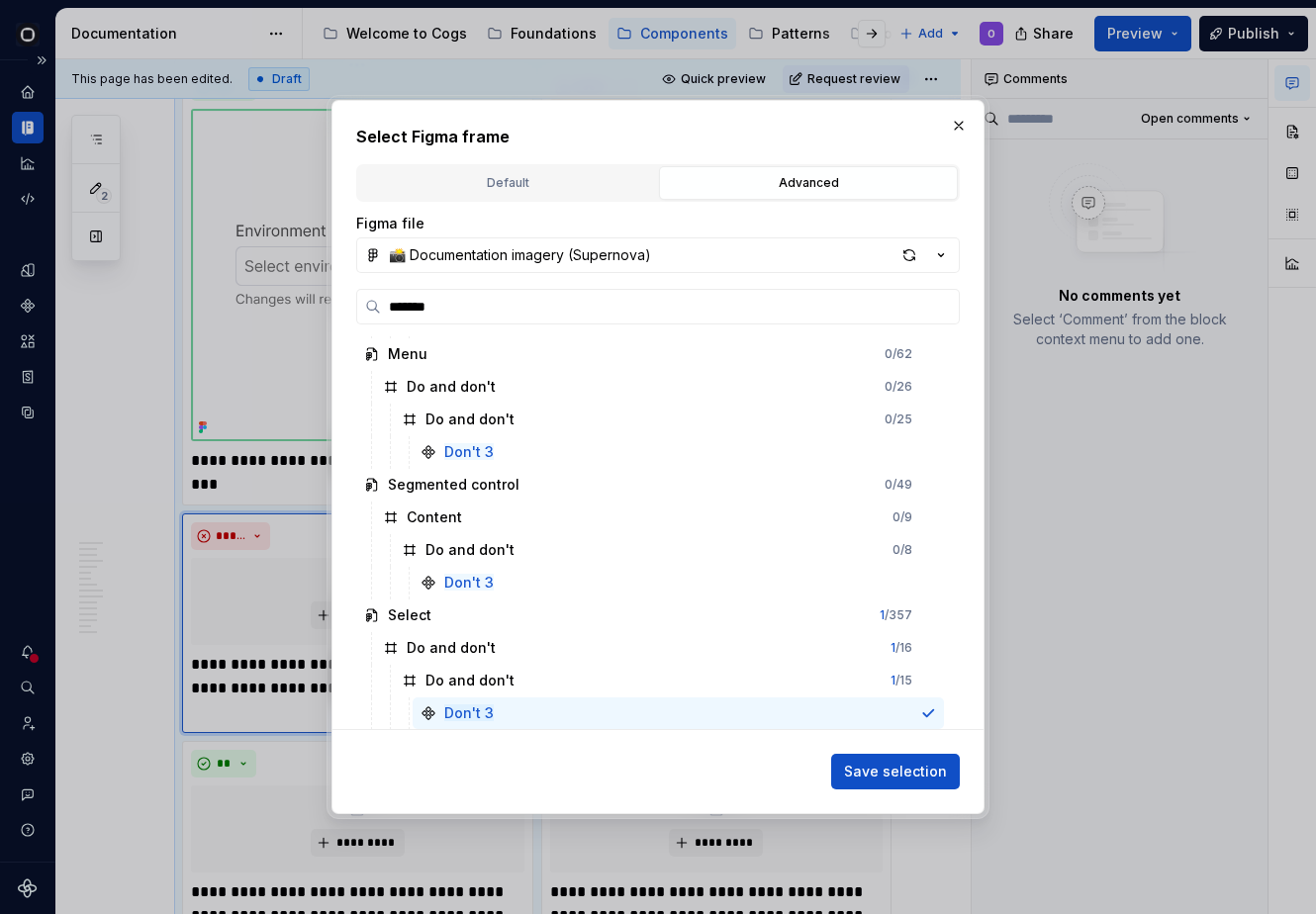 click on "Save selection" at bounding box center (658, 768) 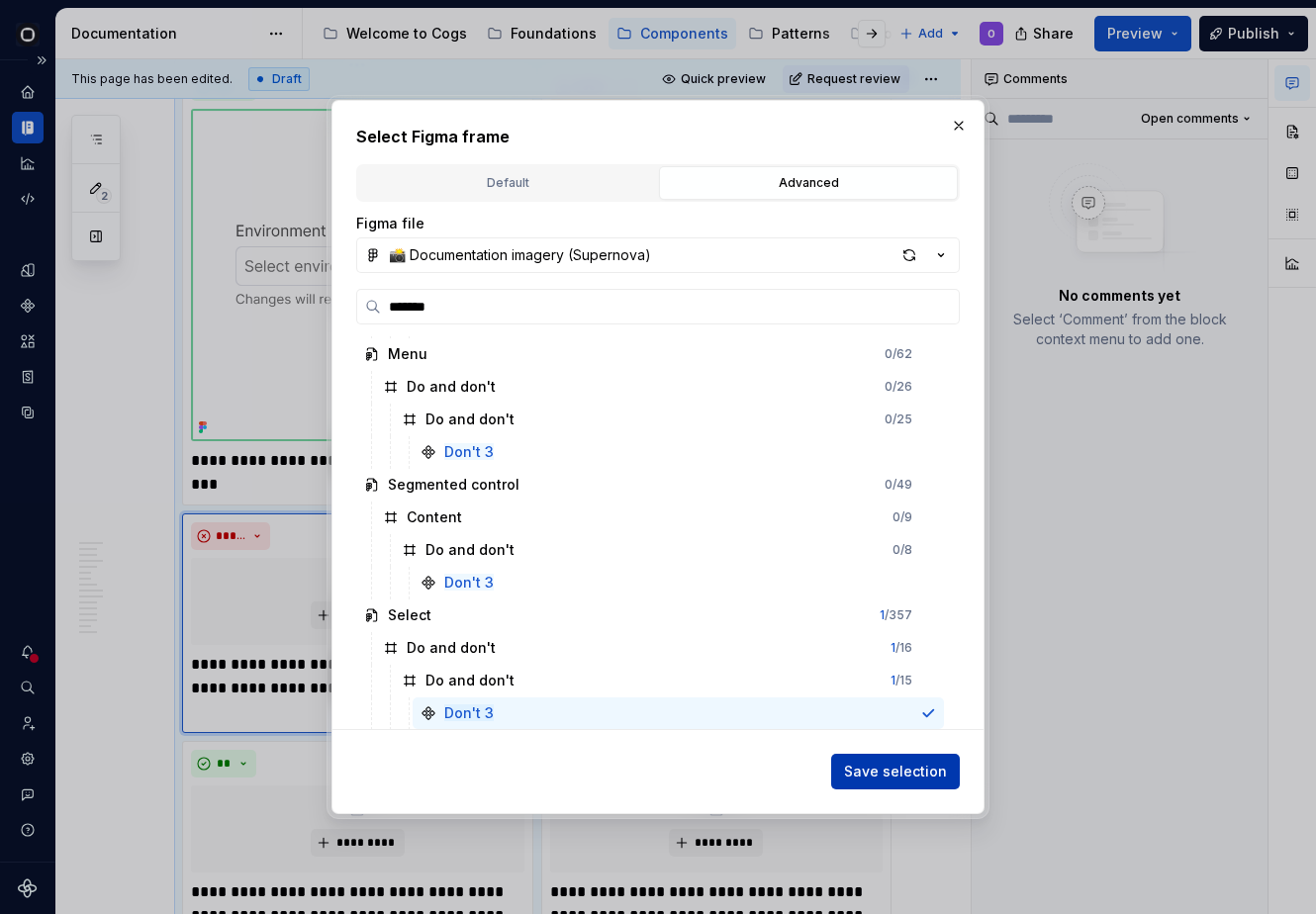 click on "Save selection" at bounding box center [895, 772] 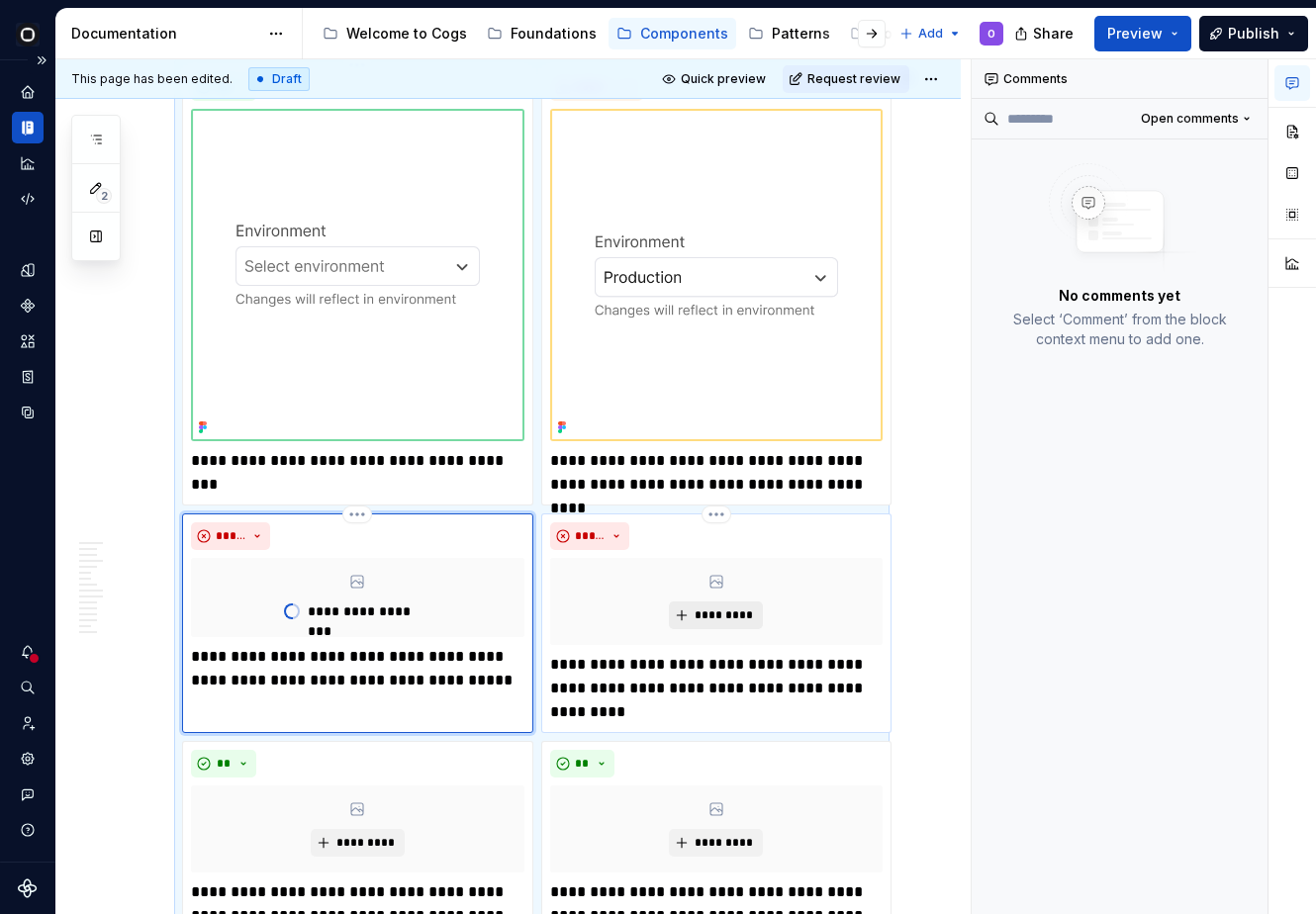 click on "*********" at bounding box center (723, 615) 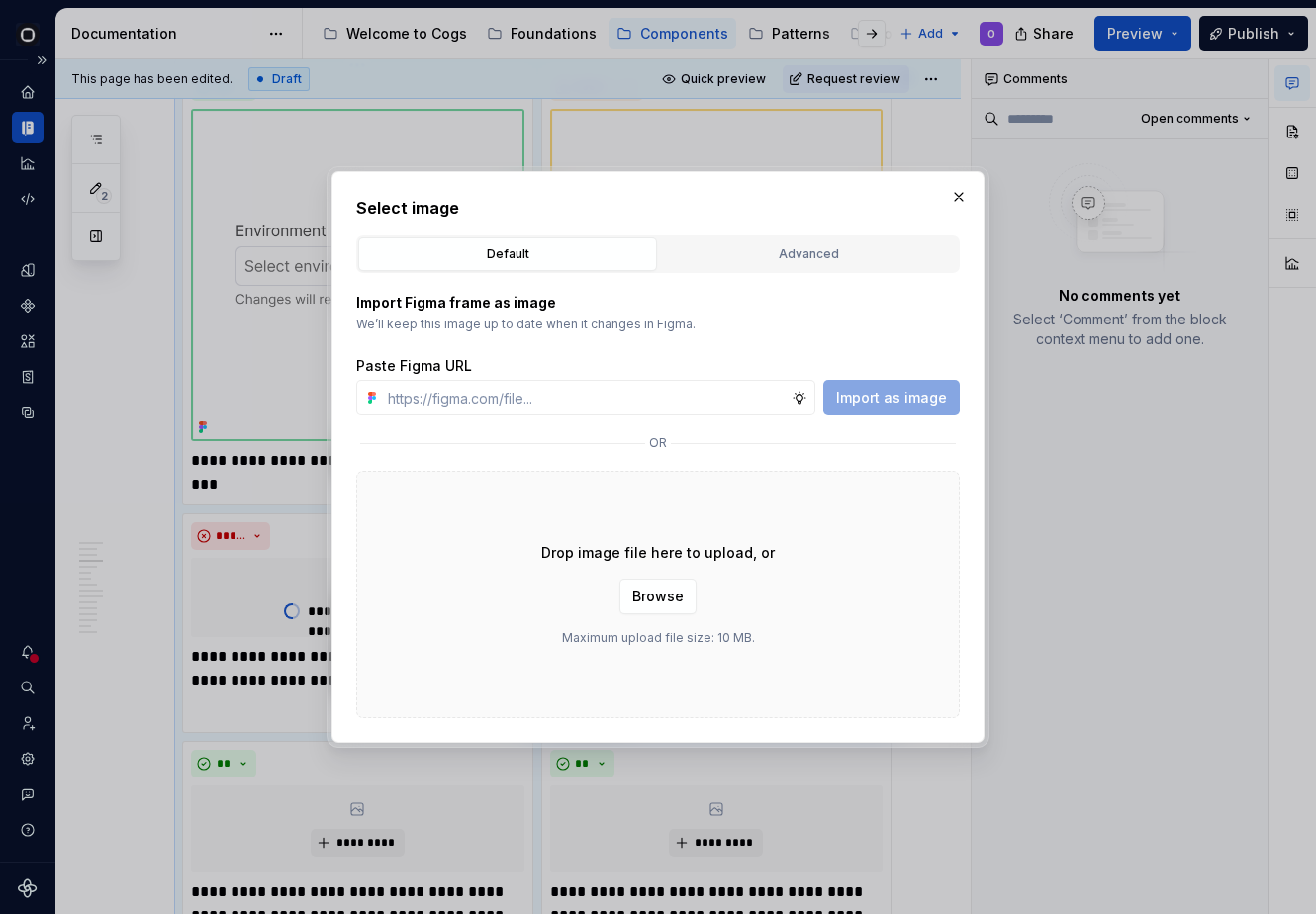 scroll, scrollTop: 2559, scrollLeft: 0, axis: vertical 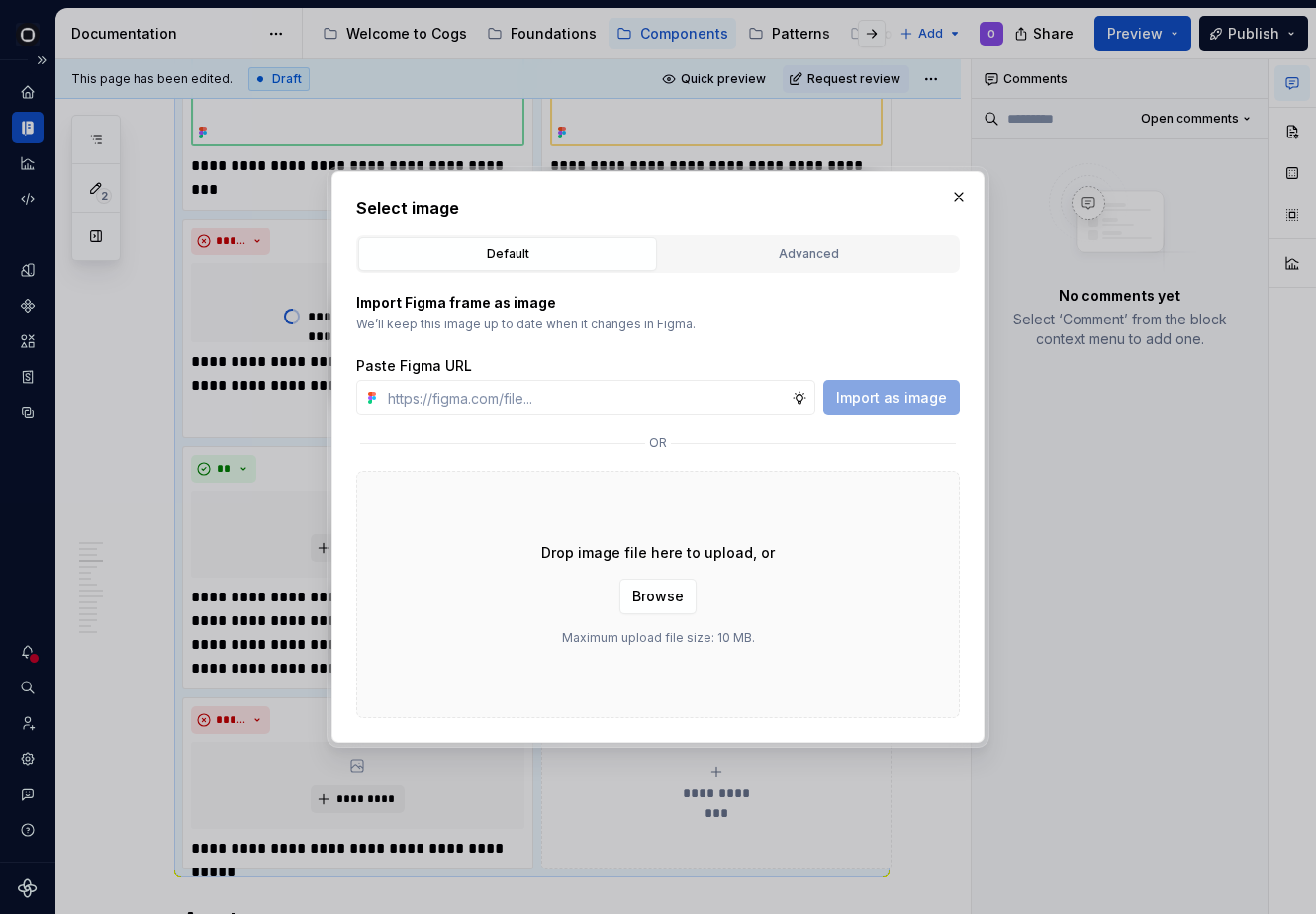 click on "Select image Default Advanced Import Figma frame as image We’ll keep this image up to date when it changes in Figma. Paste Figma URL Import as image or Drop image file here to upload, or Browse Maximum upload file size: 10 MB. Figma file 📸 Documentation imagery (Supernova) Save selection" at bounding box center (658, 457) 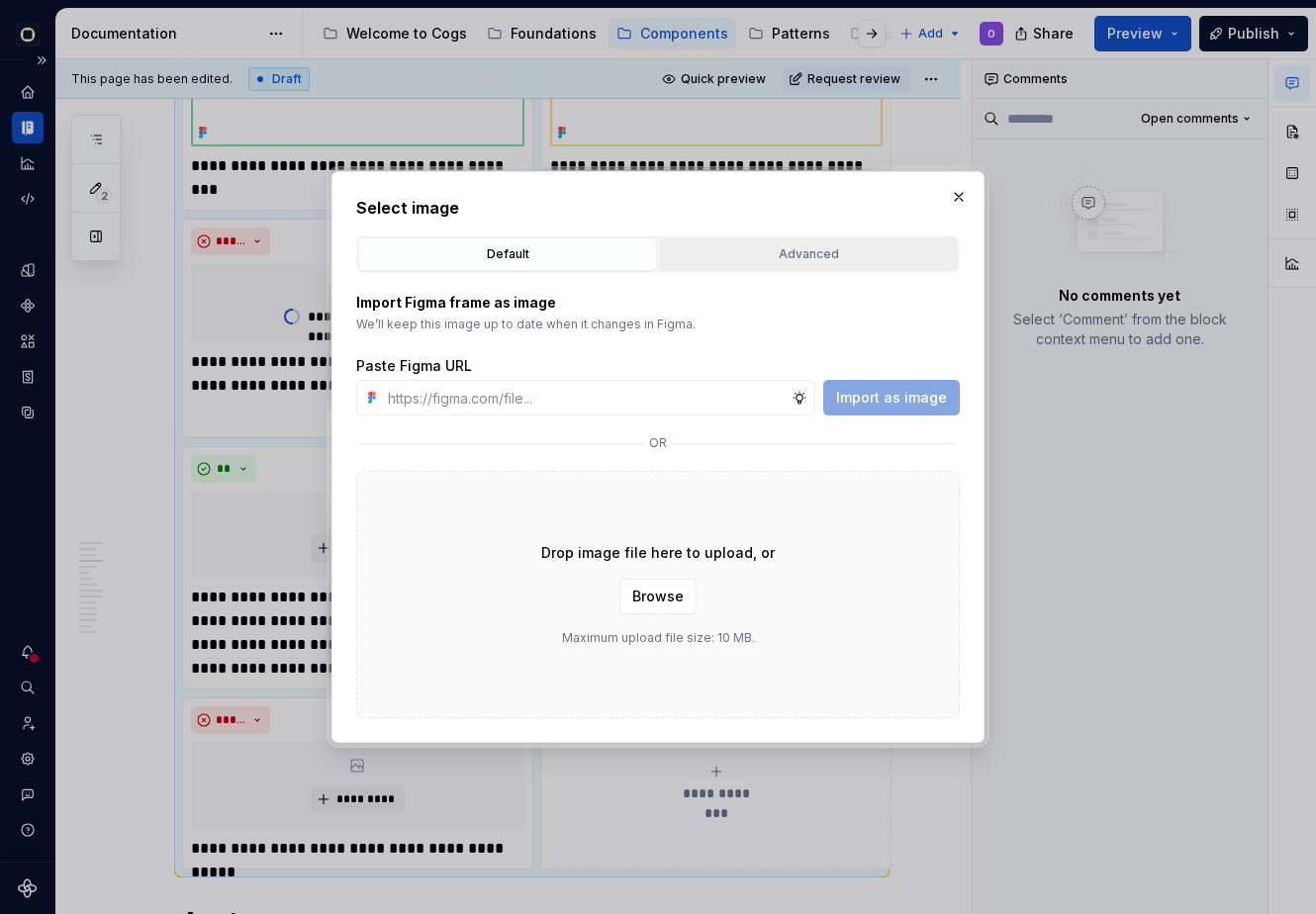click on "Advanced" at bounding box center [808, 254] 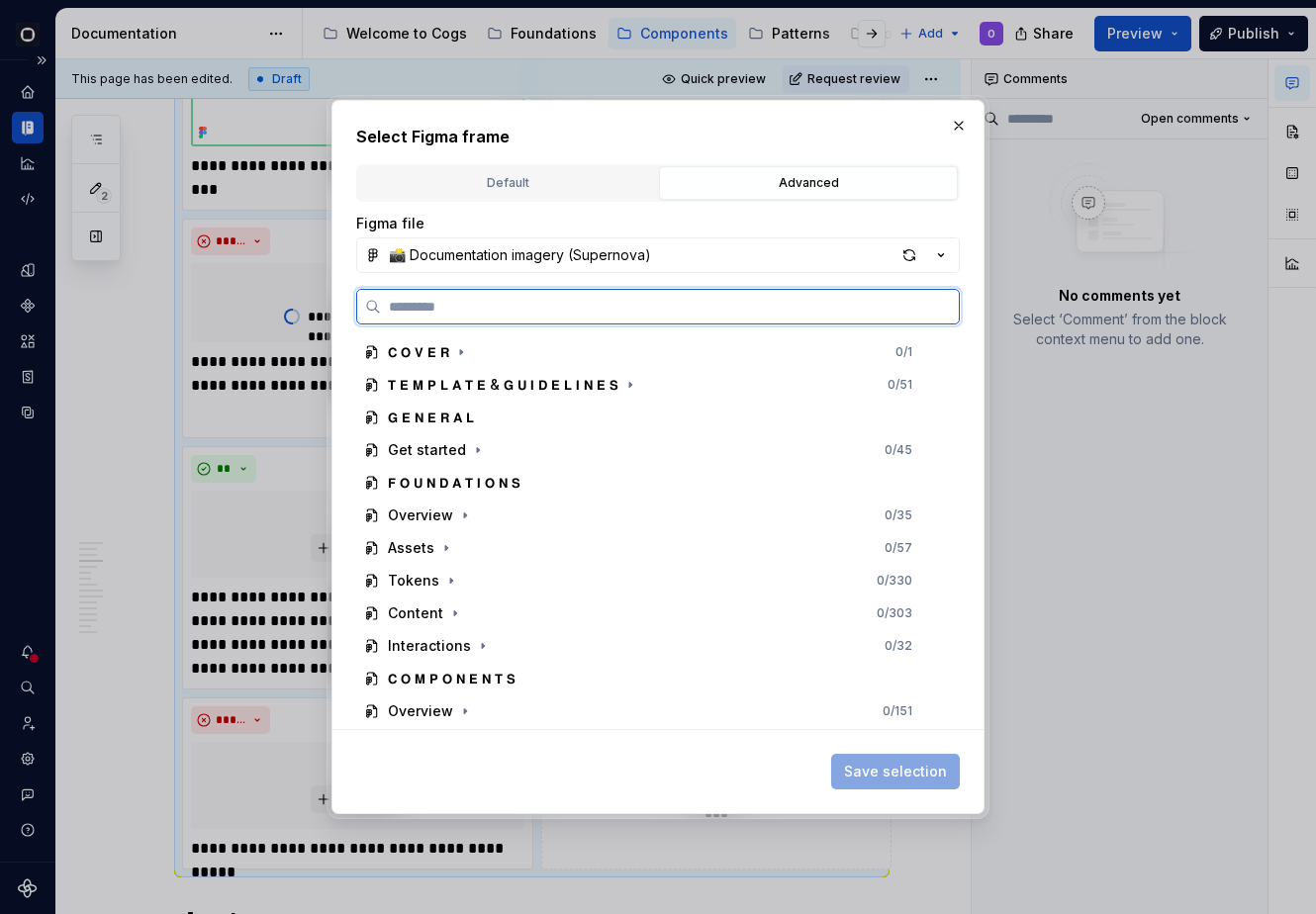click at bounding box center (670, 307) 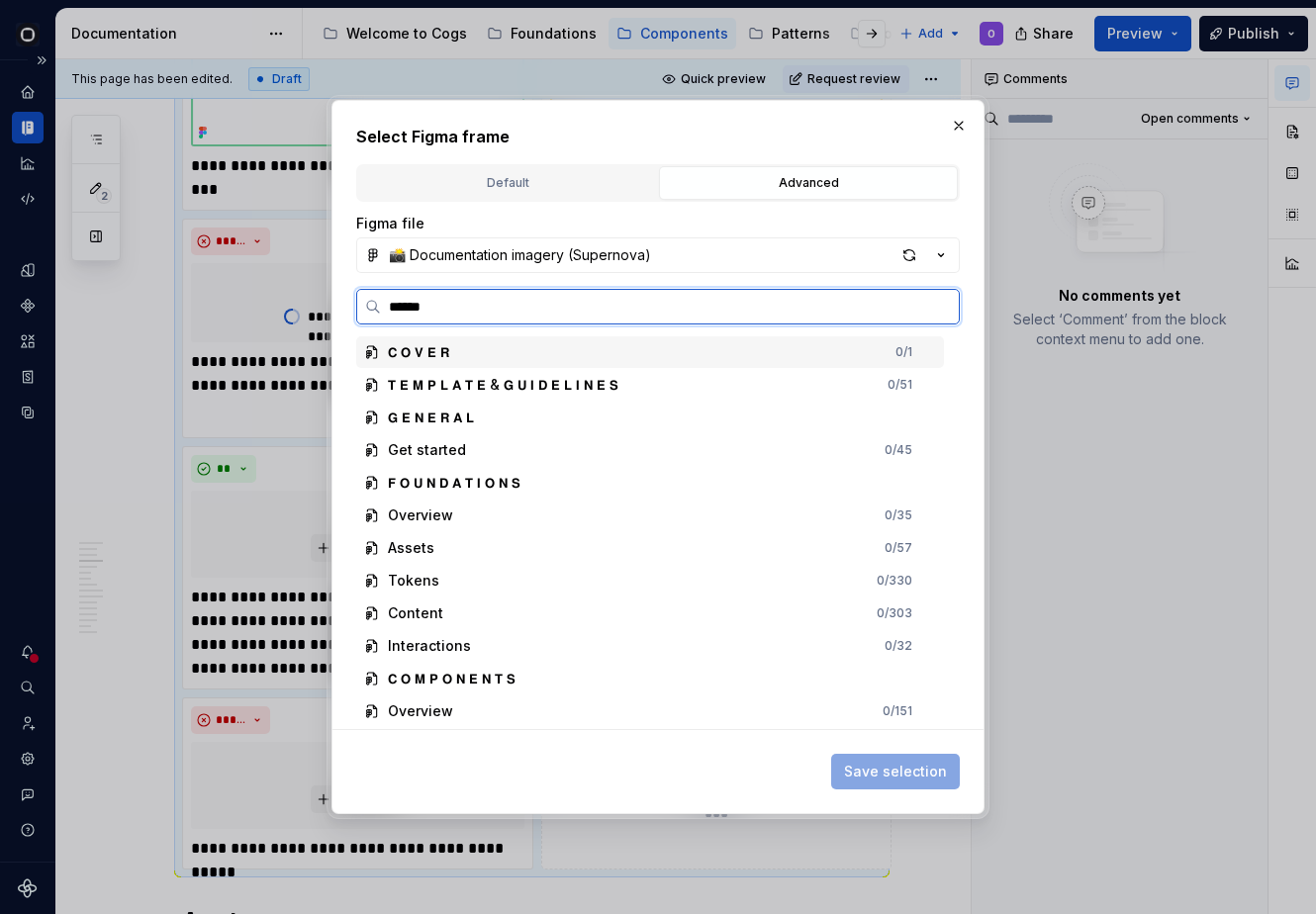 type on "*******" 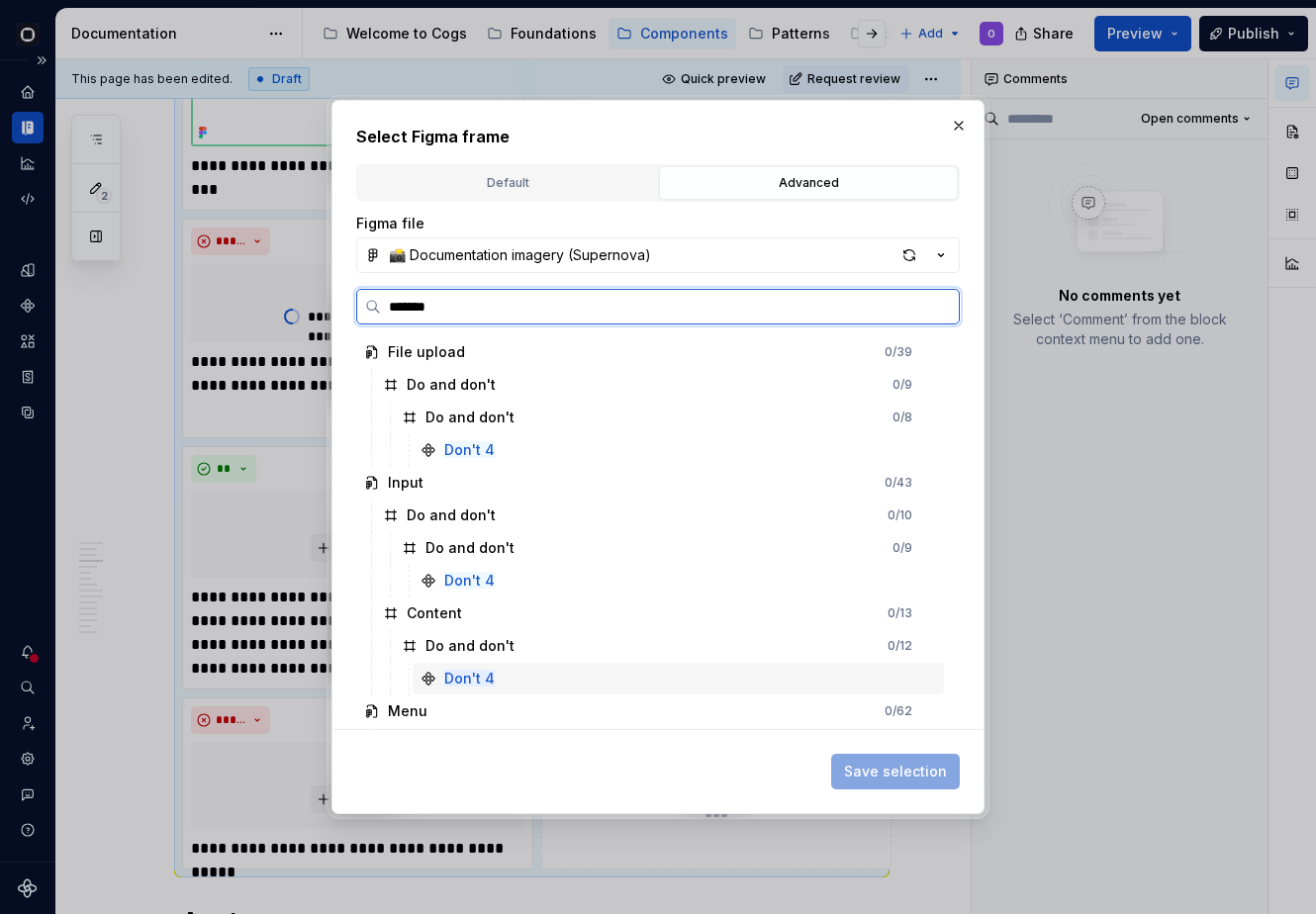 scroll, scrollTop: 1108, scrollLeft: 0, axis: vertical 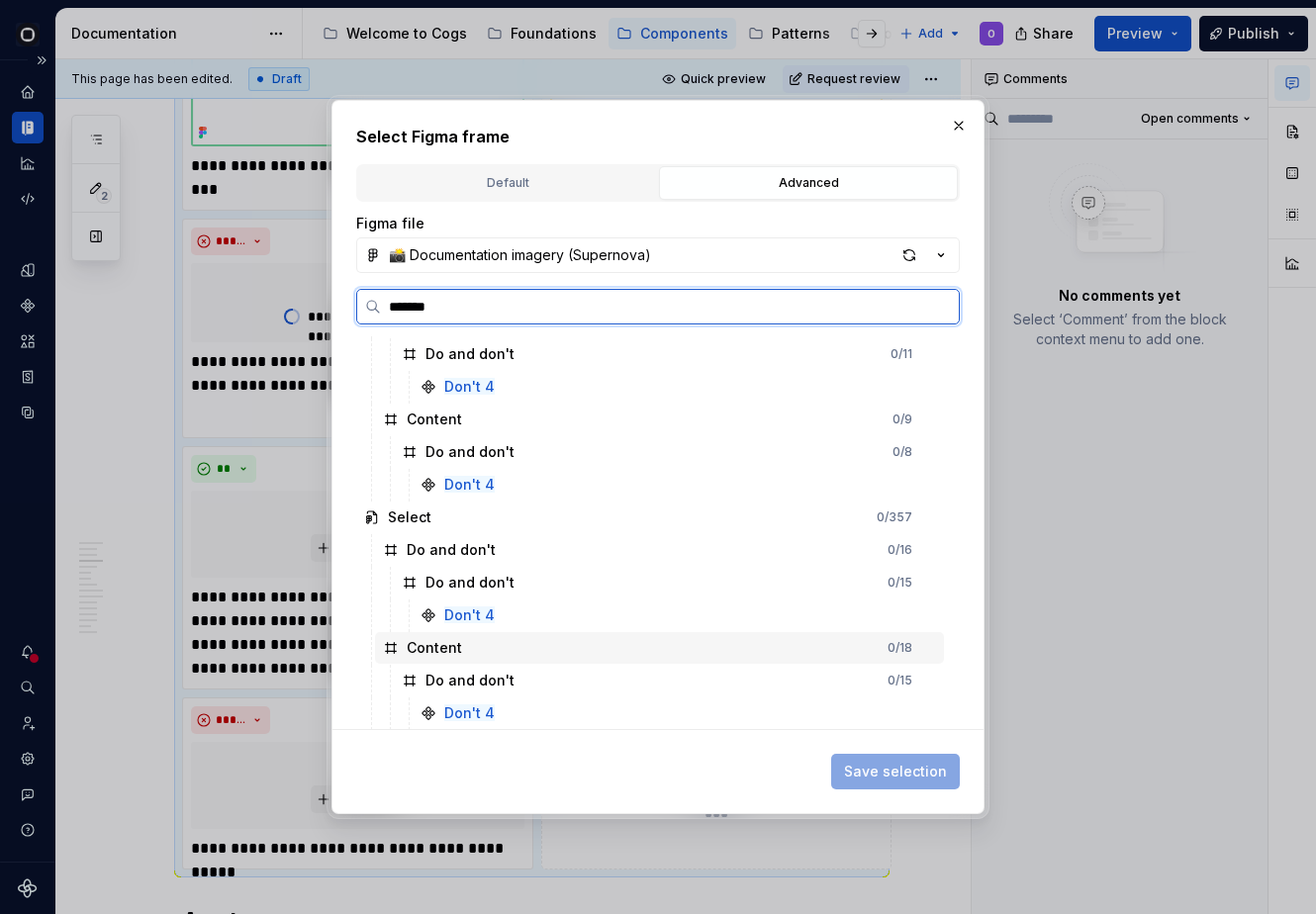 click on "Content 0 / 18" at bounding box center [659, 648] 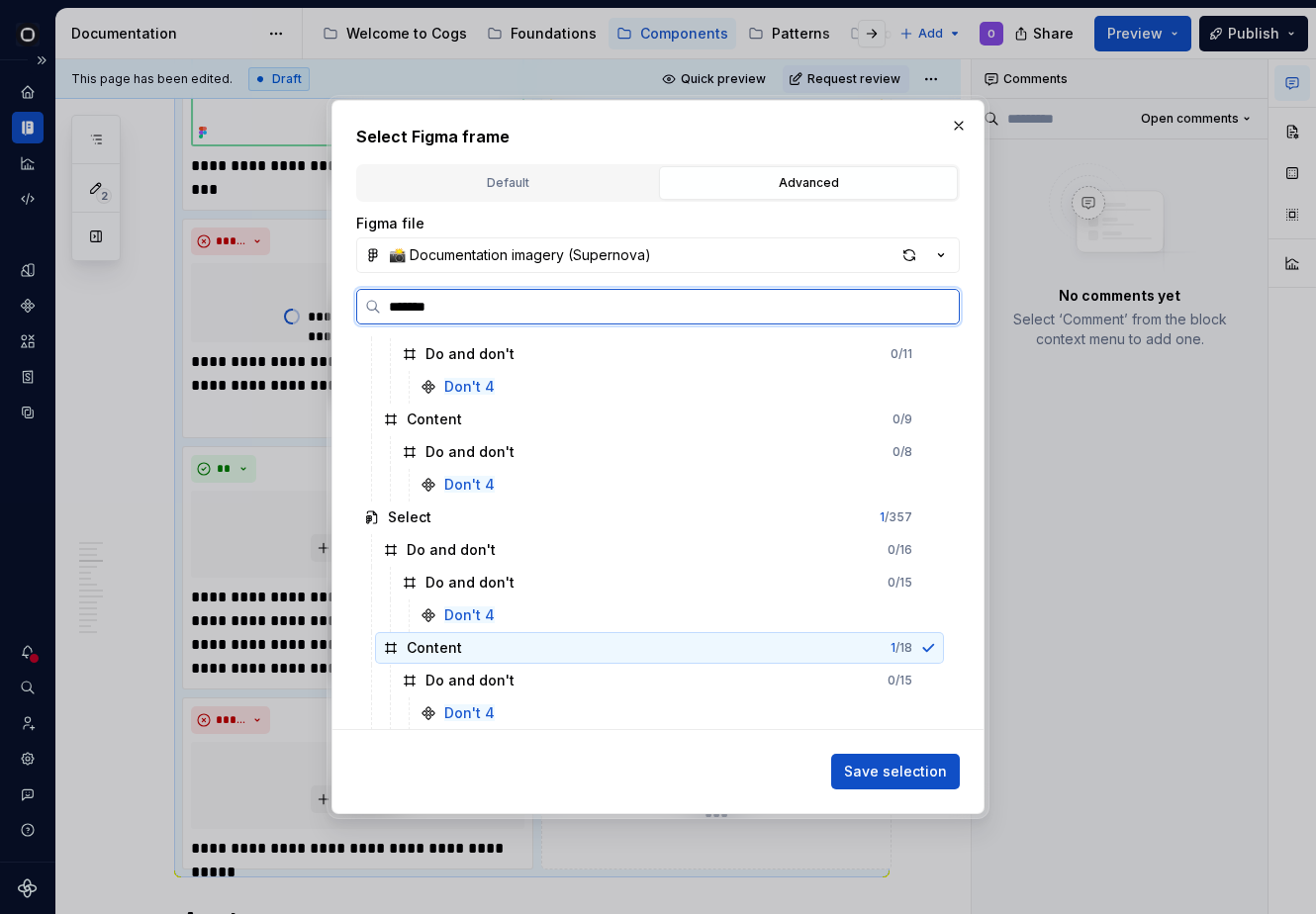 click on "Don't 4" at bounding box center (678, 615) 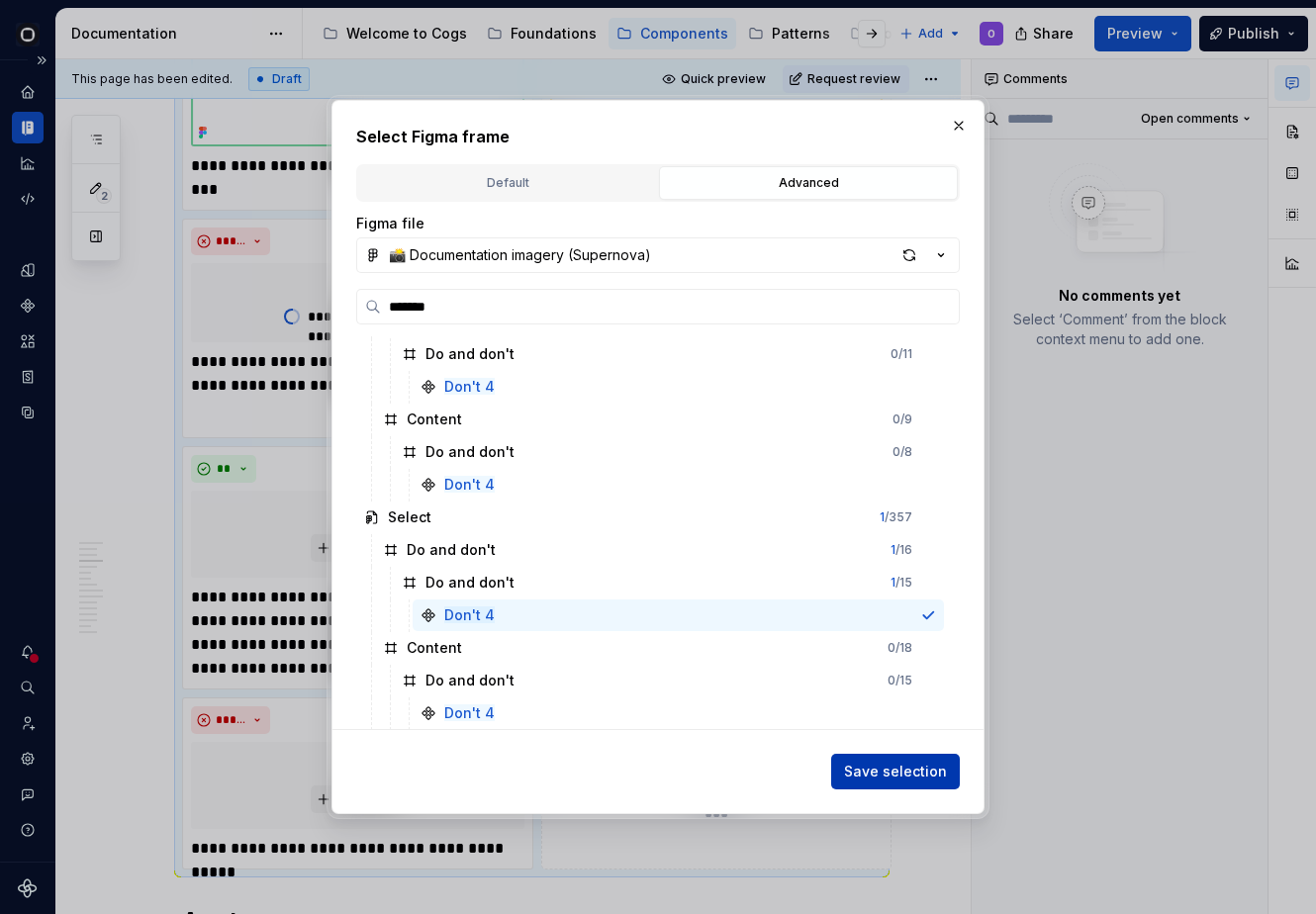 click on "Save selection" at bounding box center (895, 772) 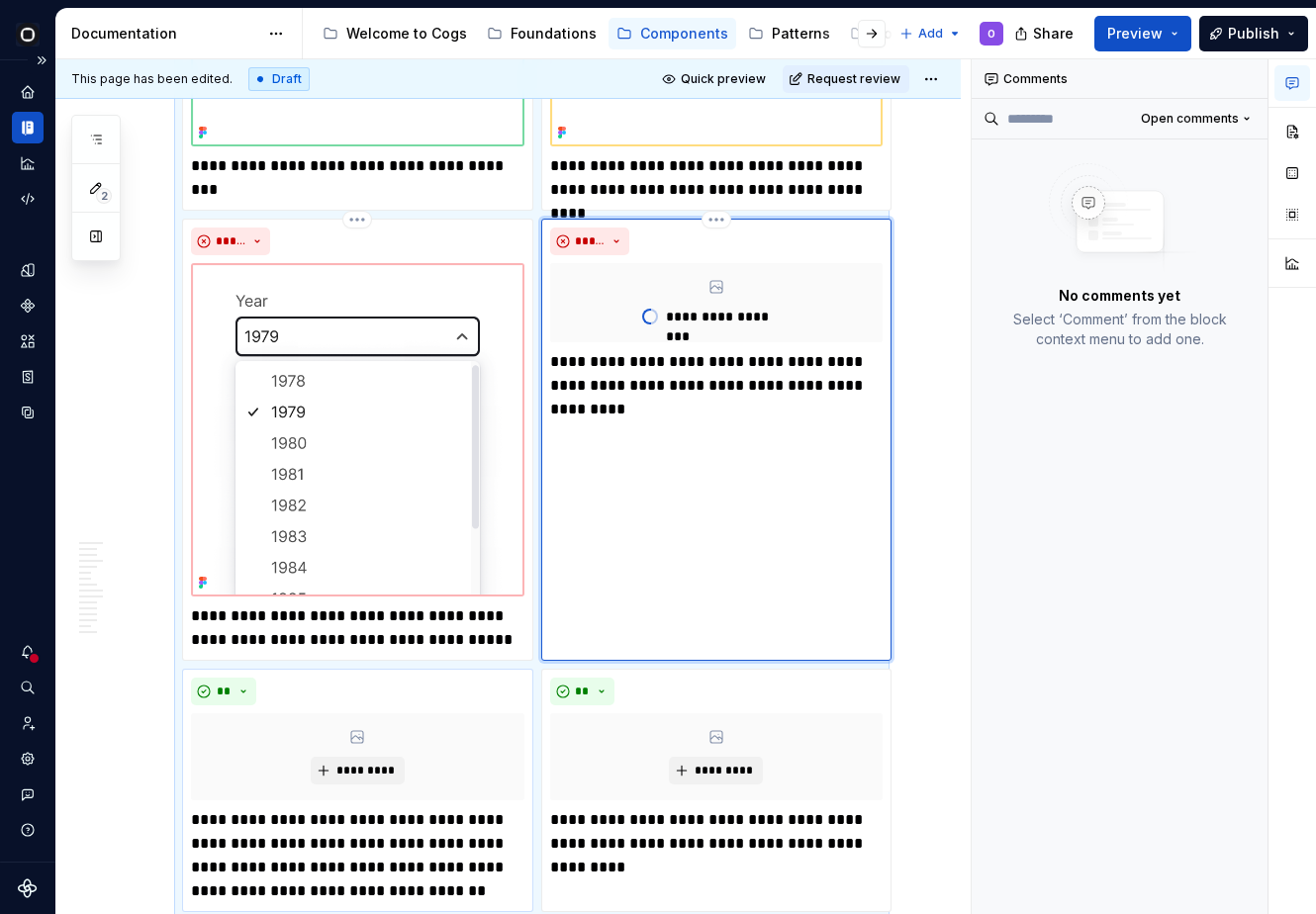 type on "*" 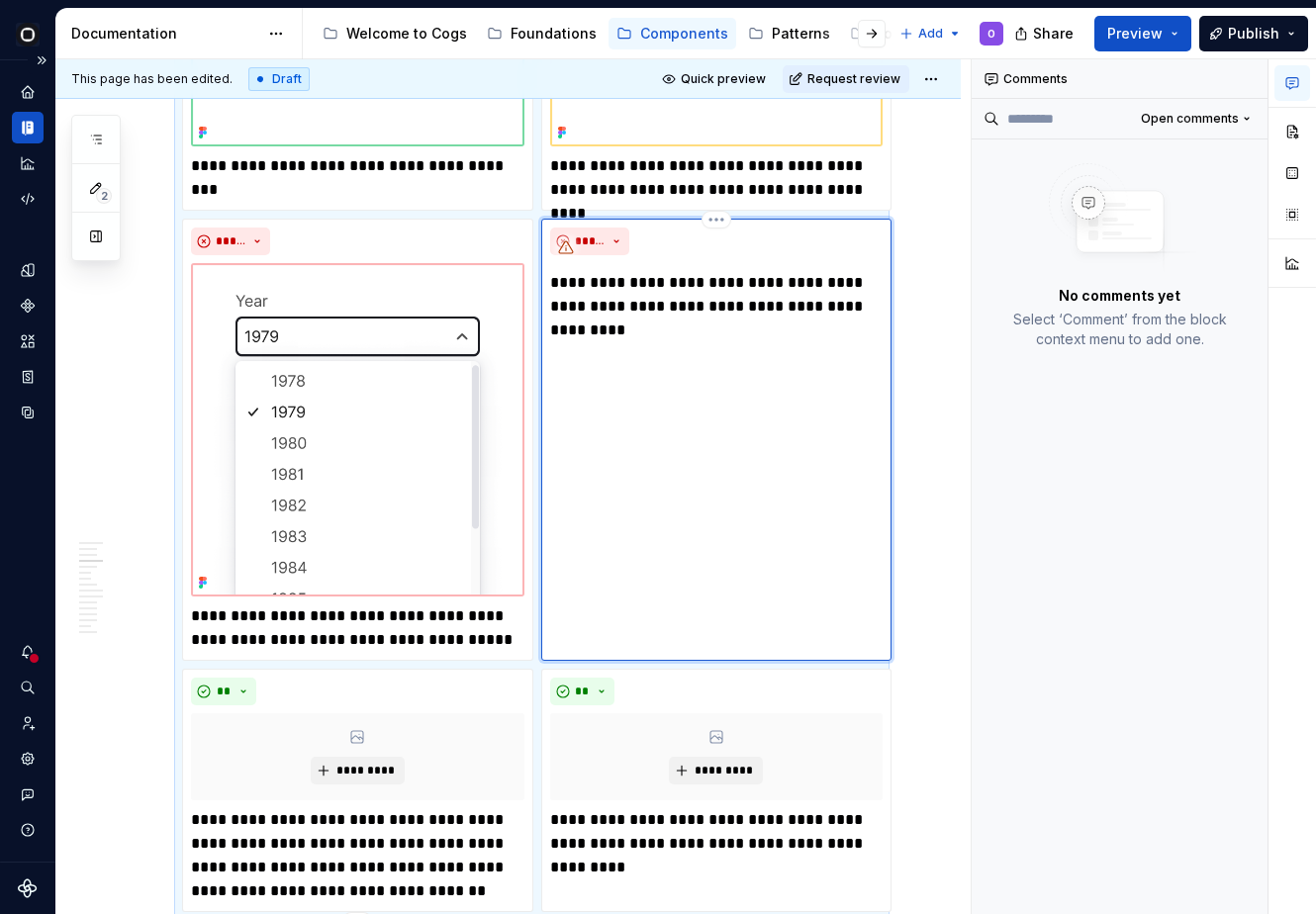scroll, scrollTop: 2781, scrollLeft: 0, axis: vertical 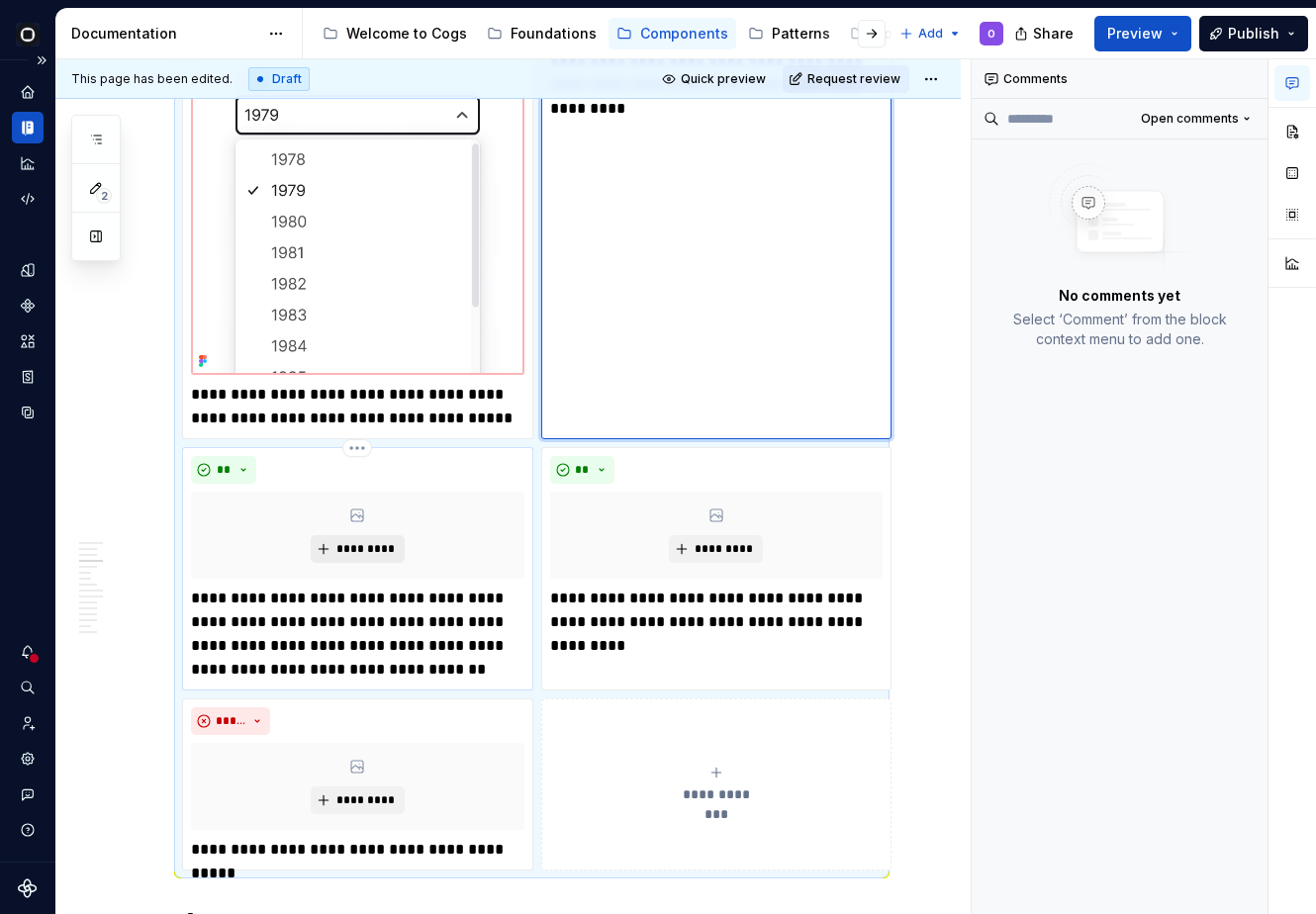 click on "*********" at bounding box center (365, 549) 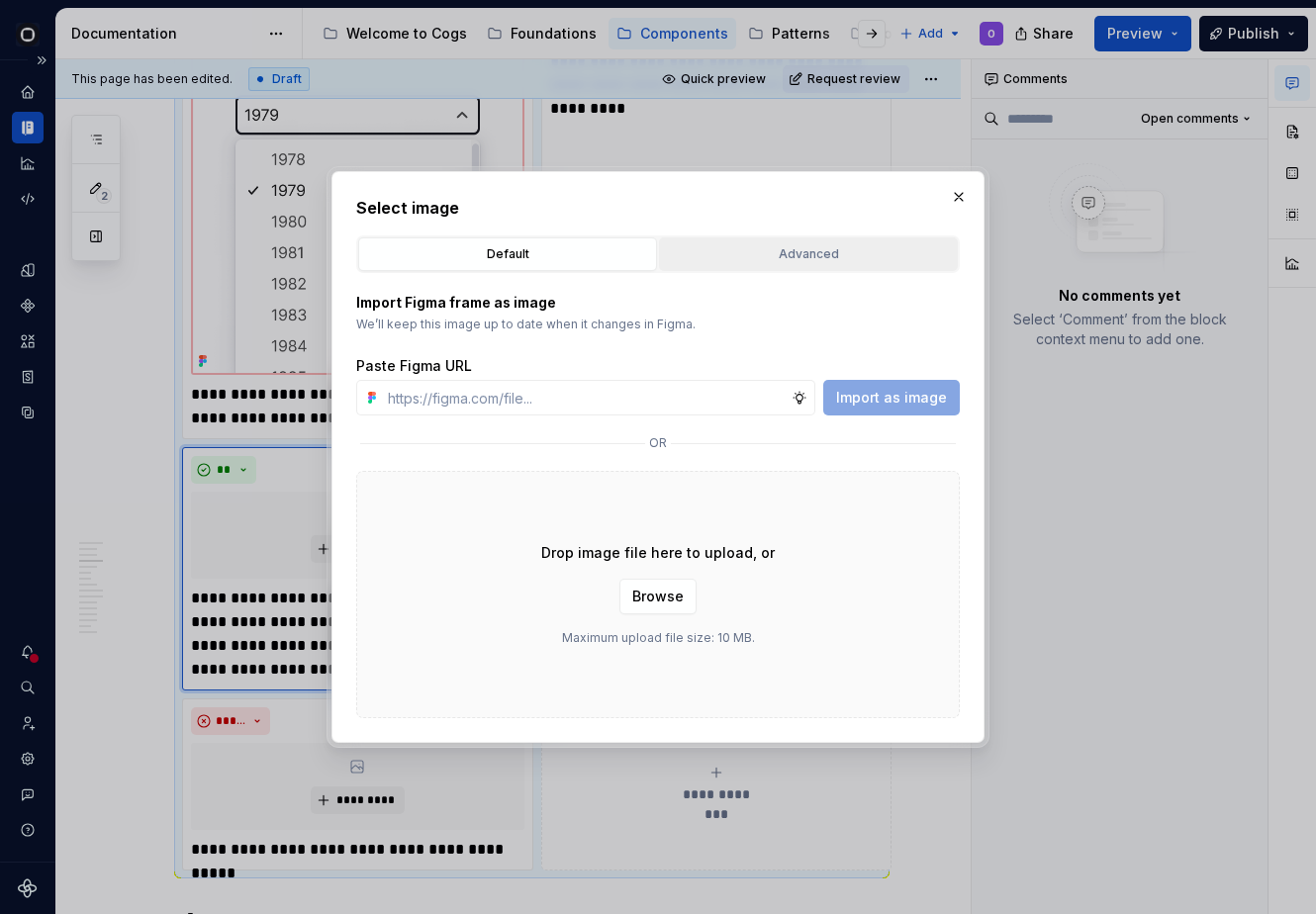 click on "Advanced" at bounding box center (808, 254) 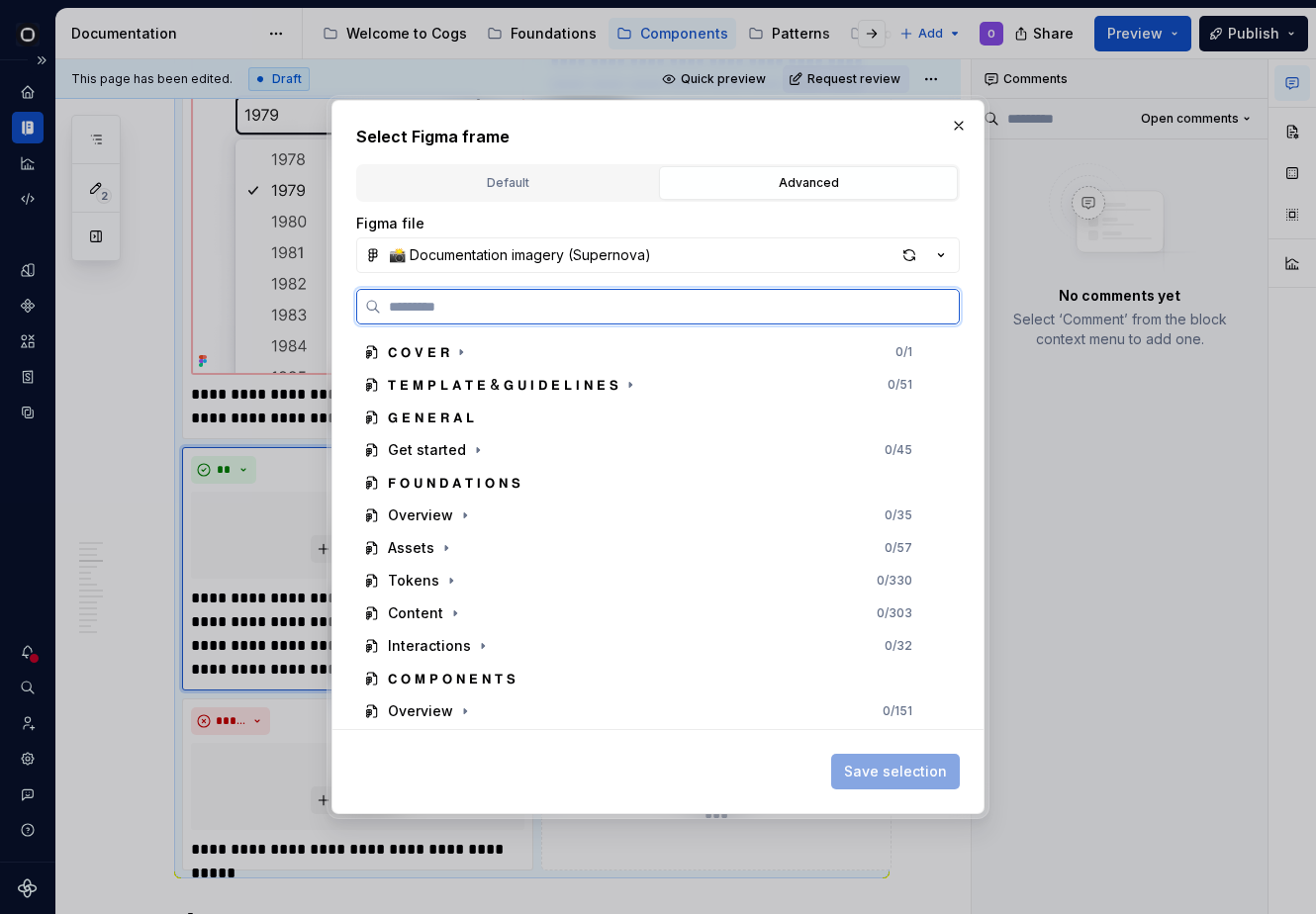 click at bounding box center [670, 307] 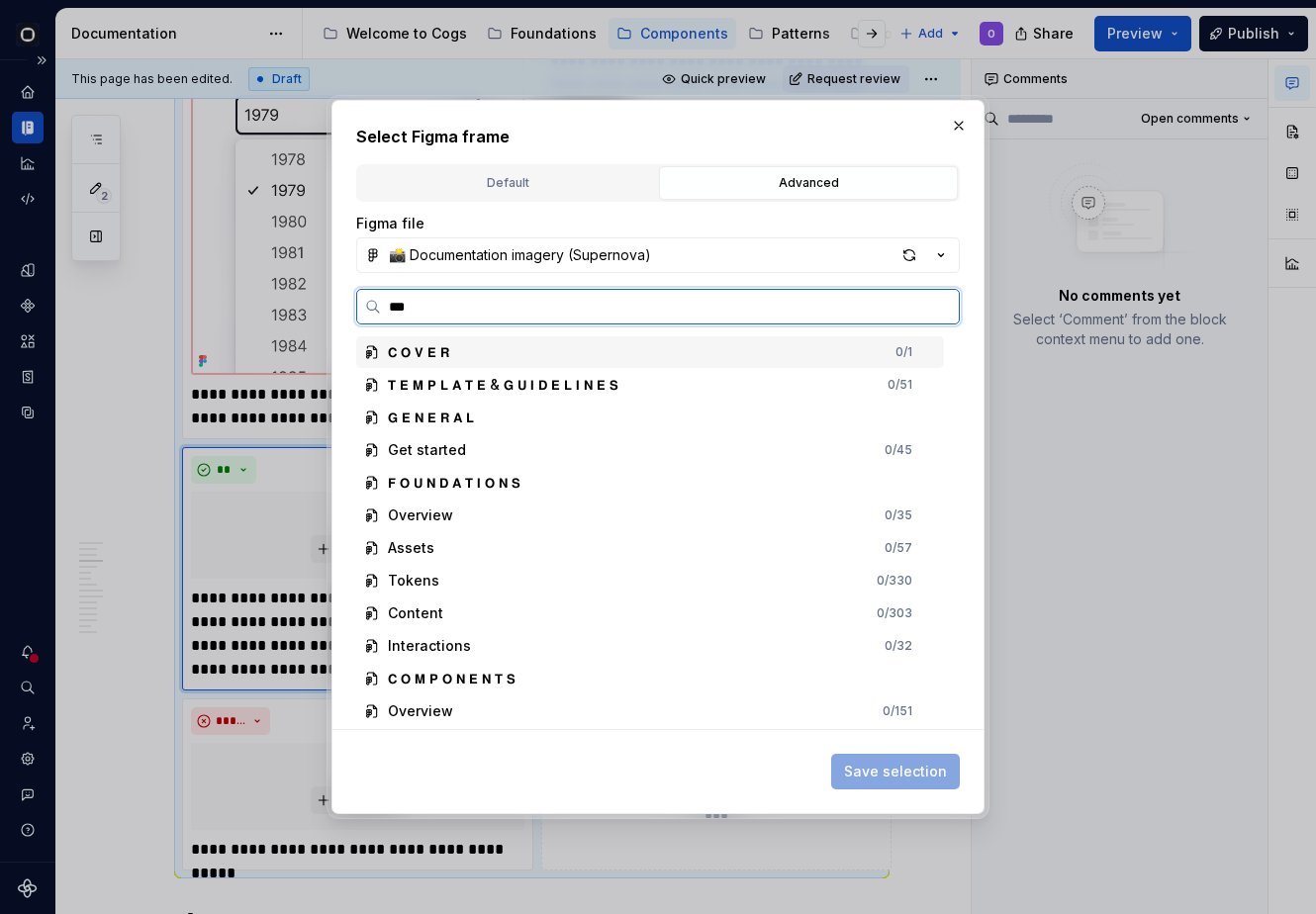 type on "****" 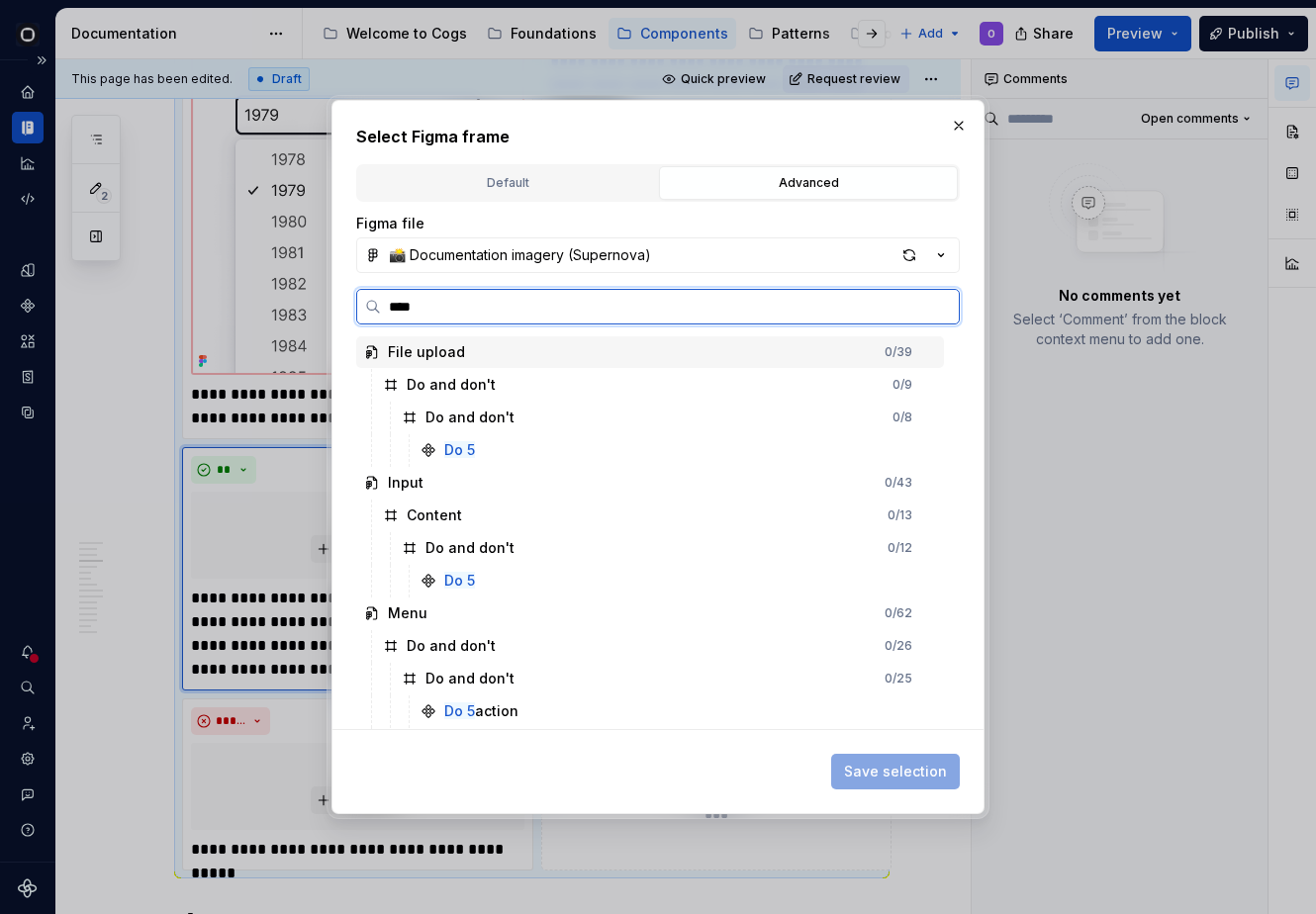 scroll, scrollTop: 814, scrollLeft: 0, axis: vertical 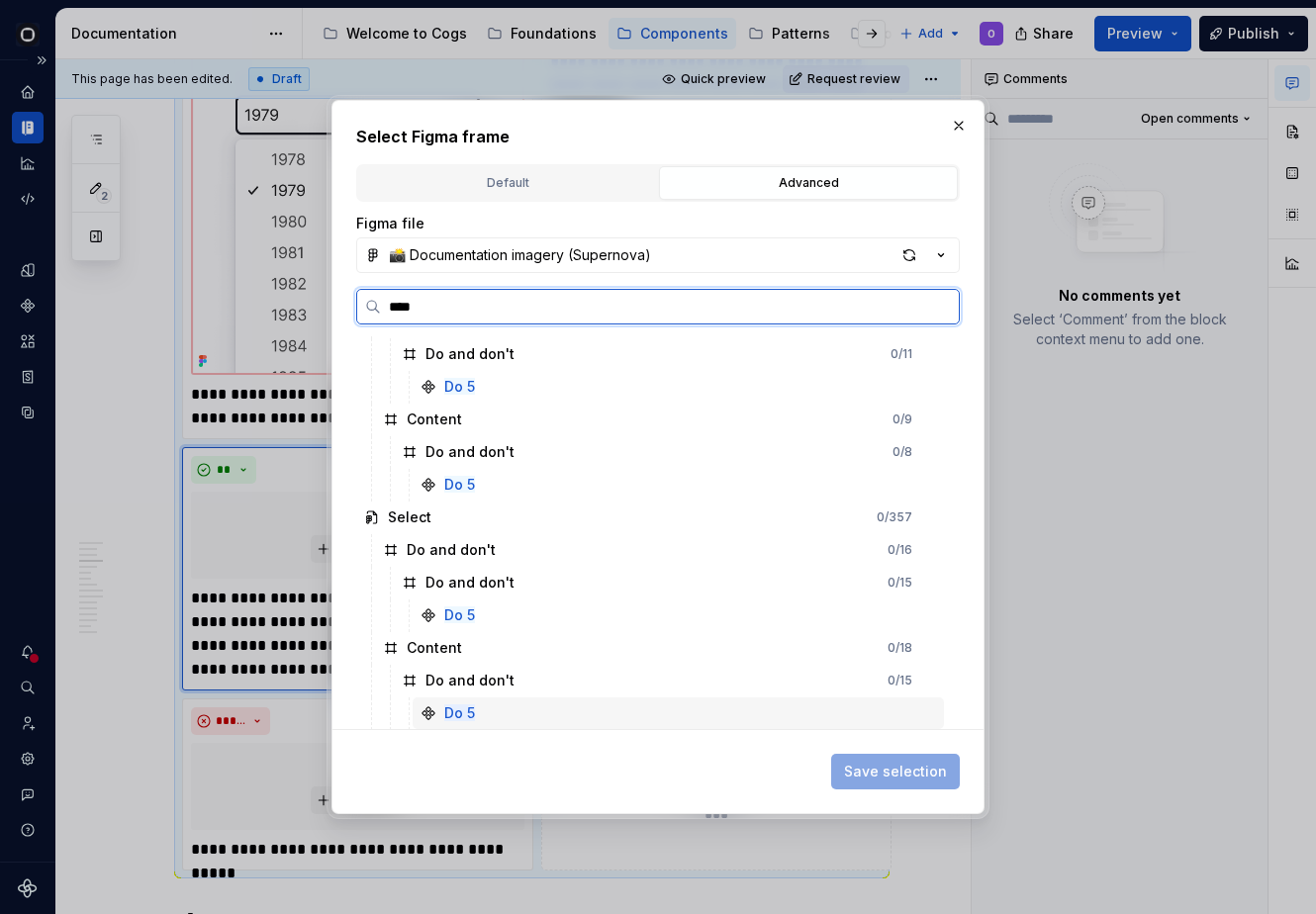 click on "Do 5" at bounding box center [678, 713] 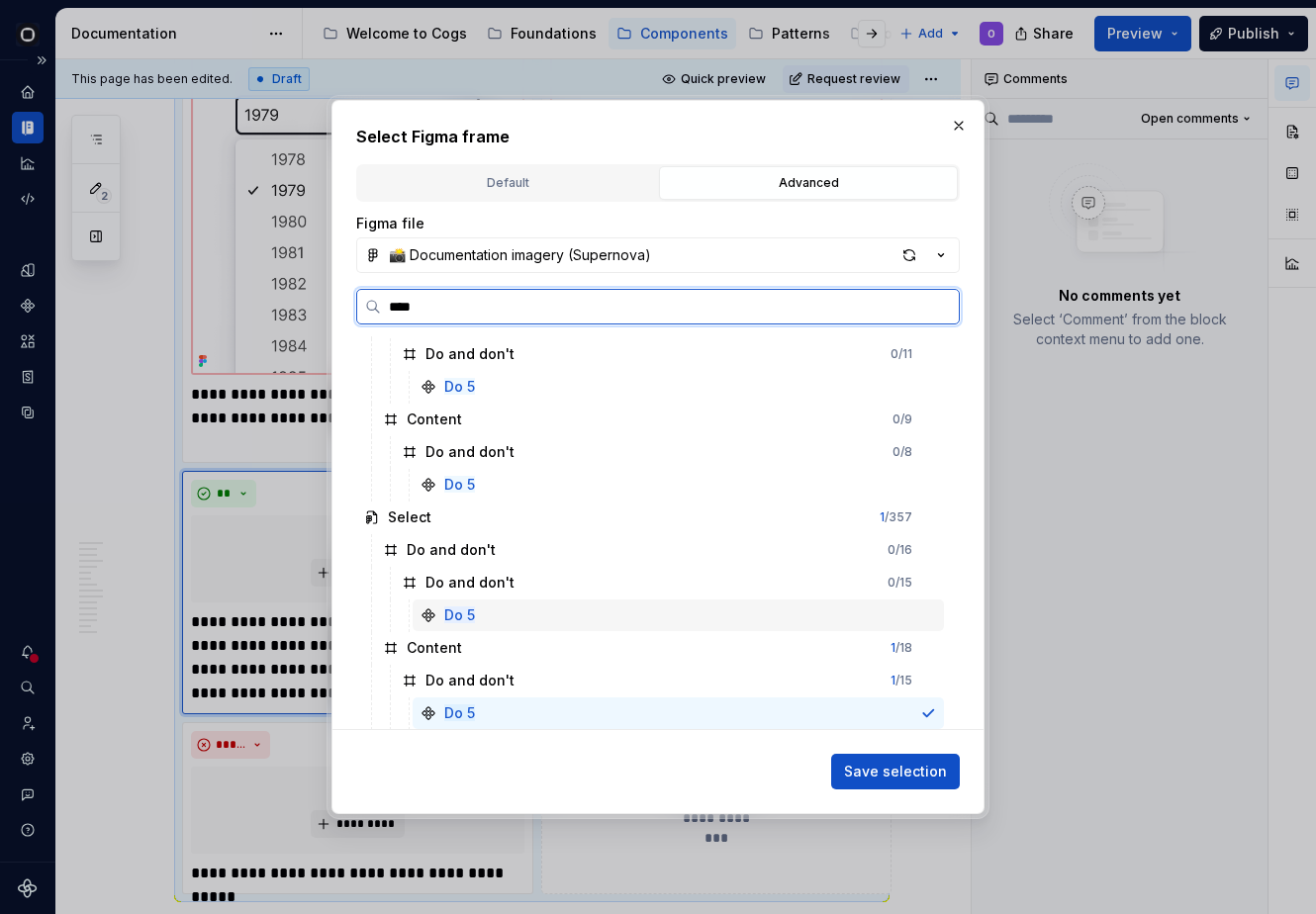 click on "Do 5" at bounding box center [678, 615] 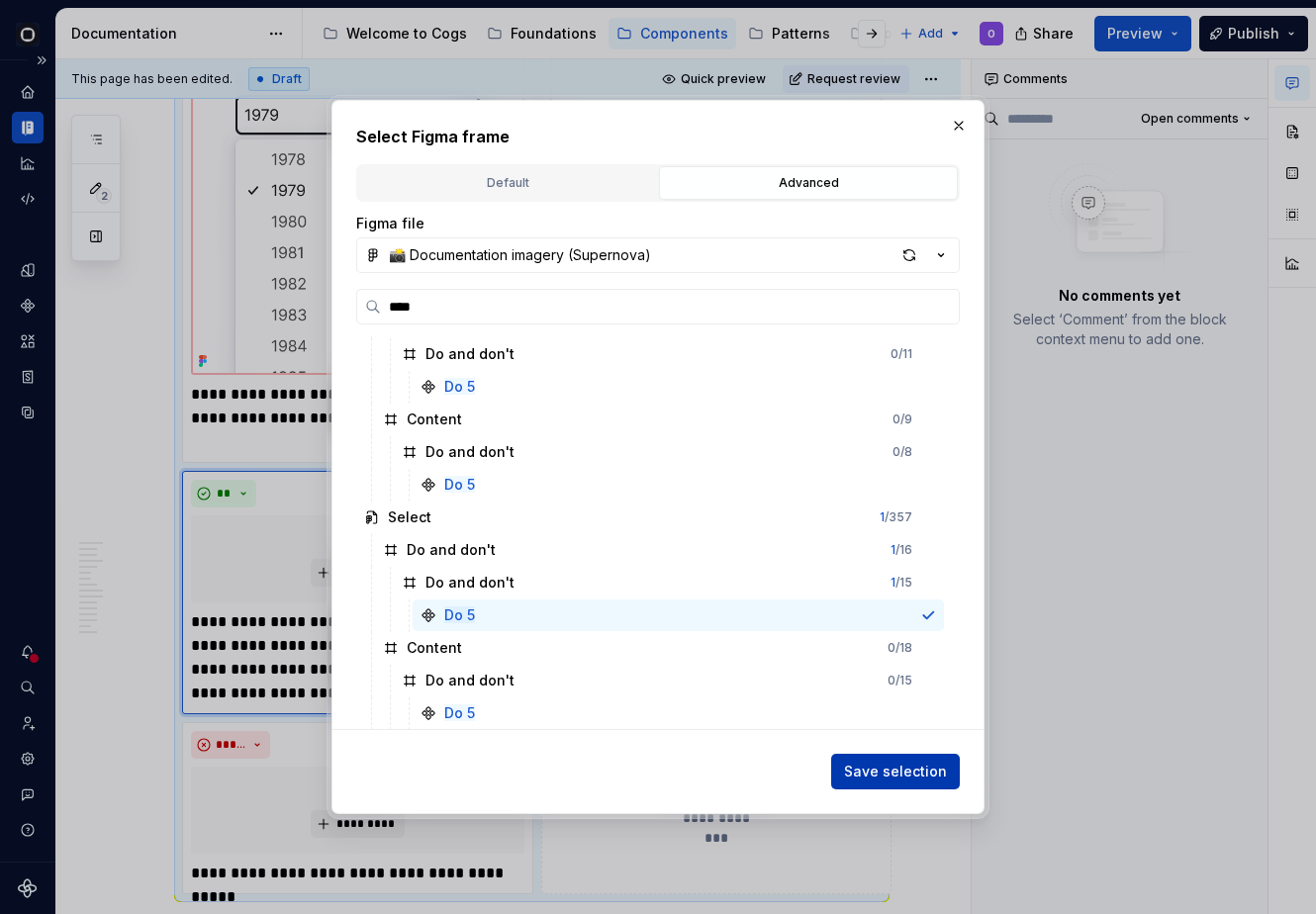 click on "Save selection" at bounding box center [895, 772] 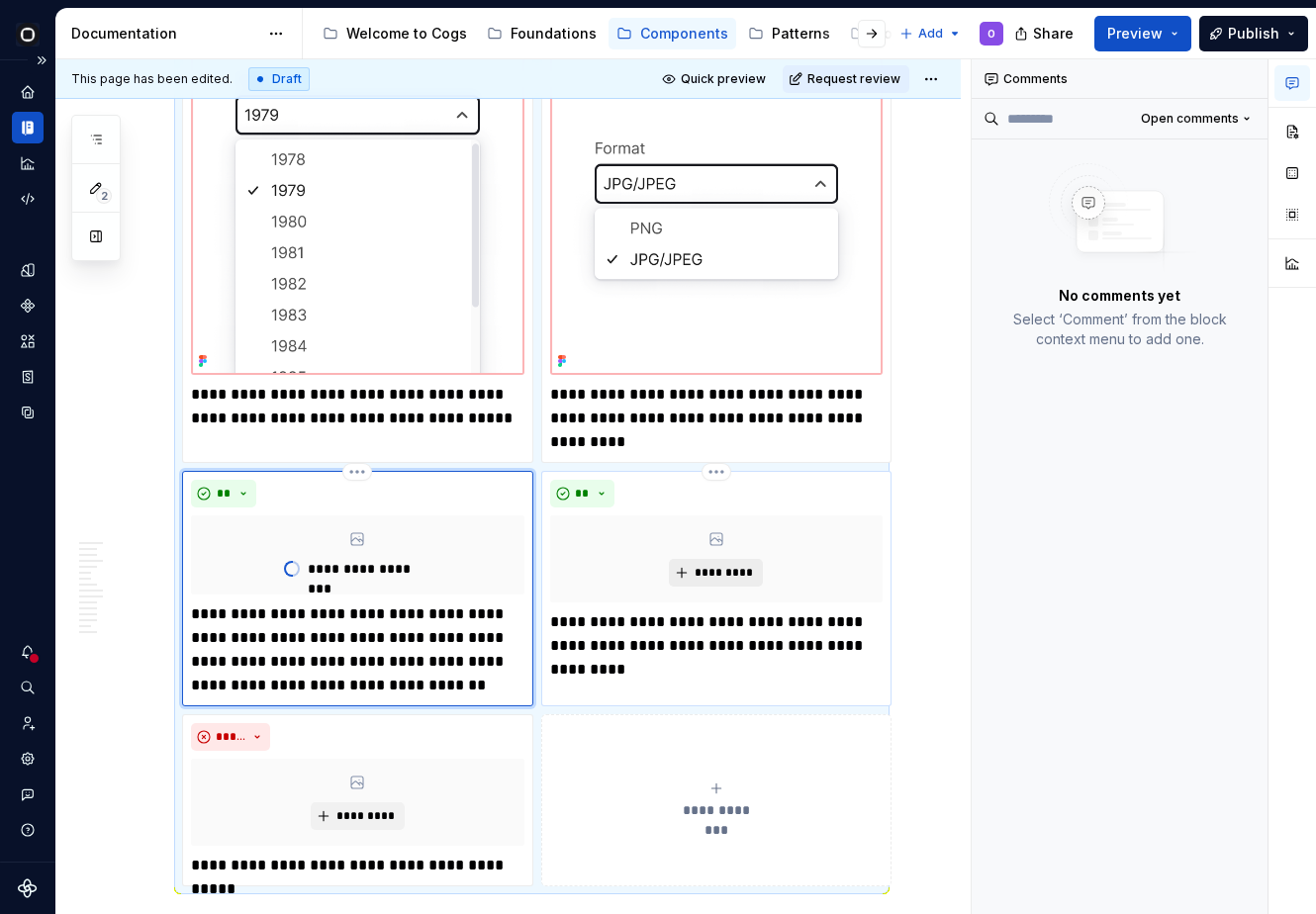 click on "*********" at bounding box center [723, 573] 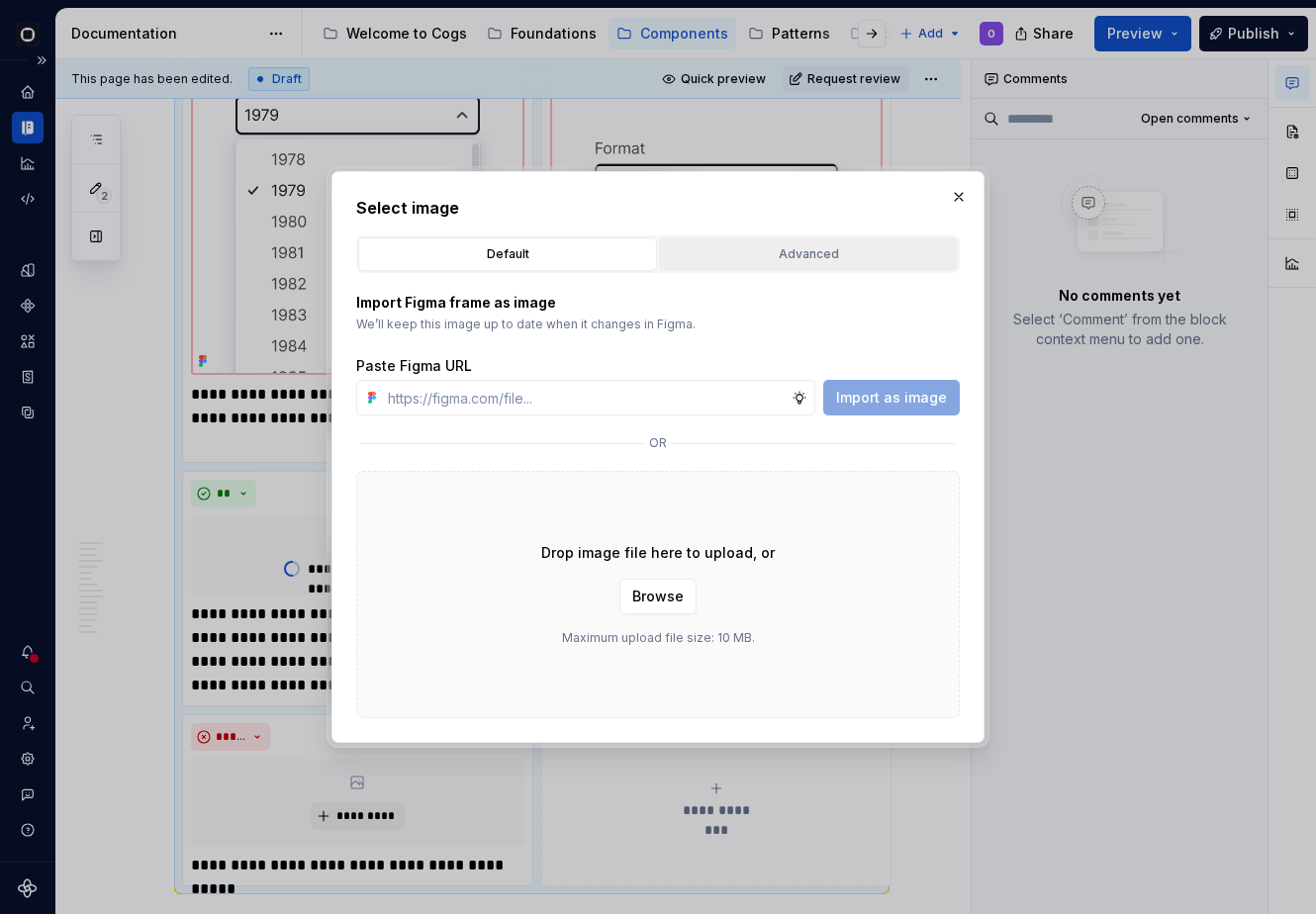 click on "Advanced" at bounding box center (808, 254) 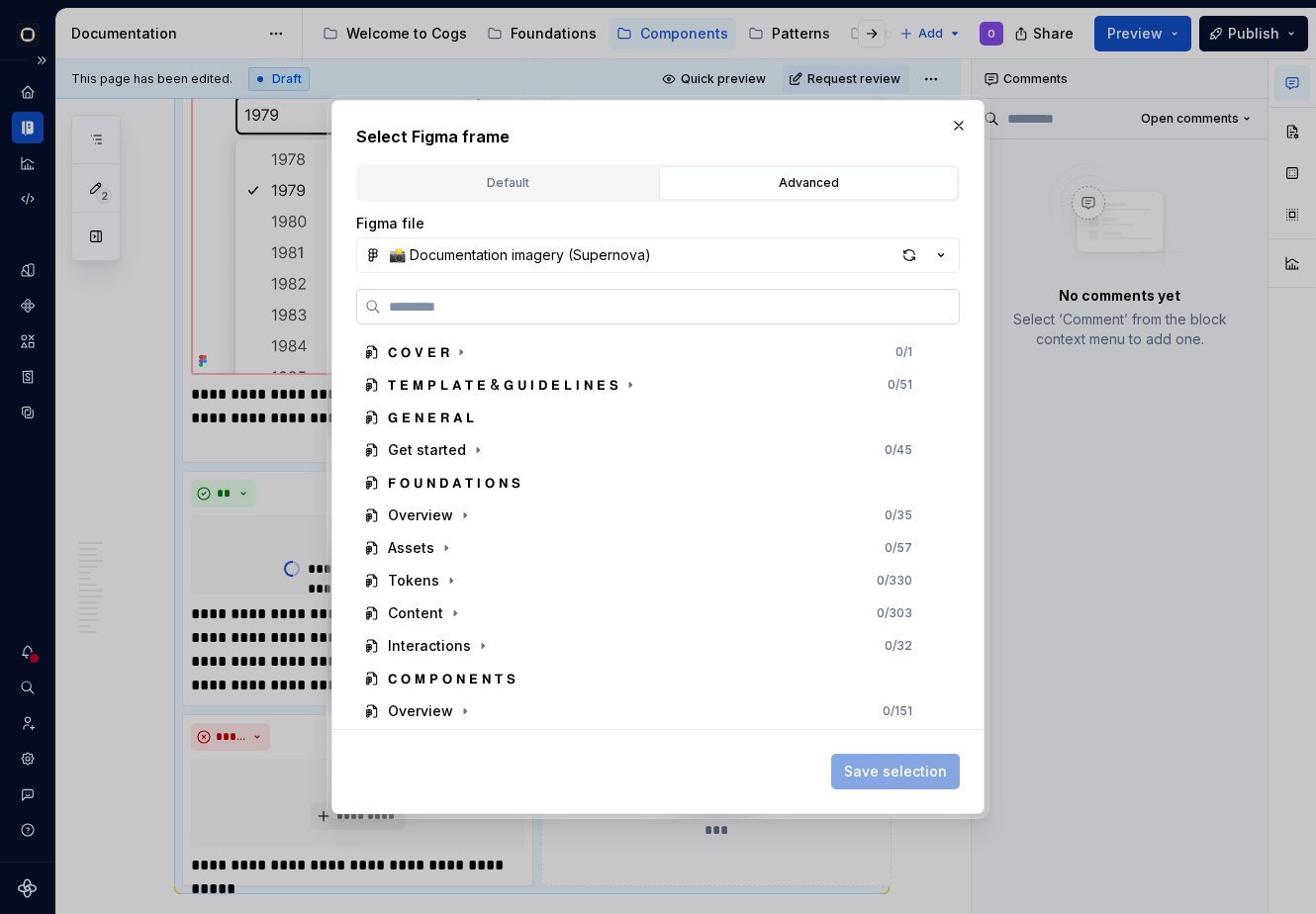 click at bounding box center (670, 307) 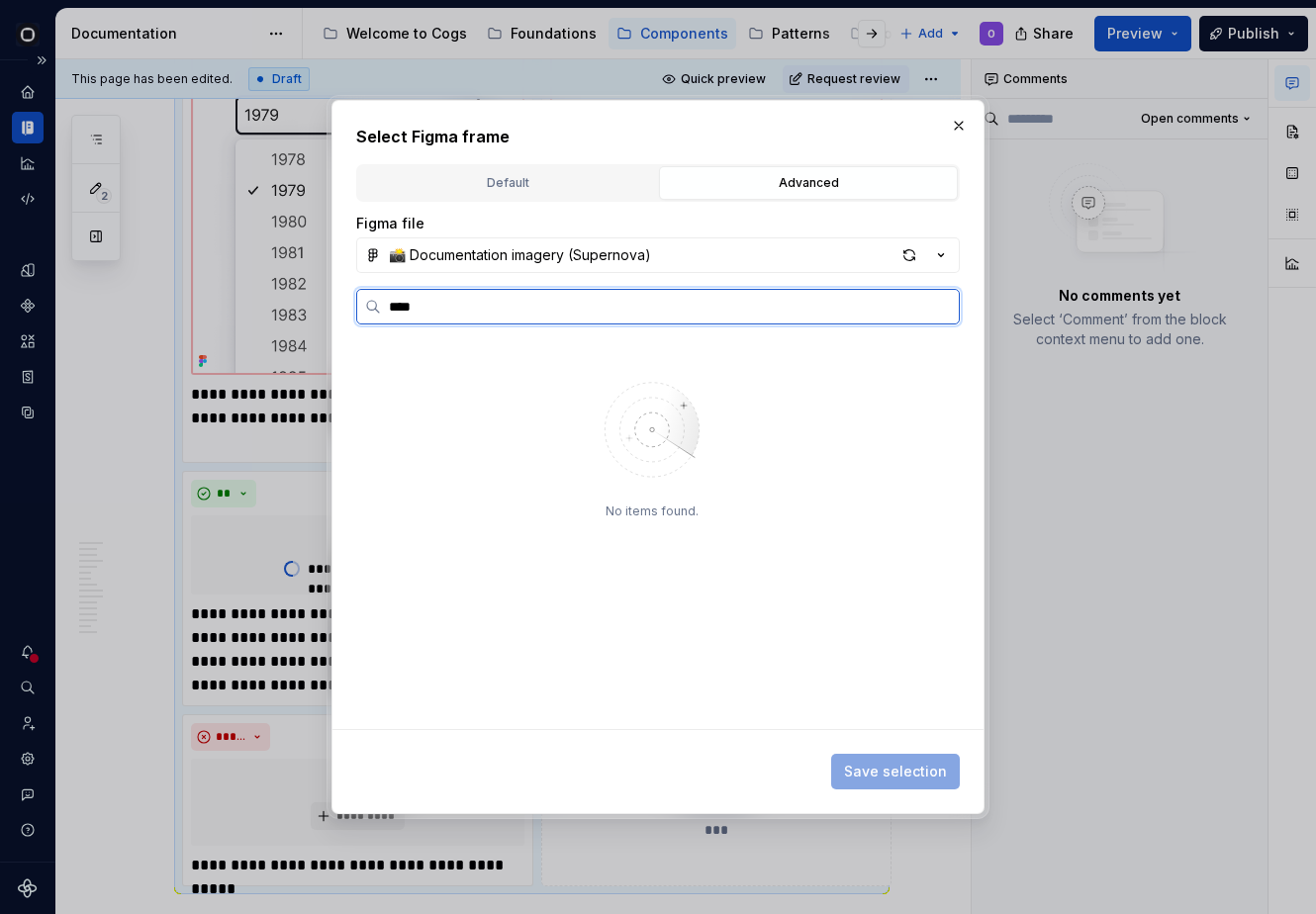 type on "****" 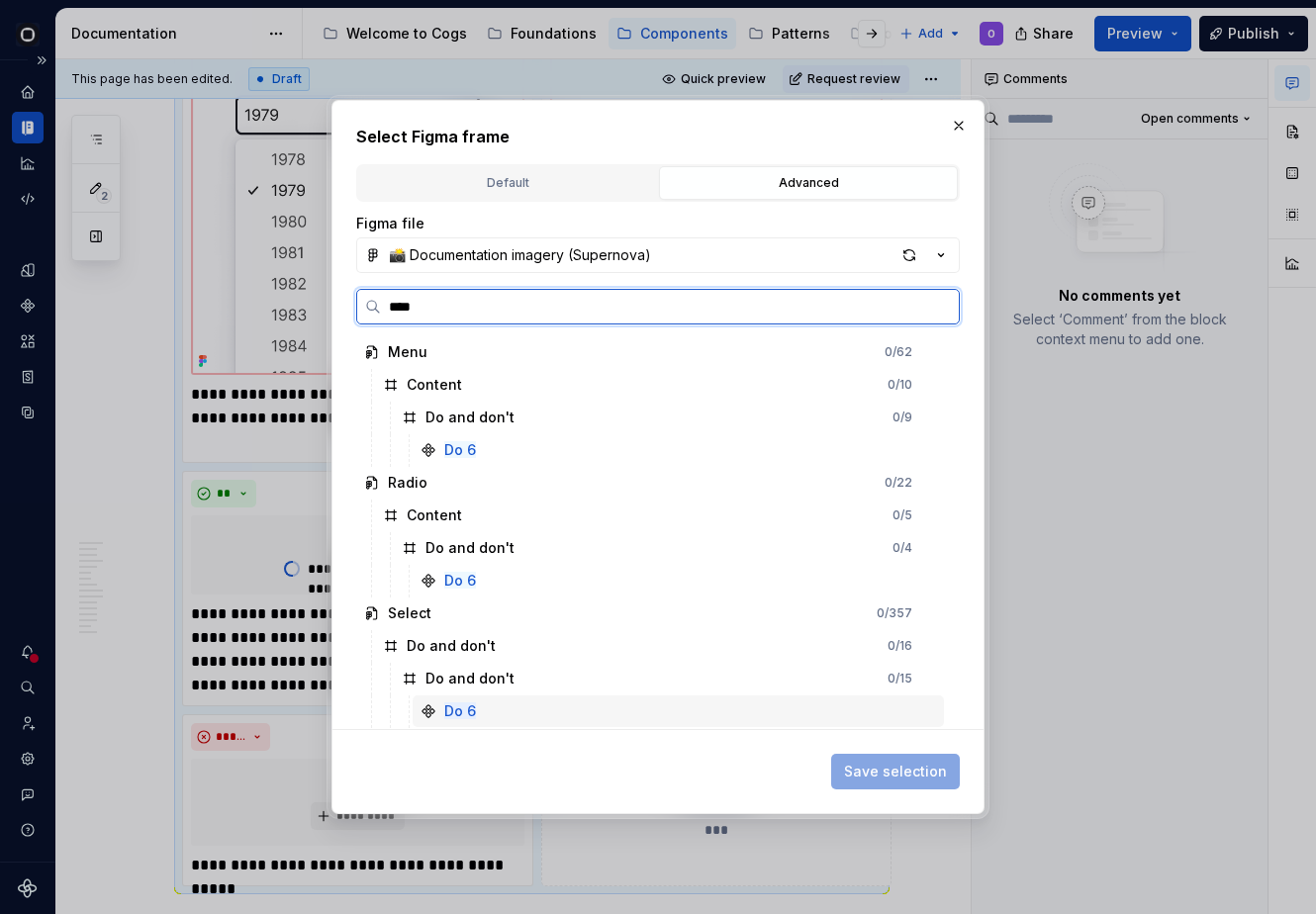 click on "Do 6" at bounding box center (678, 711) 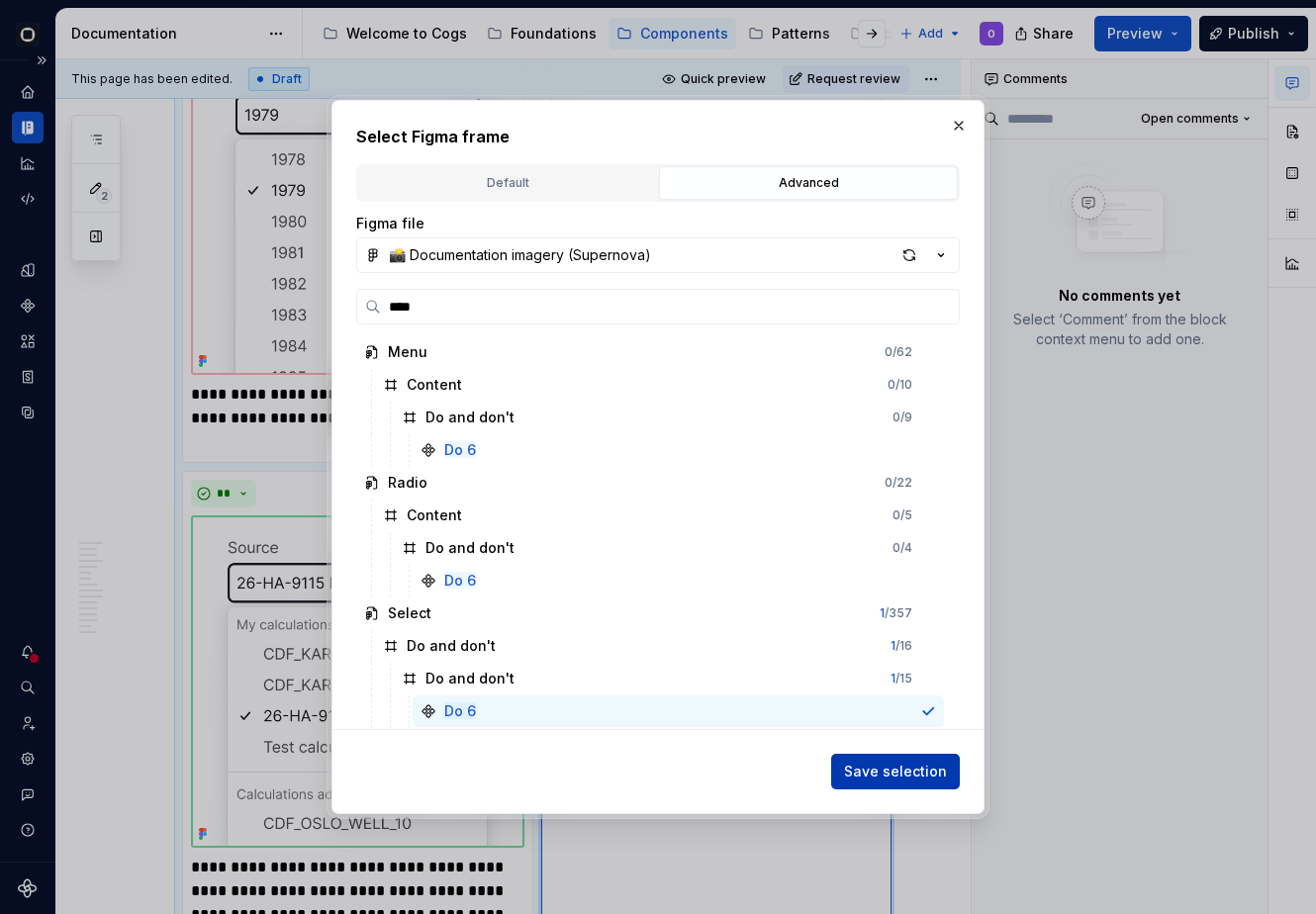 click on "Save selection" at bounding box center [895, 772] 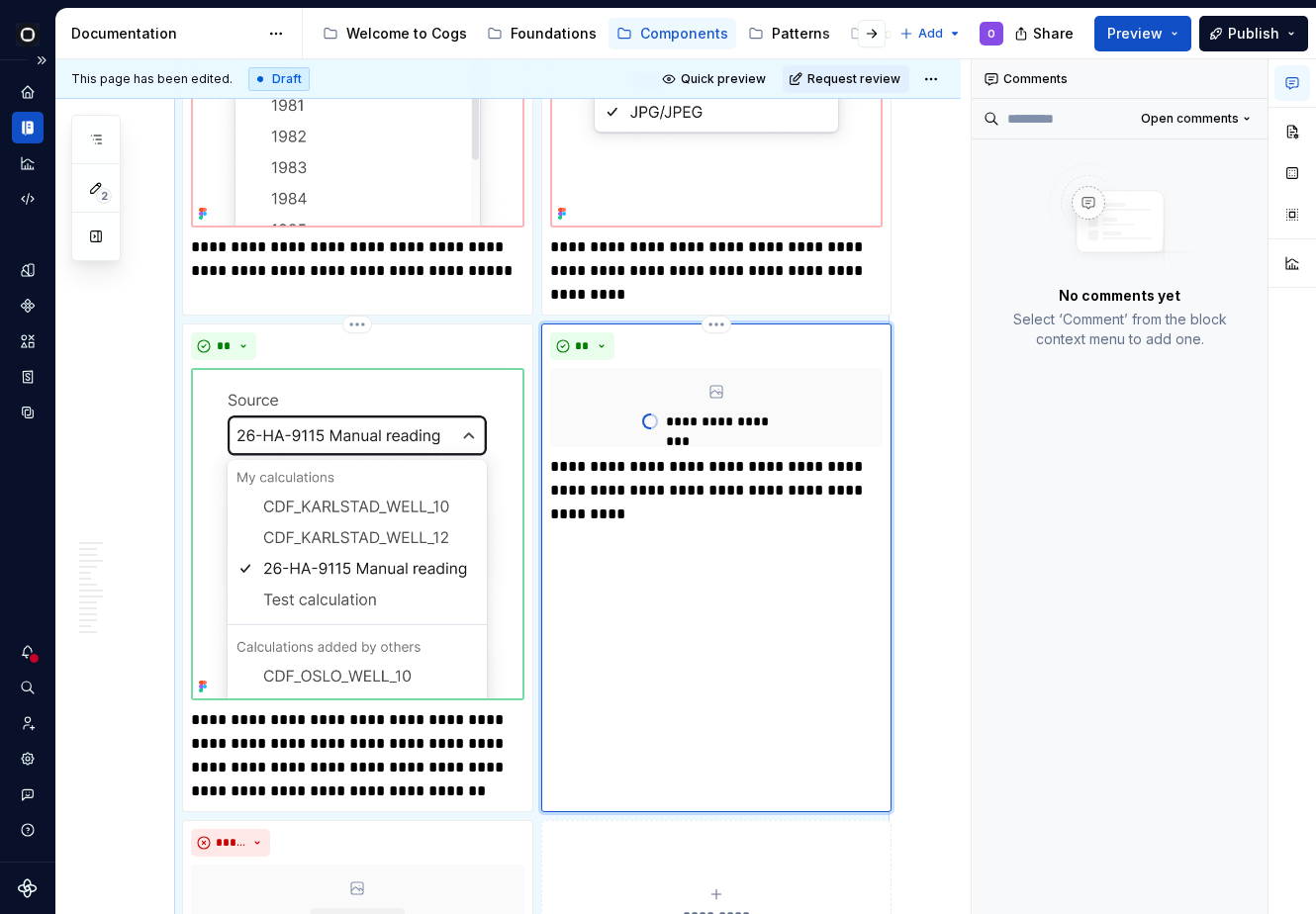 type on "*" 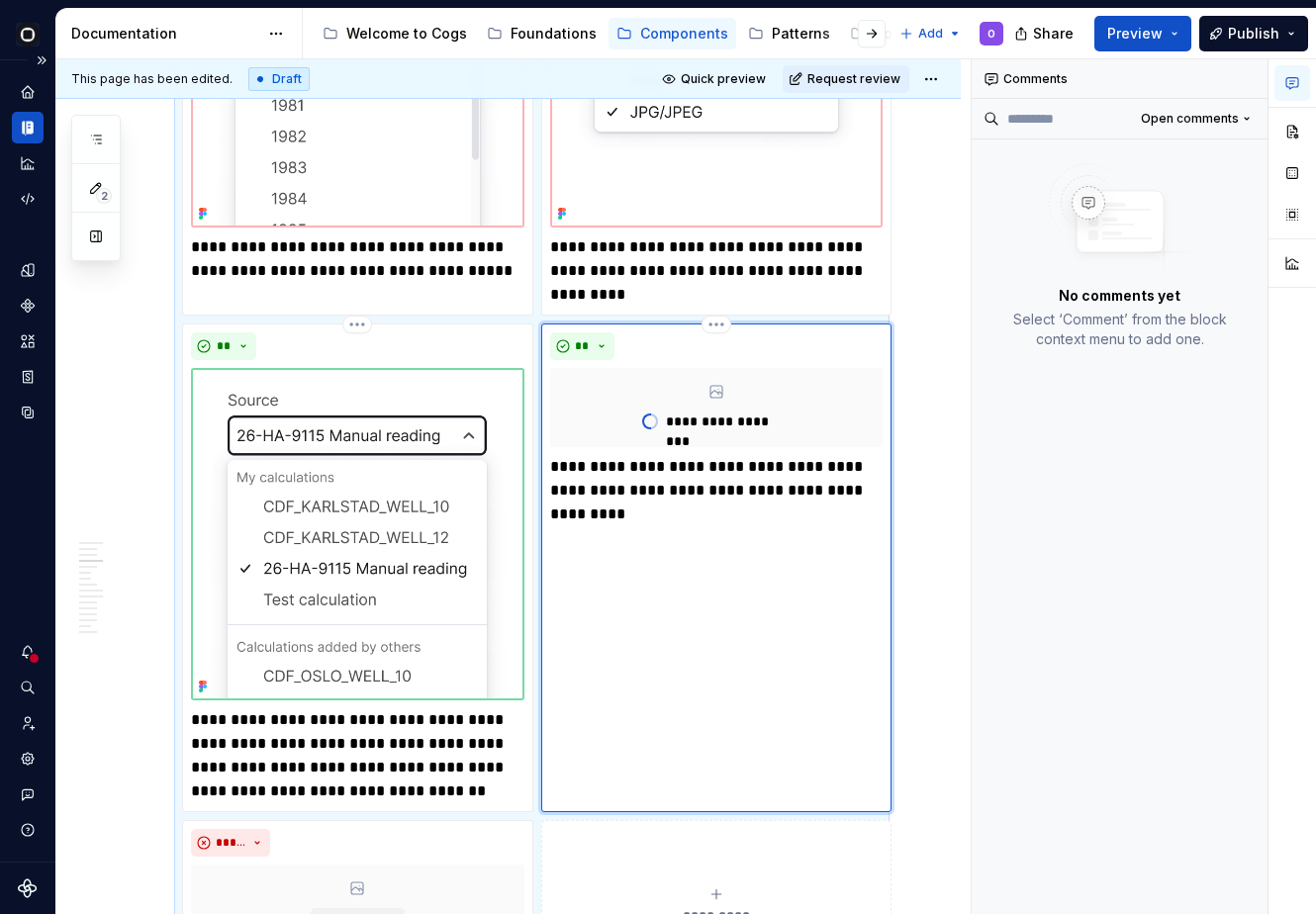 scroll, scrollTop: 3051, scrollLeft: 0, axis: vertical 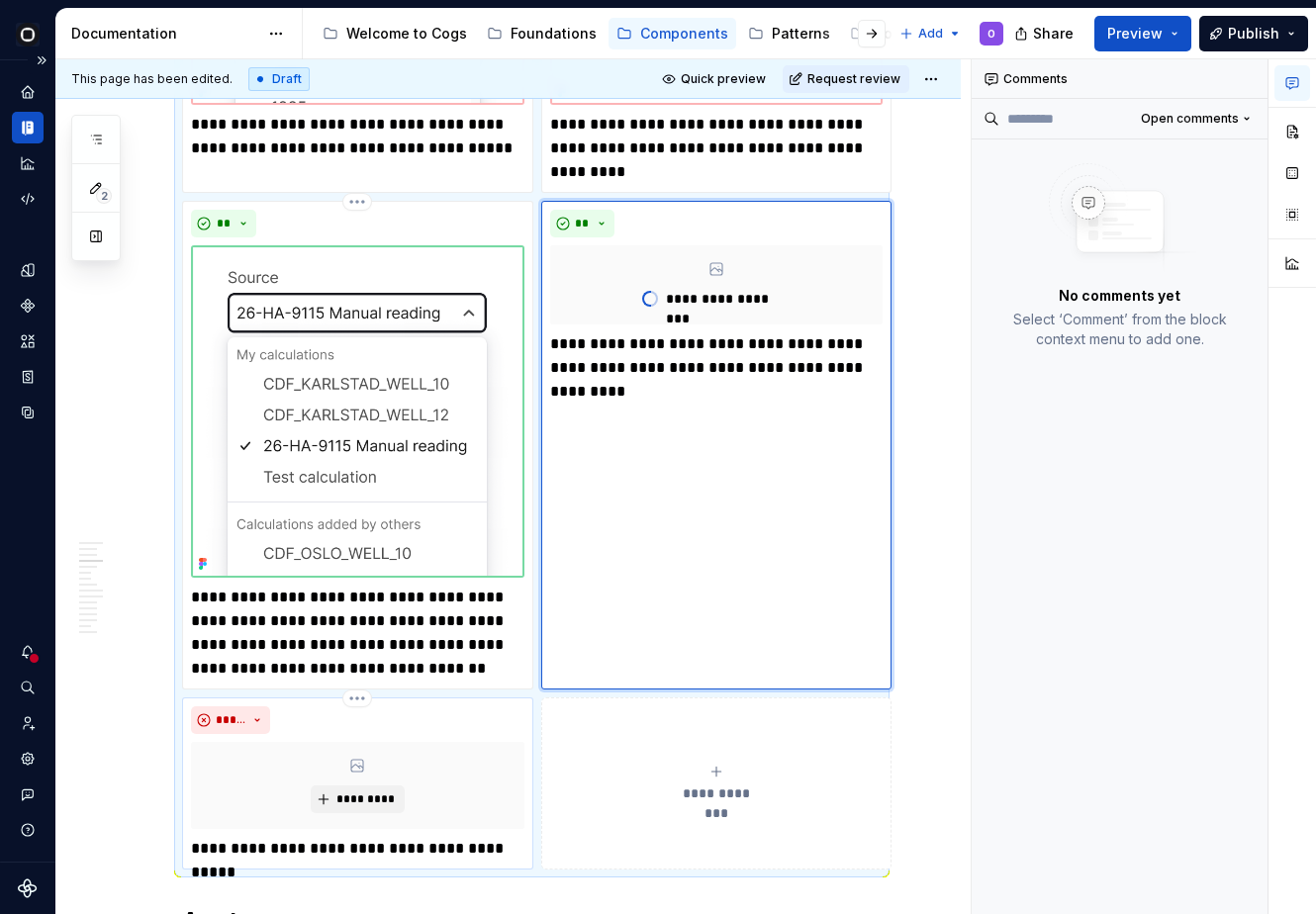 click on "**********" at bounding box center (531, 1104) 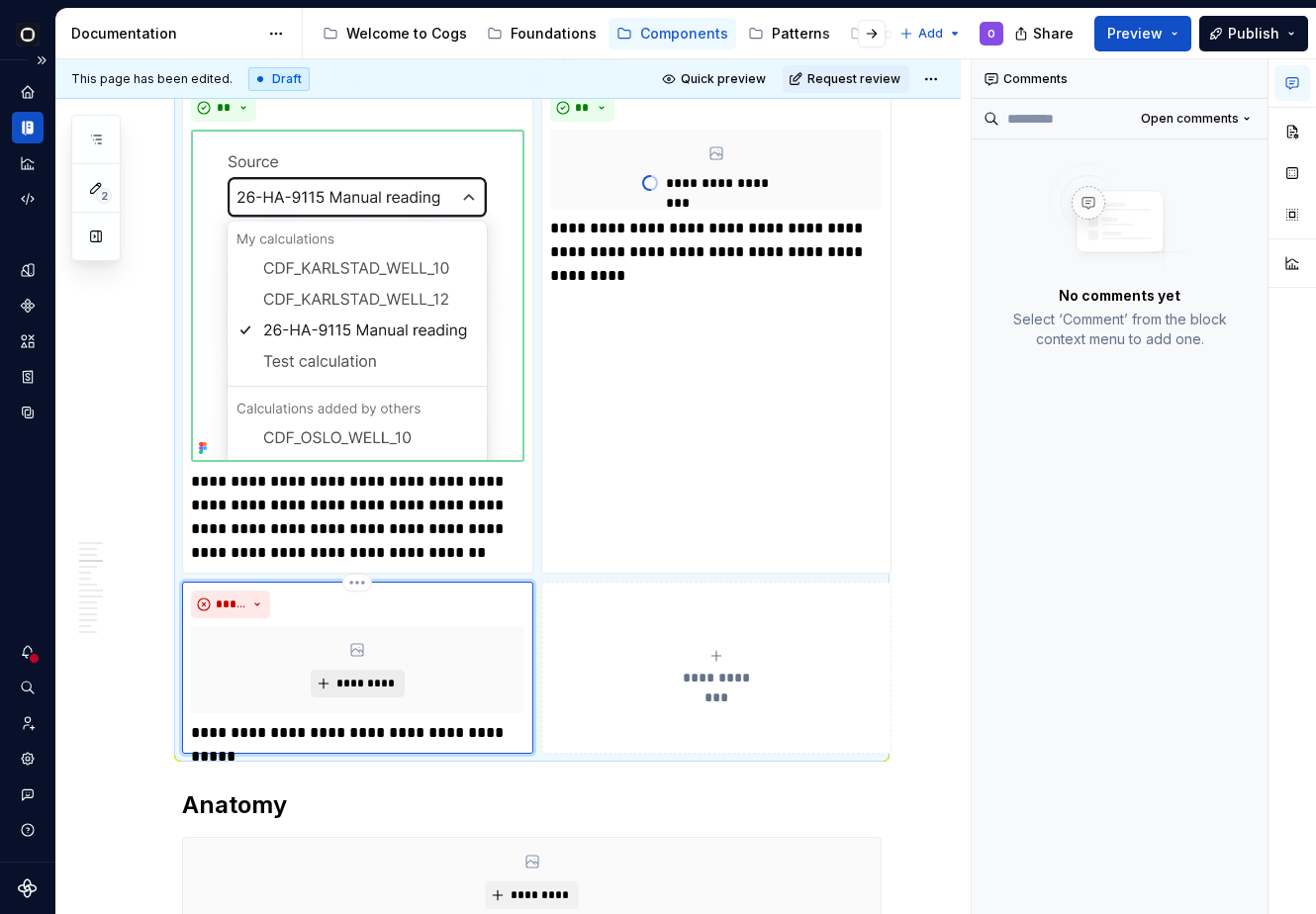 click on "*********" at bounding box center [365, 684] 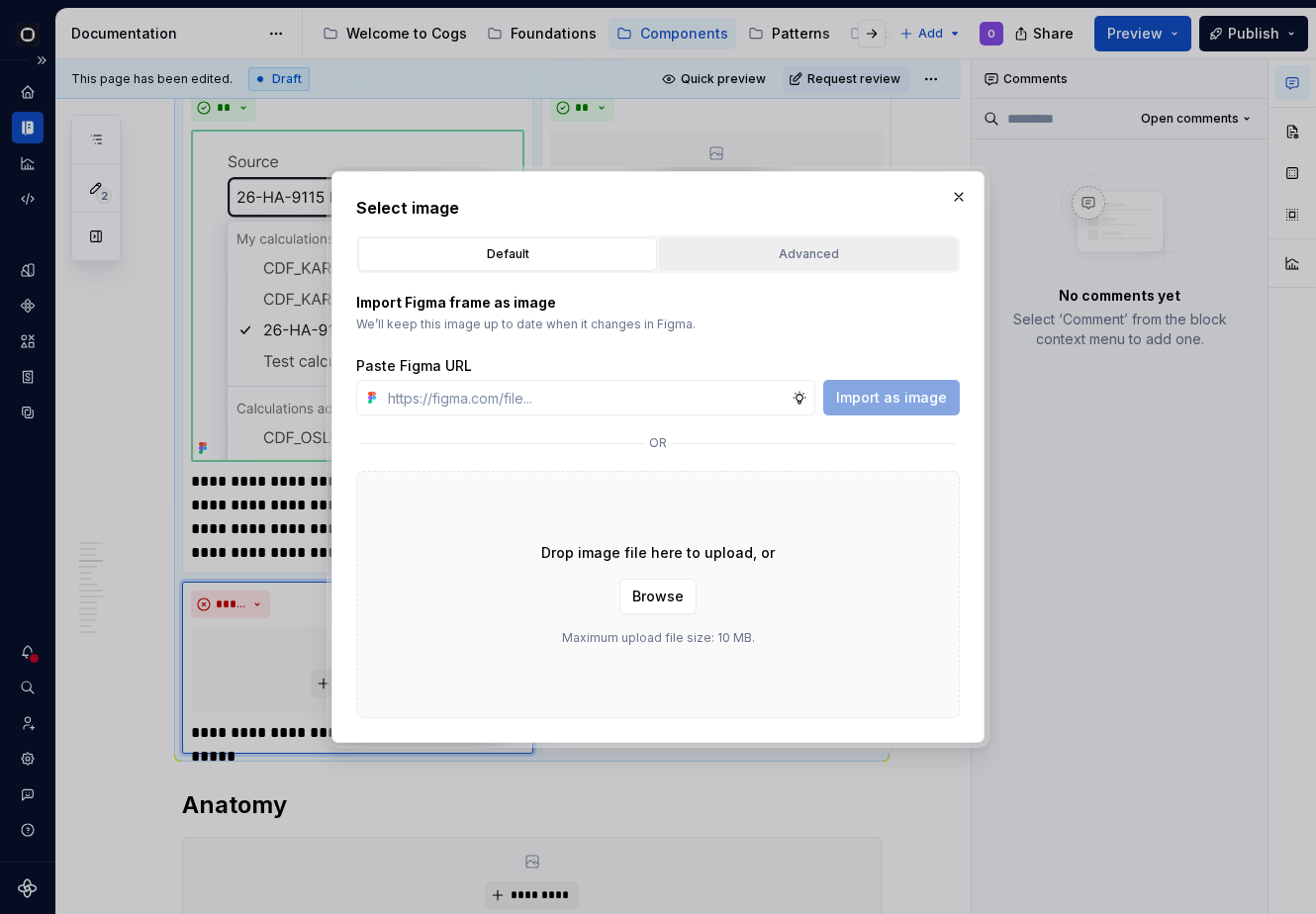 click on "Advanced" at bounding box center [808, 254] 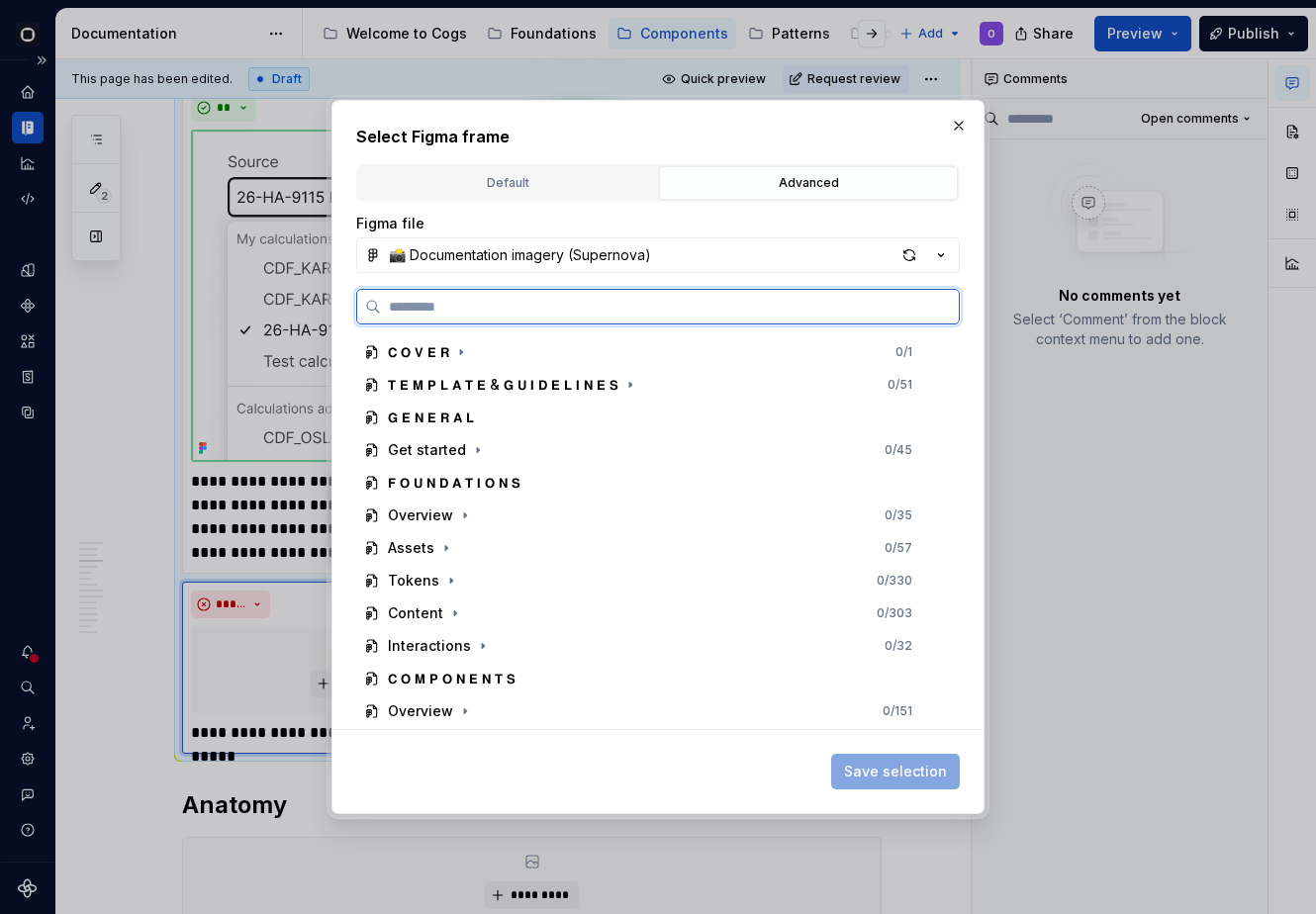 click at bounding box center [670, 307] 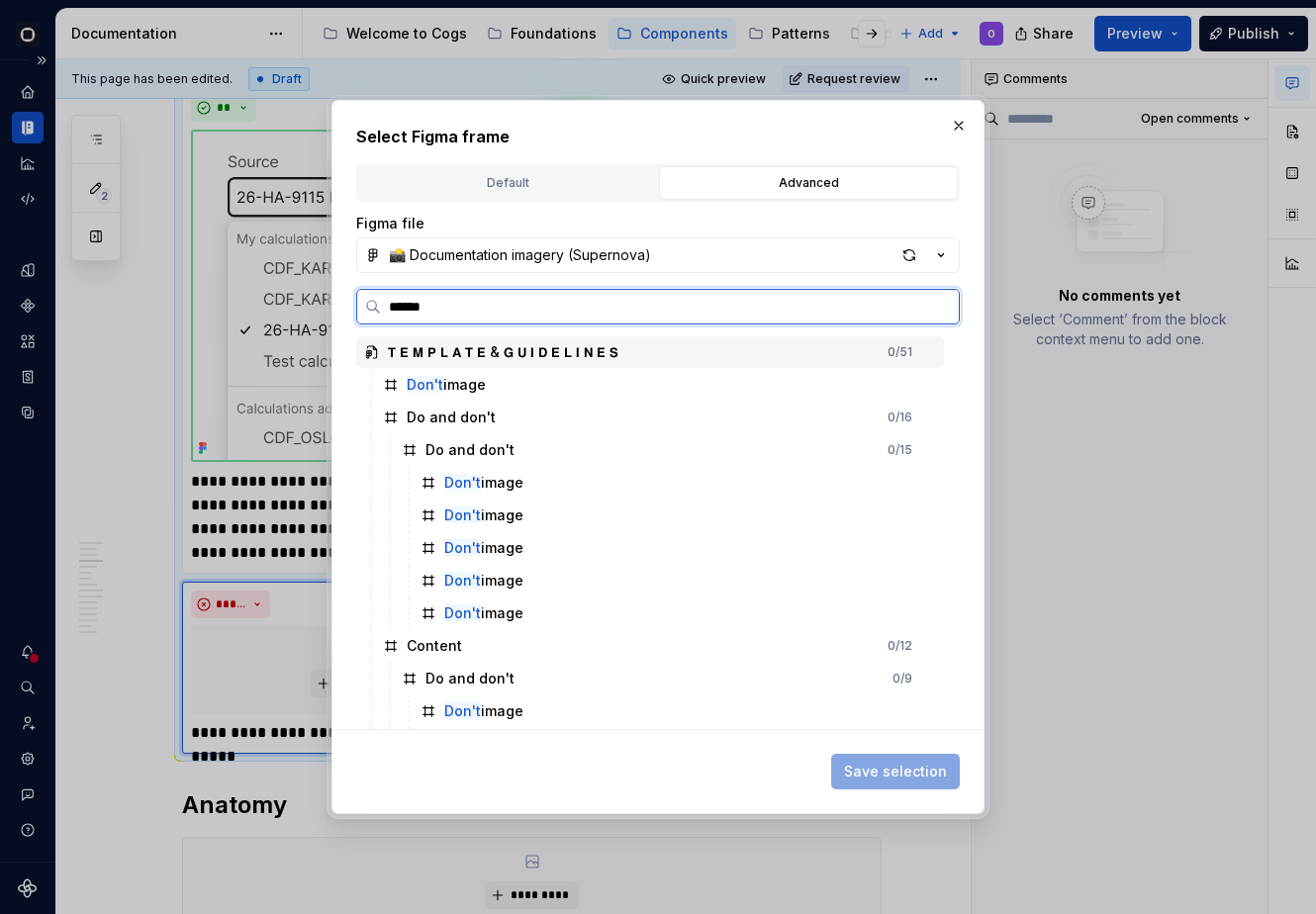 type on "*******" 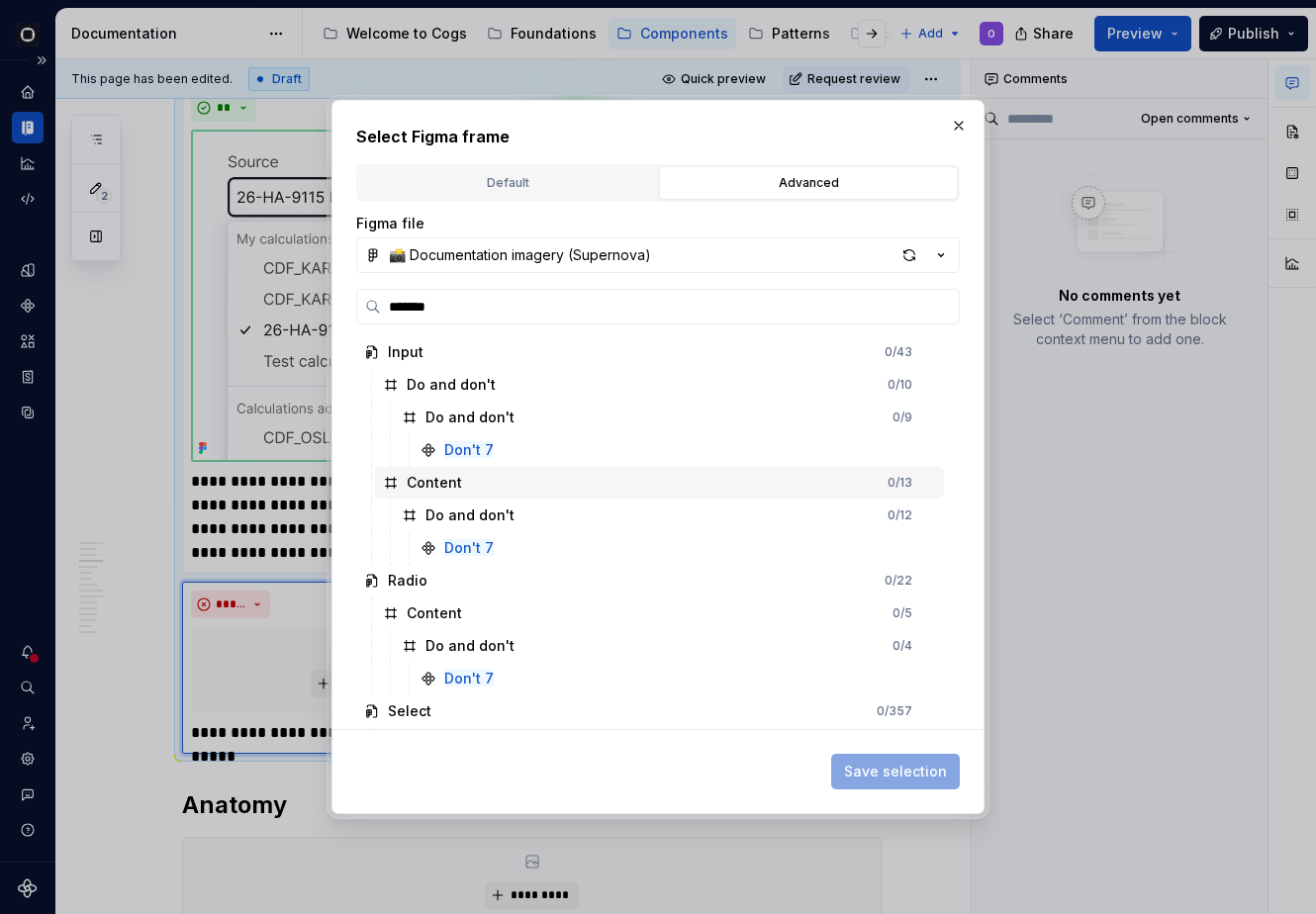 scroll, scrollTop: 96, scrollLeft: 0, axis: vertical 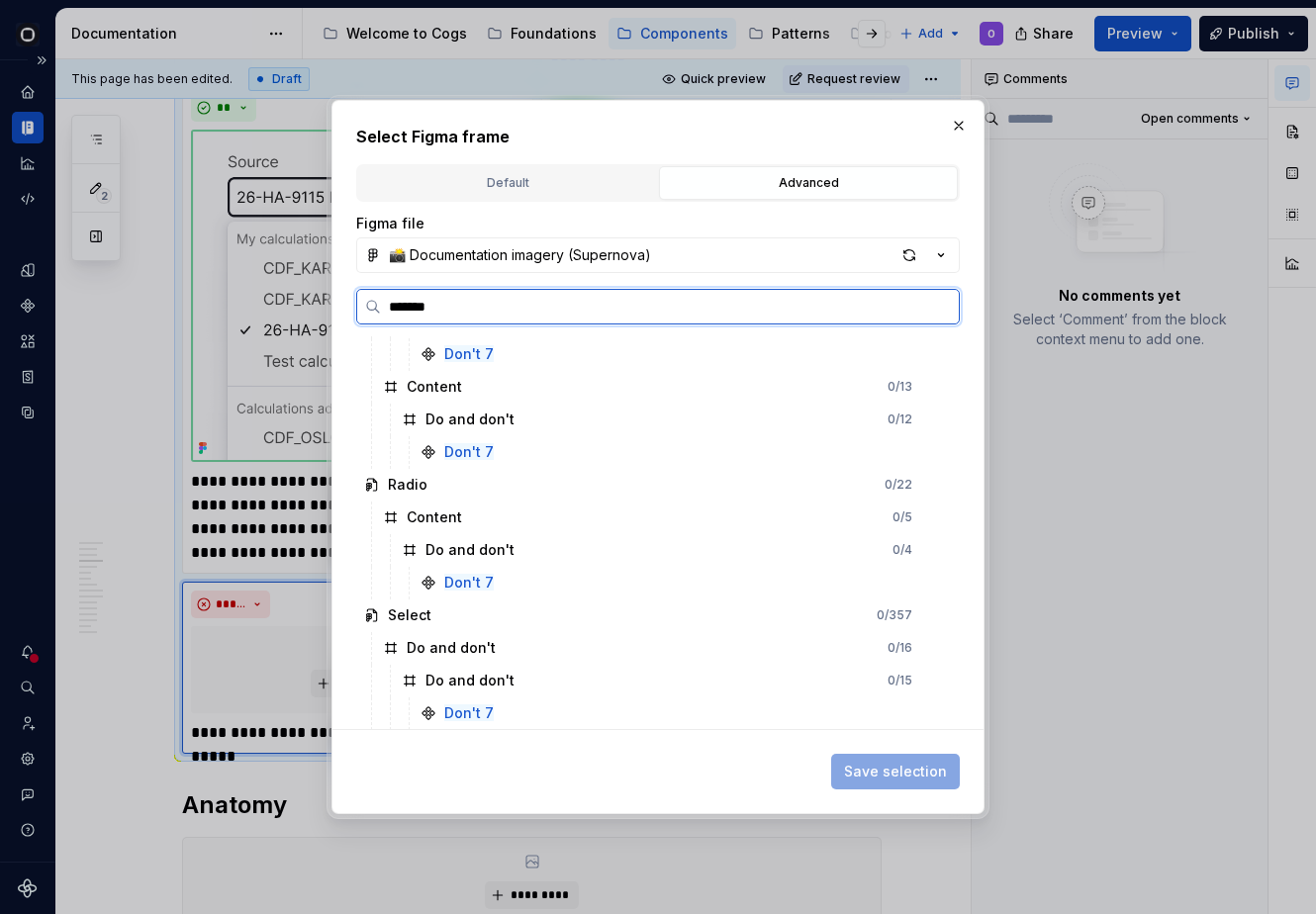 click on "Don't 7" at bounding box center (678, 713) 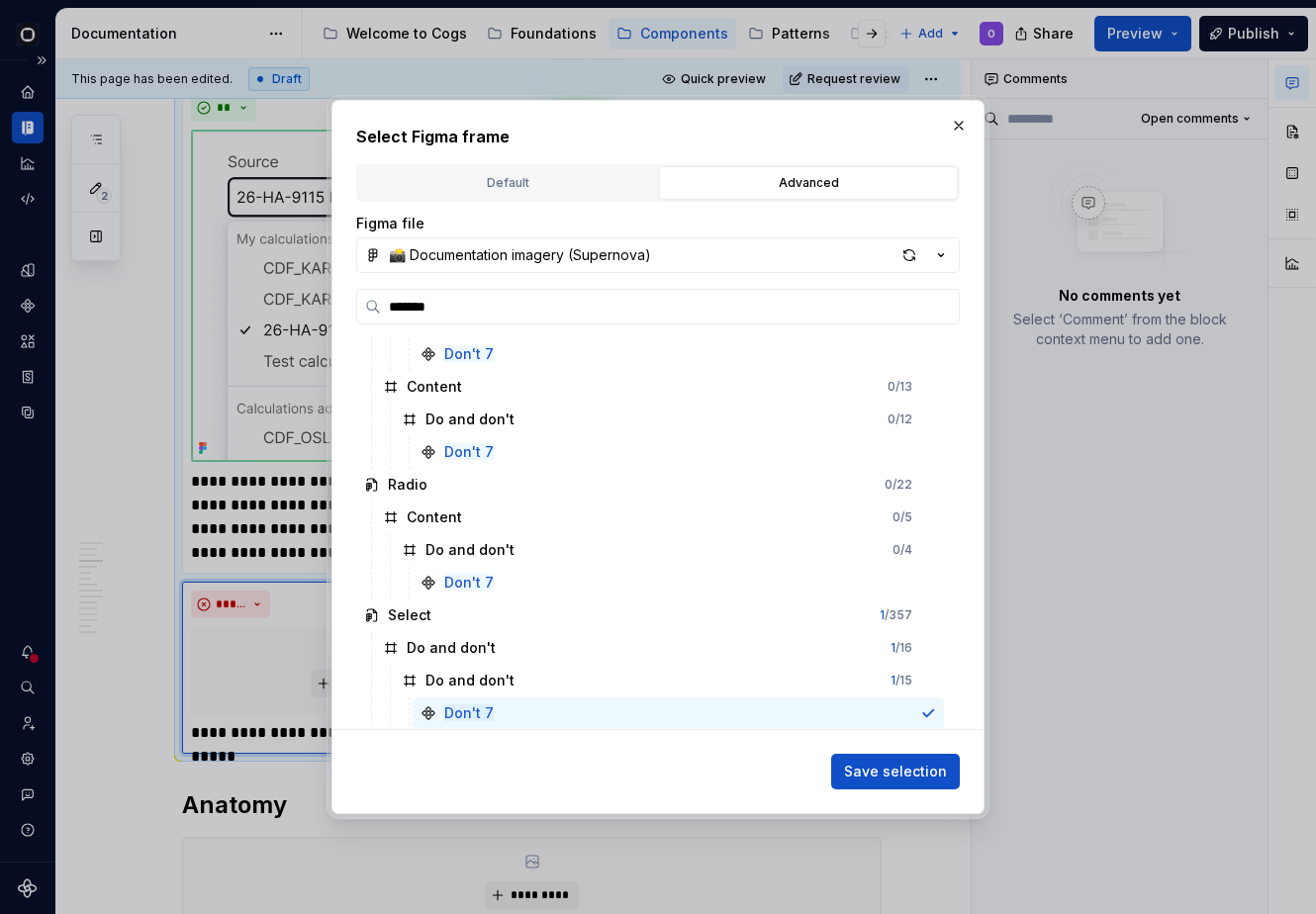 click on "Save selection" at bounding box center [658, 768] 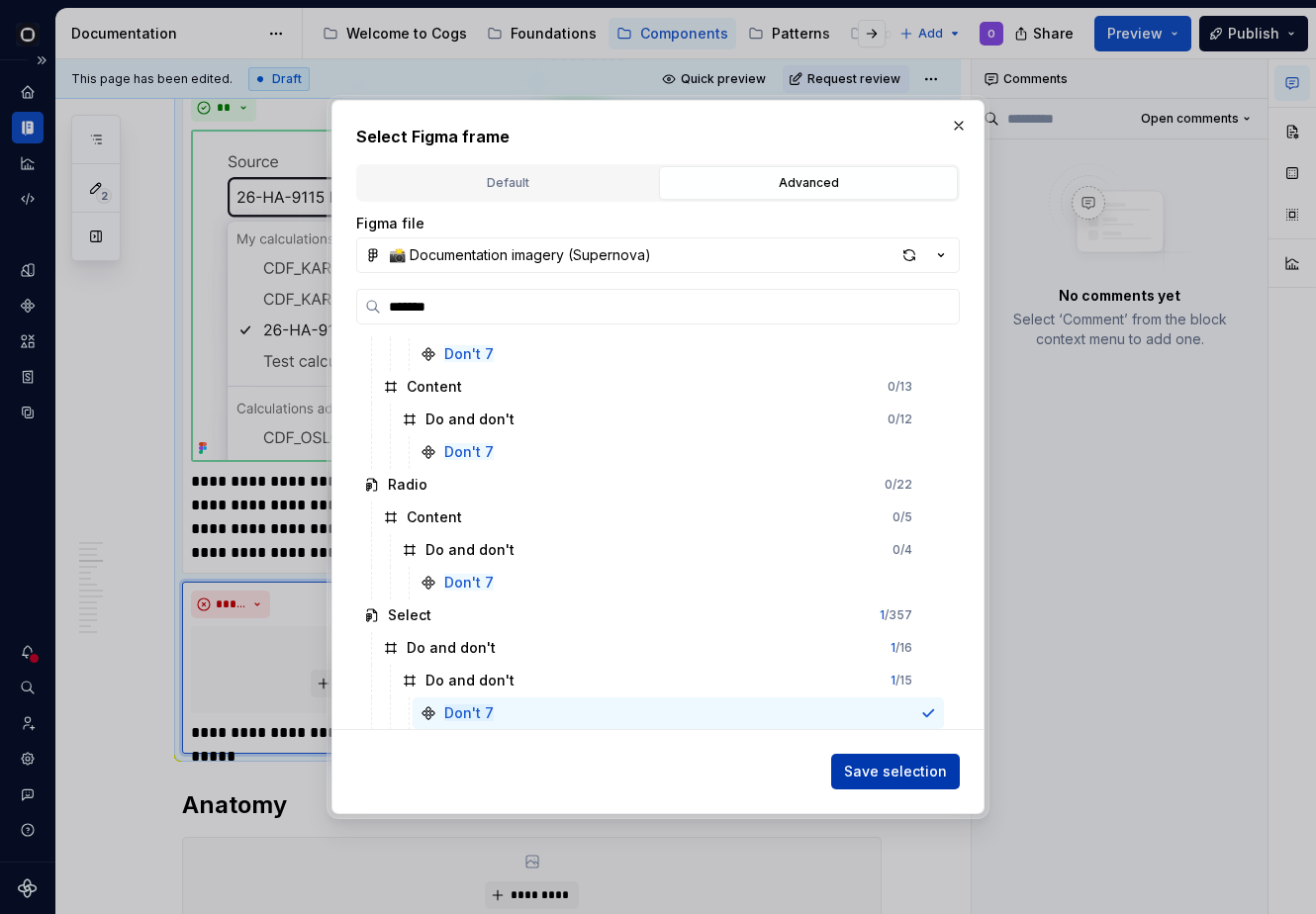 click on "Save selection" at bounding box center [895, 772] 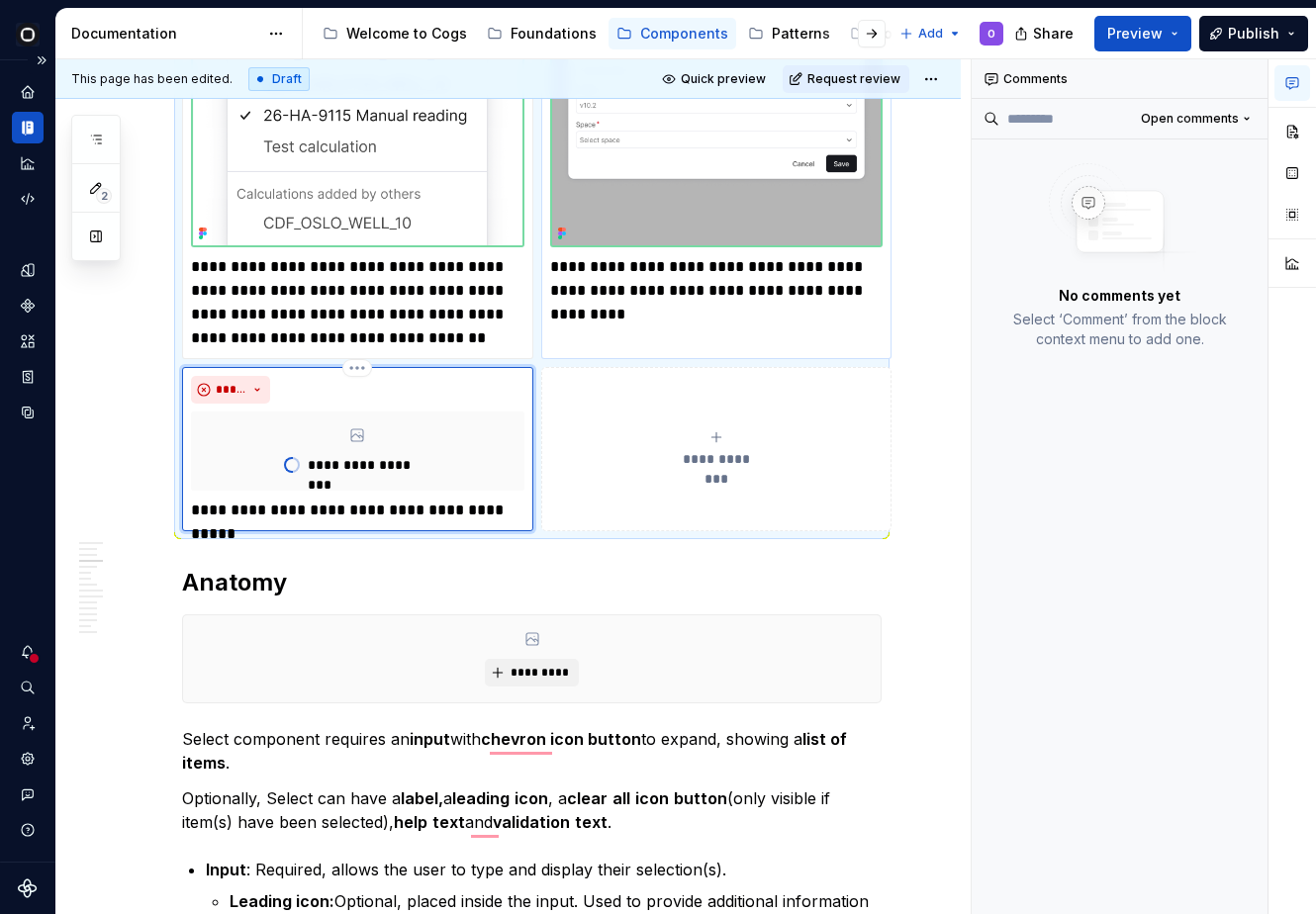 scroll, scrollTop: 3514, scrollLeft: 0, axis: vertical 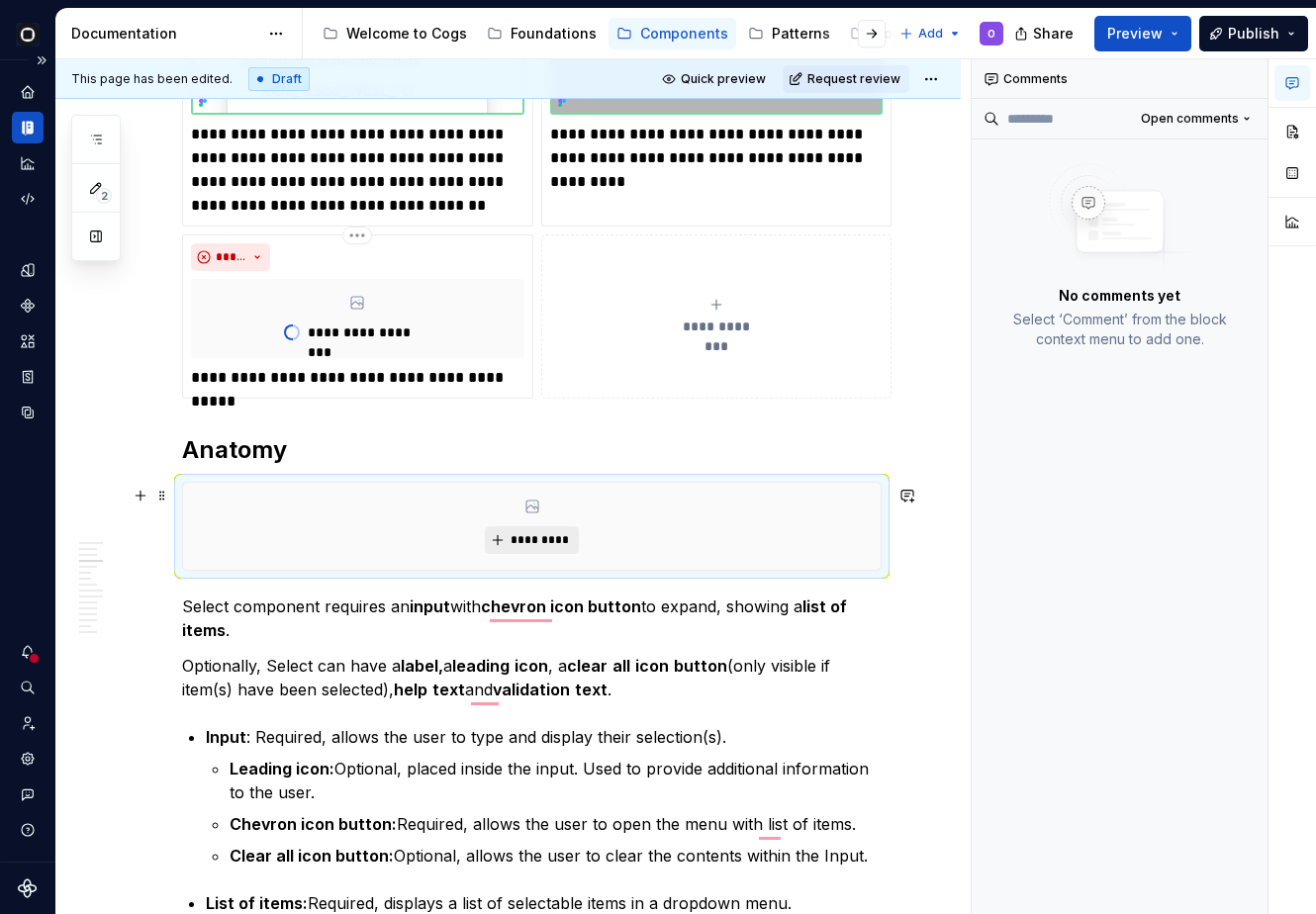 click on "*********" at bounding box center [539, 540] 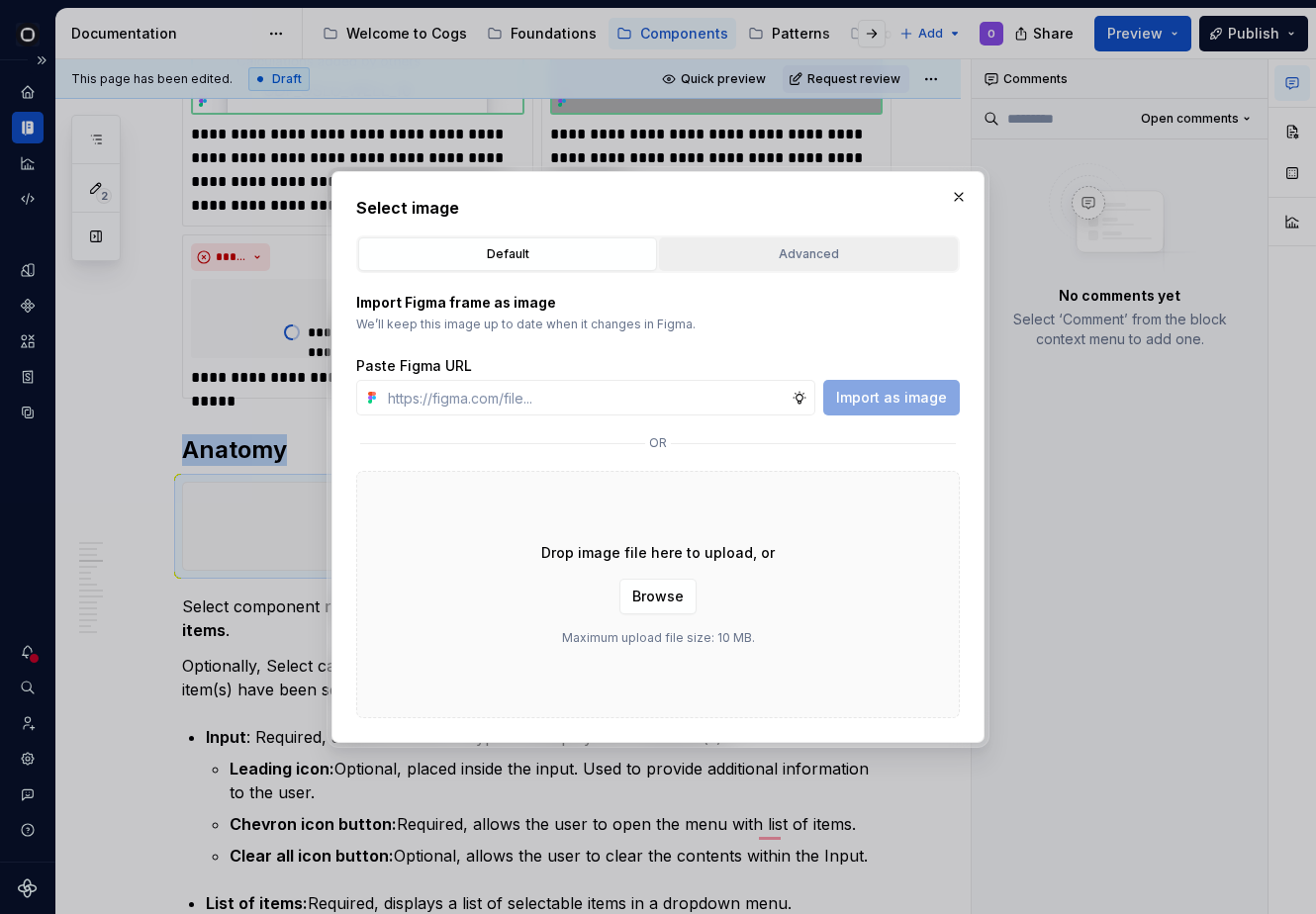 click on "Advanced" at bounding box center [808, 254] 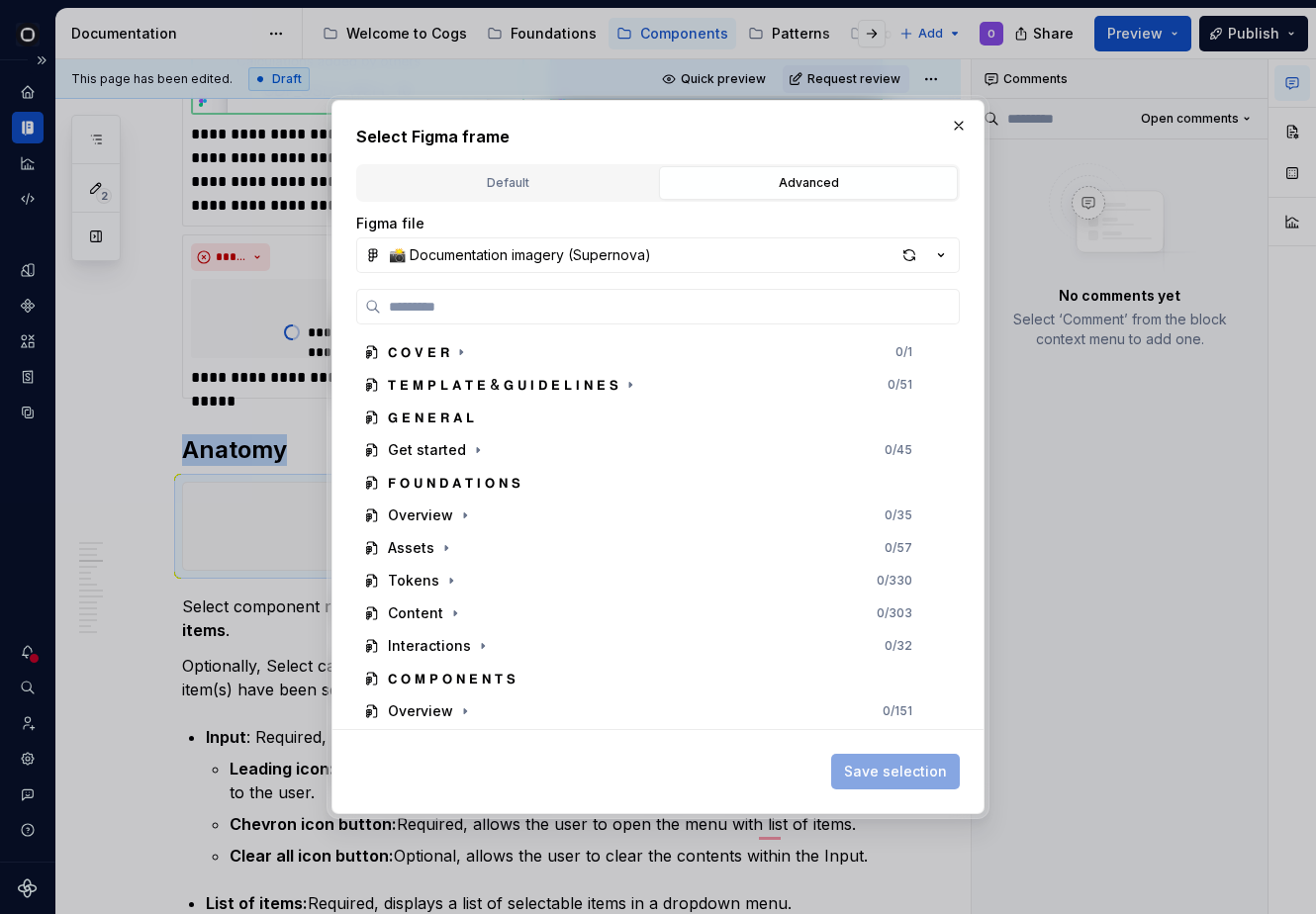 type 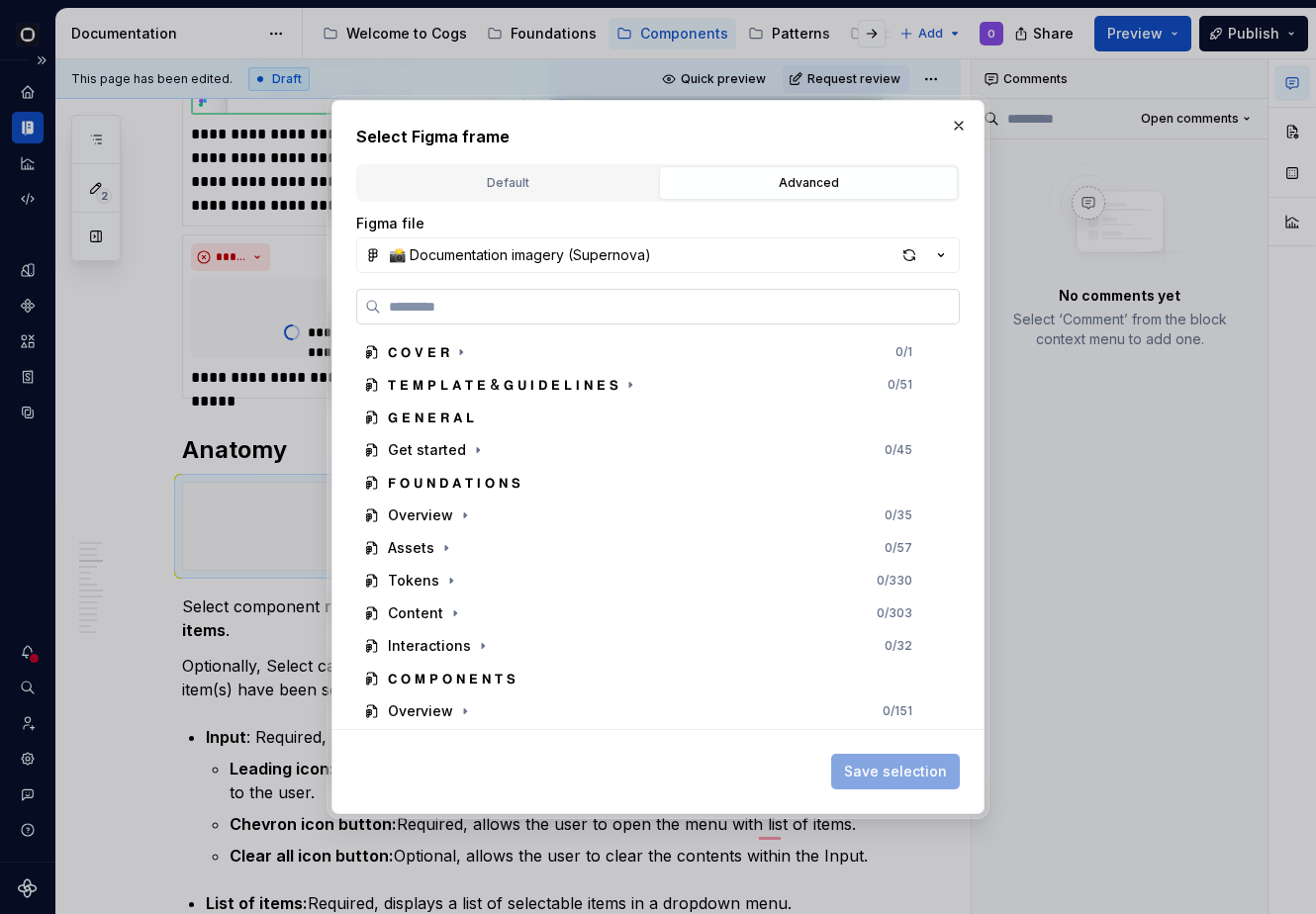 click at bounding box center [658, 307] 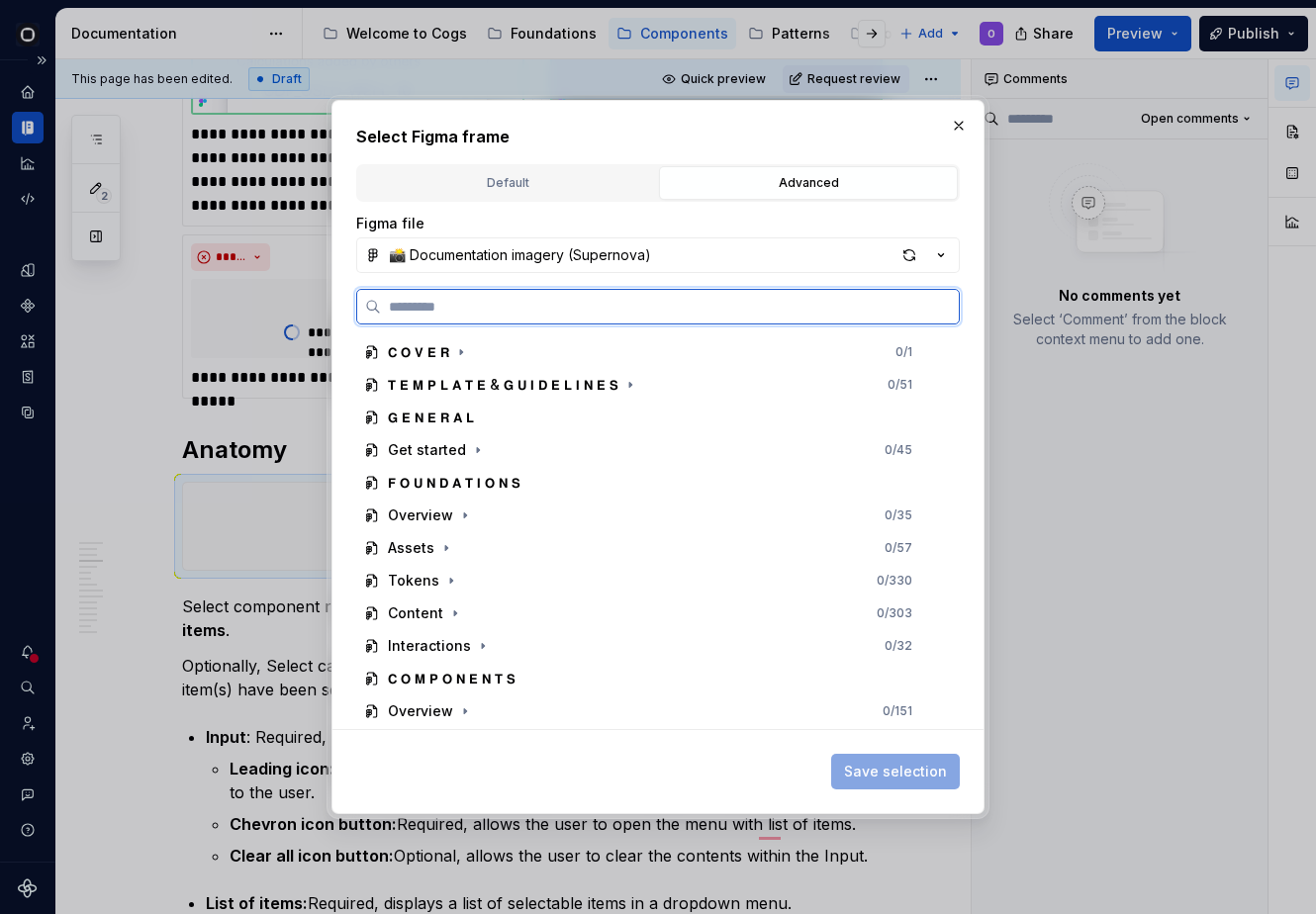 click at bounding box center (670, 307) 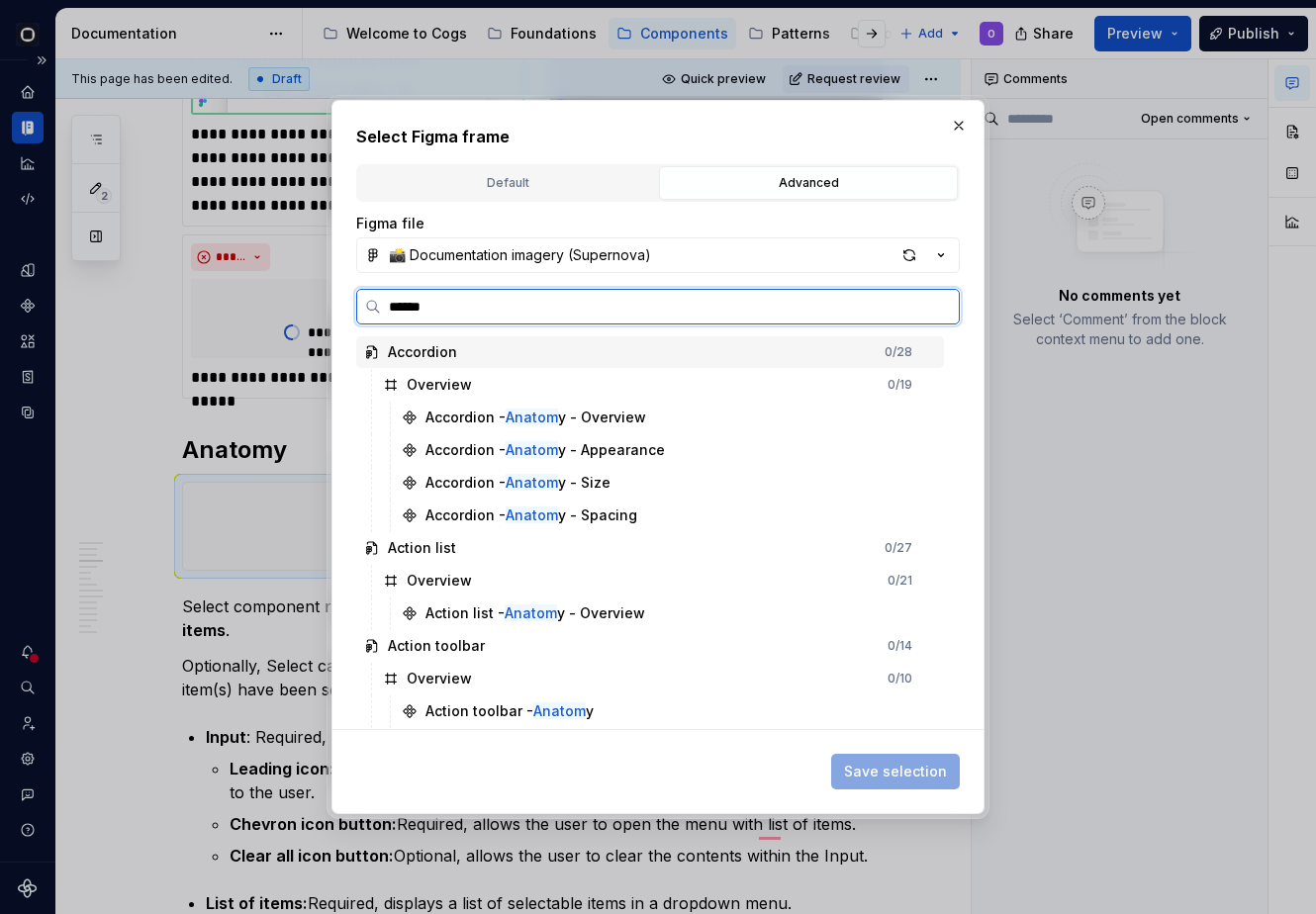 type on "*******" 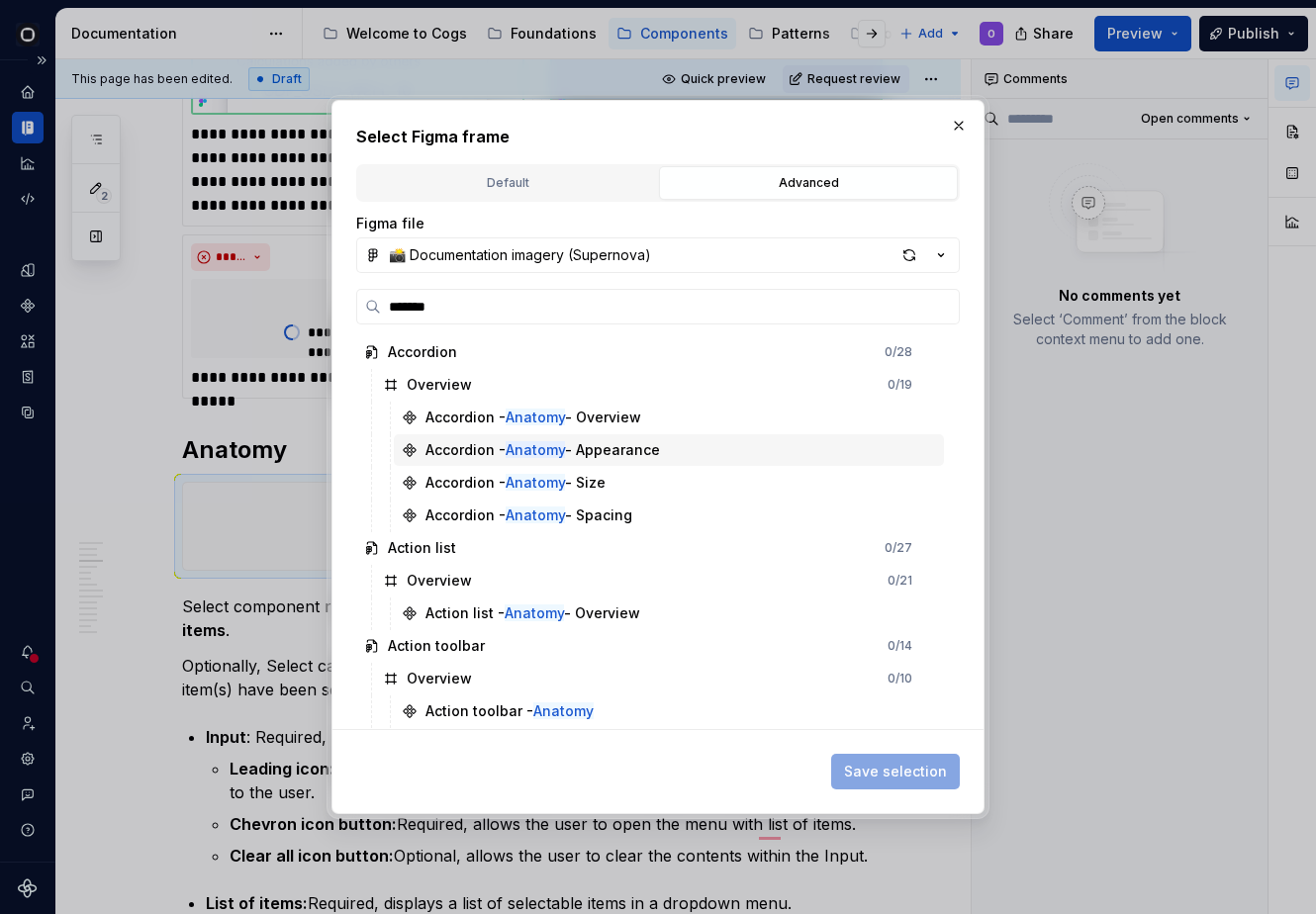 scroll, scrollTop: 2479, scrollLeft: 0, axis: vertical 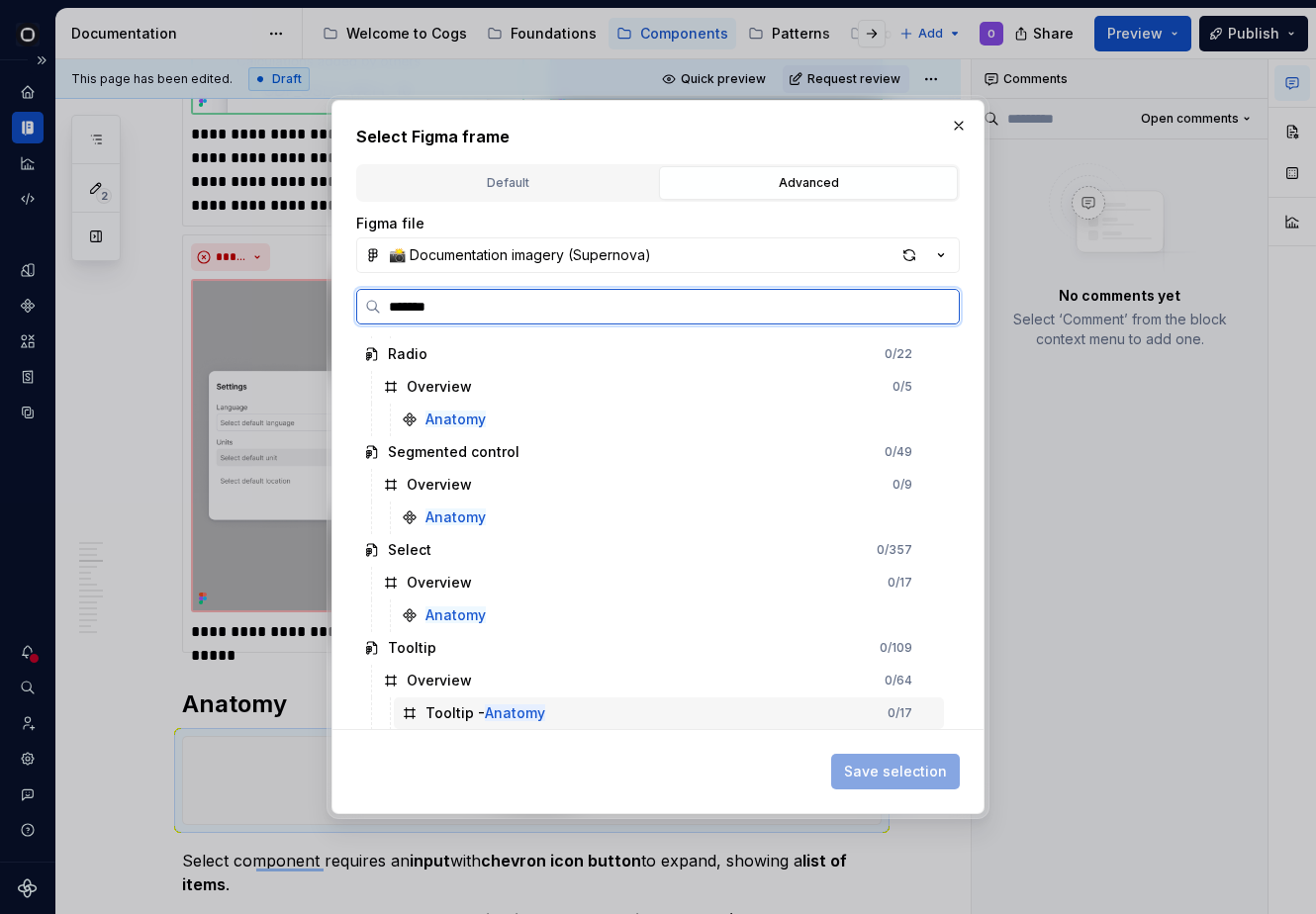 click on "Tooltip -  Anatomy 0 / 17" at bounding box center [669, 713] 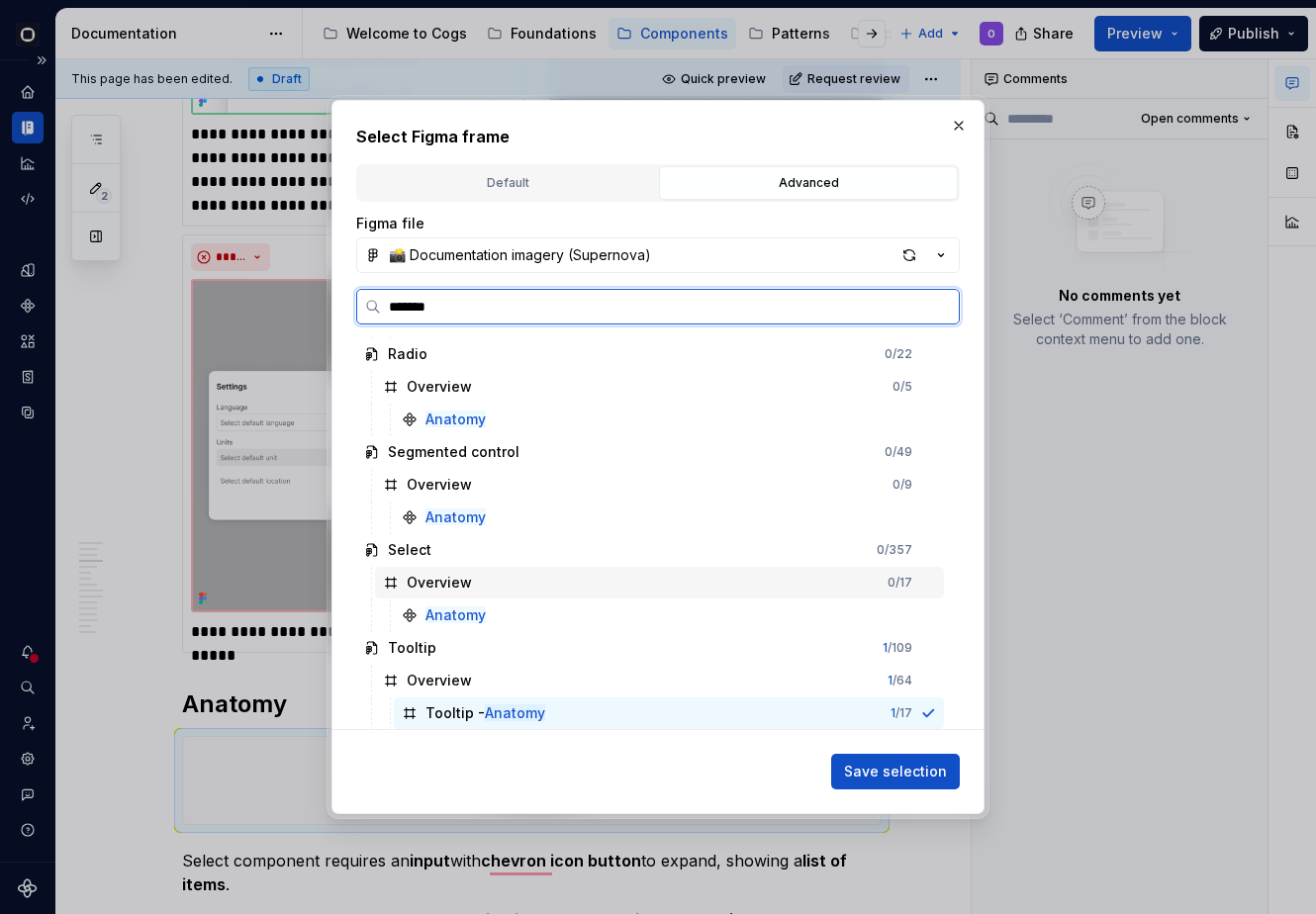 click on "Overview 0 / 17" at bounding box center (659, 583) 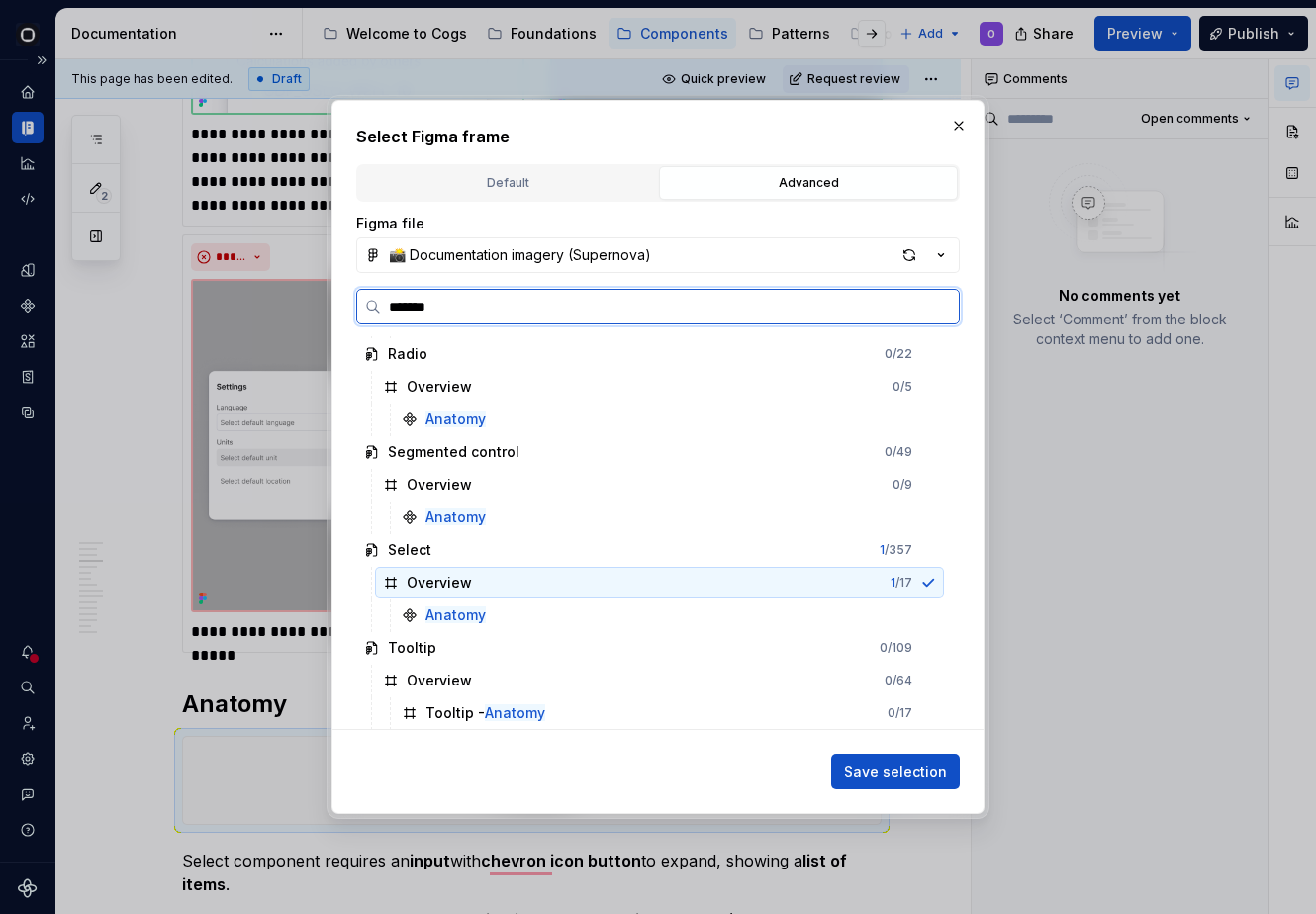 click on "Anatomy" at bounding box center (669, 615) 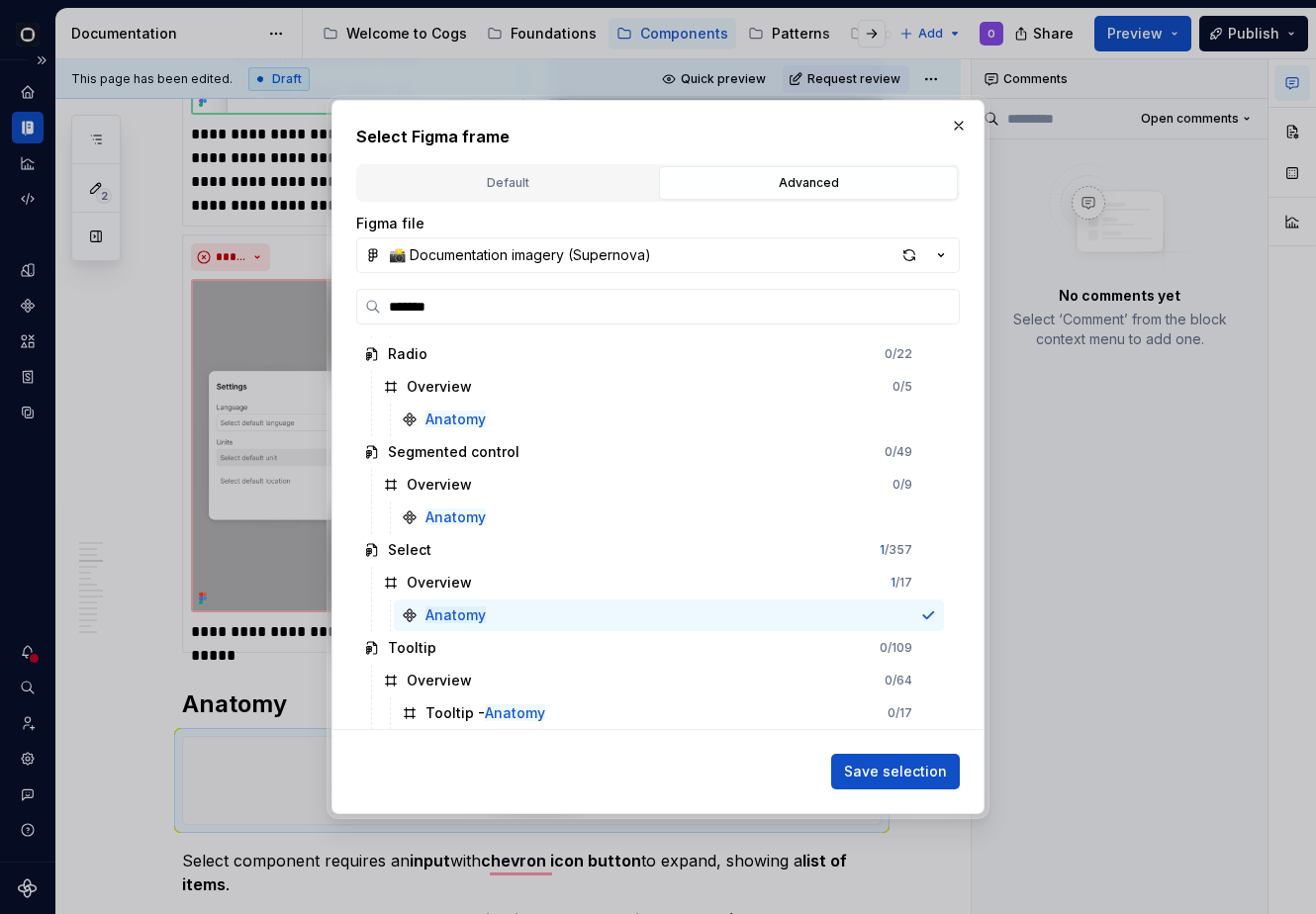 click on "Figma file 📸 Documentation imagery (Supernova) ******* Input 0 / 43 Overview 0 / 10 Anatomy Menu 0 / 62 Overview 0 / 16 Anatomy Modal 0 / 24 Overview 0 / 7 Anatomy Pagination 0 / 51 Overview 0 / 8 Anatomy Popover 0 / 71 Overview 0 / 3 Anatomy Radio 0 / 22 Overview 0 / 5 Anatomy Segmented control 0 / 49 Overview 0 / 9 Anatomy Select 1 / 357 Overview 1 / 17 Anatomy Tooltip 0 / 109 Overview 0 / 64 Tooltip -  Anatomy 0 / 17 Save selection" at bounding box center (658, 502) 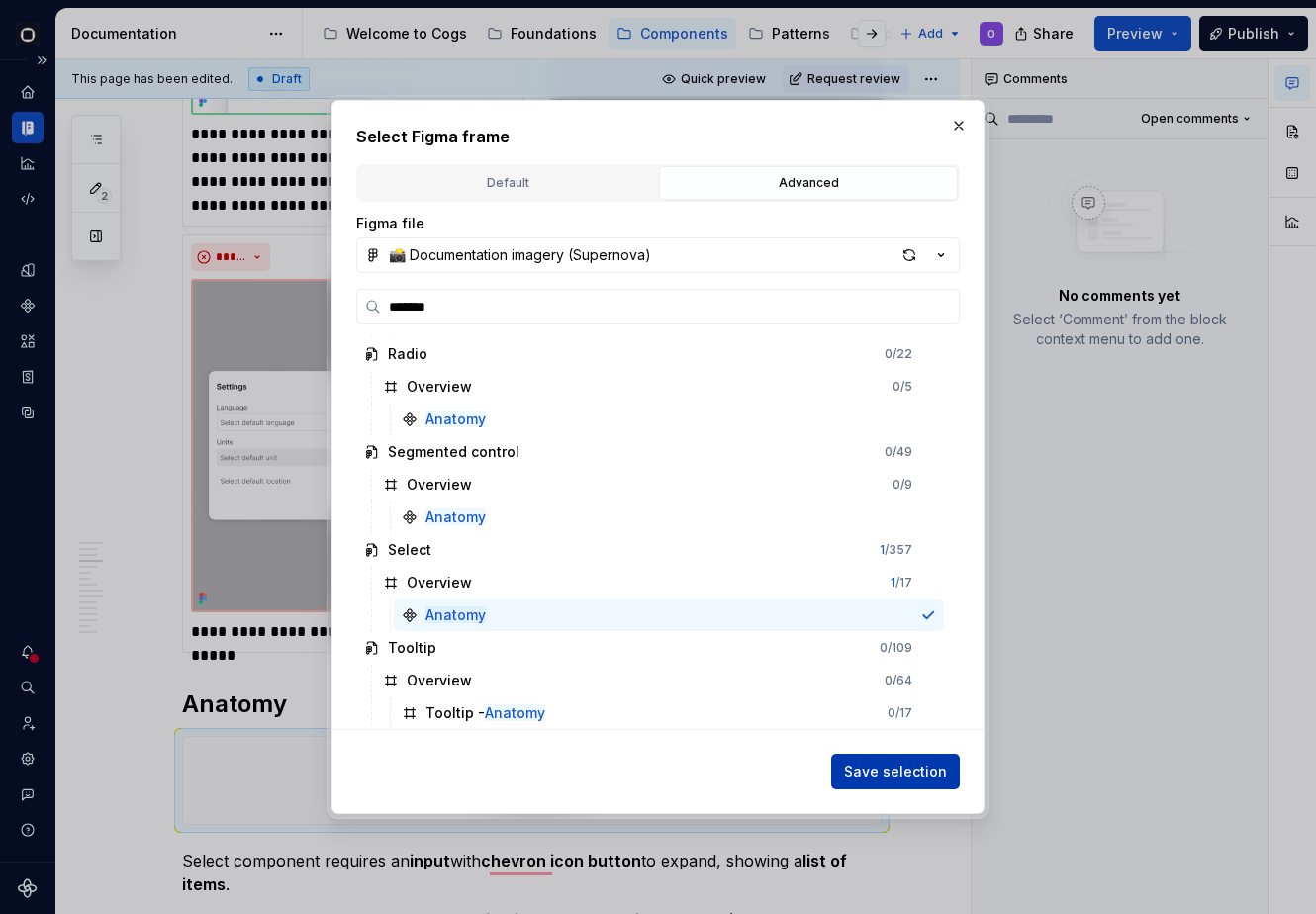 click on "Save selection" at bounding box center (895, 772) 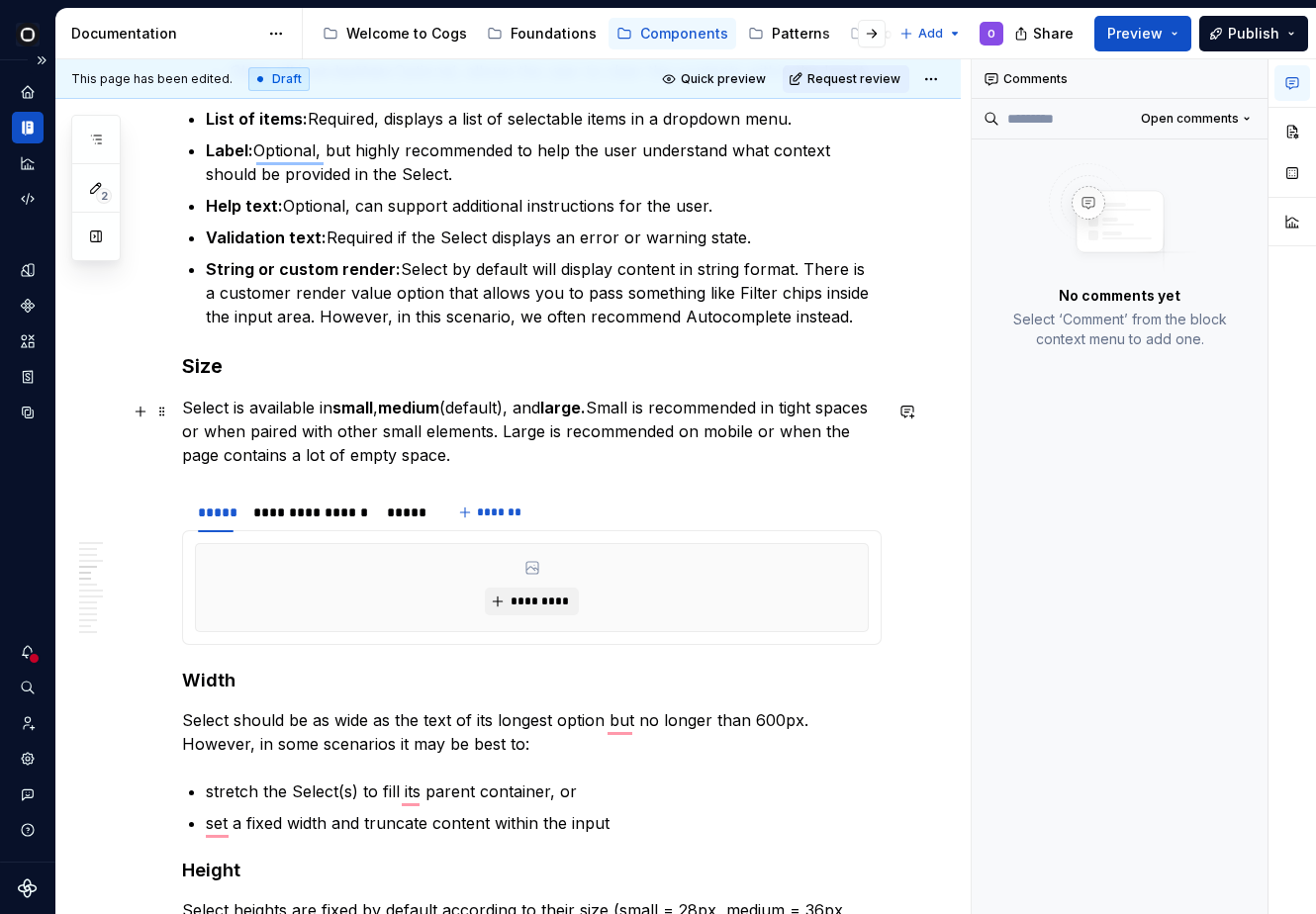scroll, scrollTop: 4672, scrollLeft: 0, axis: vertical 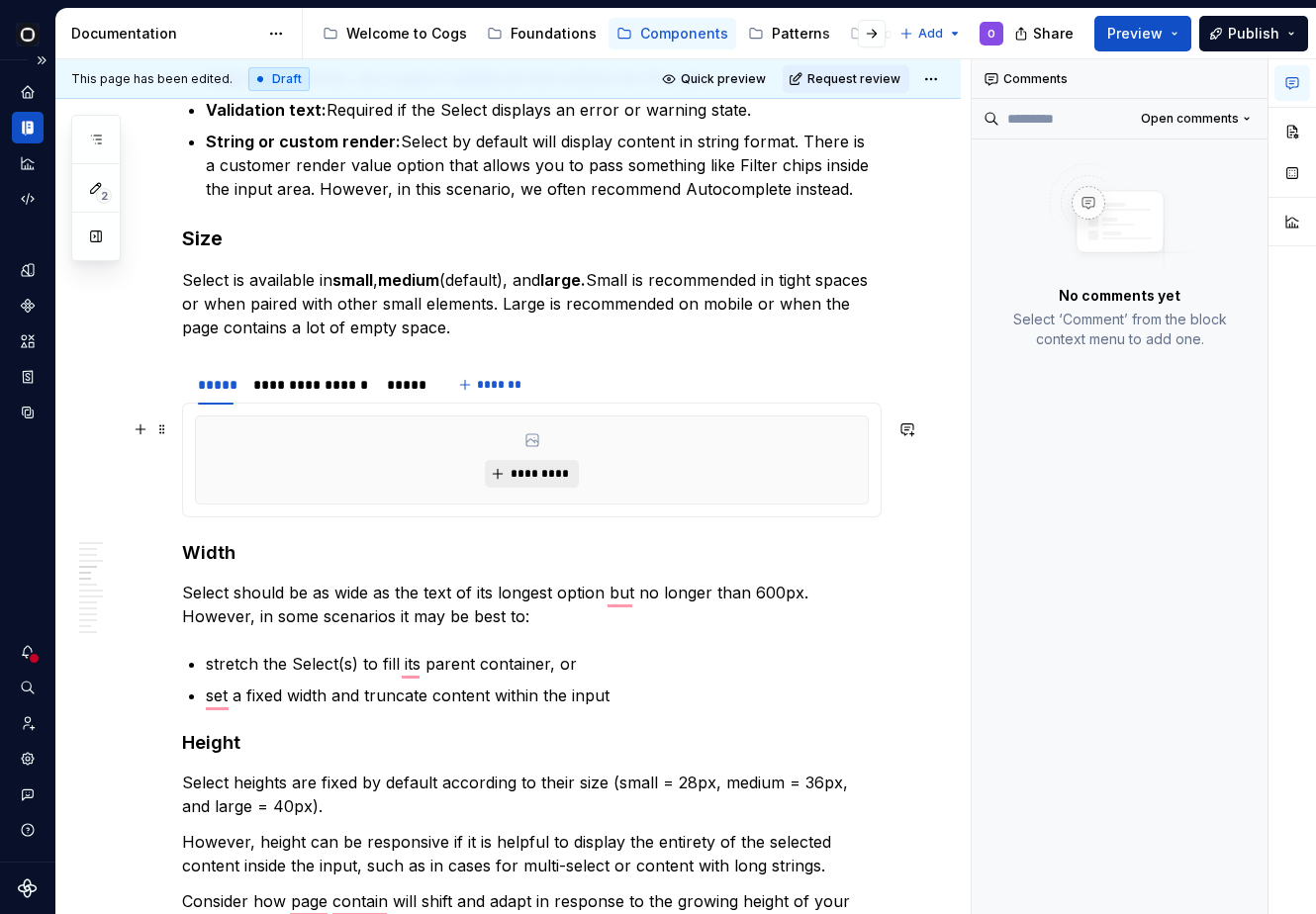 click on "*********" at bounding box center (539, 474) 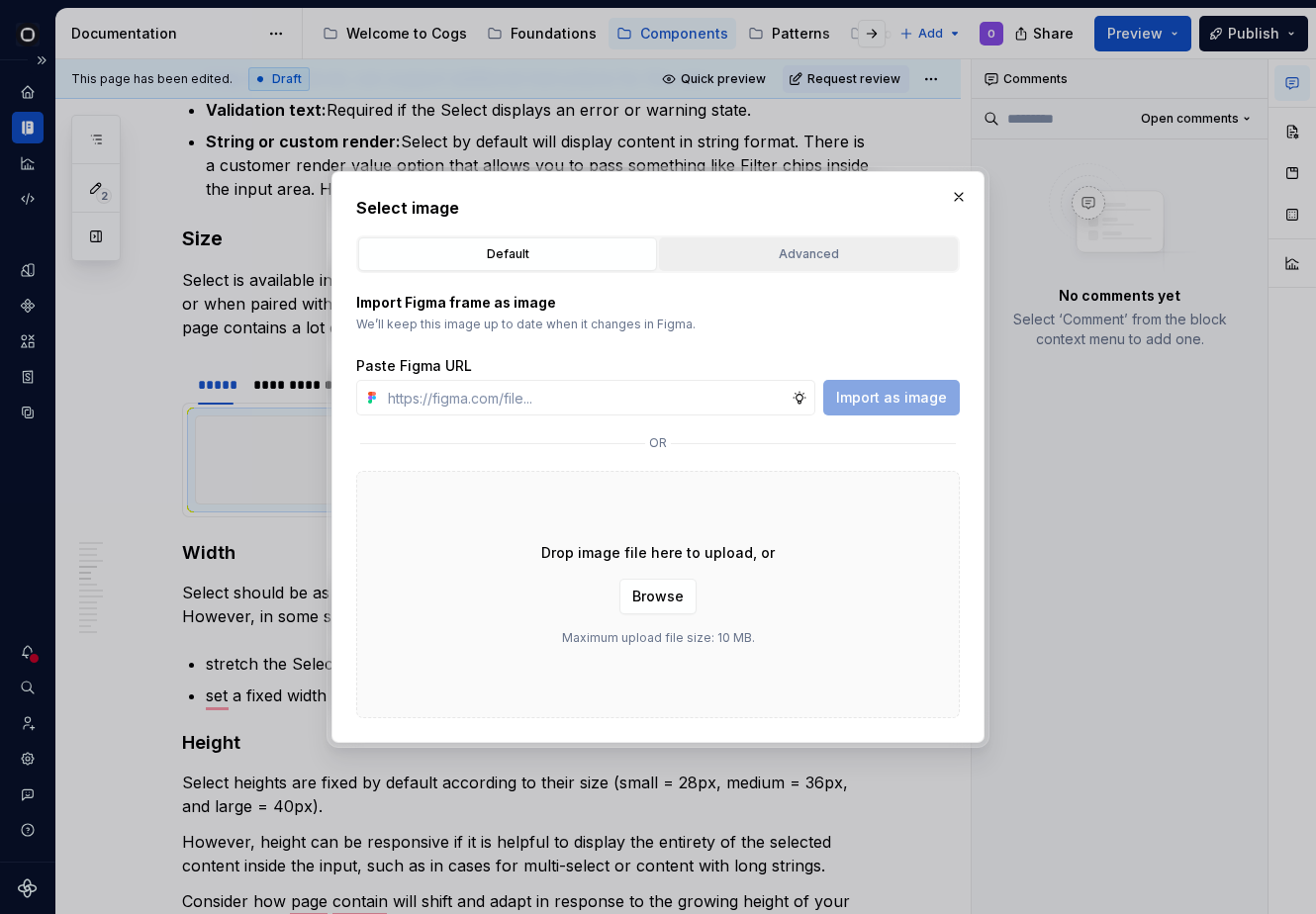 click on "Advanced" at bounding box center (808, 254) 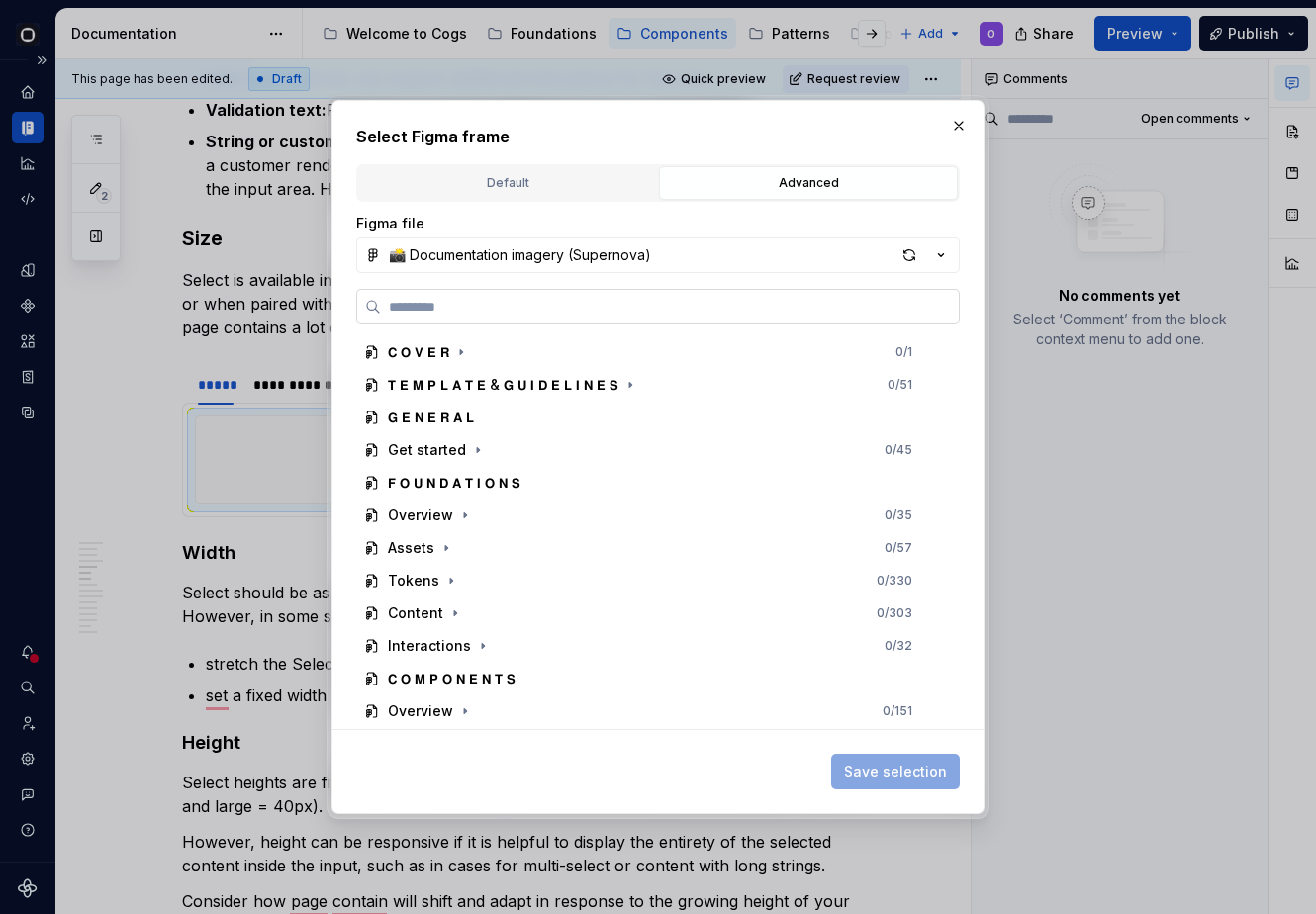 click at bounding box center [658, 307] 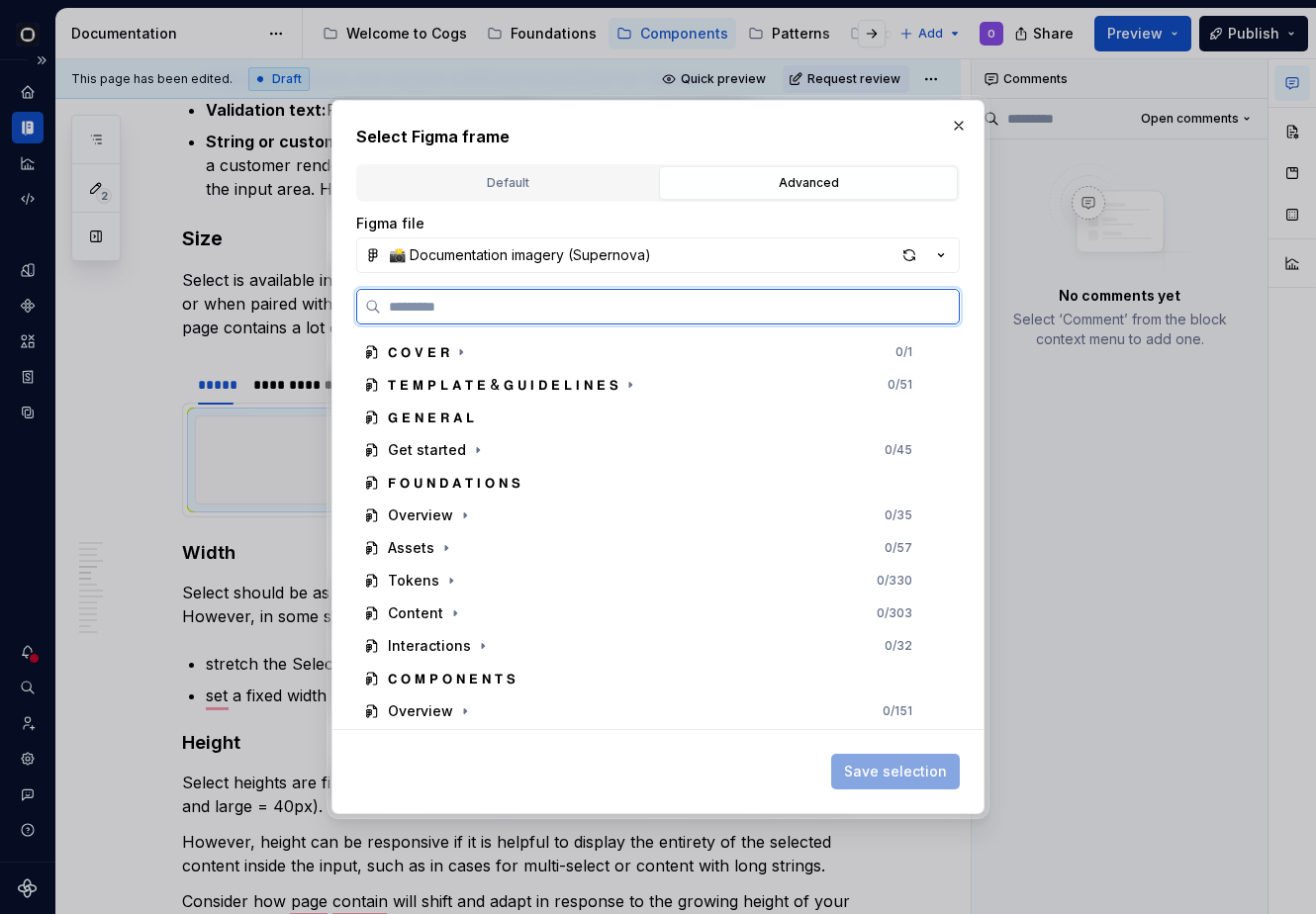 click at bounding box center (670, 307) 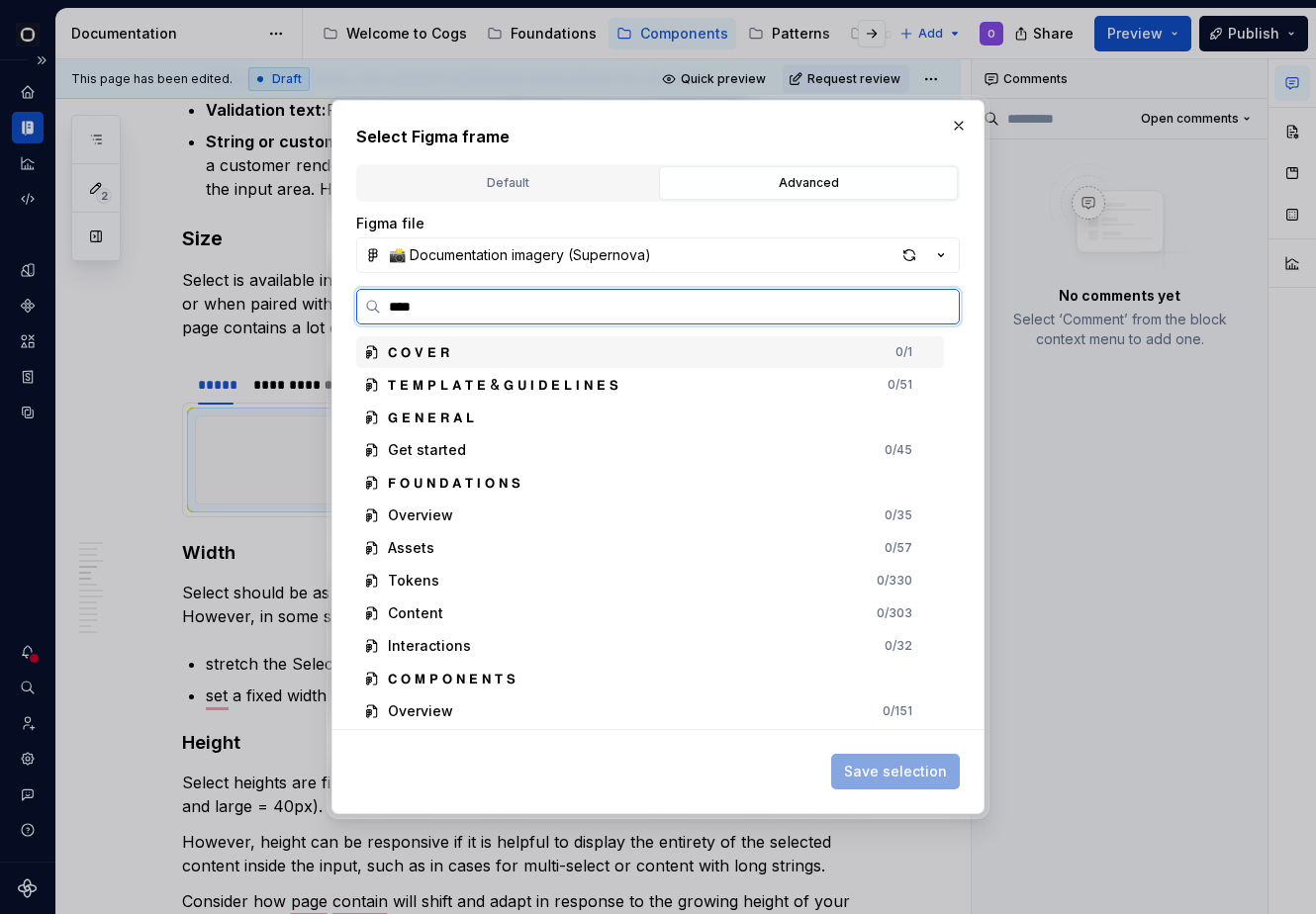 type on "*****" 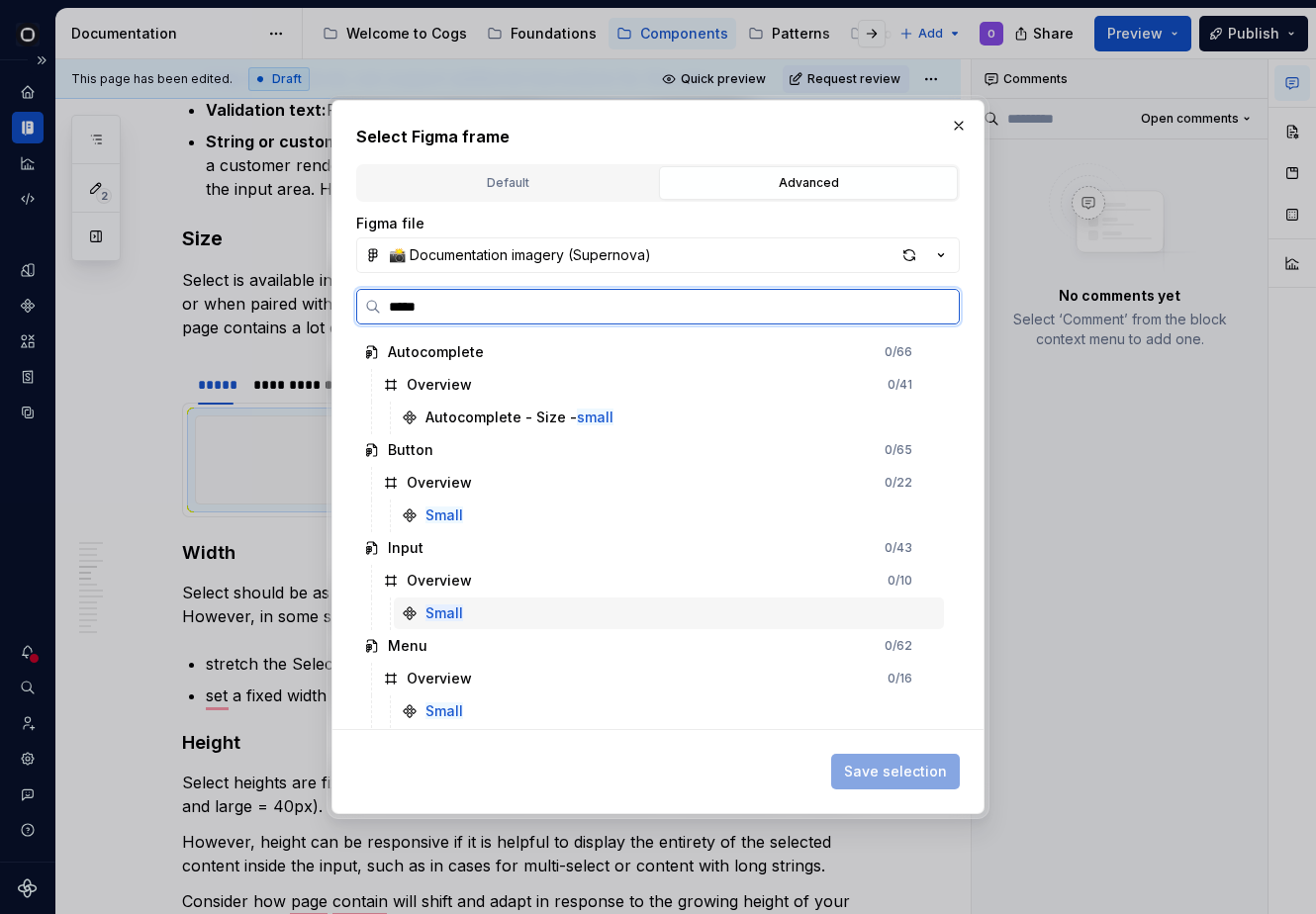 scroll, scrollTop: 292, scrollLeft: 0, axis: vertical 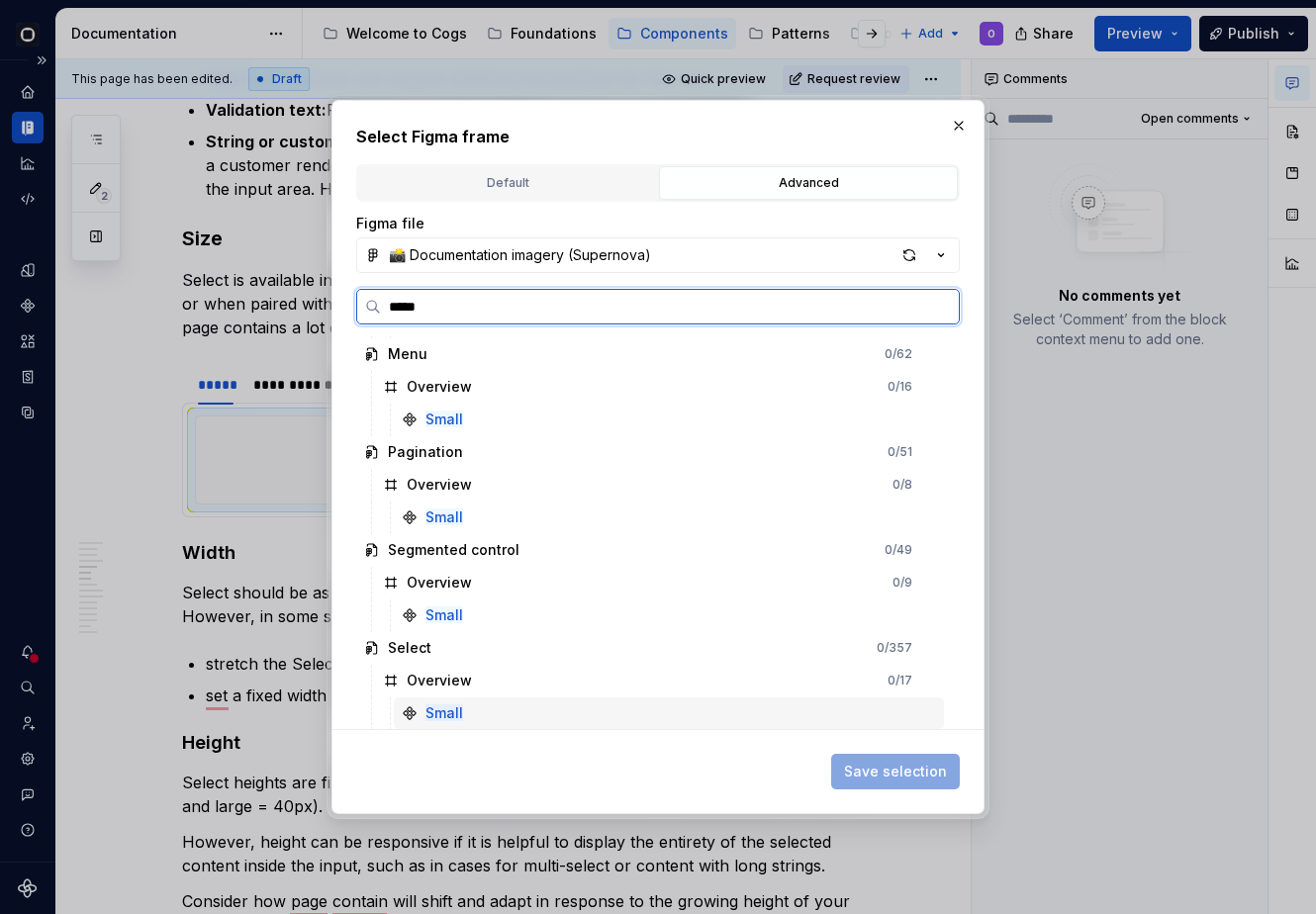 click on "Small" at bounding box center (669, 713) 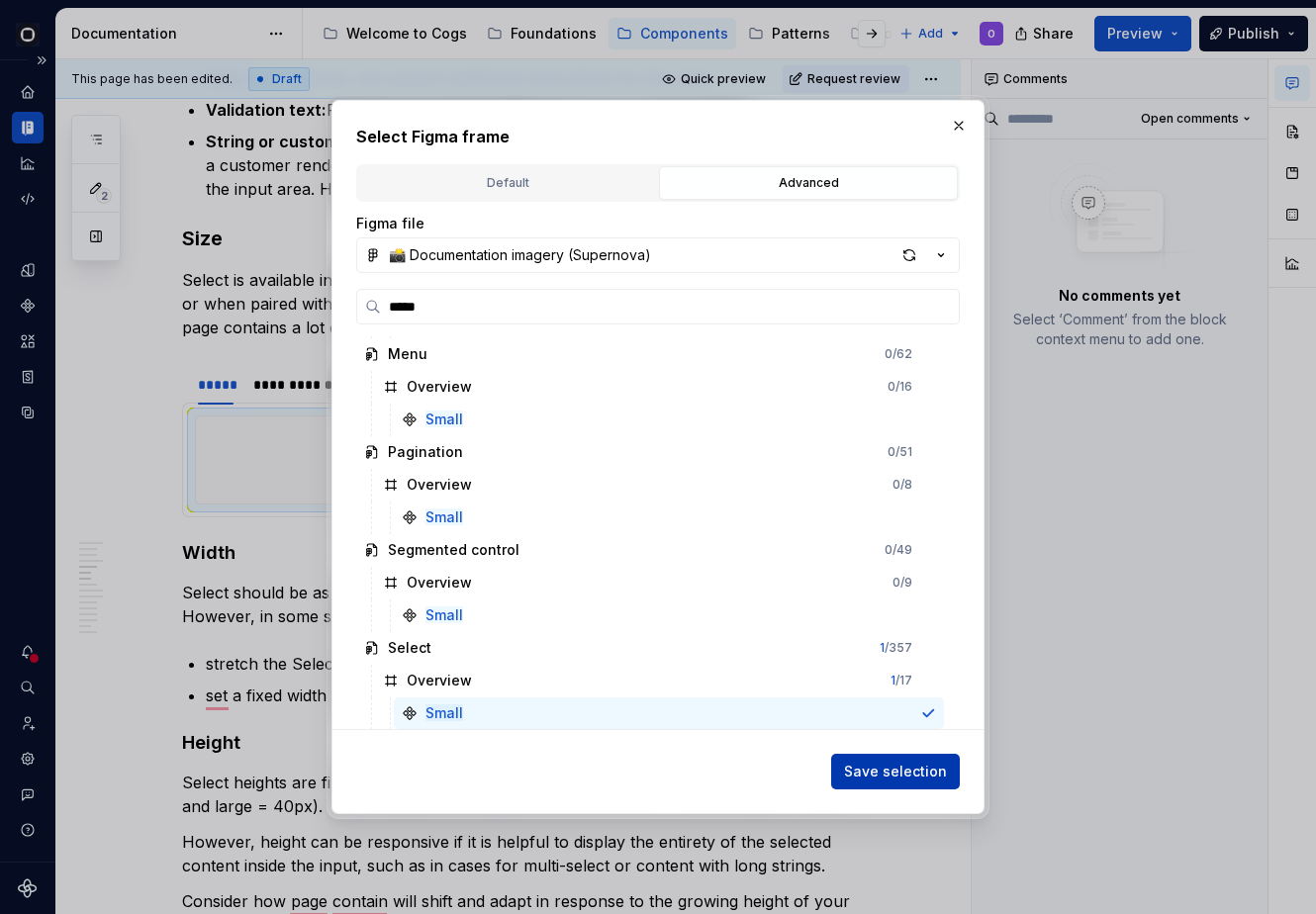 click on "Save selection" at bounding box center (895, 772) 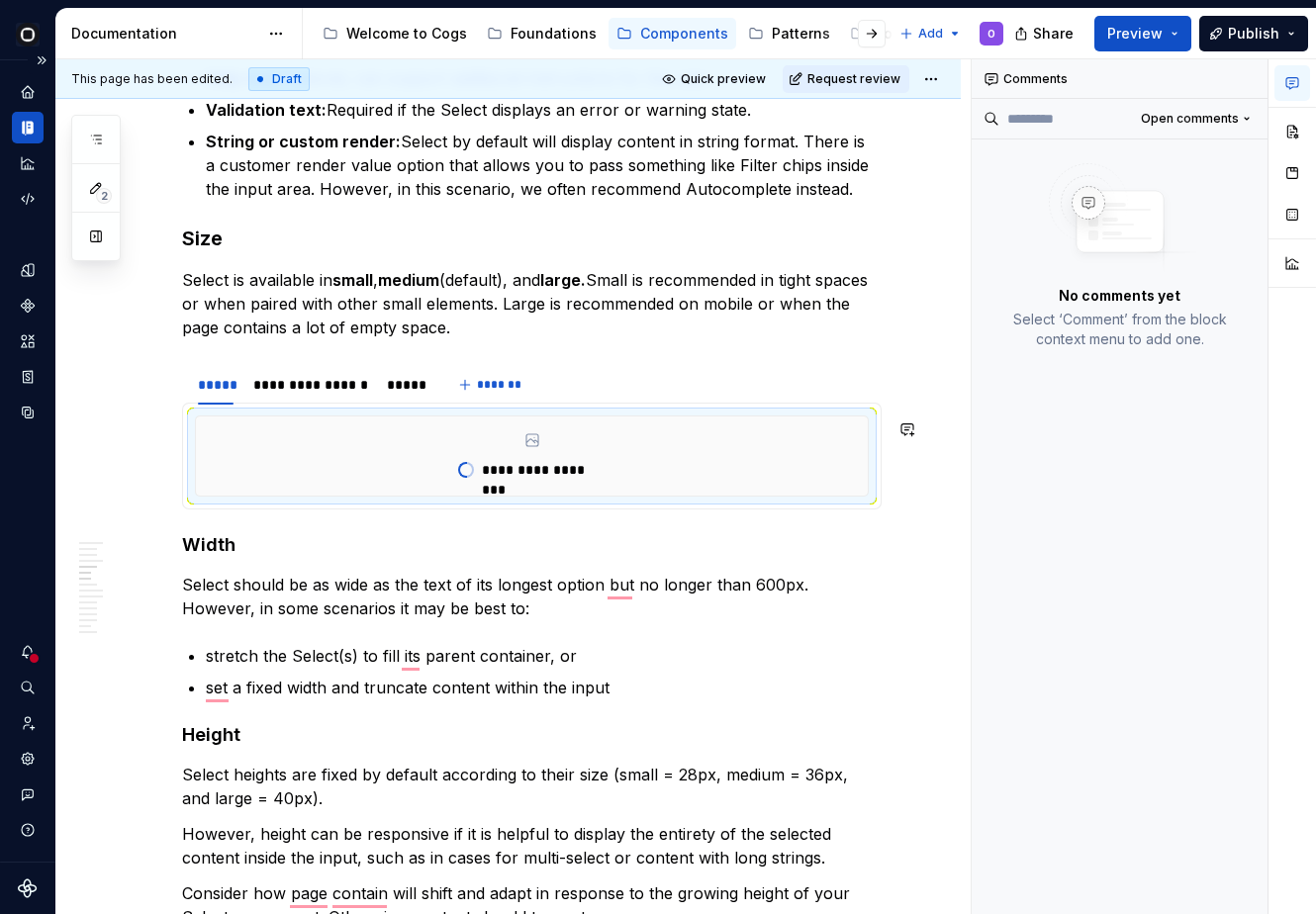 scroll, scrollTop: 4871, scrollLeft: 0, axis: vertical 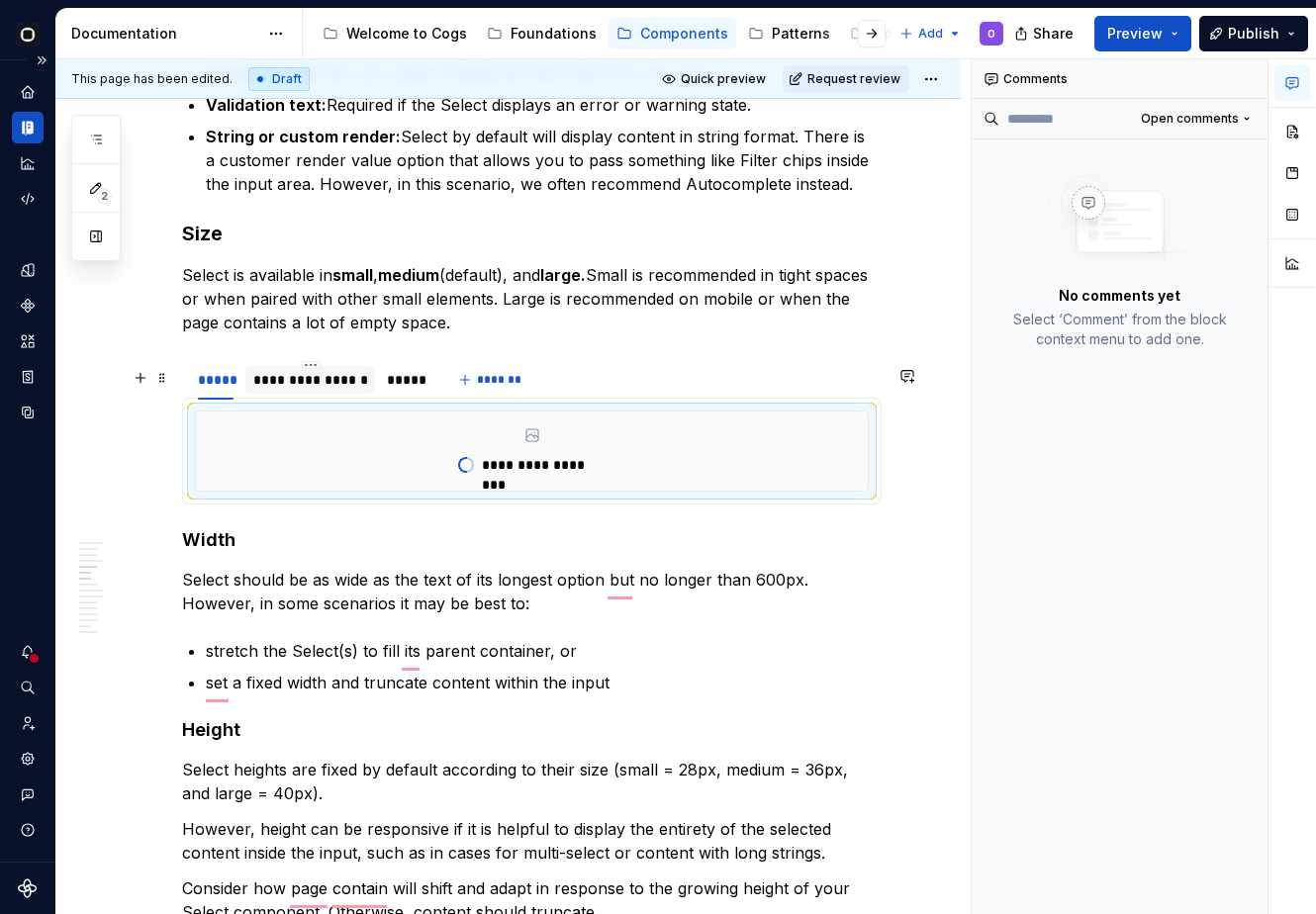 click on "**********" at bounding box center [310, 380] 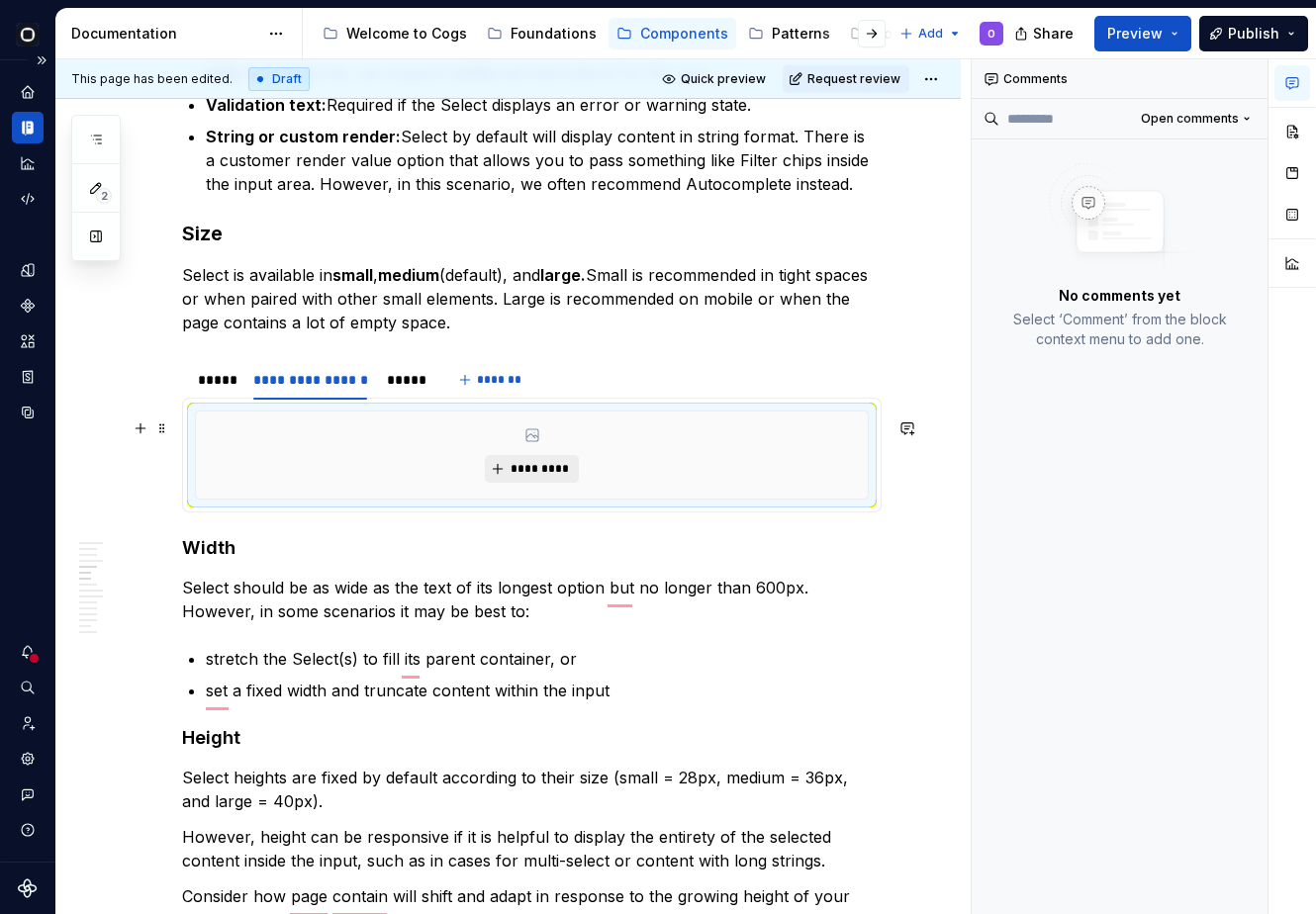 click on "*********" at bounding box center [539, 469] 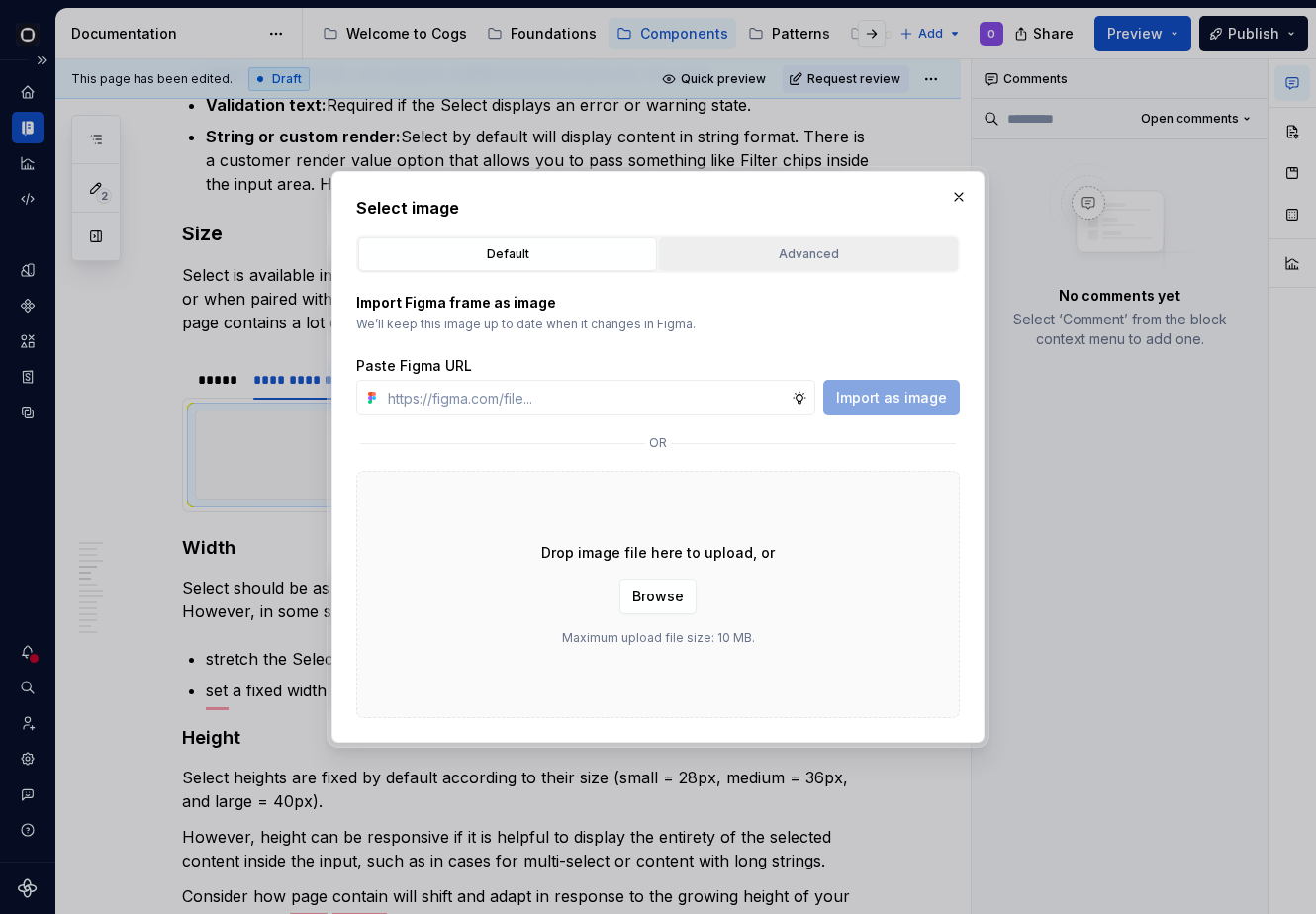 click on "Advanced" at bounding box center (808, 254) 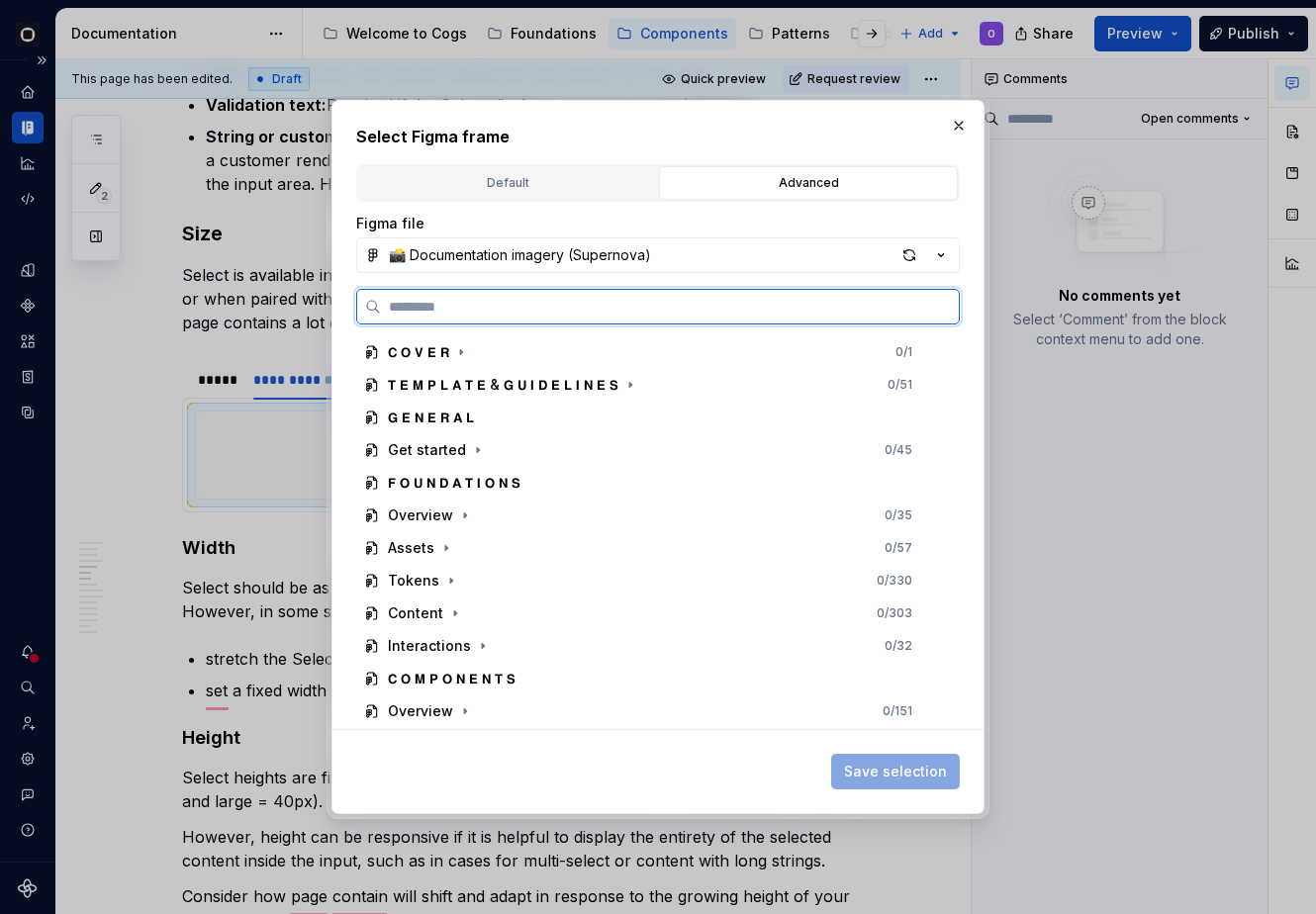 click at bounding box center [670, 307] 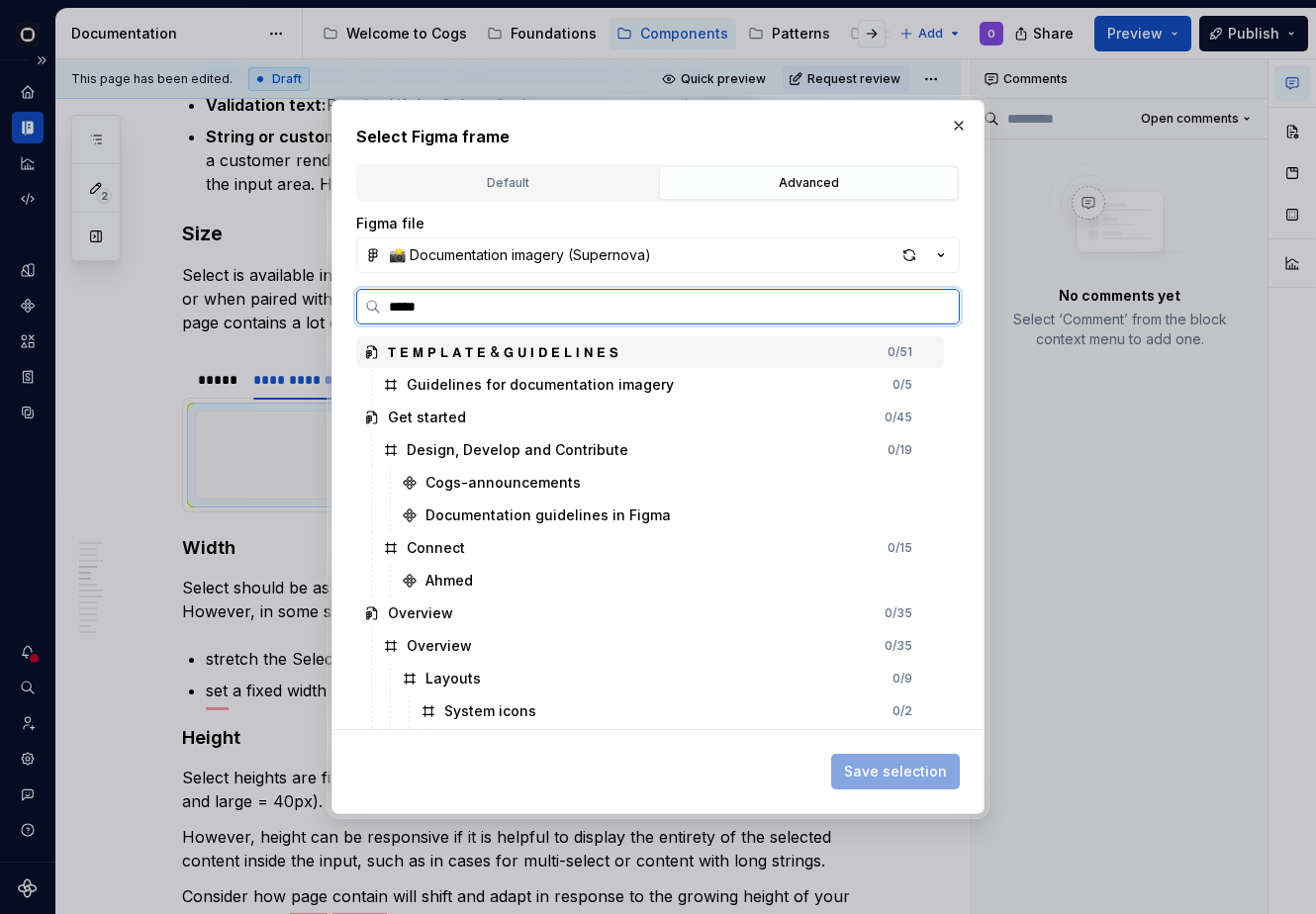type on "******" 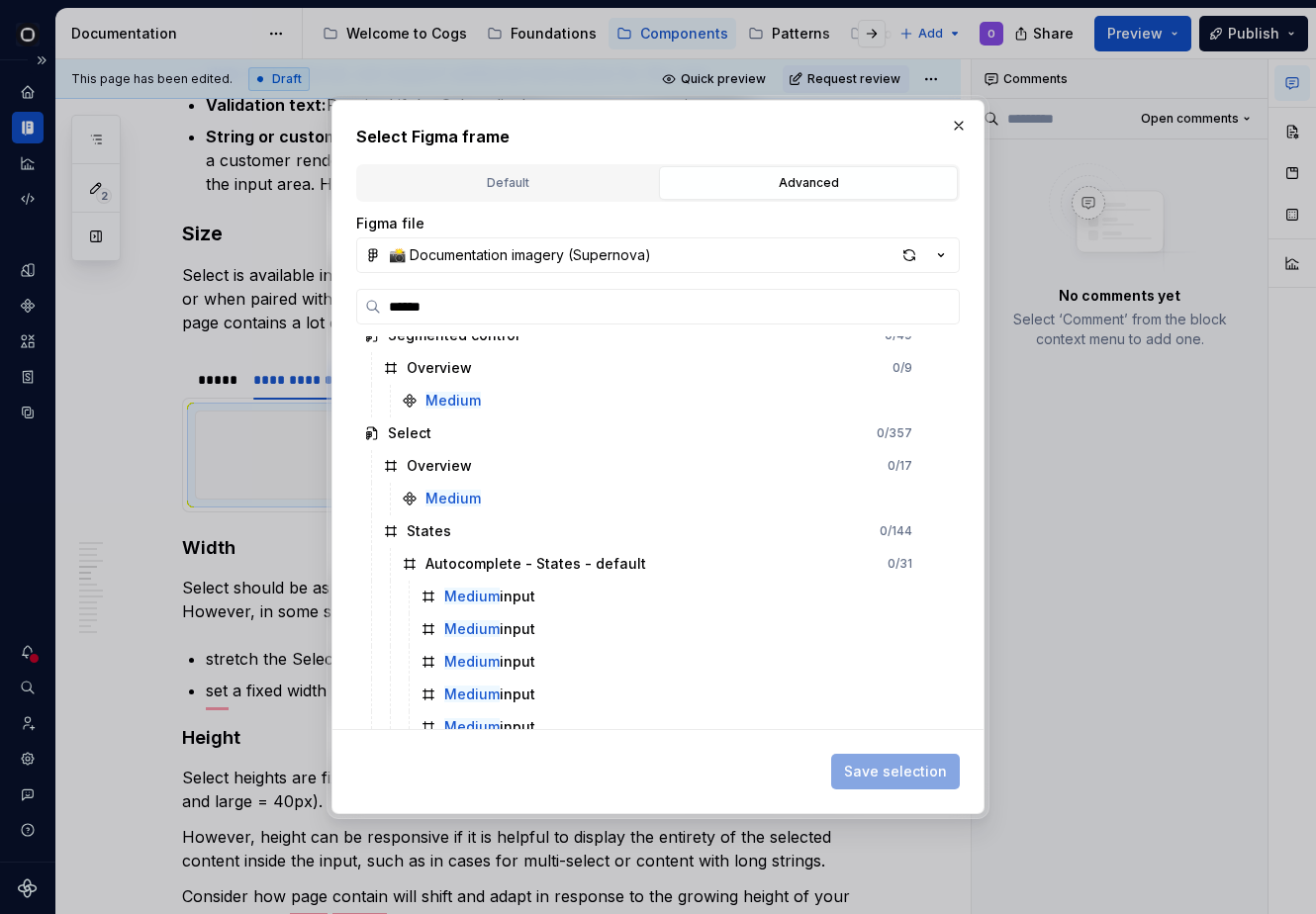 scroll, scrollTop: 688, scrollLeft: 0, axis: vertical 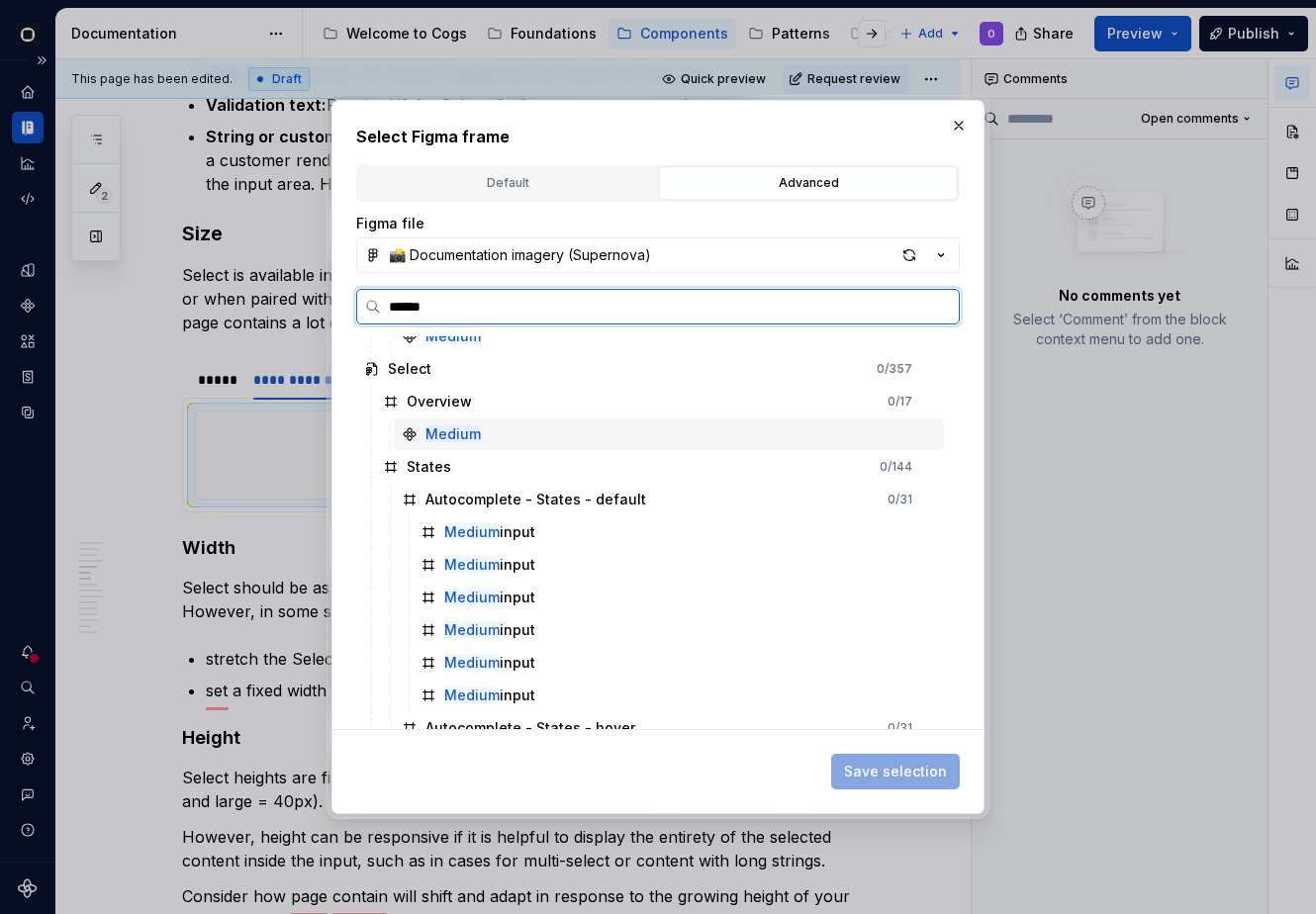click on "Medium" at bounding box center [669, 434] 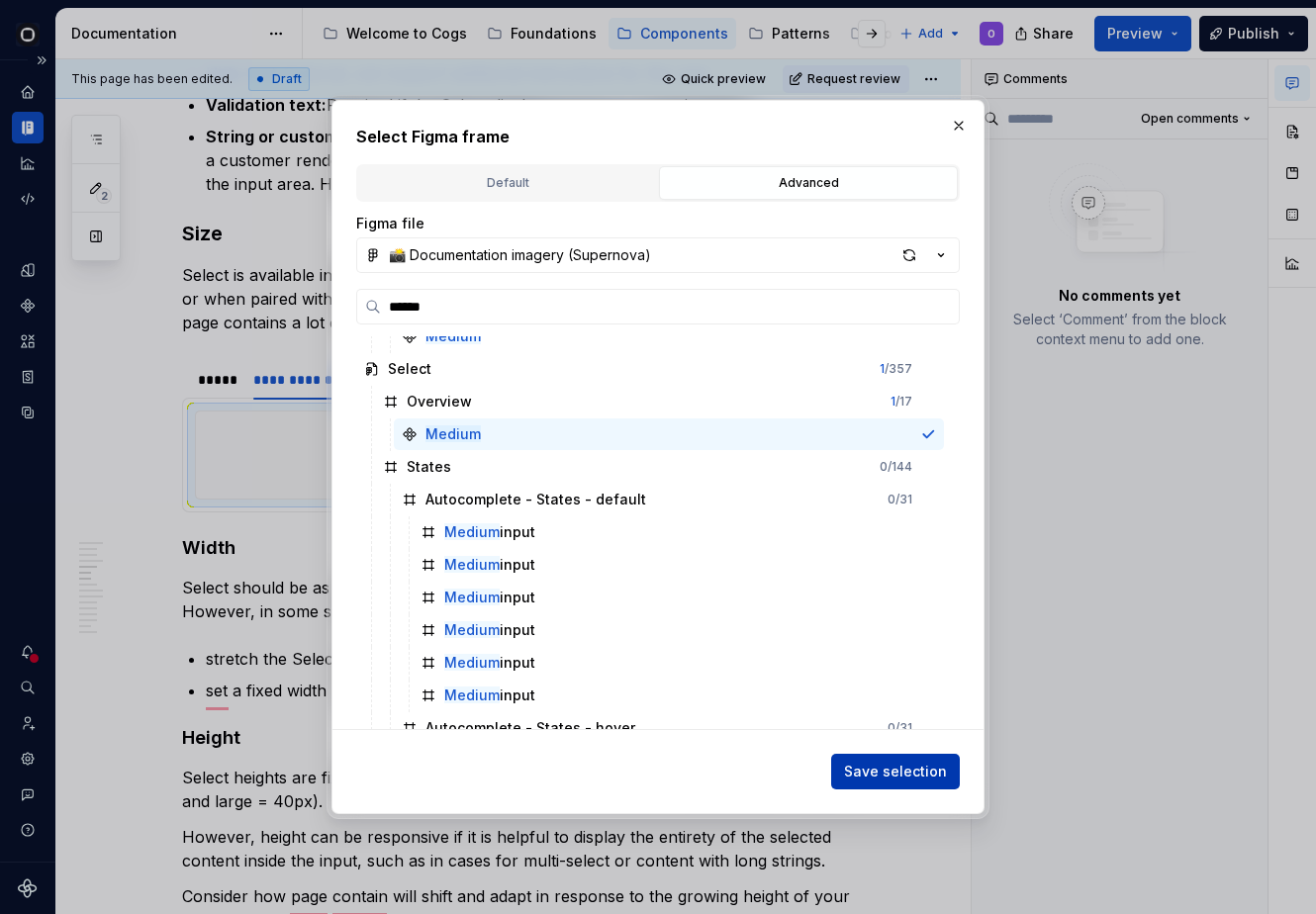 click on "Save selection" at bounding box center (895, 772) 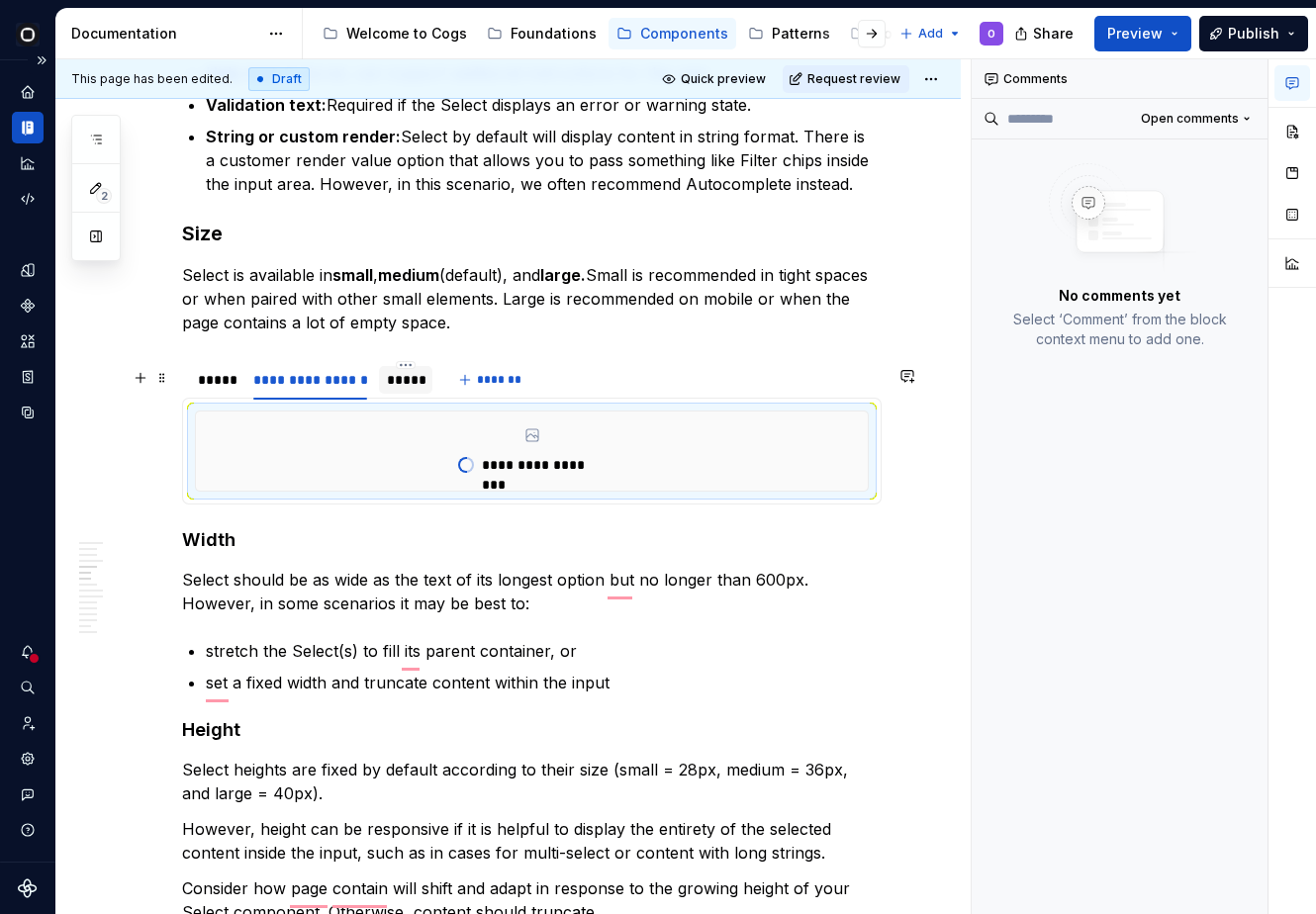 click on "*****" at bounding box center (406, 380) 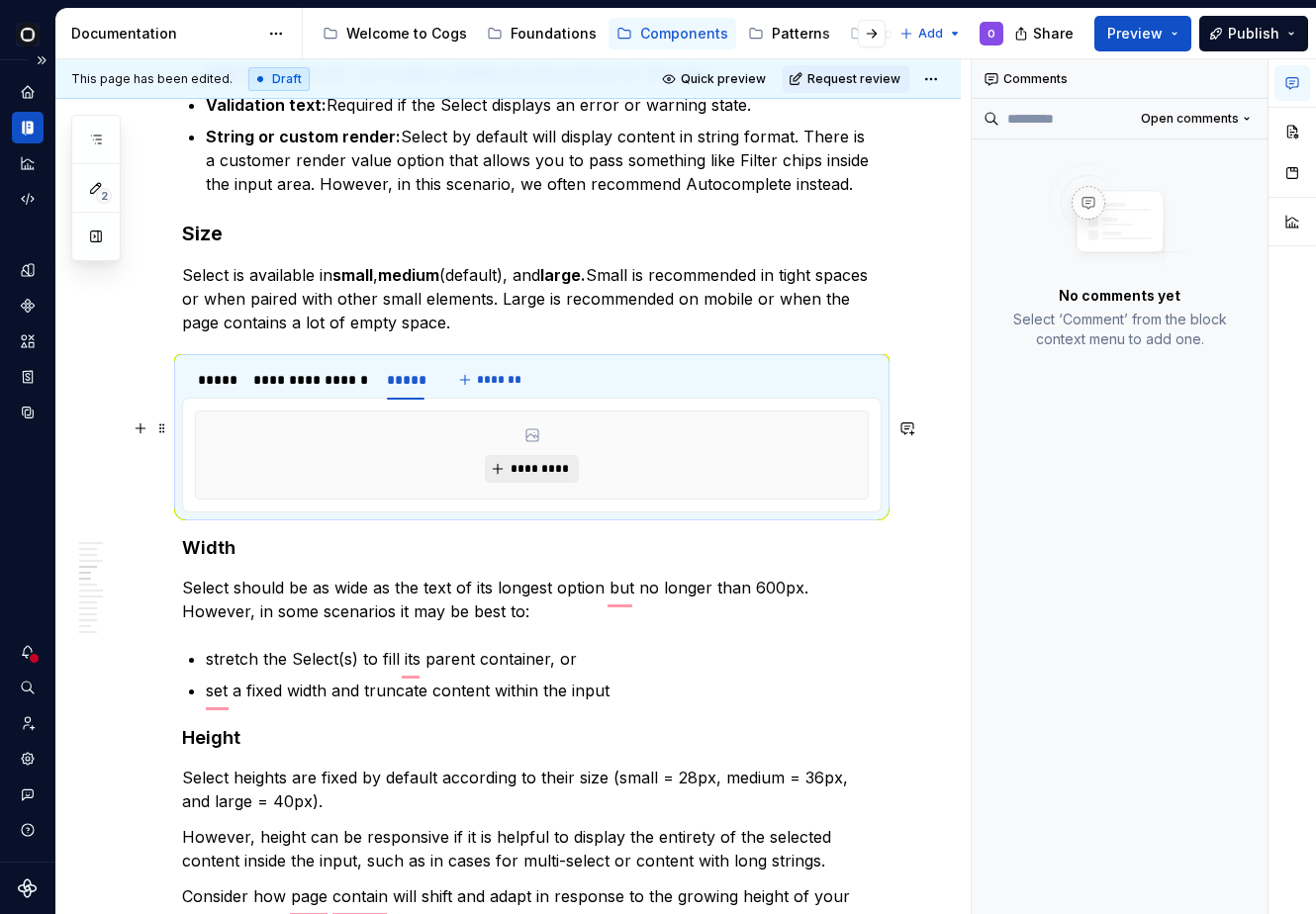 click on "*********" at bounding box center [539, 469] 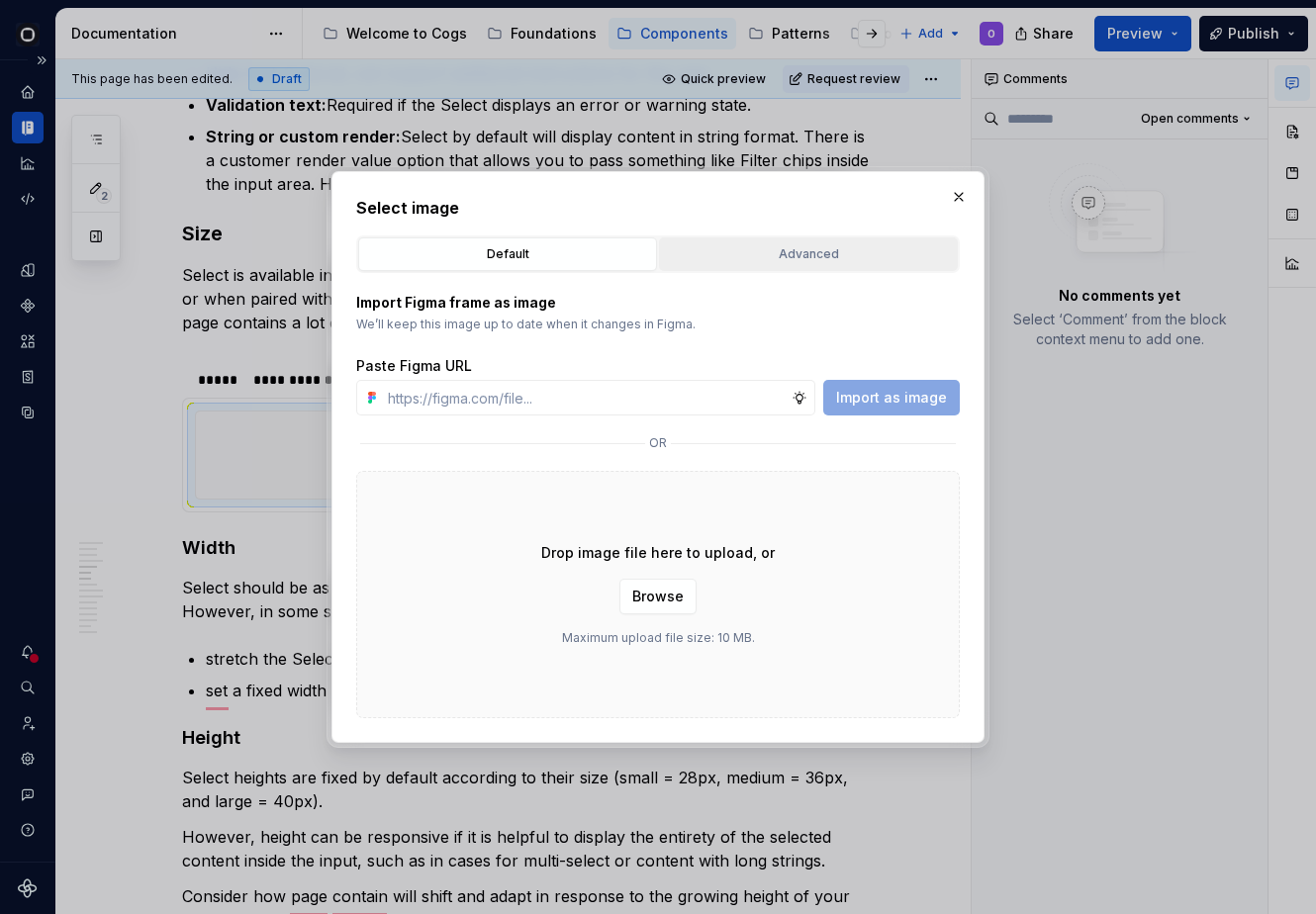 click on "Advanced" at bounding box center (808, 254) 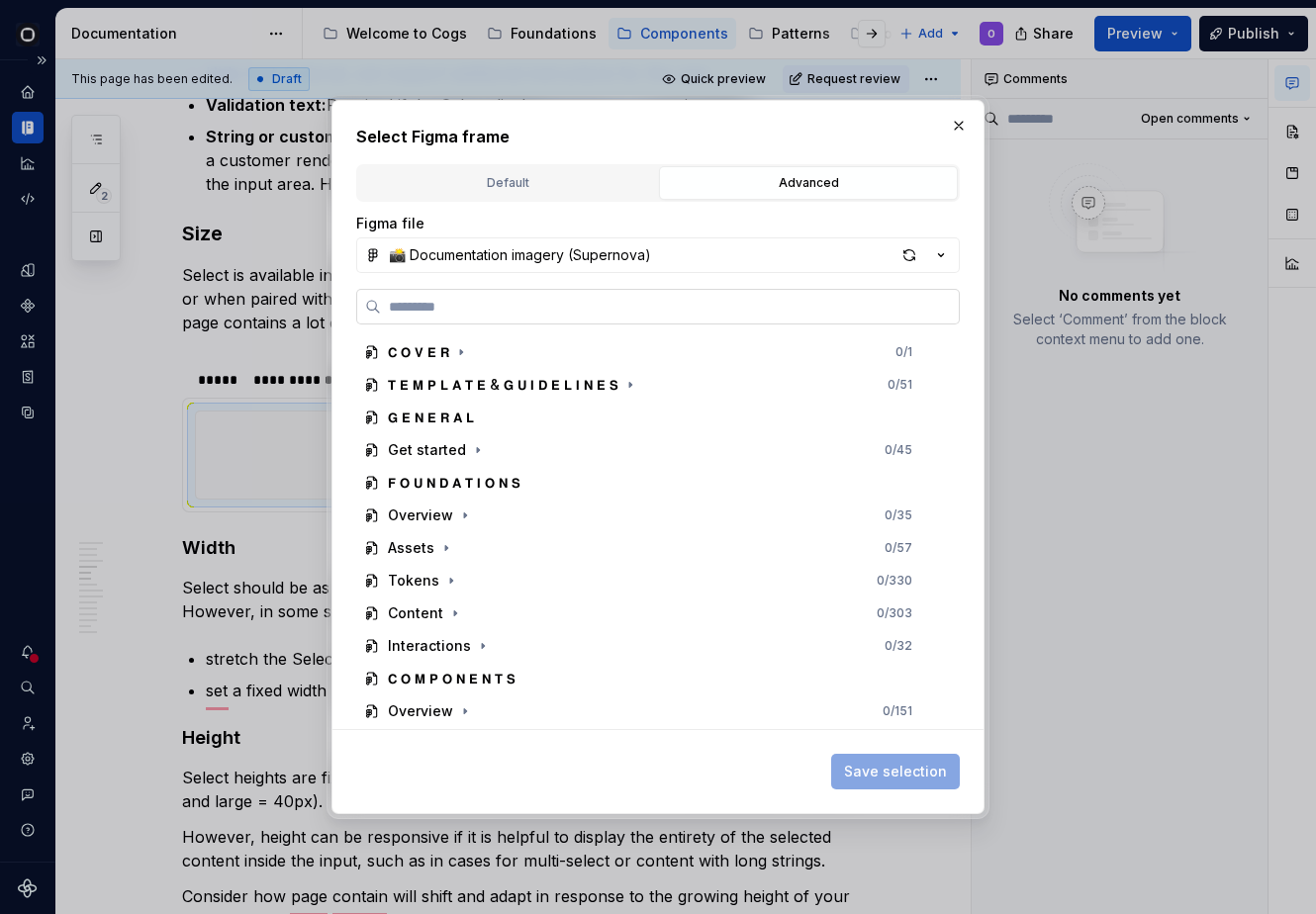 click at bounding box center (658, 307) 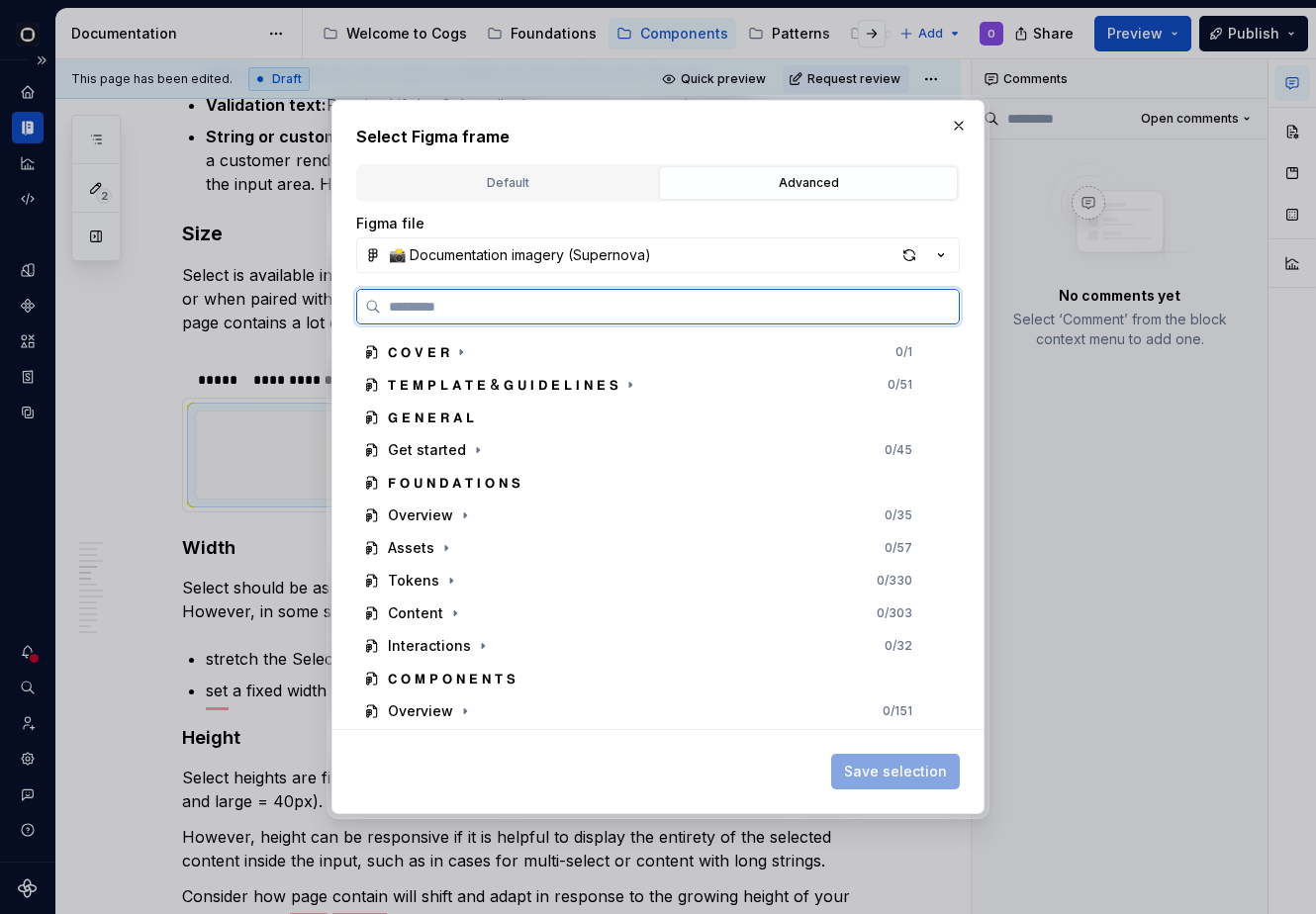 click at bounding box center (670, 307) 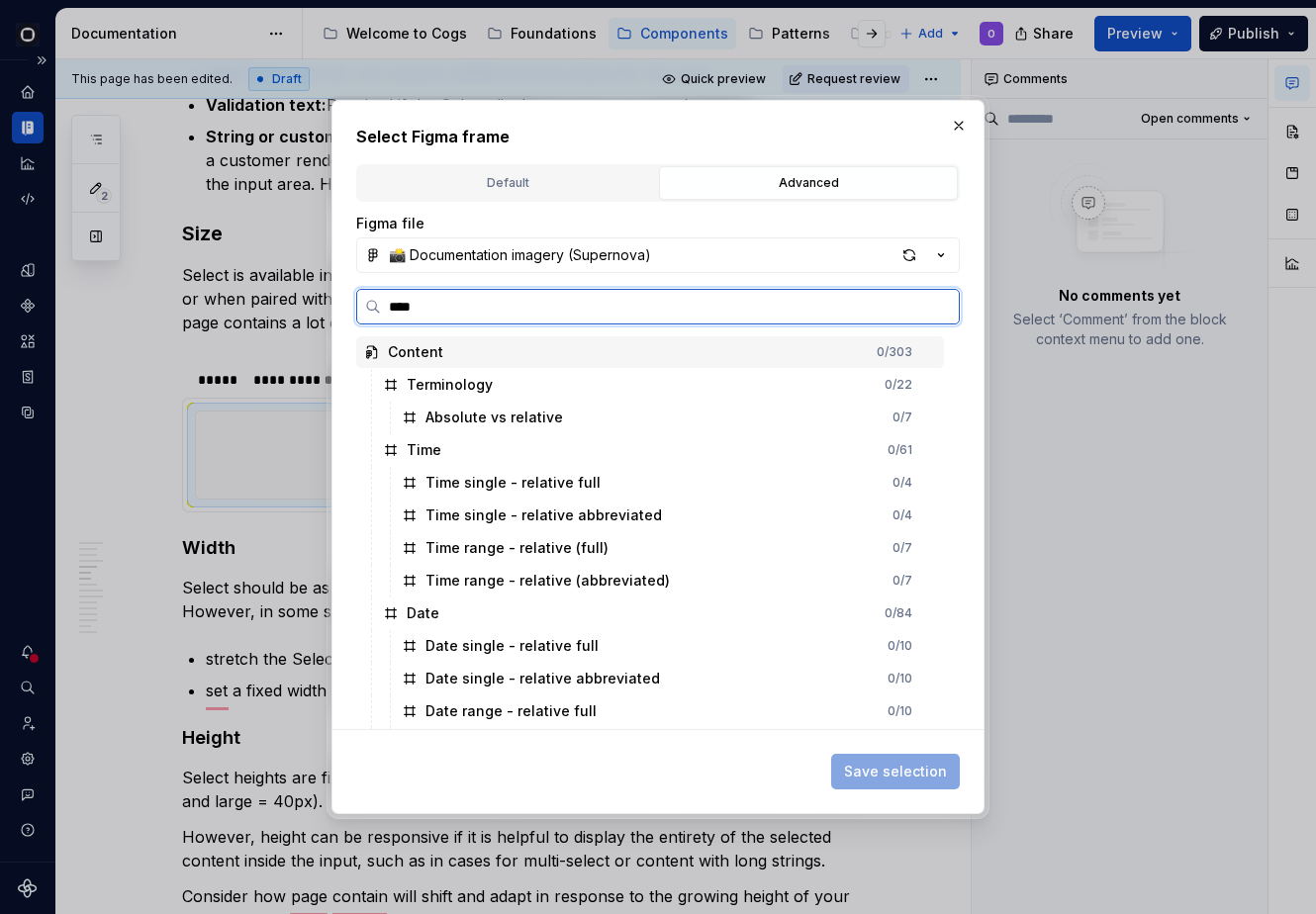 type on "*****" 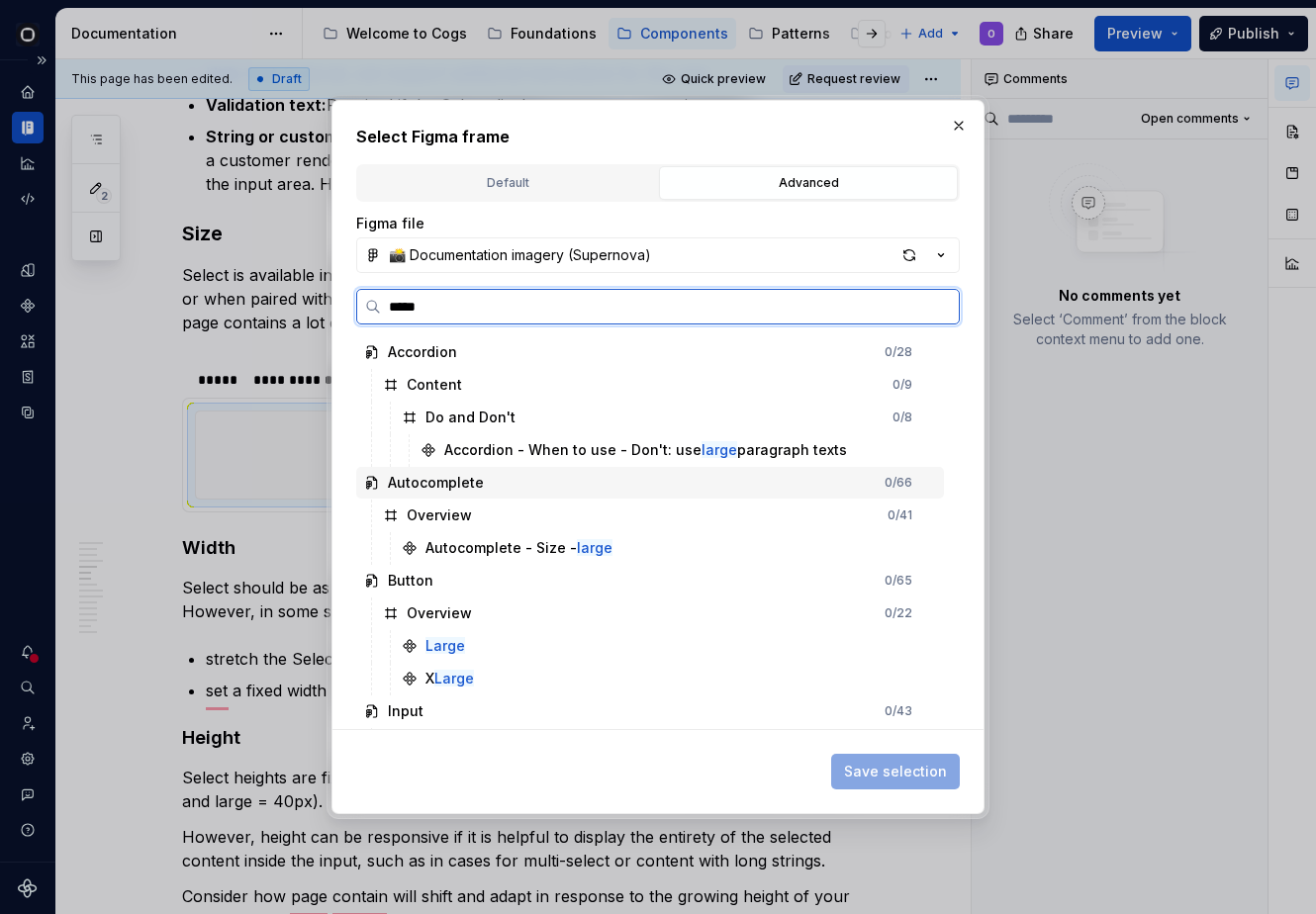 scroll, scrollTop: 161, scrollLeft: 0, axis: vertical 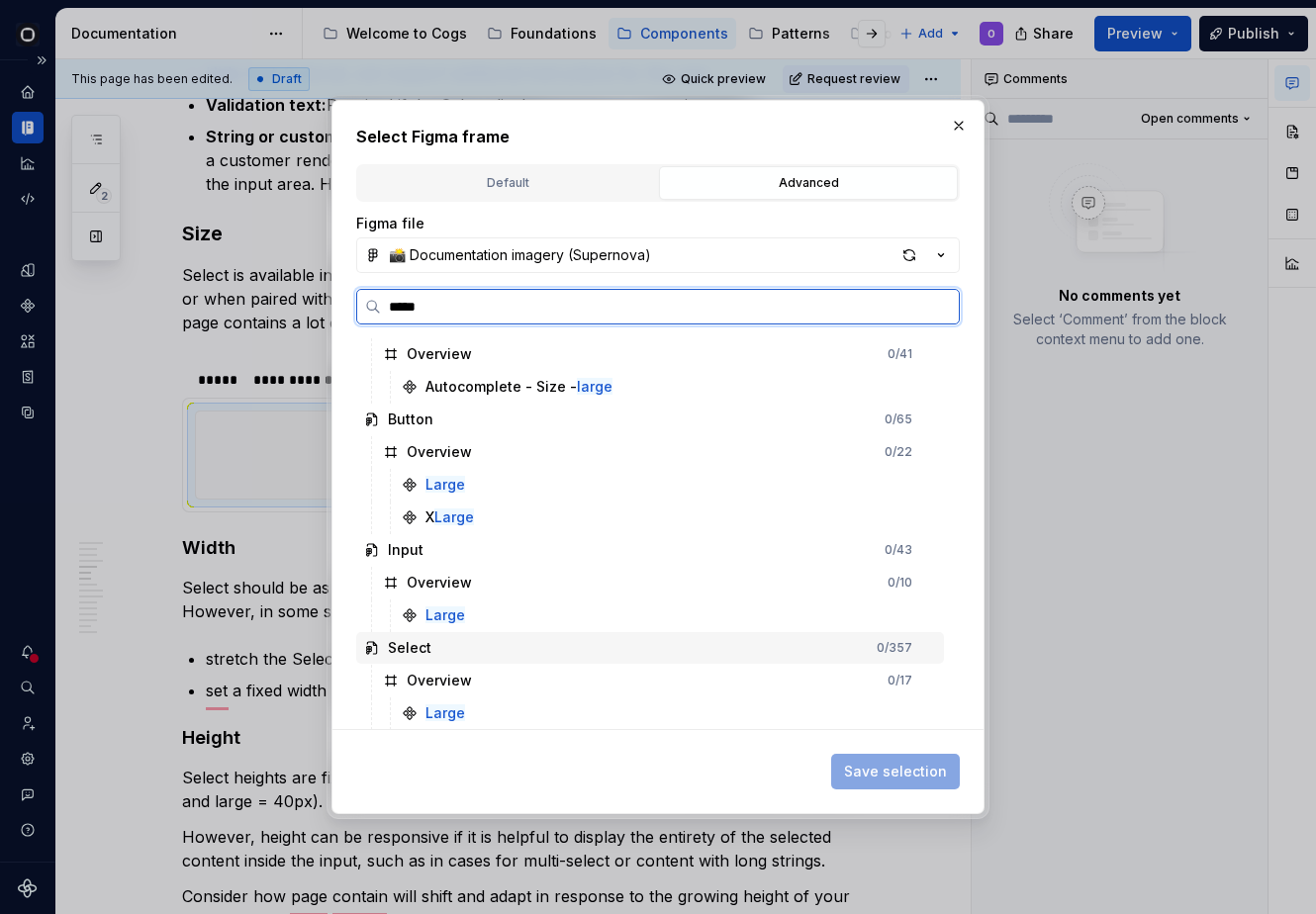 click on "Large" at bounding box center [669, 713] 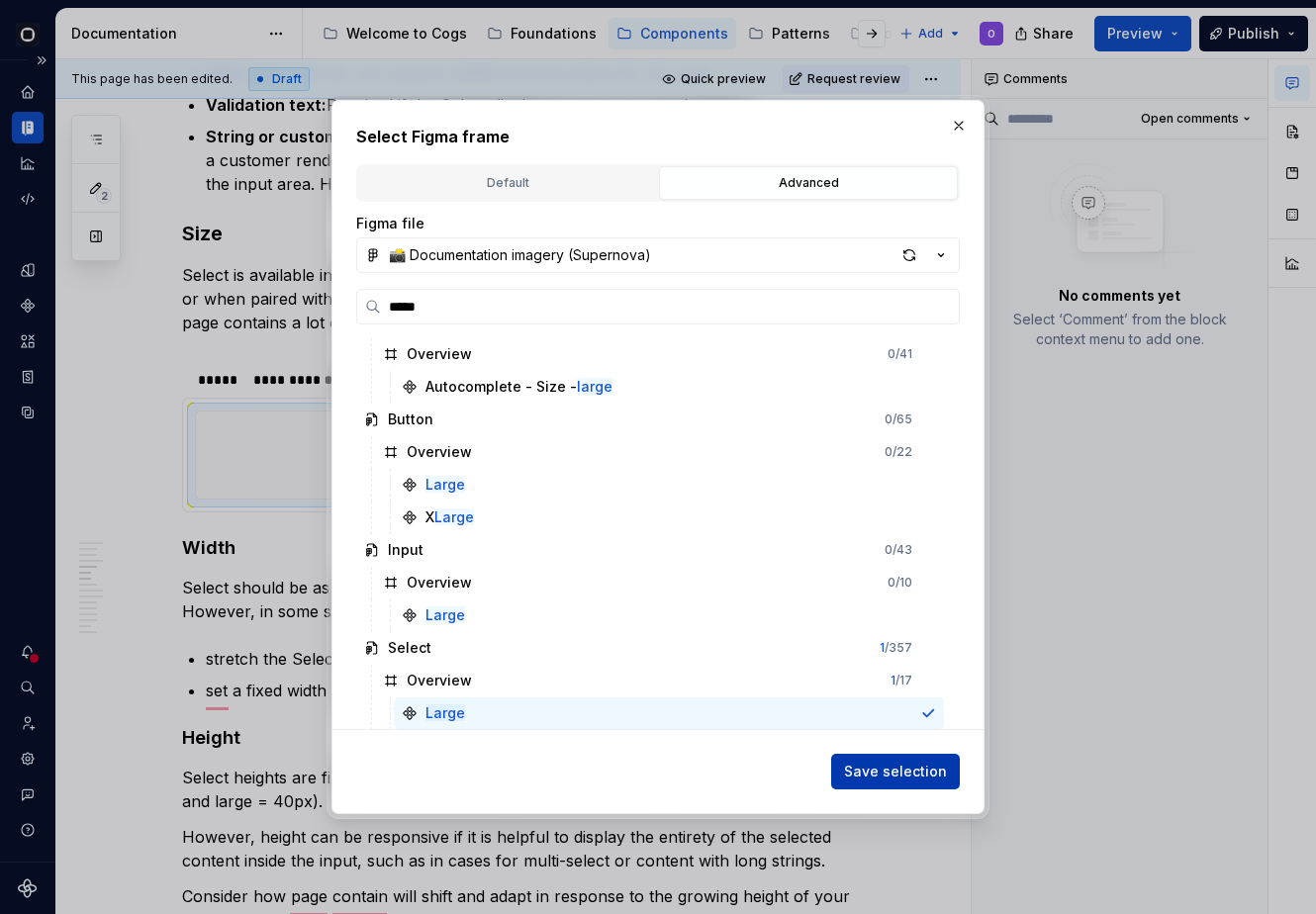 click on "Save selection" at bounding box center [895, 772] 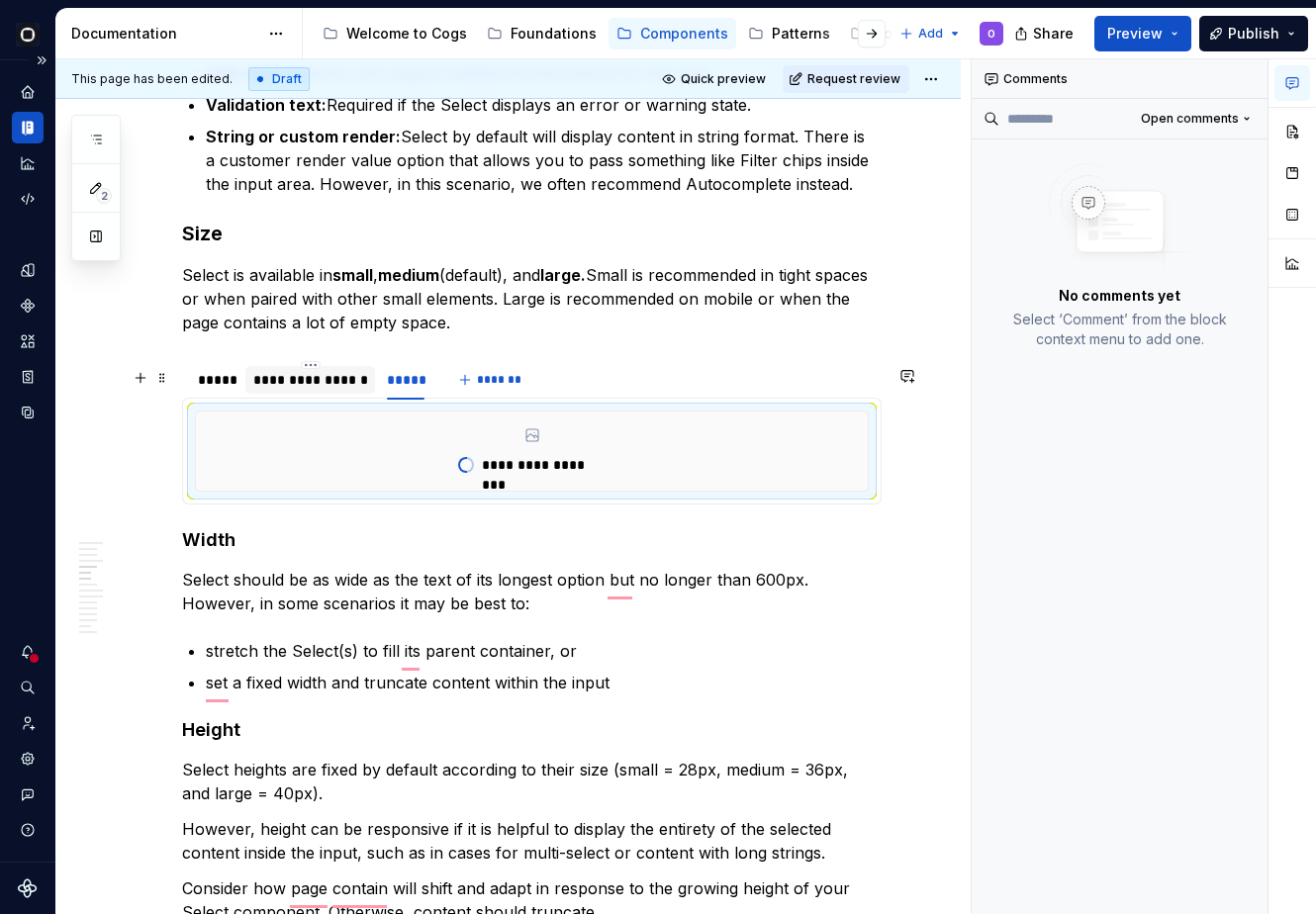 click on "**********" at bounding box center (310, 380) 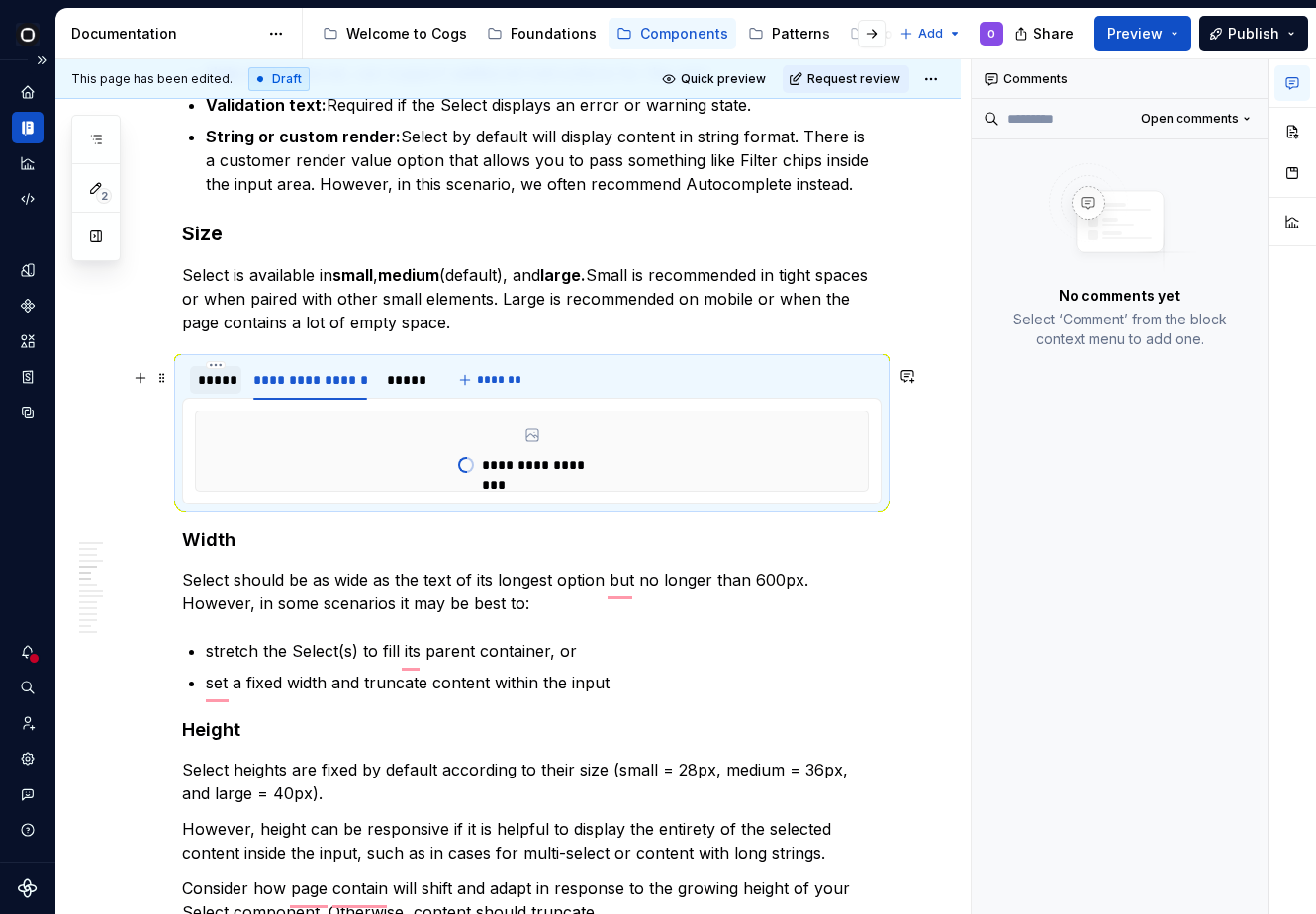 click on "*****" at bounding box center [216, 380] 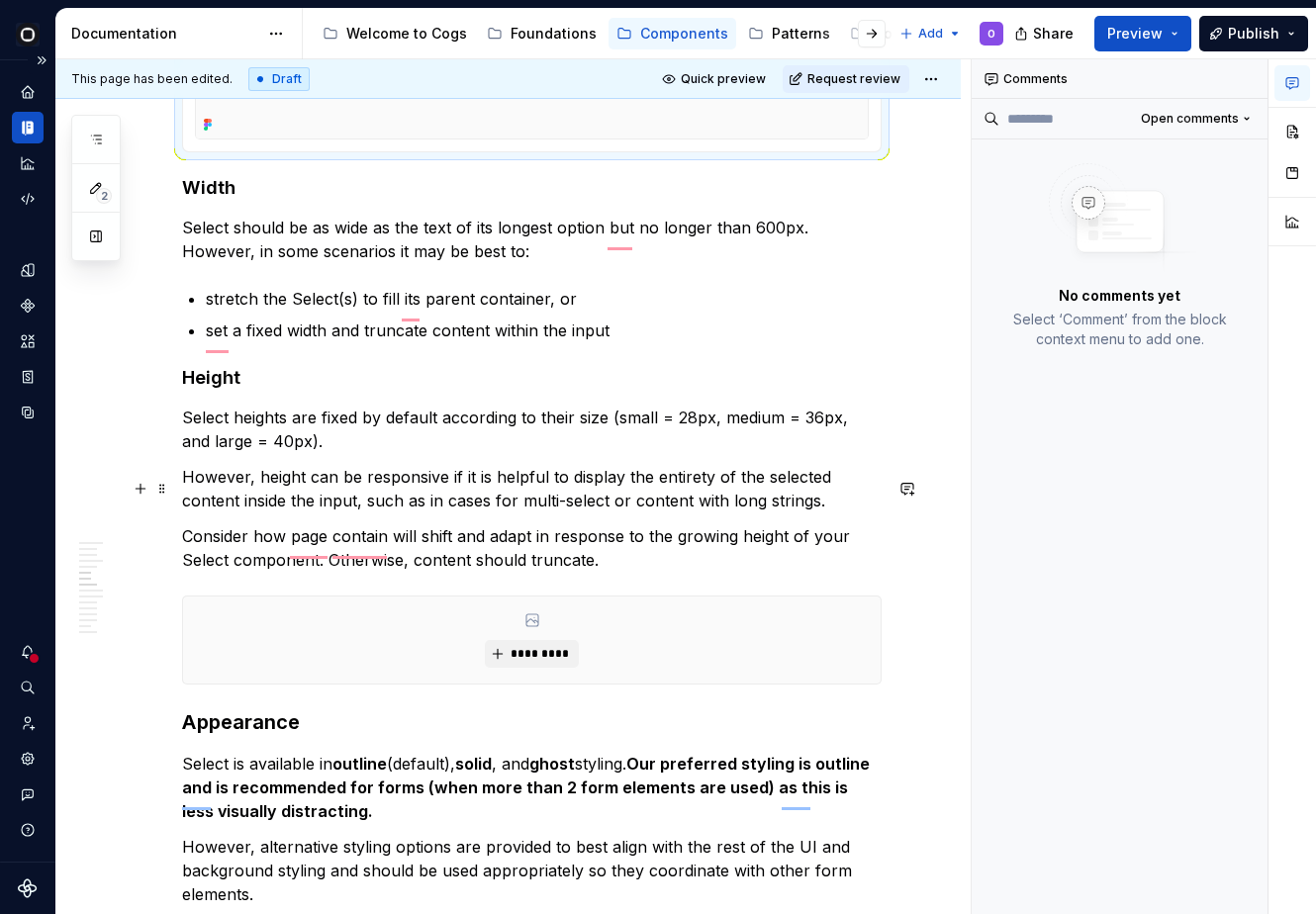 scroll, scrollTop: 5415, scrollLeft: 0, axis: vertical 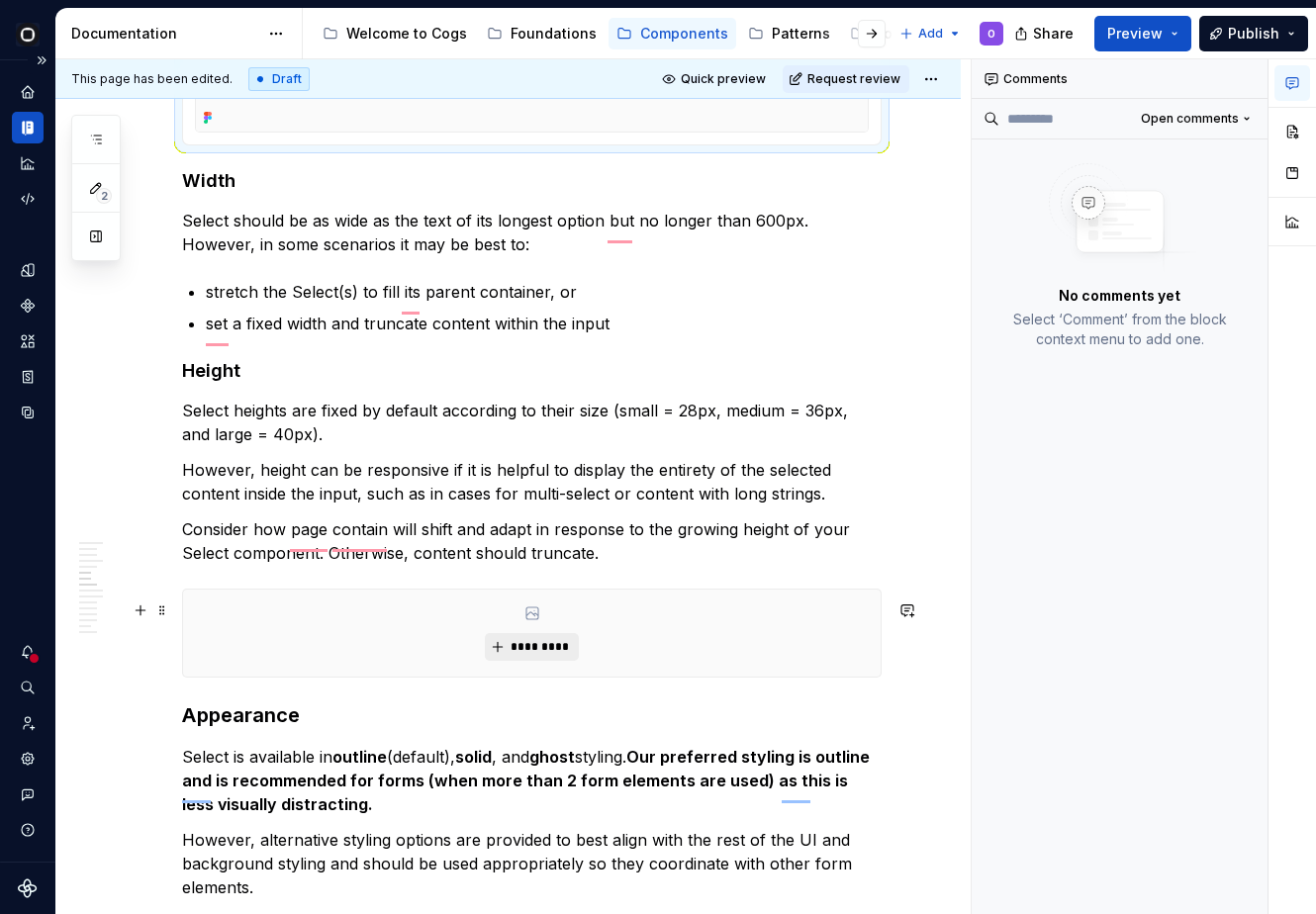 click on "*********" at bounding box center (539, 647) 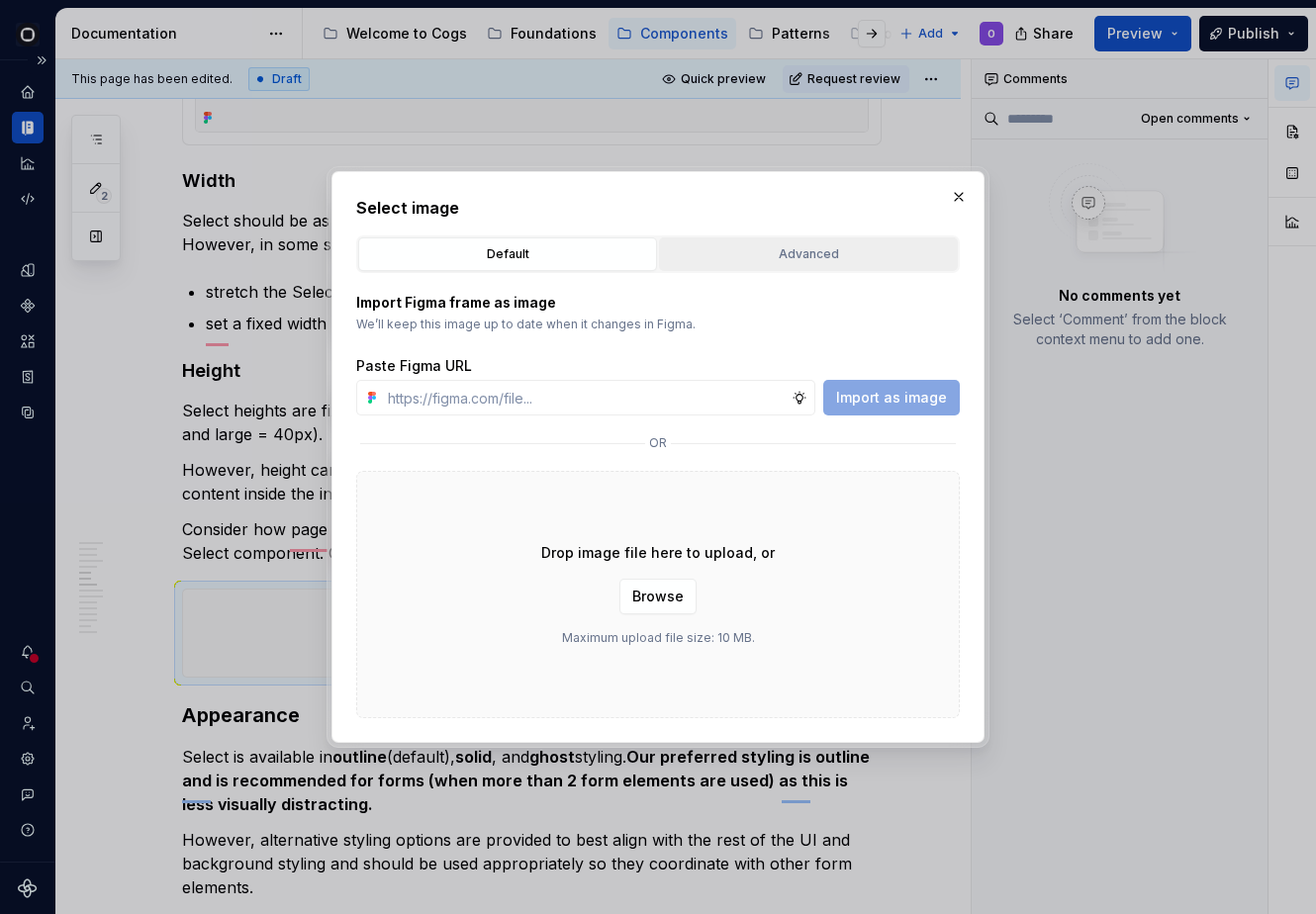type on "*" 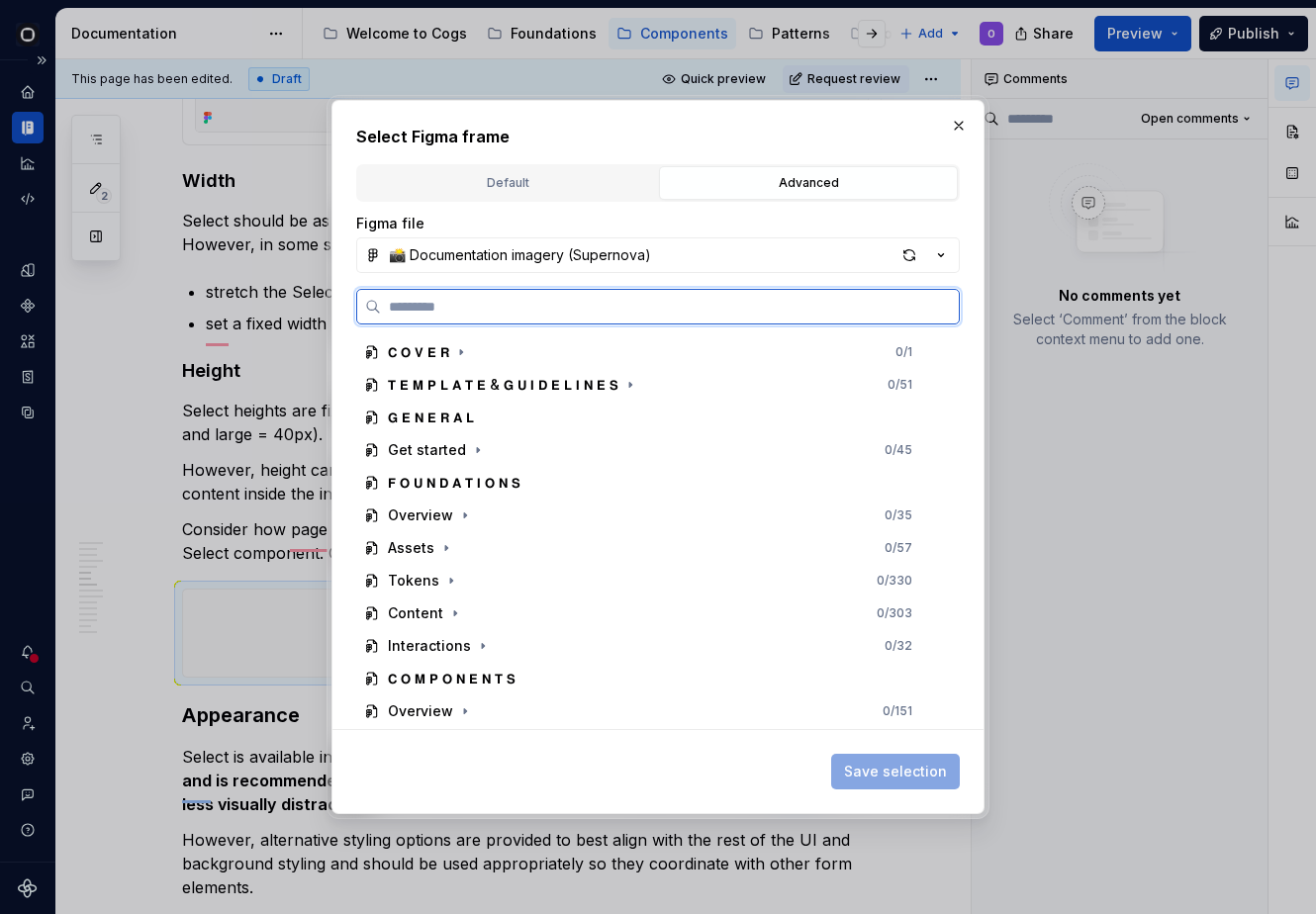 click at bounding box center (670, 307) 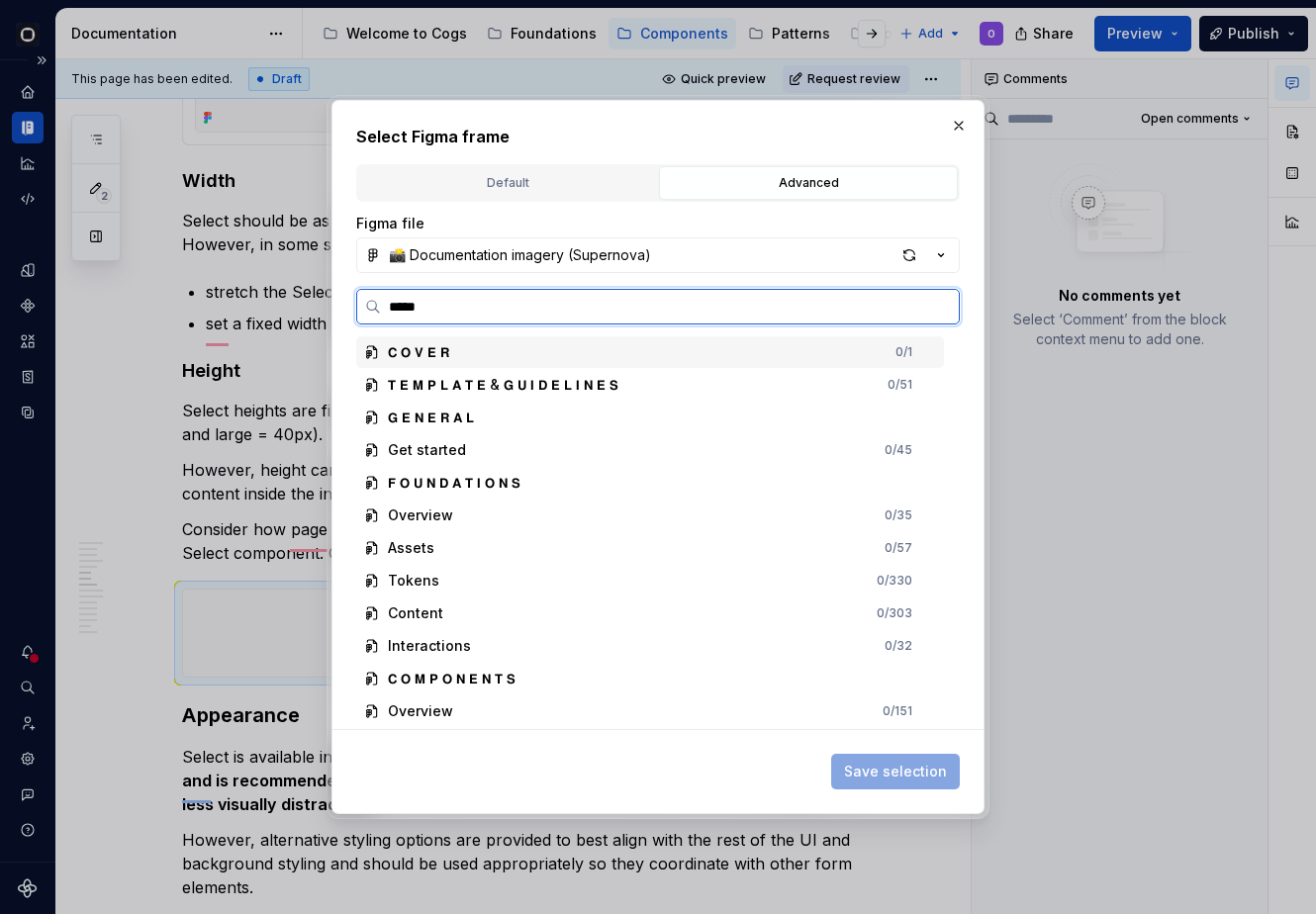 type on "******" 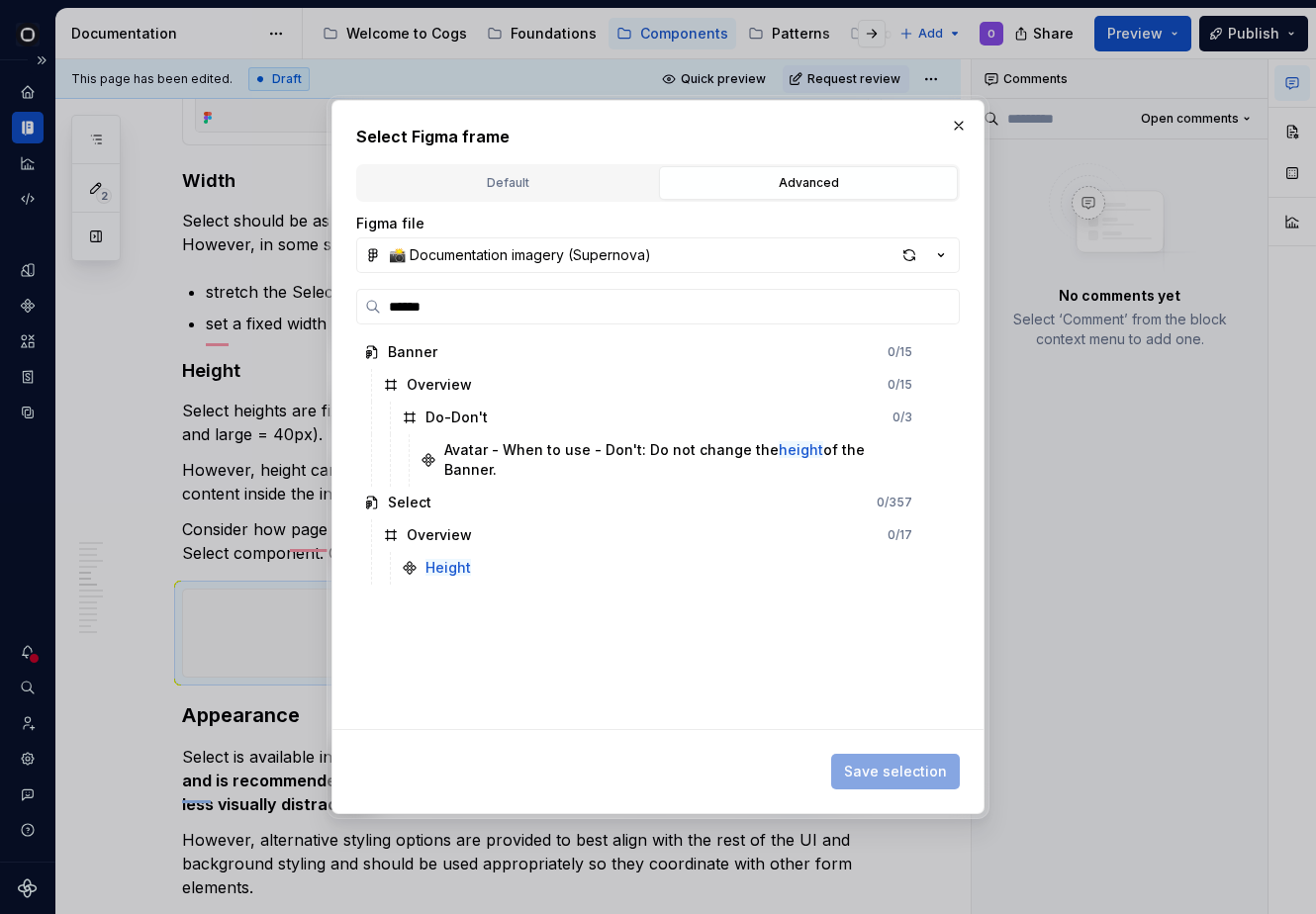 click on "Select Figma frame Default Advanced Import Figma frame as image We’ll keep this image up to date when it changes in Figma. Paste Figma URL Import as image or Drop image file here to upload, or Browse Maximum upload file size: 10 MB. Figma file 📸 Documentation imagery (Supernova) ****** Banner 0 / 15 Overview 0 / 15 Do-Don't 0 / 3 Avatar - When to use - Don't: Do not change the  height  of the Banner. Select 0 / 357 Overview 0 / 17 Height Save selection" at bounding box center (658, 457) 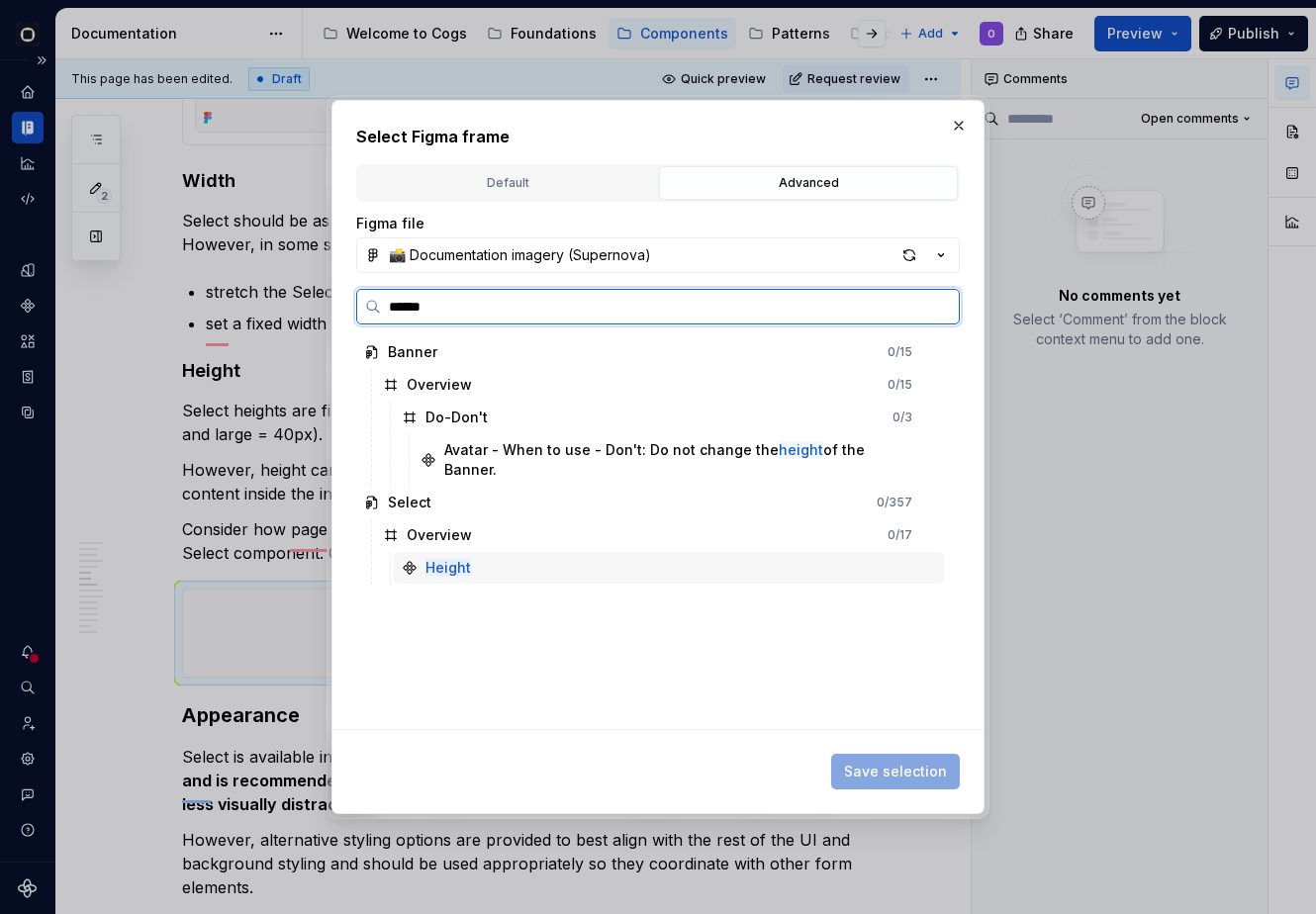 click on "Height" at bounding box center [669, 568] 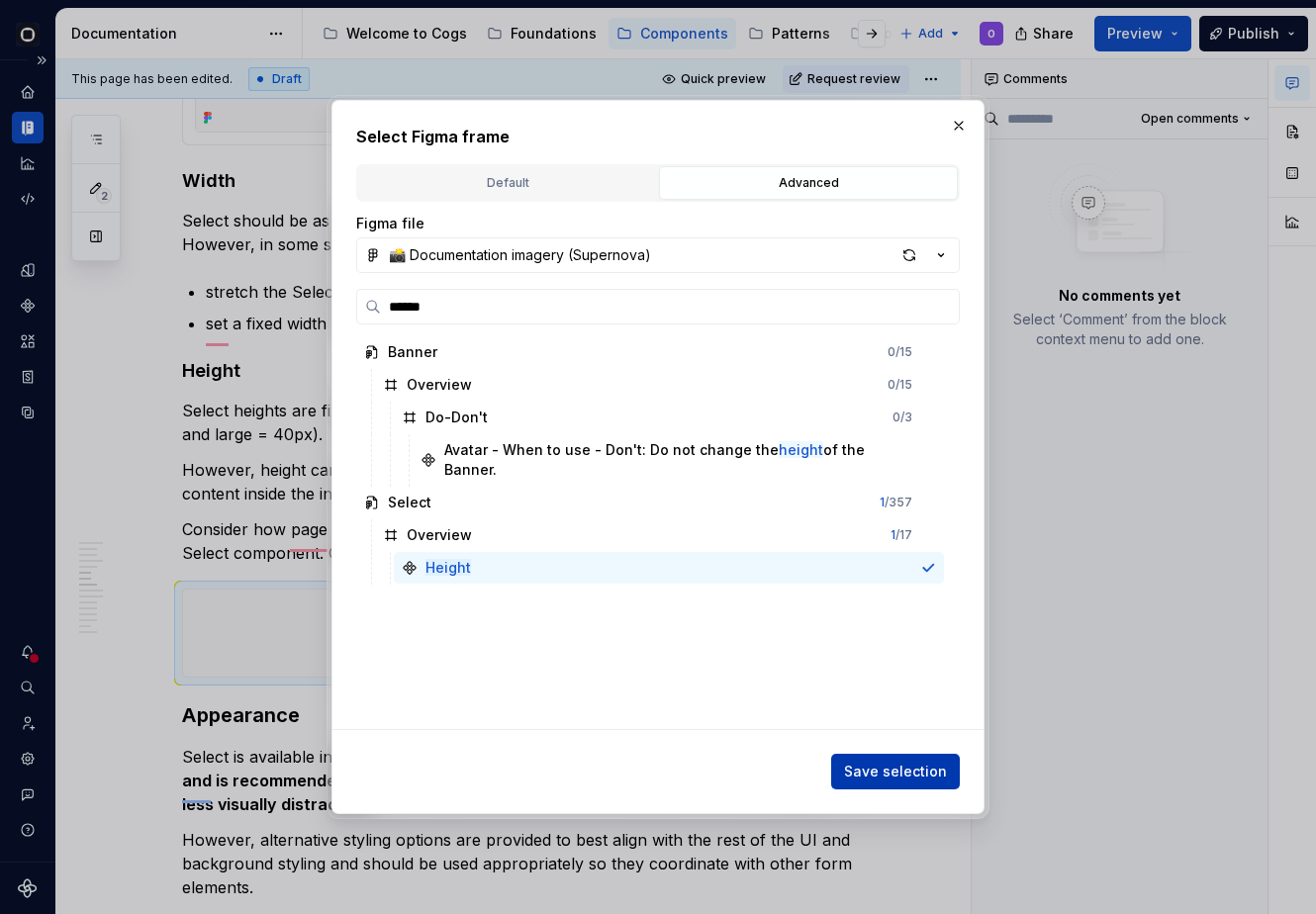 click on "Save selection" at bounding box center (895, 772) 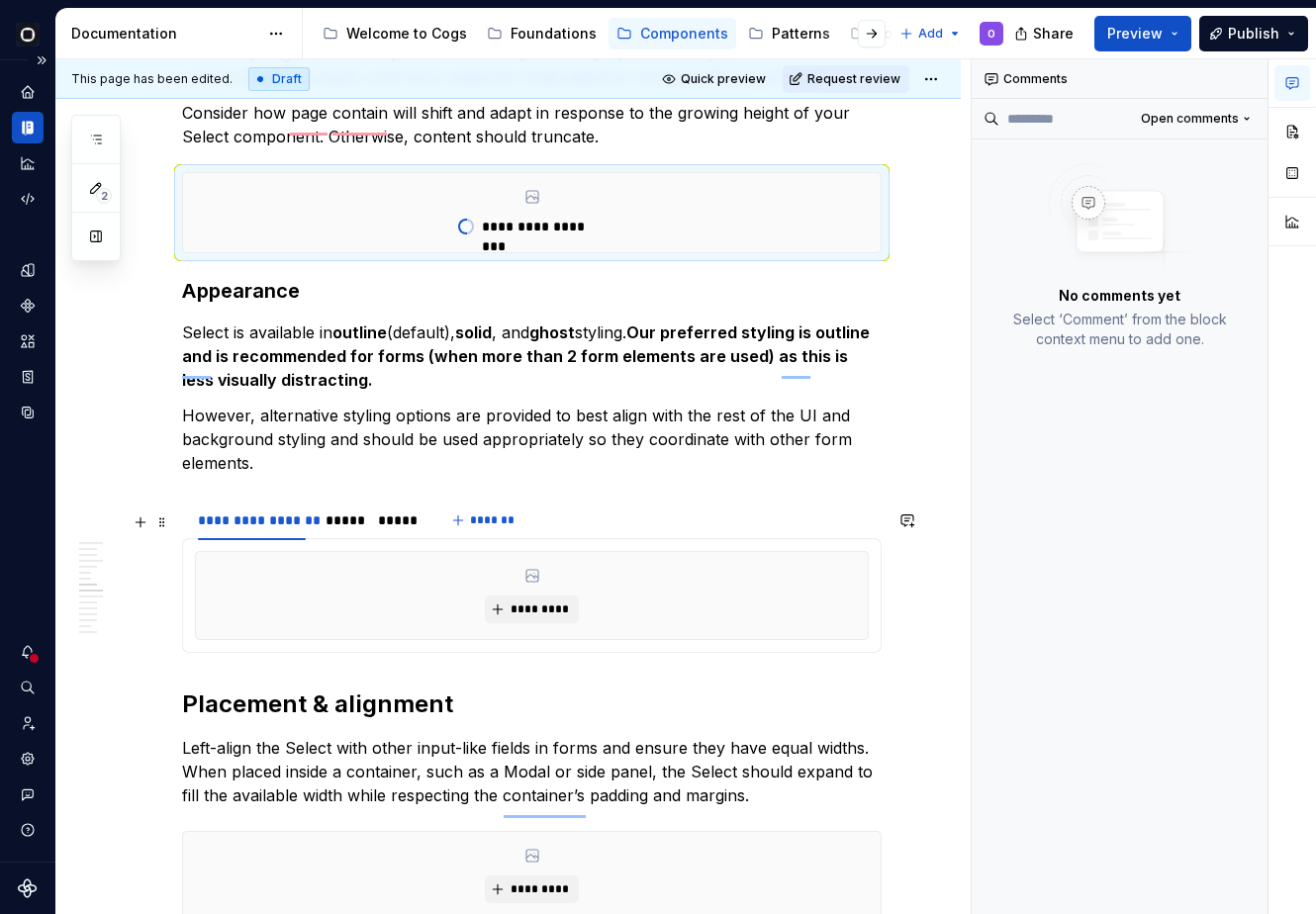 scroll, scrollTop: 6074, scrollLeft: 0, axis: vertical 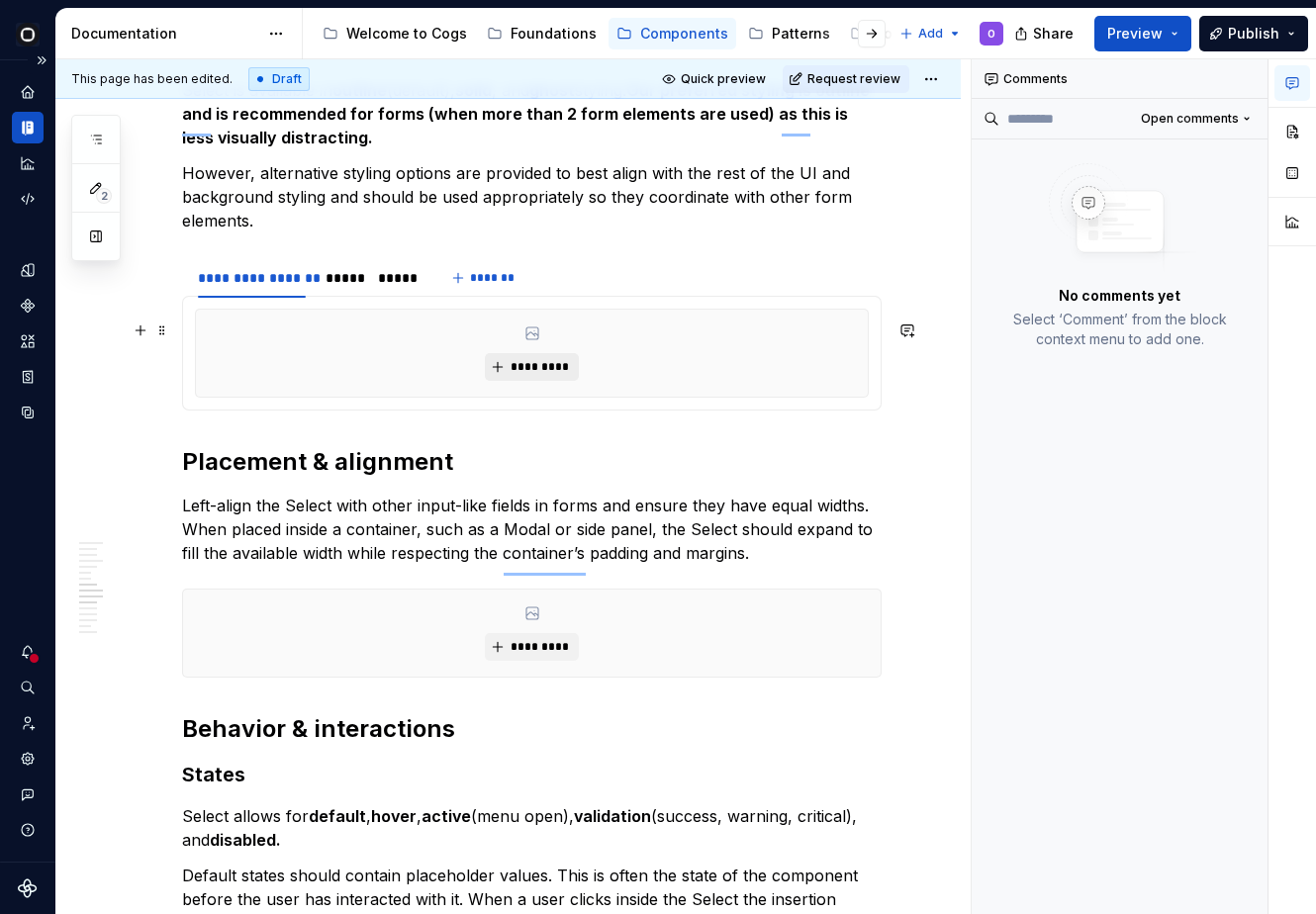 click on "*********" at bounding box center (531, 367) 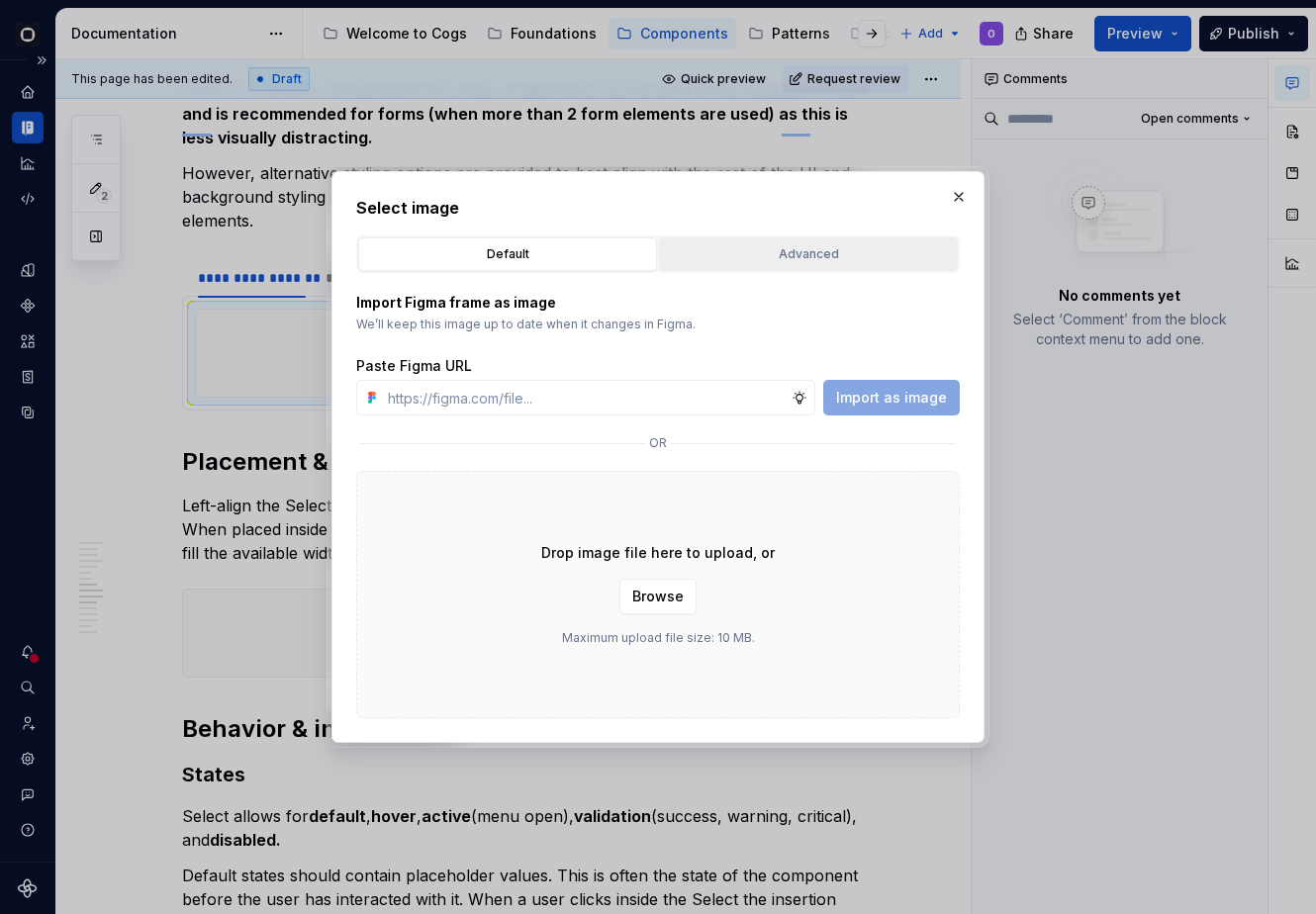click on "Advanced" at bounding box center [808, 254] 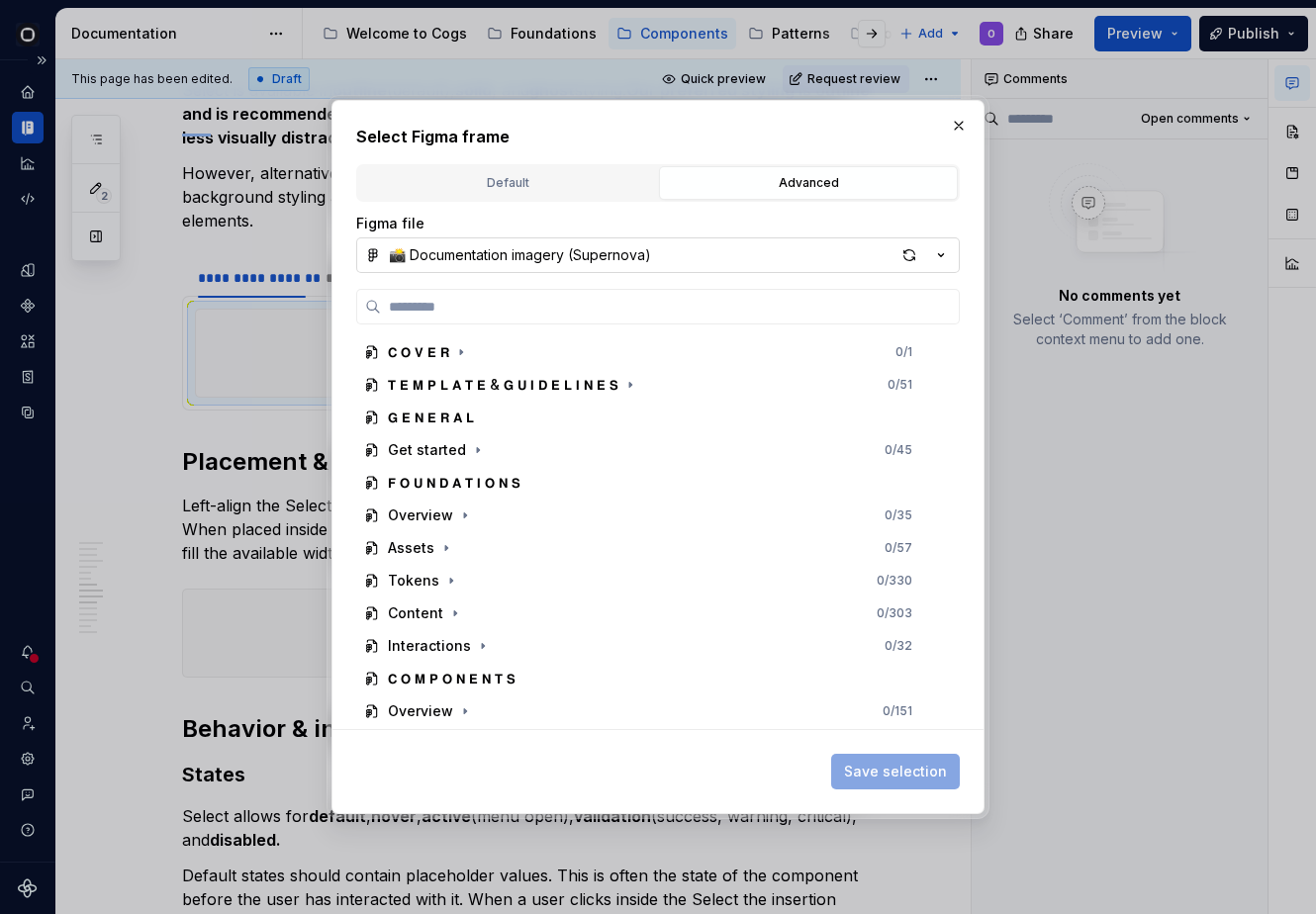 click on "📸 Documentation imagery (Supernova)" at bounding box center (658, 255) 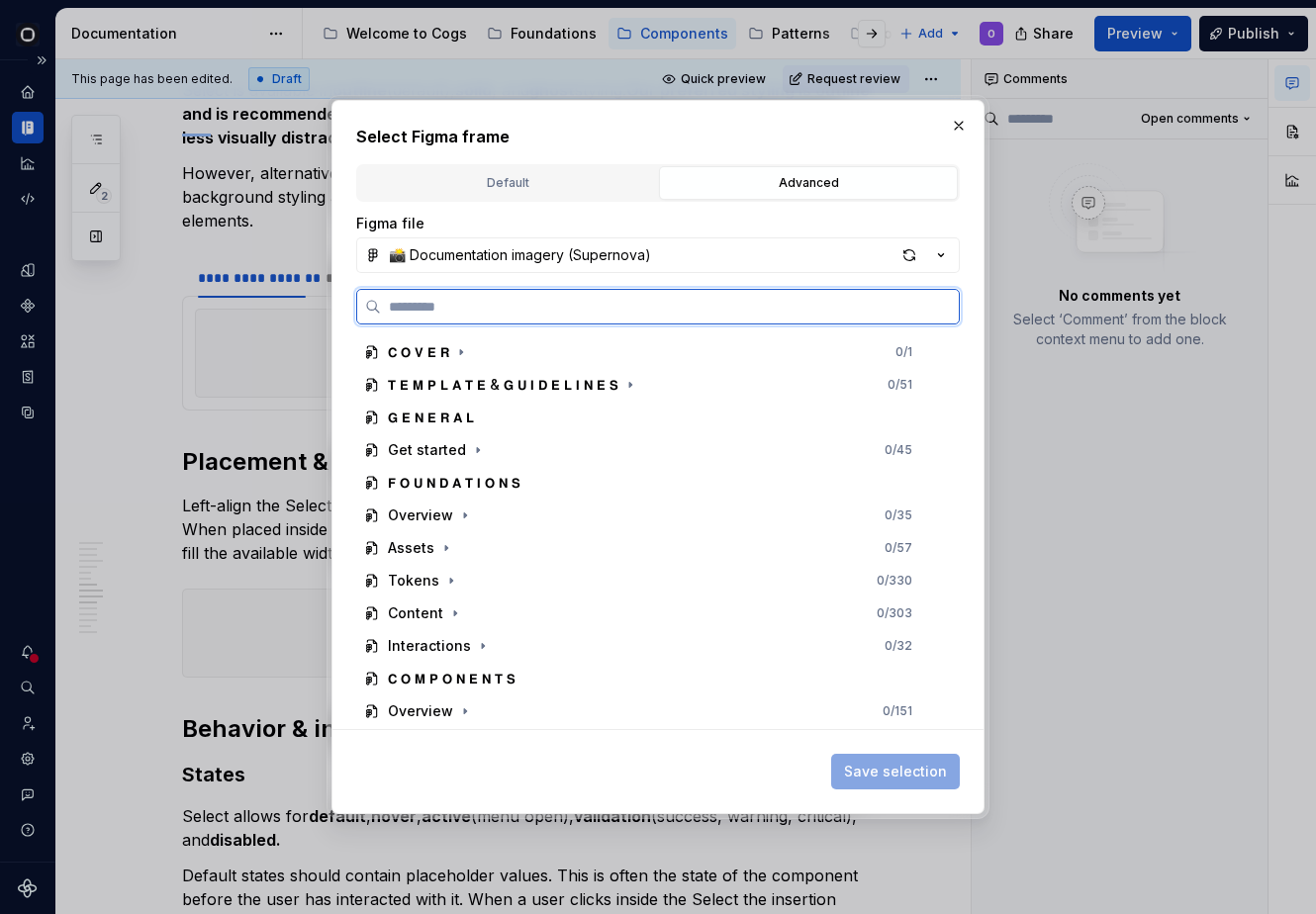 click at bounding box center (670, 307) 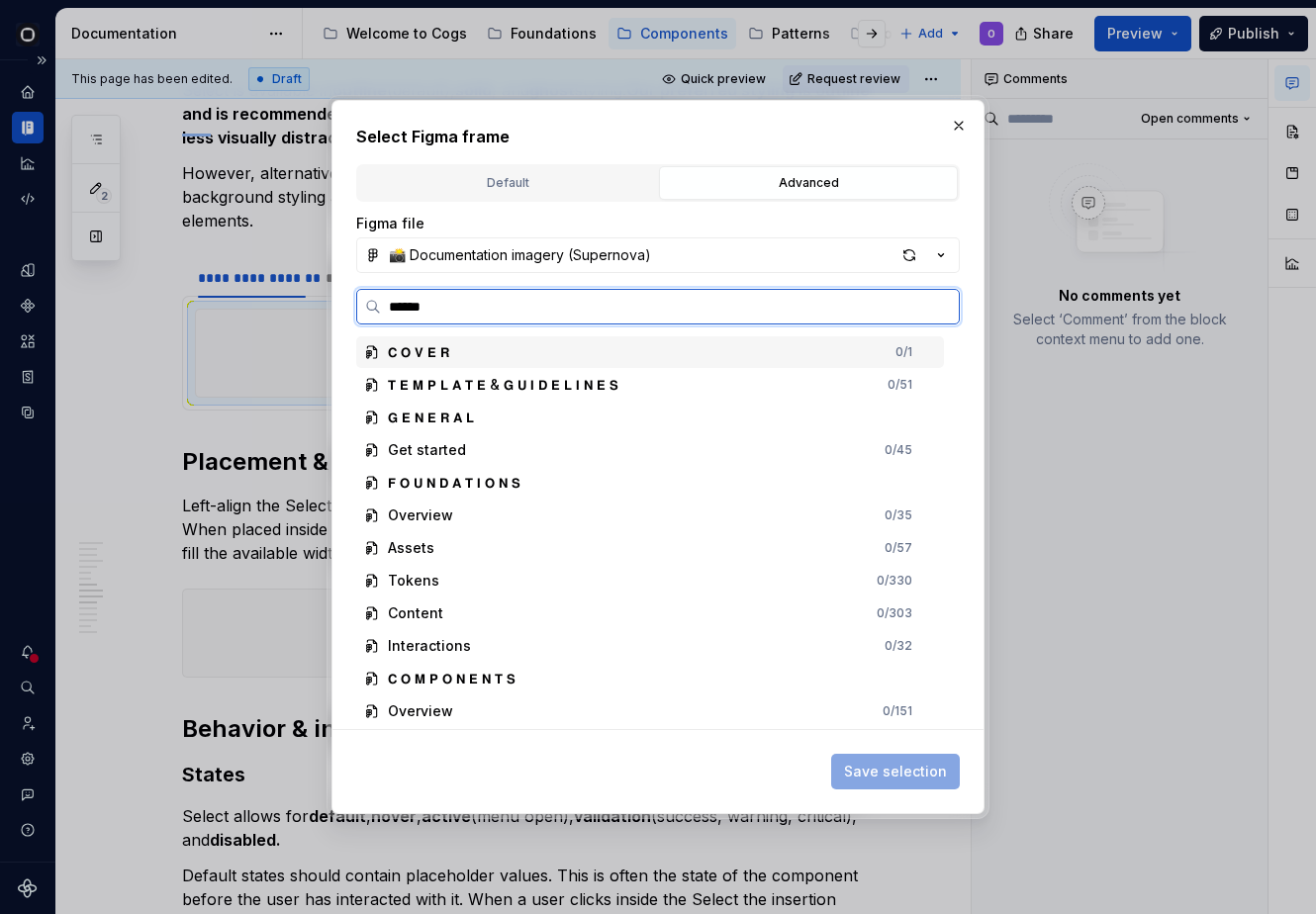 type on "*******" 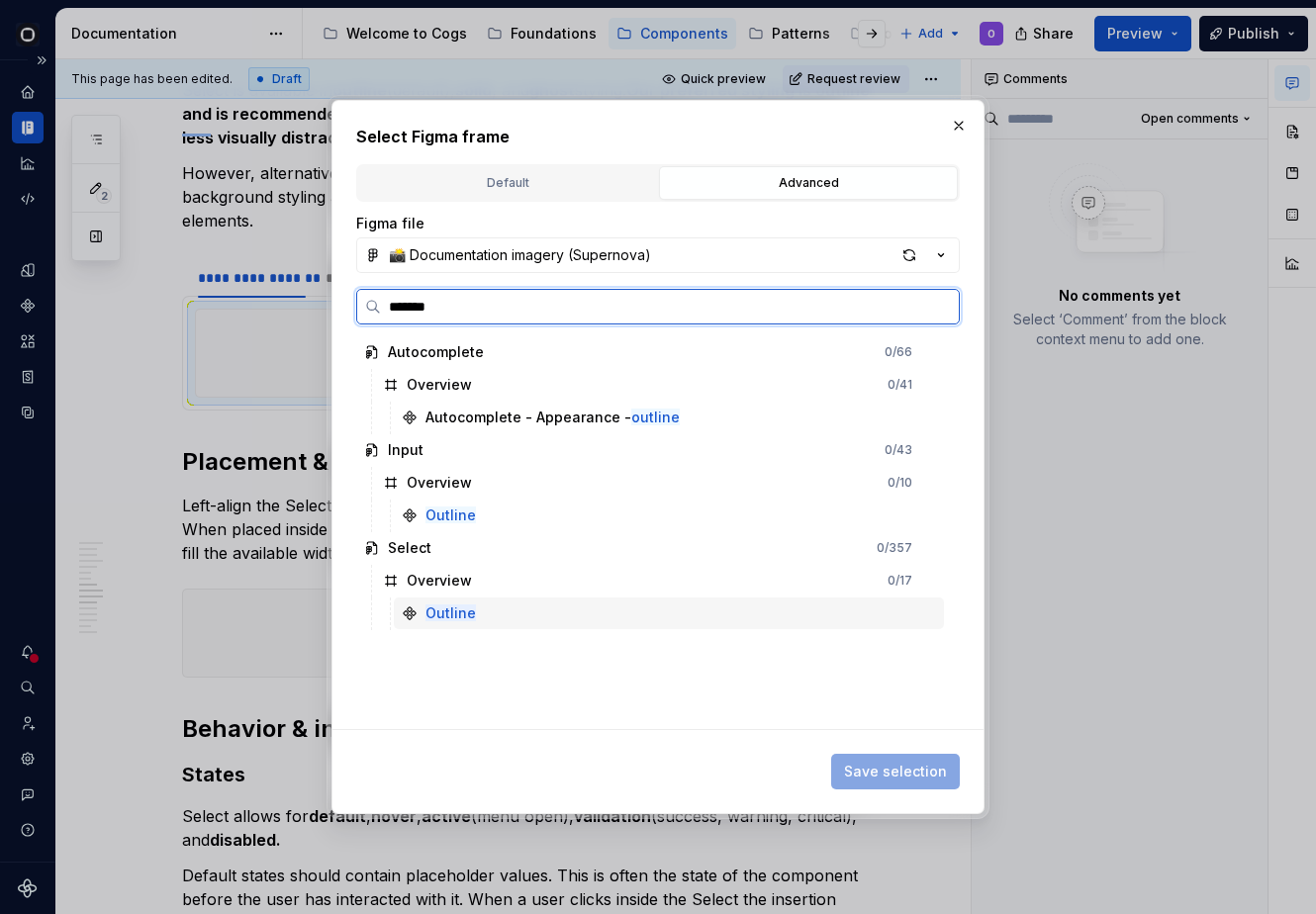 click on "Outline" at bounding box center (669, 613) 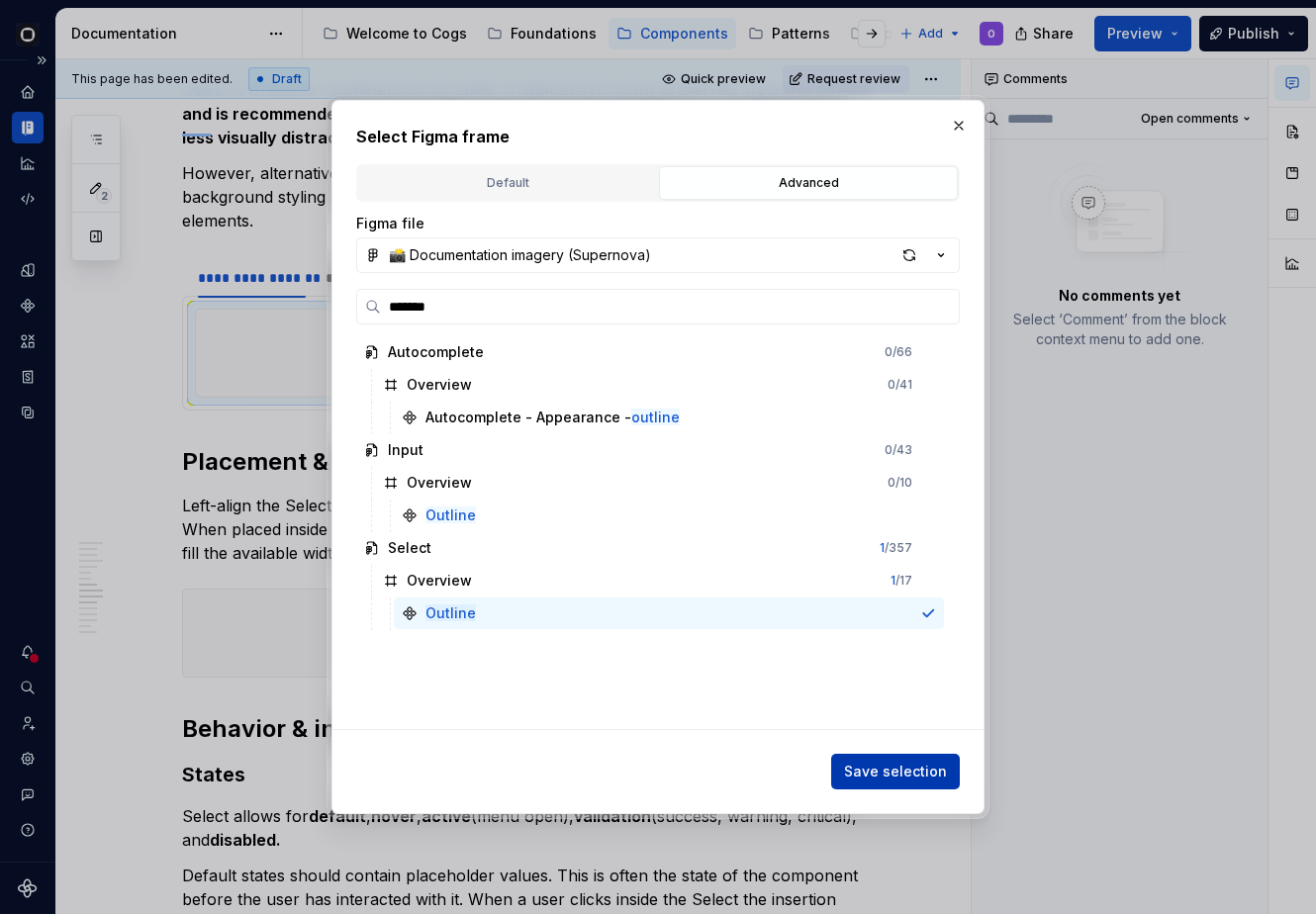 click on "Save selection" at bounding box center [895, 772] 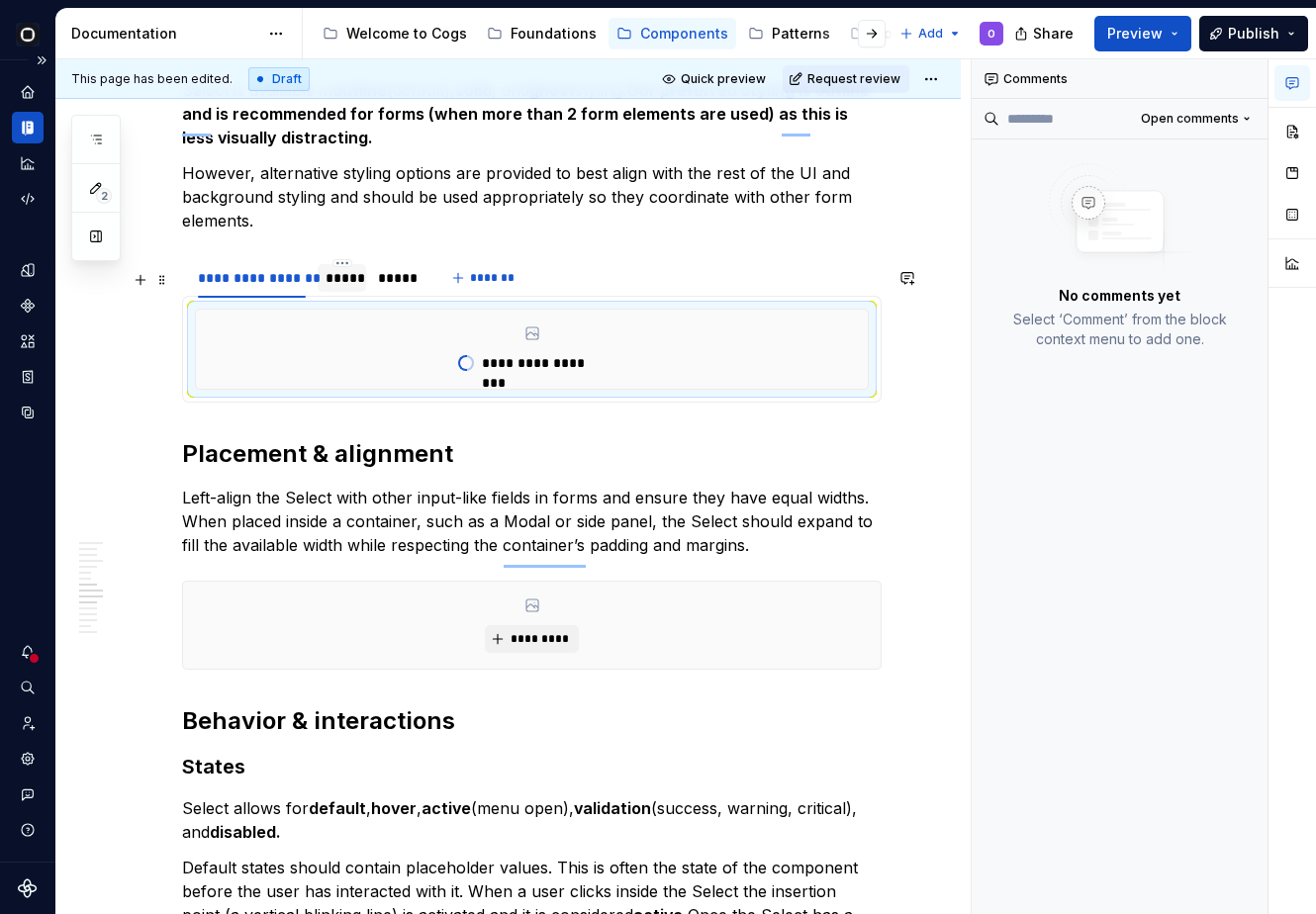 scroll, scrollTop: 6272, scrollLeft: 0, axis: vertical 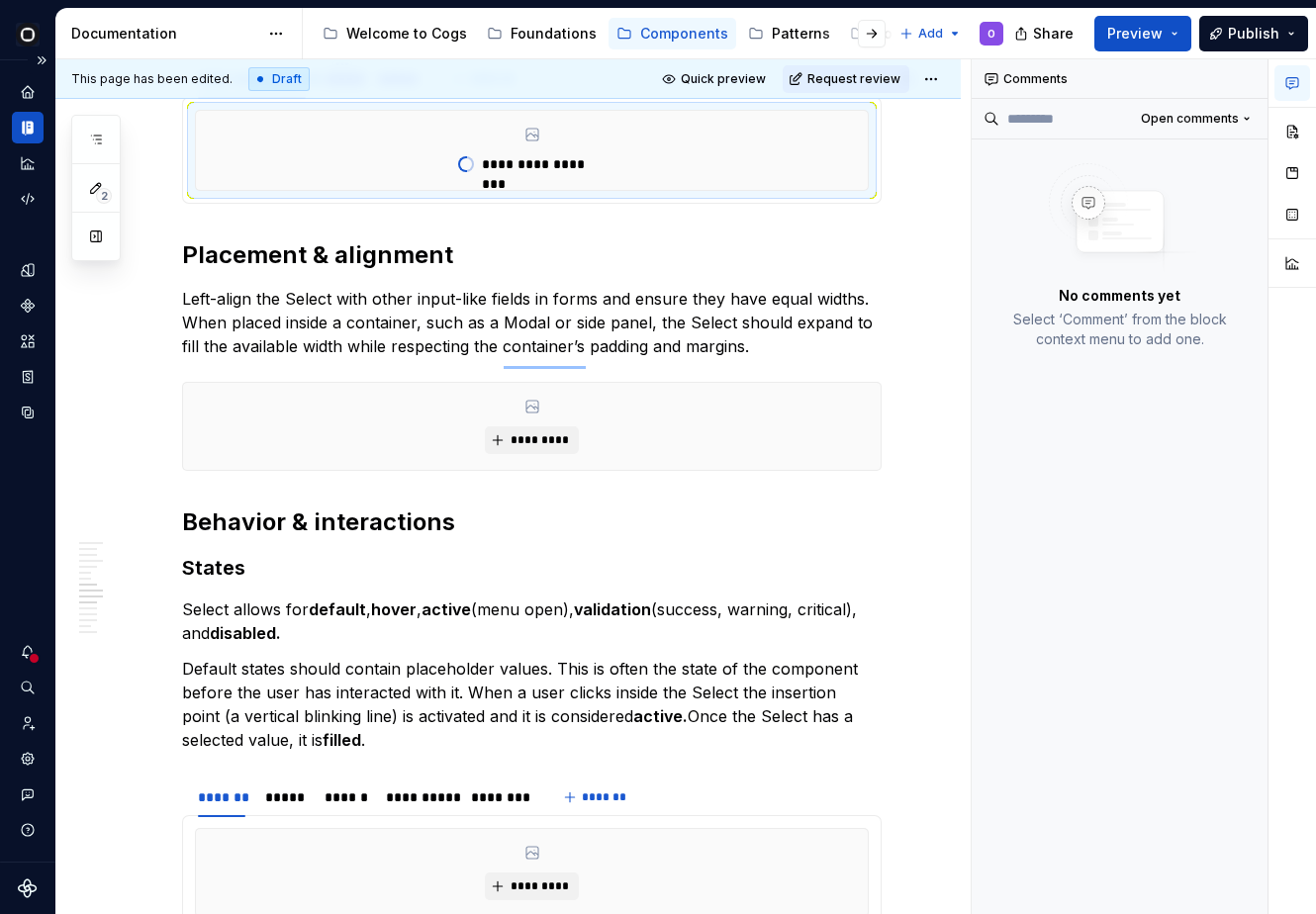 click on "*****" at bounding box center [341, 79] 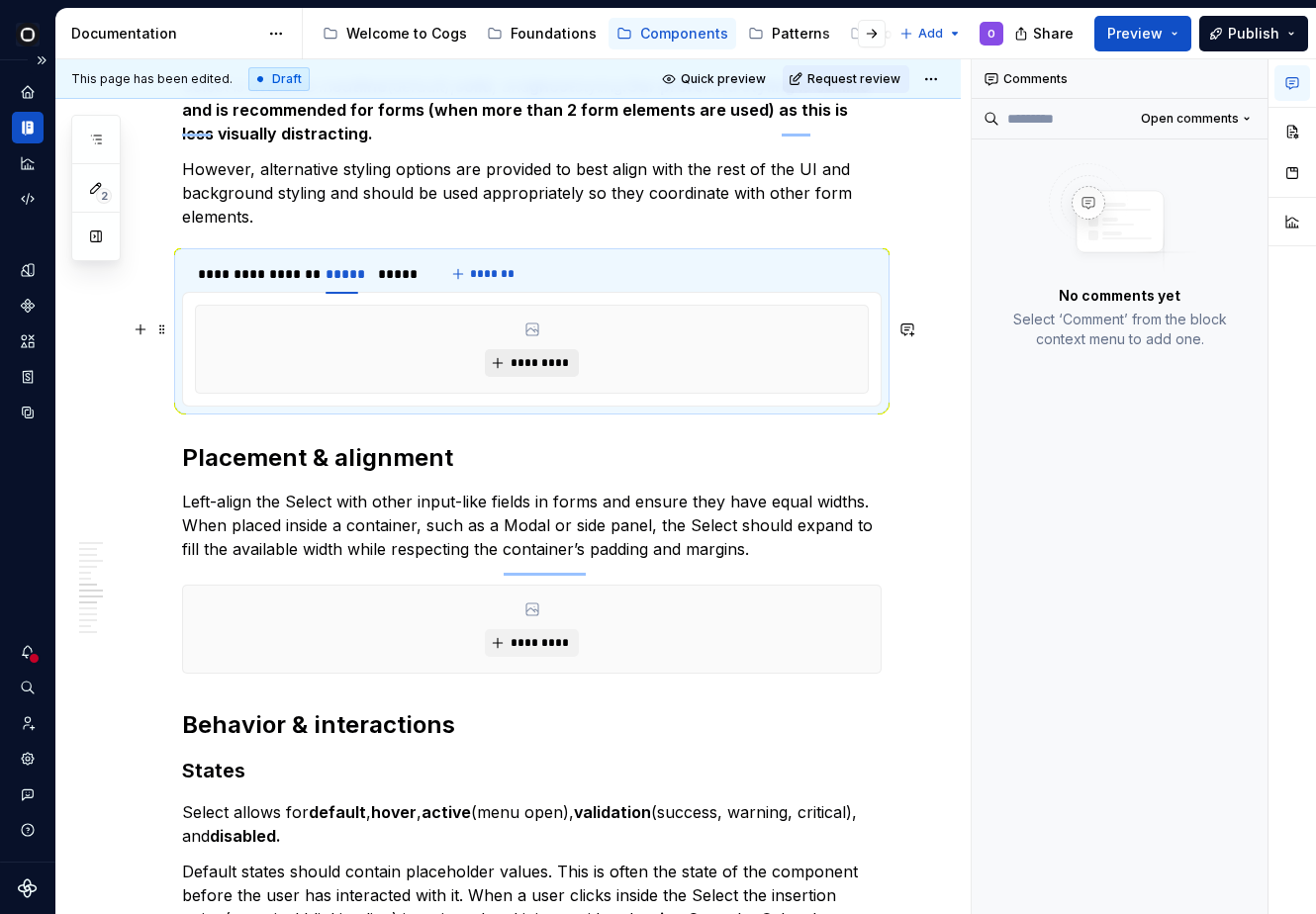 click on "*********" at bounding box center [531, 363] 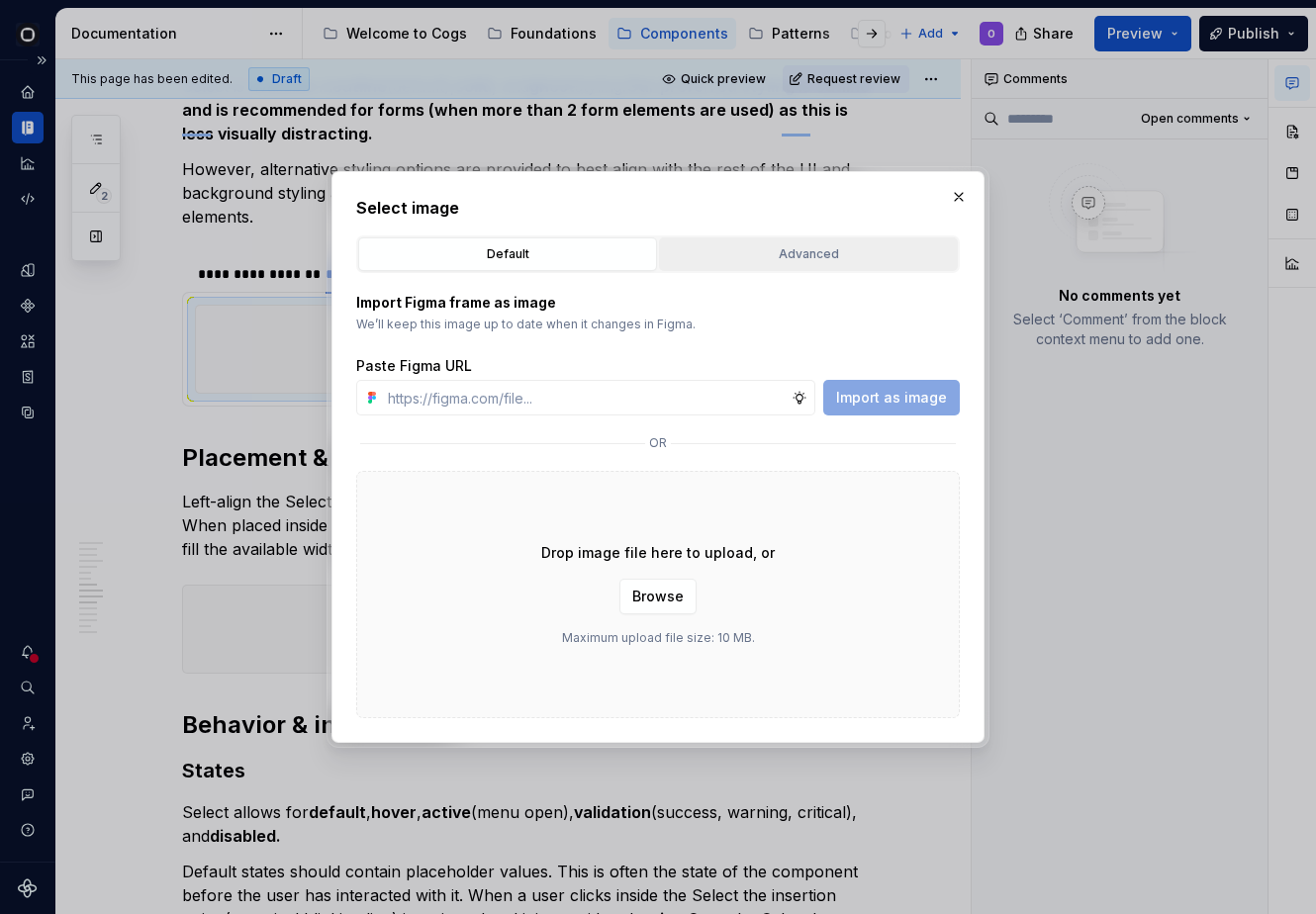 click on "Advanced" at bounding box center (808, 254) 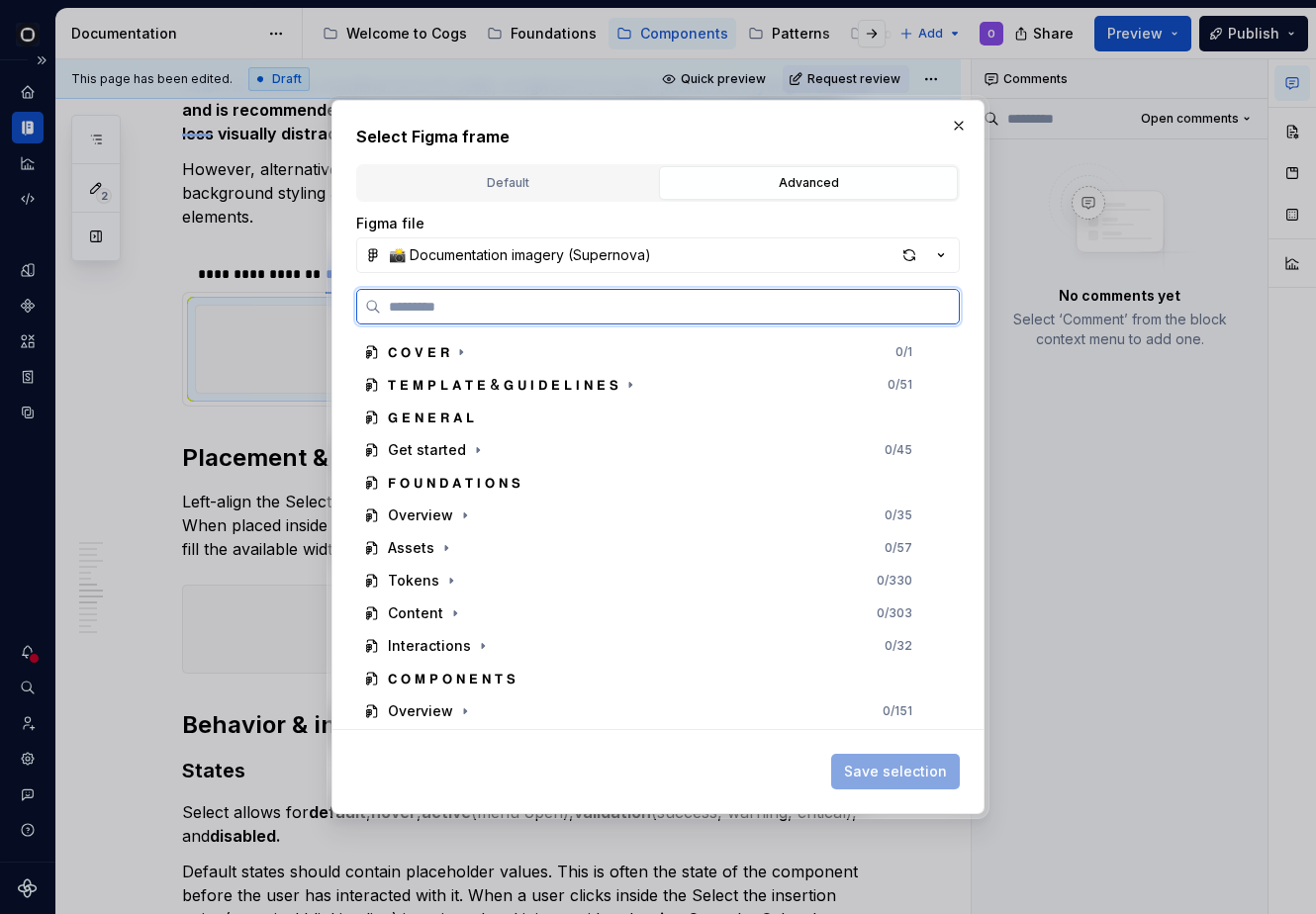 click at bounding box center (670, 307) 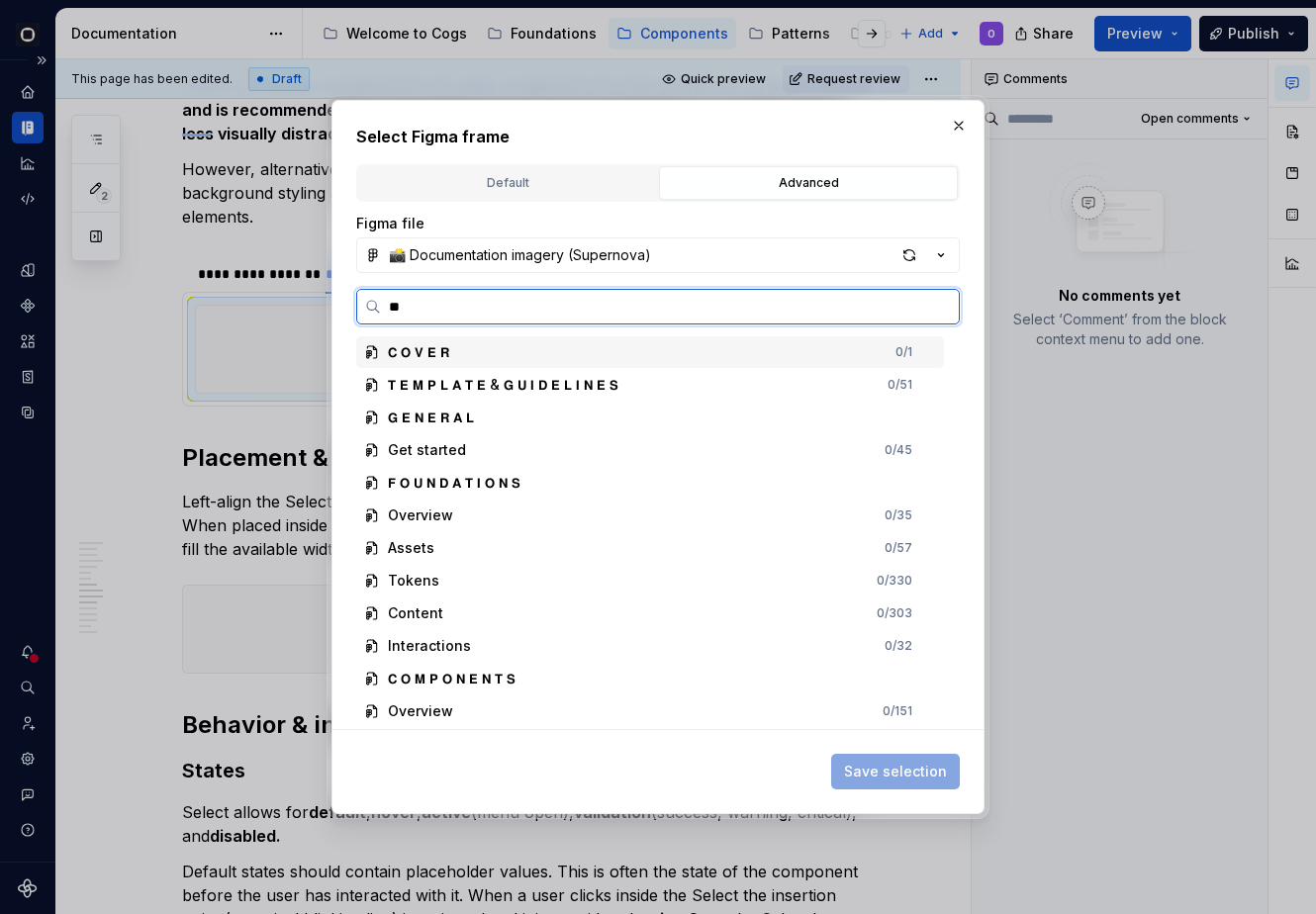 type on "*" 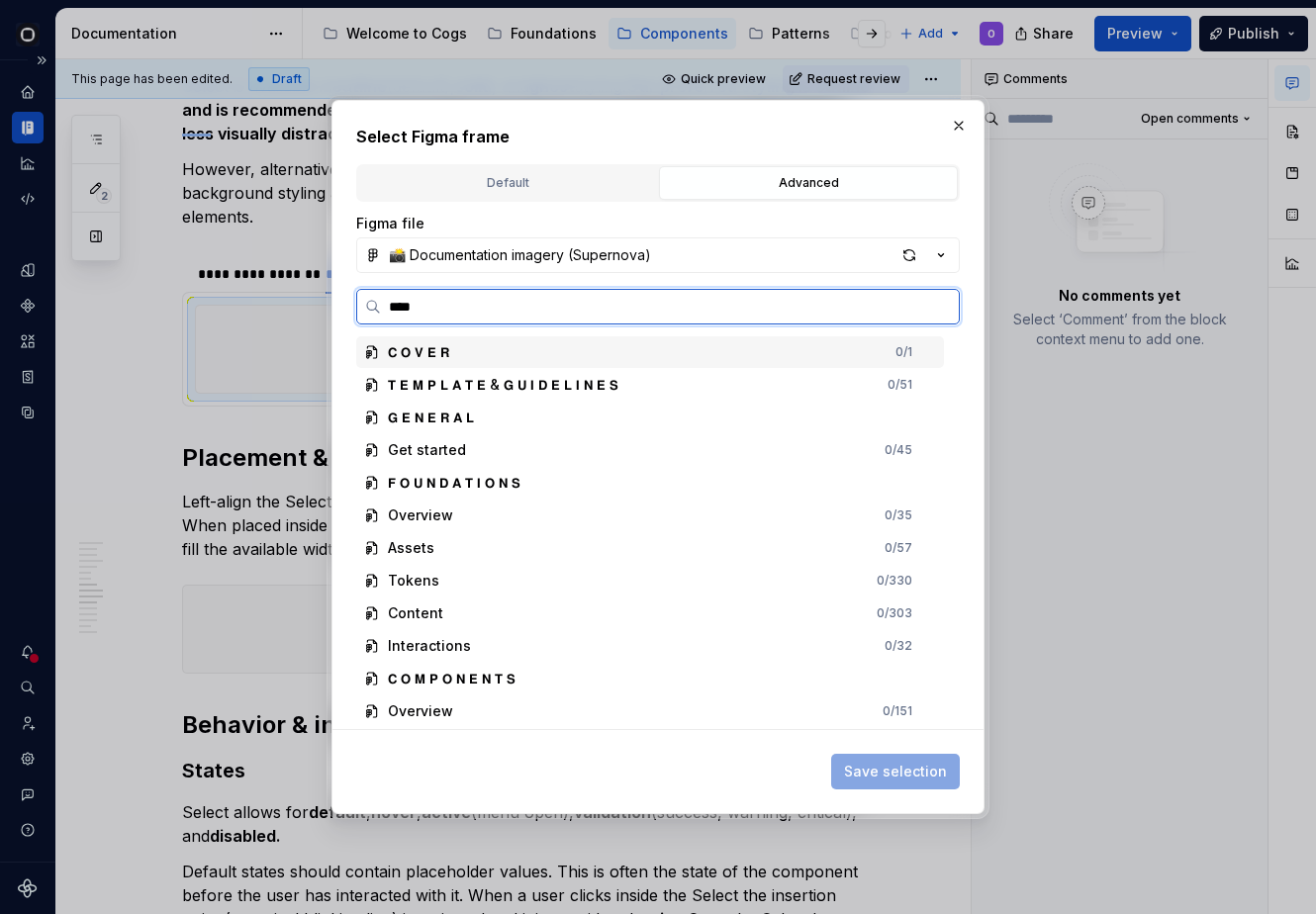 type on "*****" 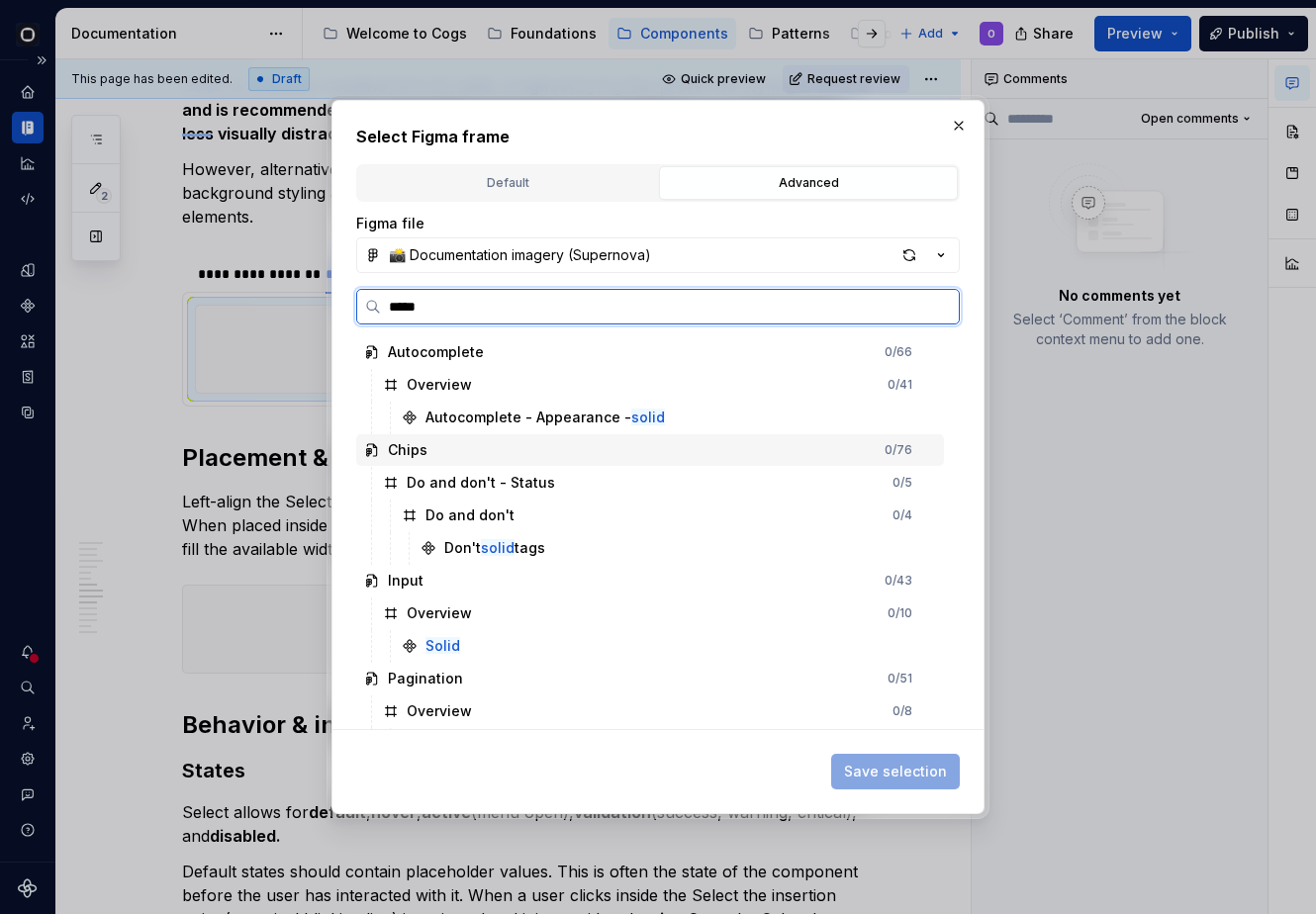 scroll, scrollTop: 227, scrollLeft: 0, axis: vertical 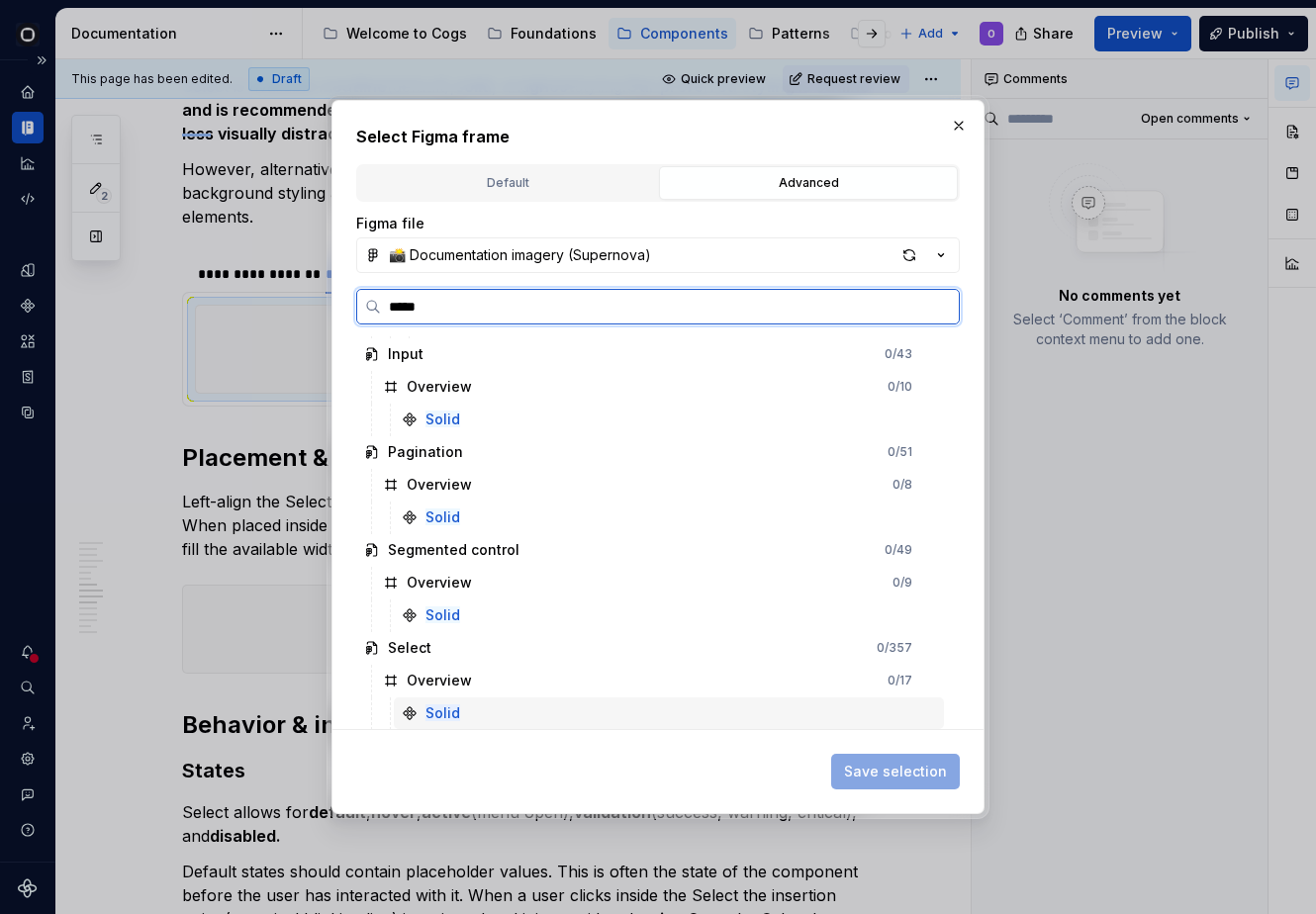 click on "Solid" at bounding box center (669, 713) 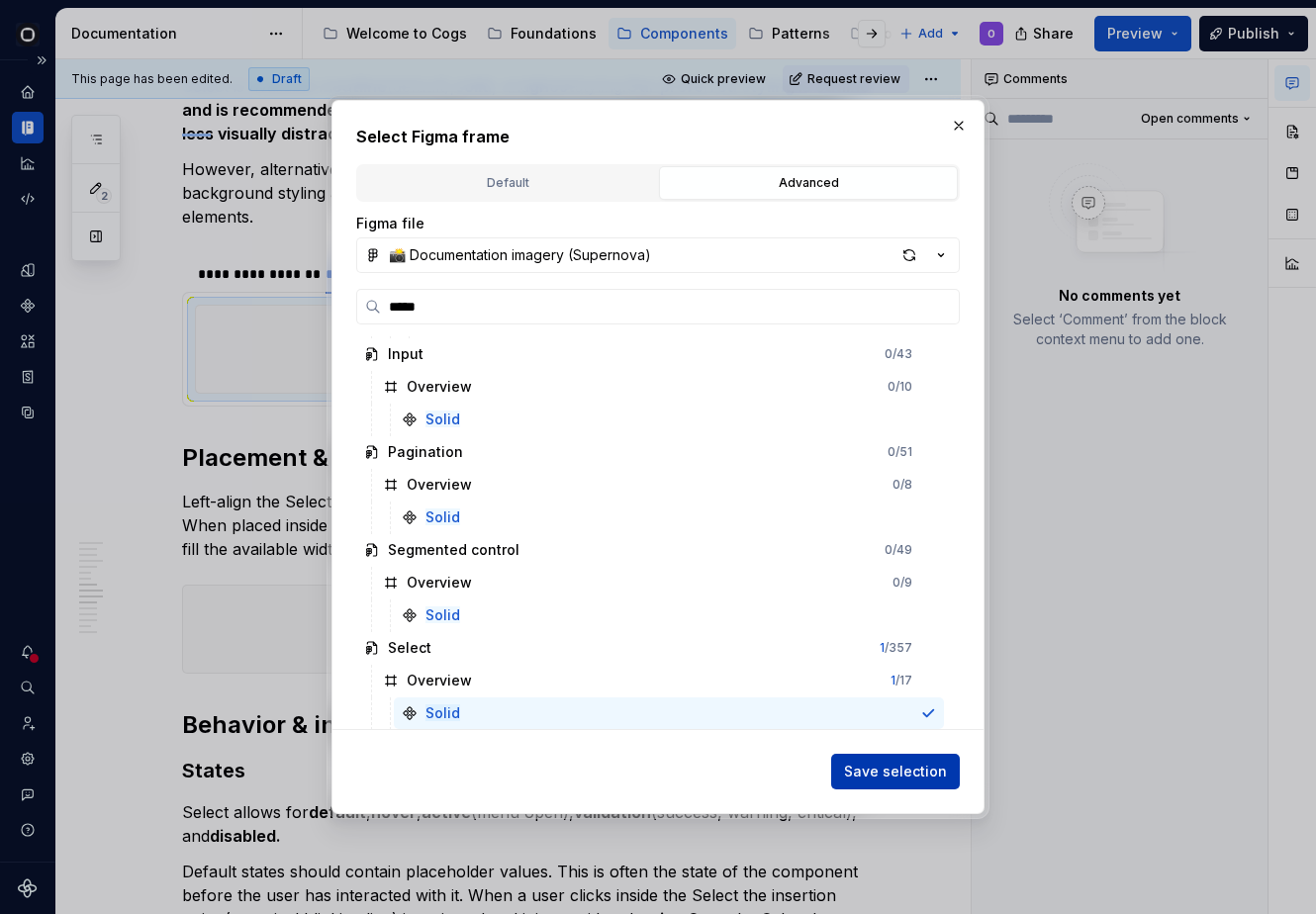 click on "Save selection" at bounding box center [895, 772] 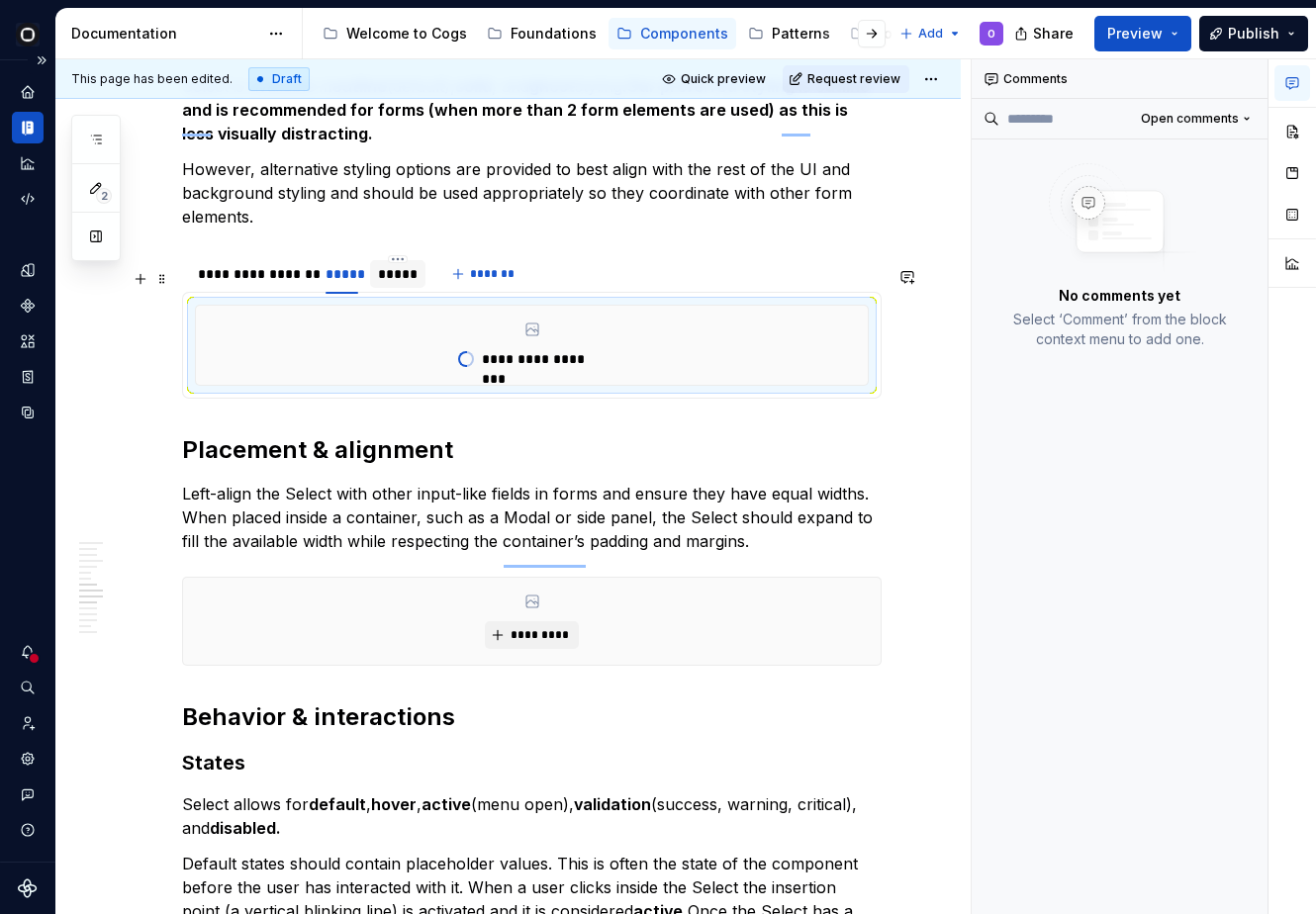click on "*****" at bounding box center (398, 274) 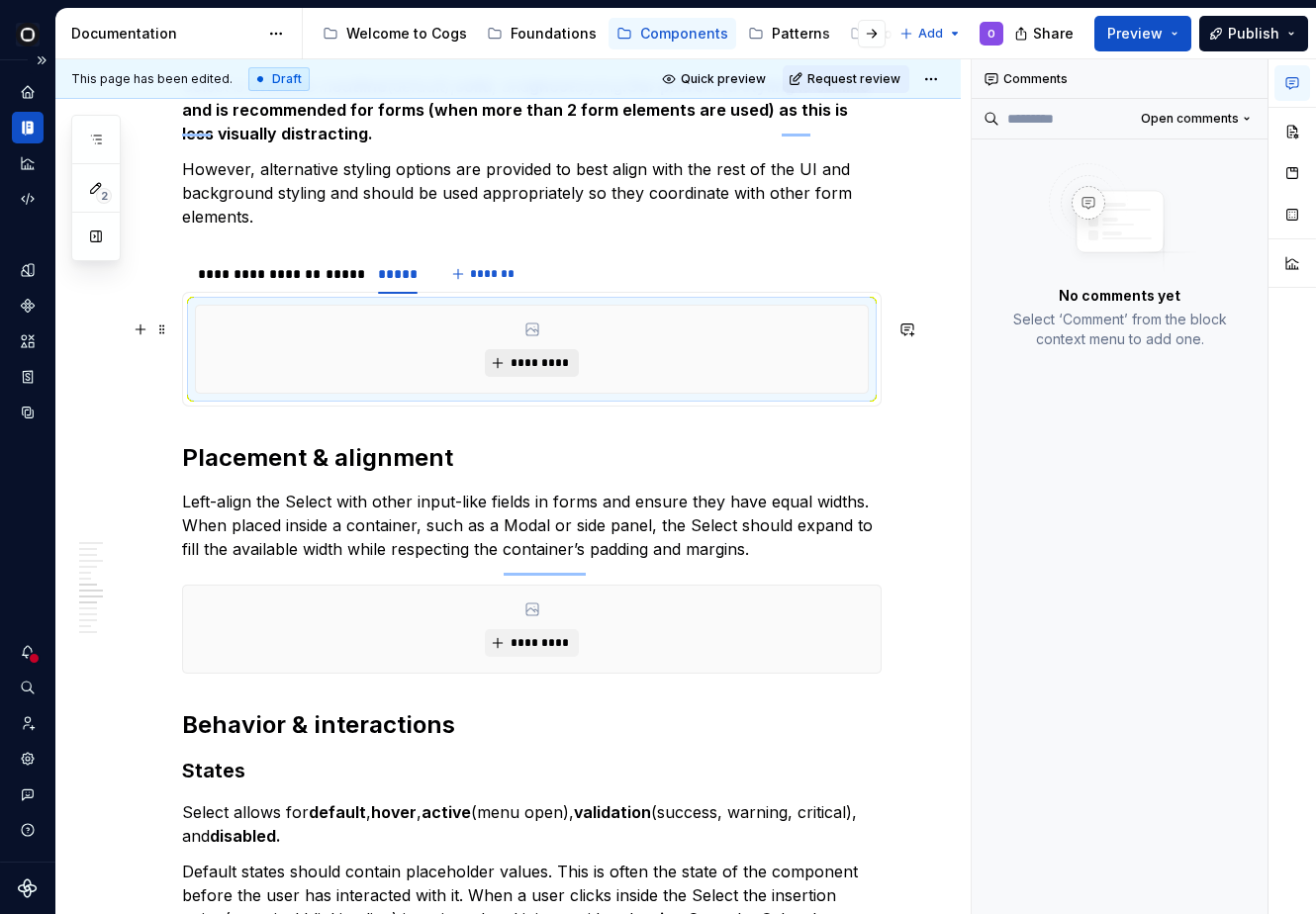 click on "*********" at bounding box center (539, 363) 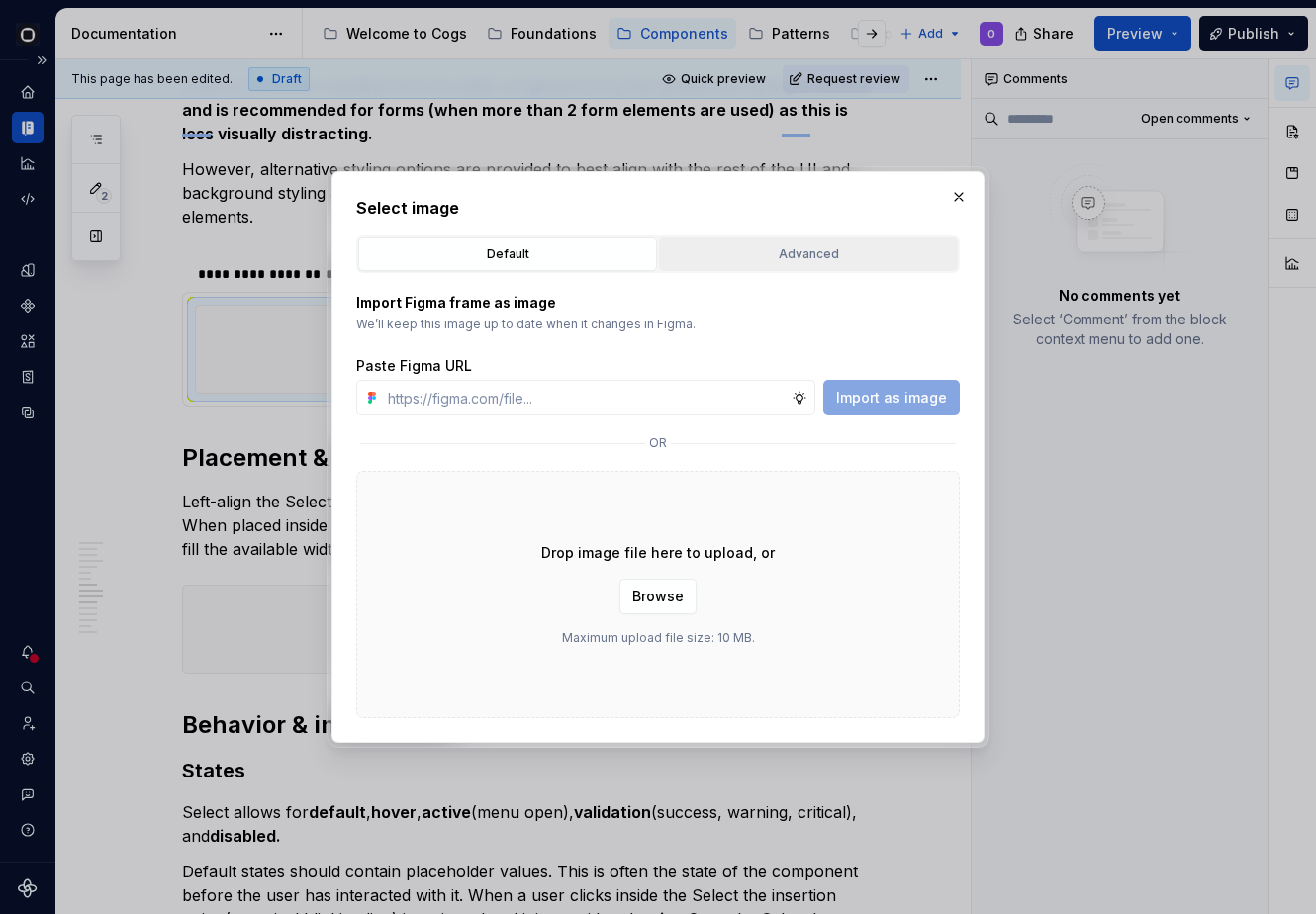 click on "Advanced" at bounding box center (808, 254) 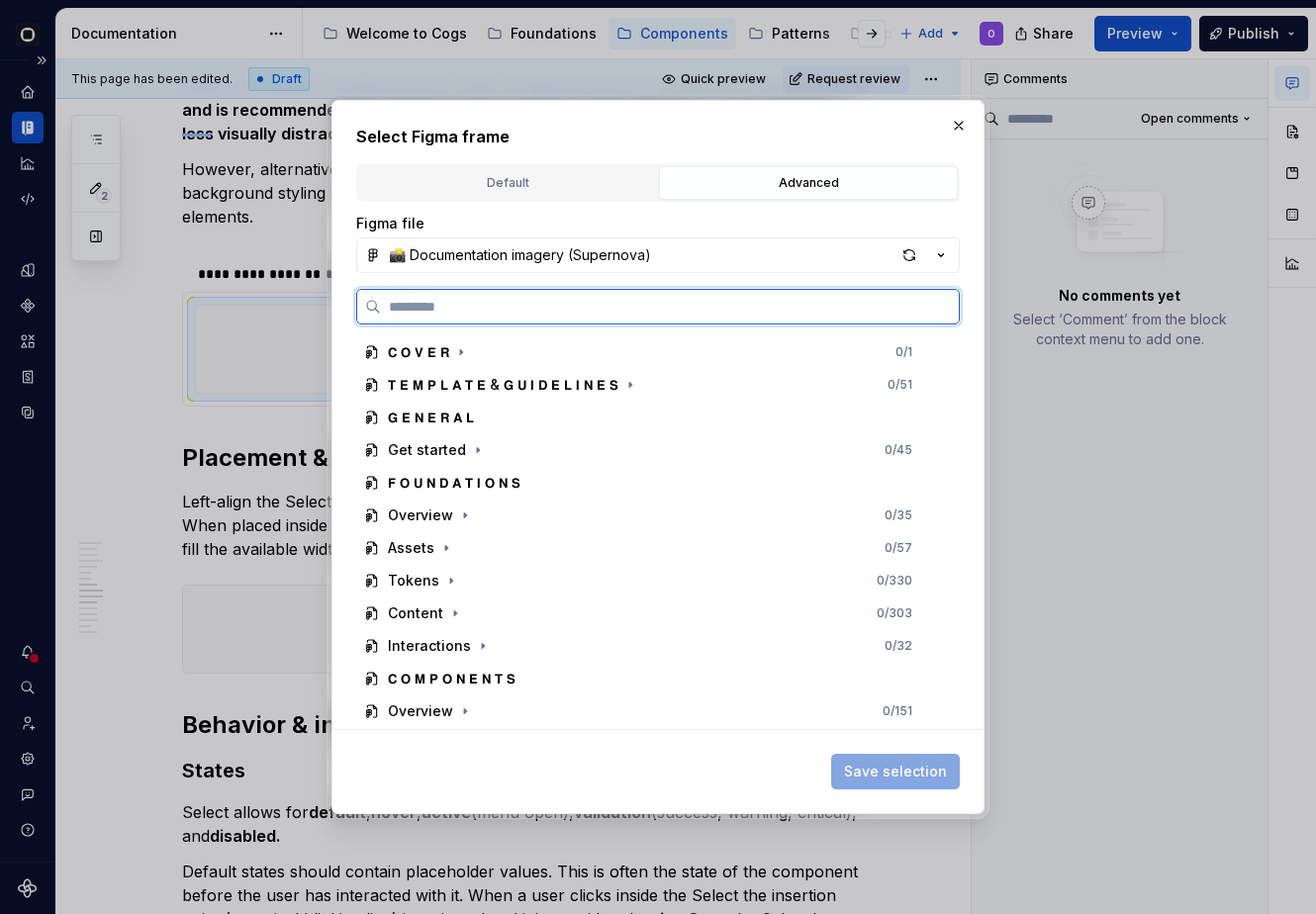 click at bounding box center (670, 307) 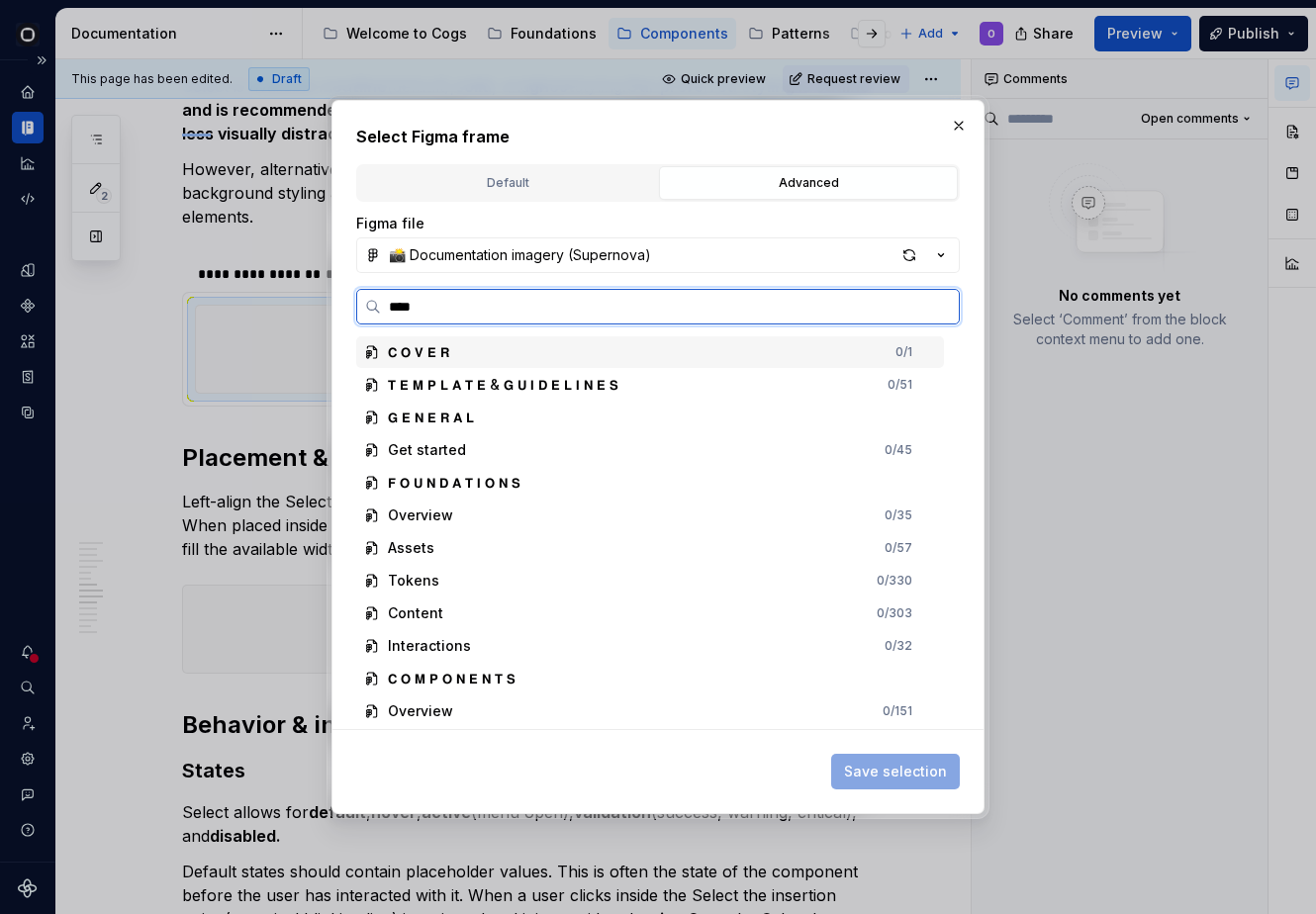 type on "*****" 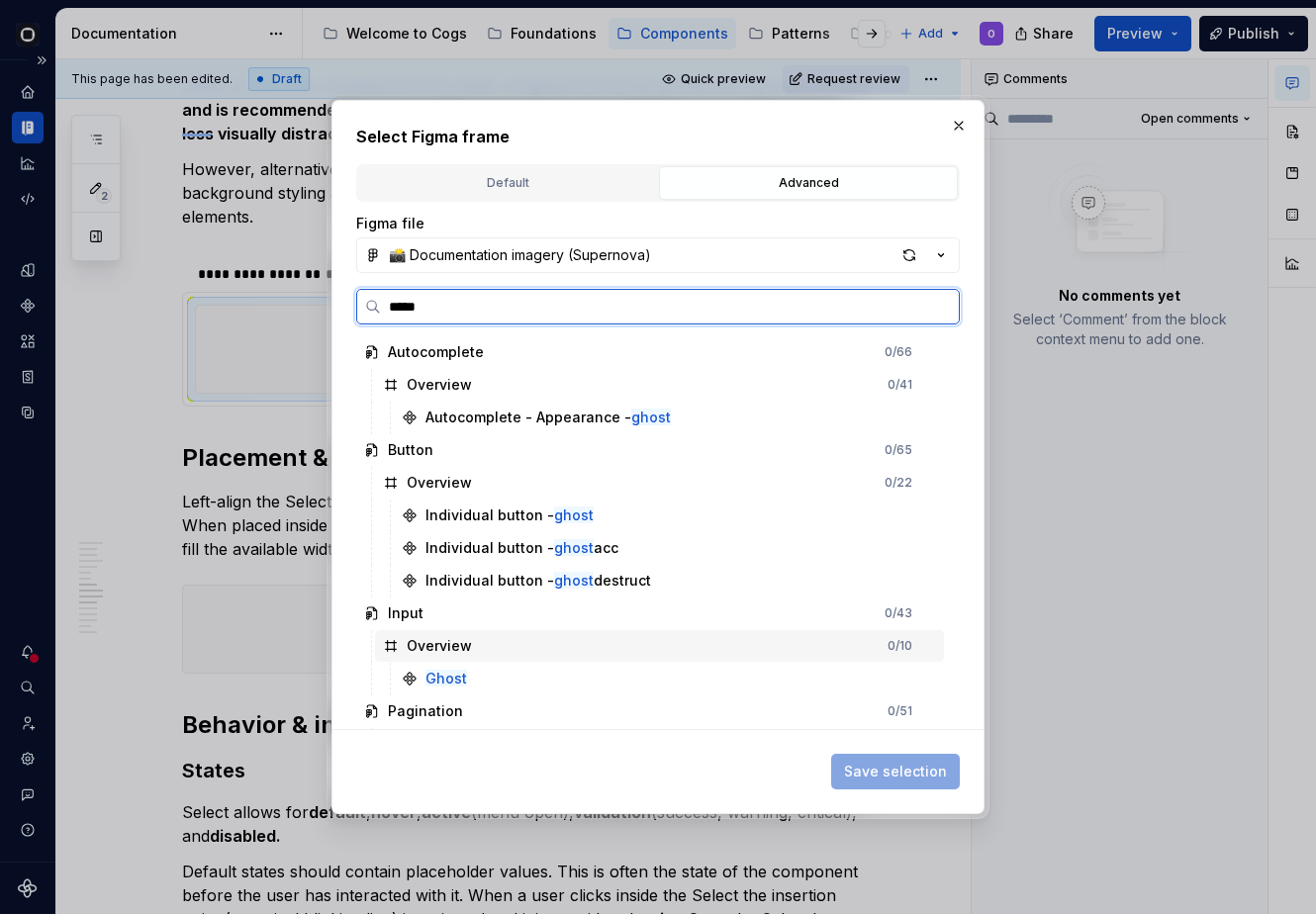 scroll, scrollTop: 259, scrollLeft: 0, axis: vertical 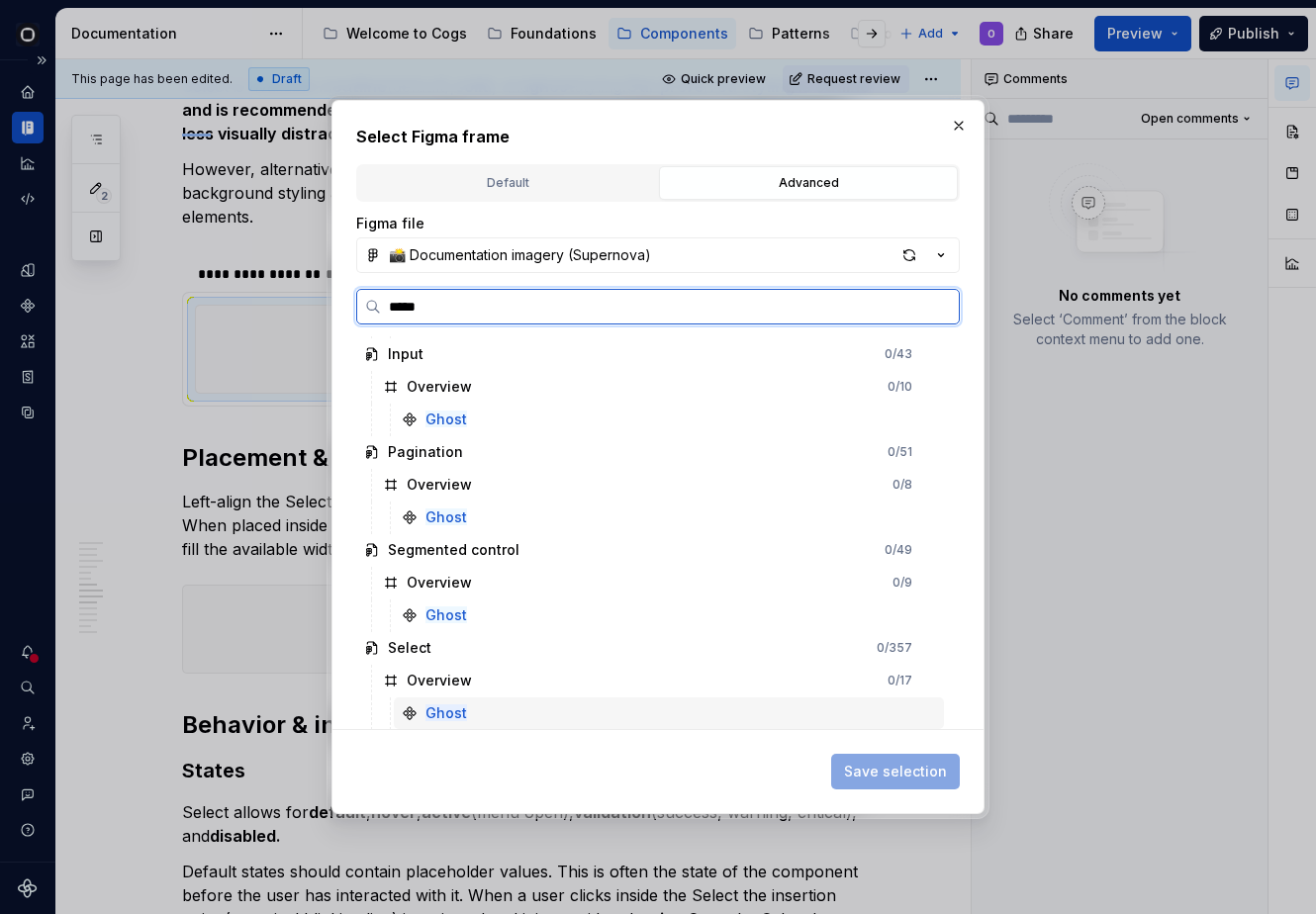 click on "Ghost" at bounding box center (669, 713) 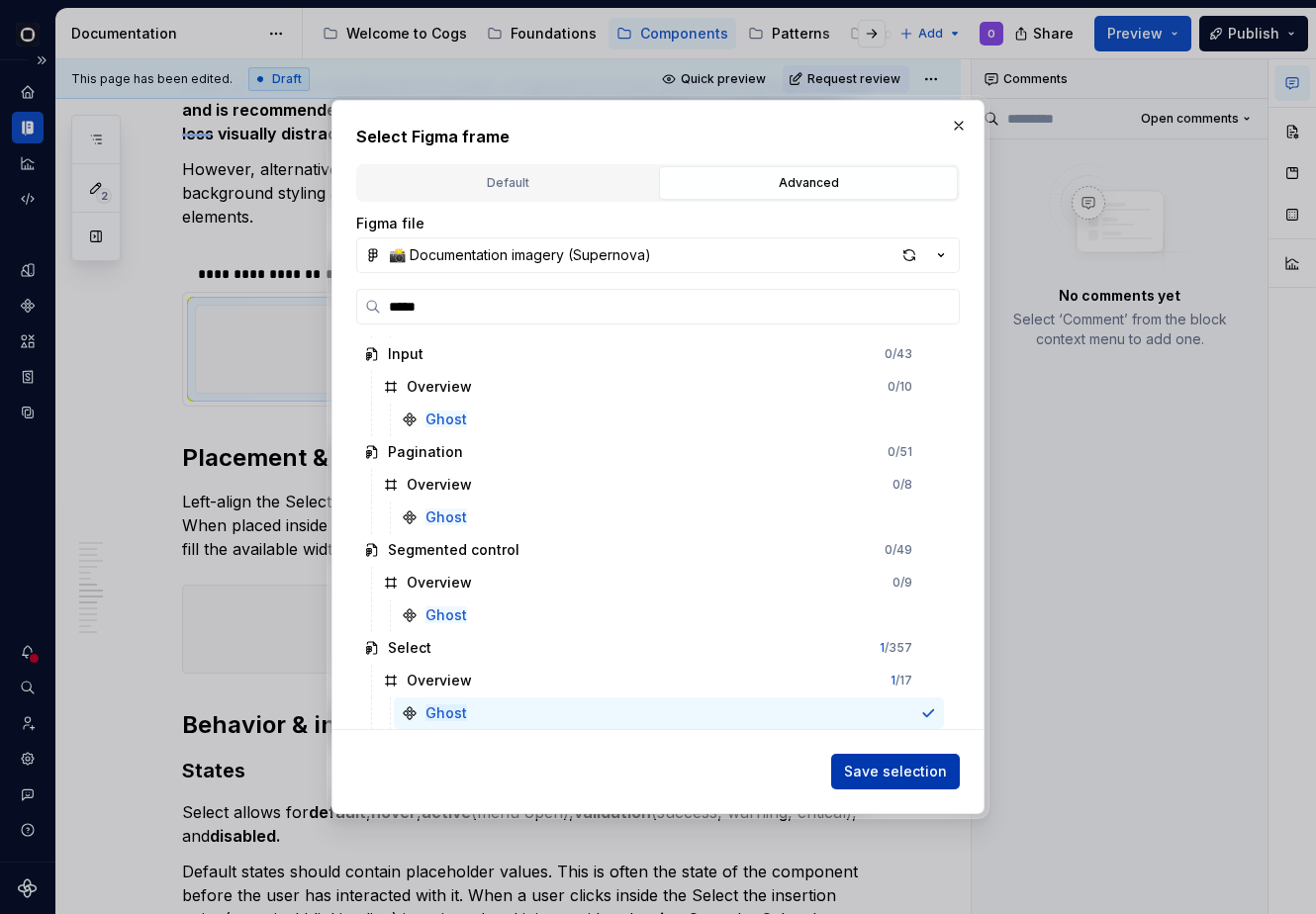 click on "Save selection" at bounding box center [895, 772] 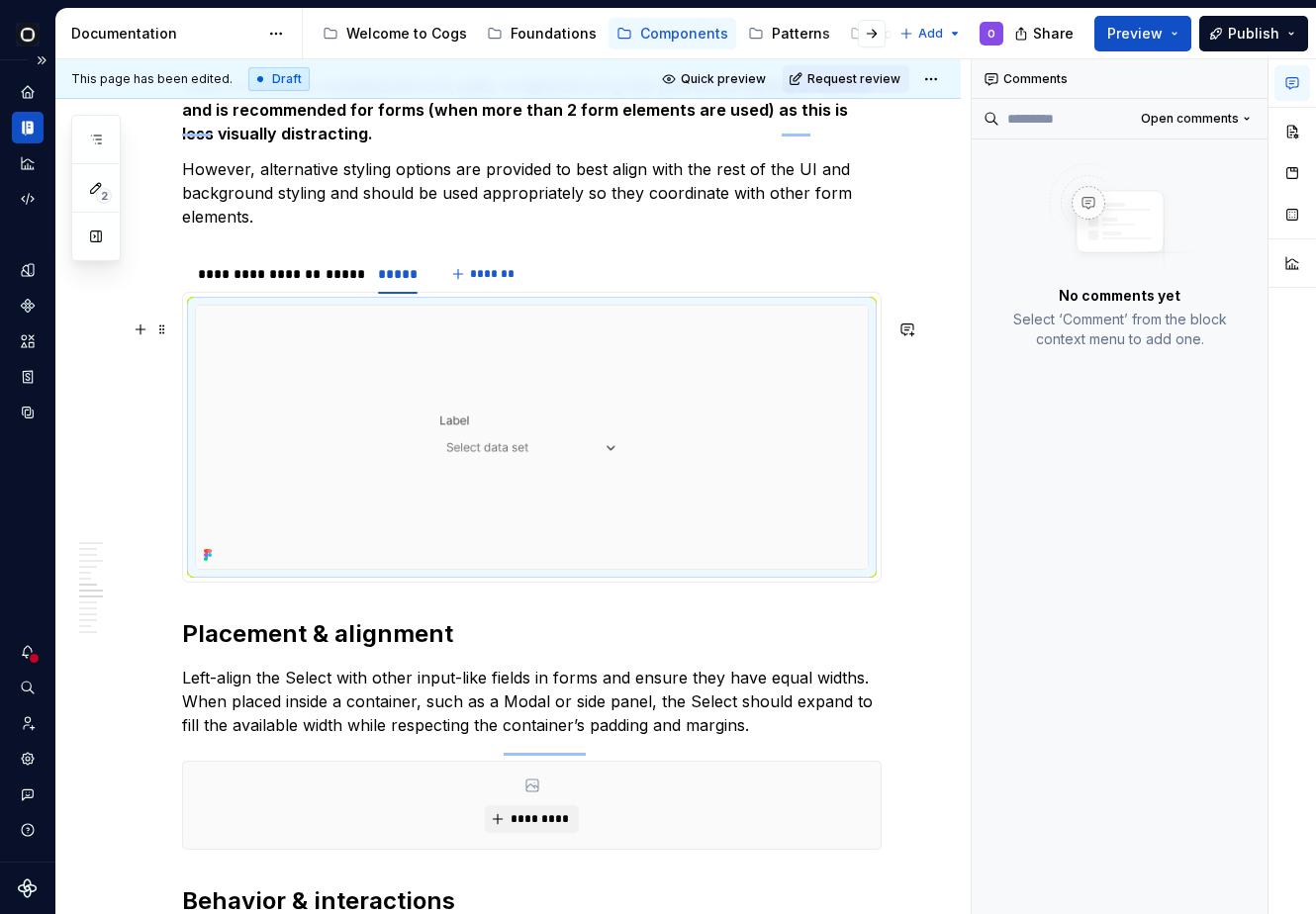 click at bounding box center (531, 437) 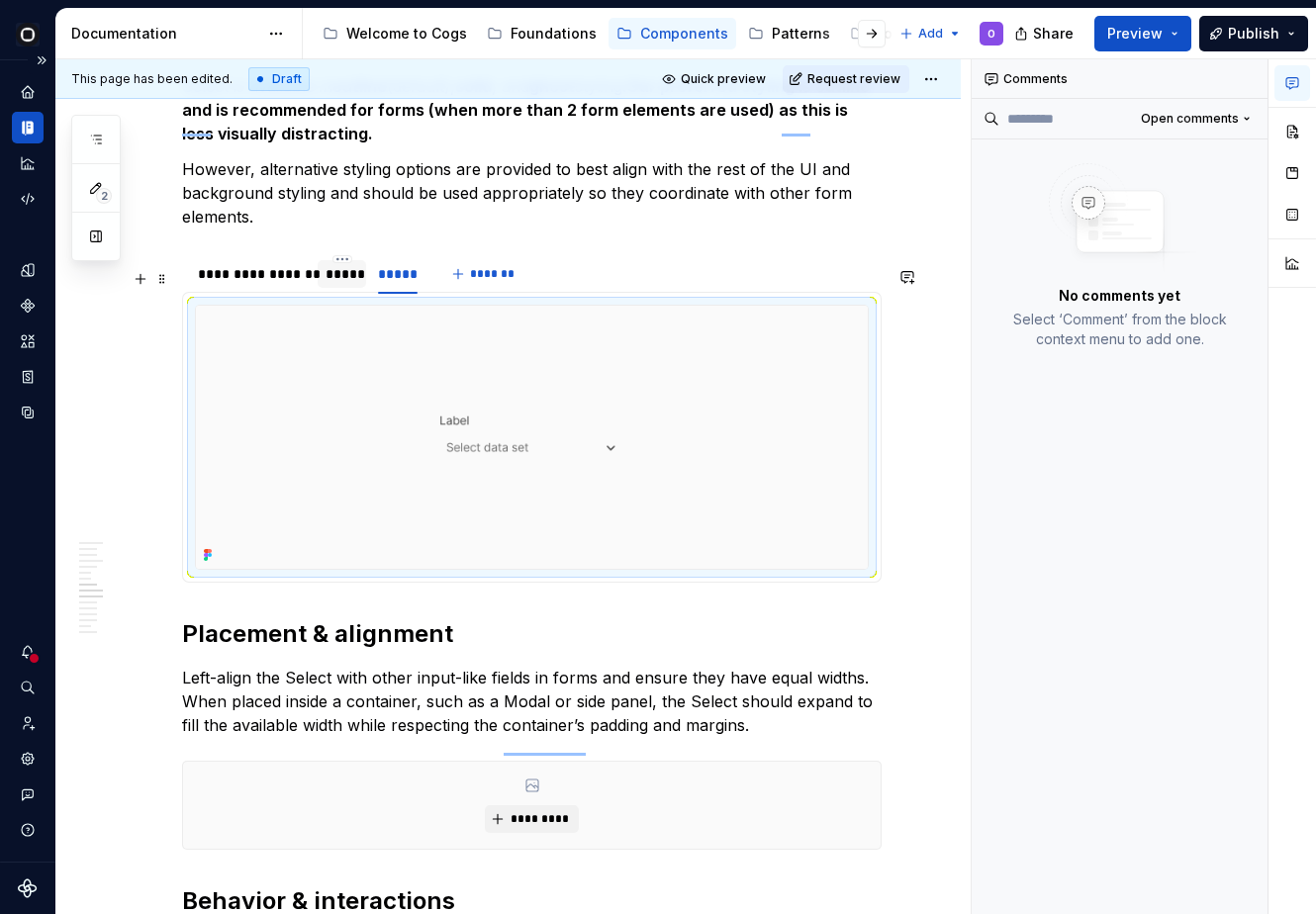 click on "*****" at bounding box center [341, 274] 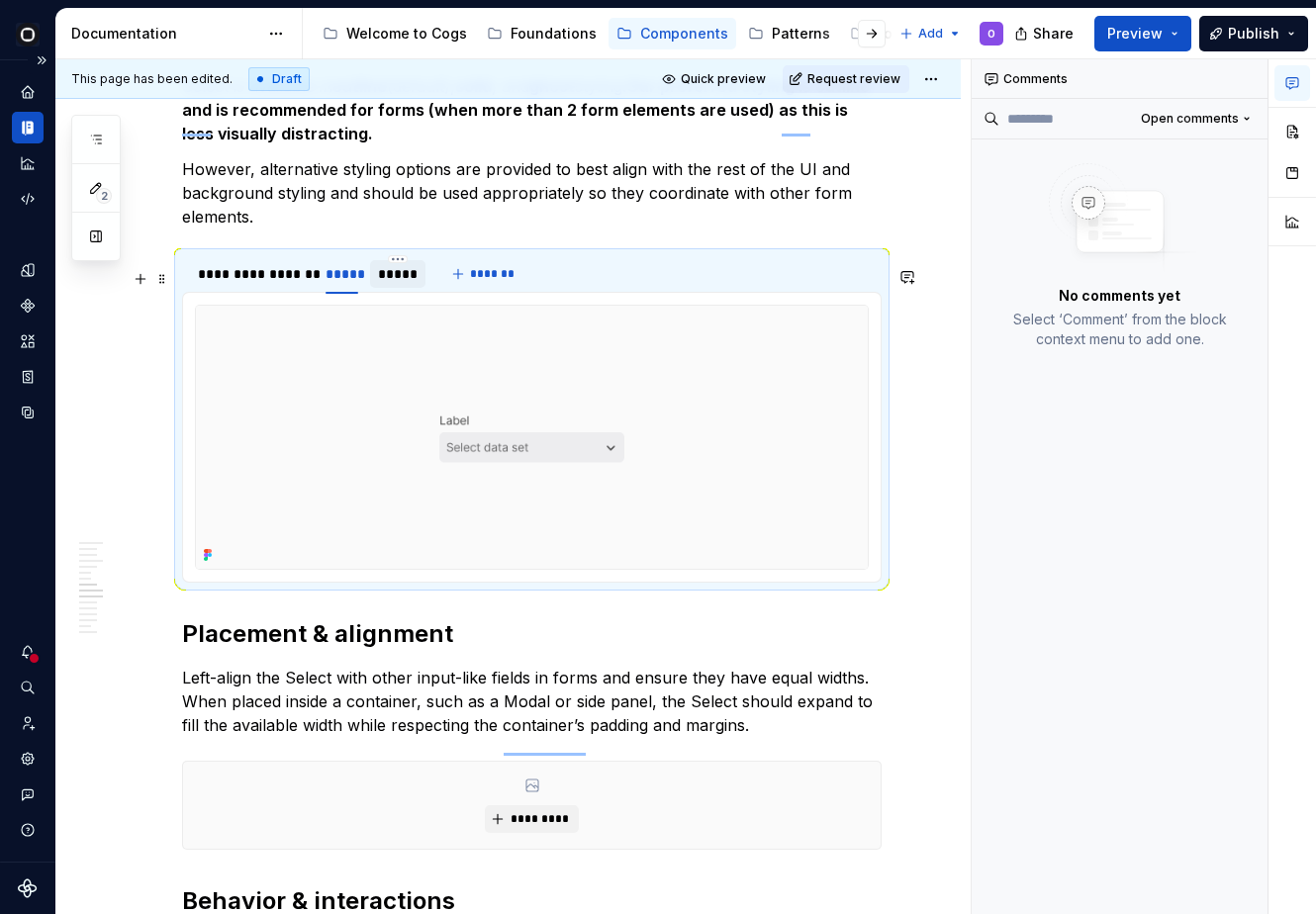 click on "*****" at bounding box center [398, 274] 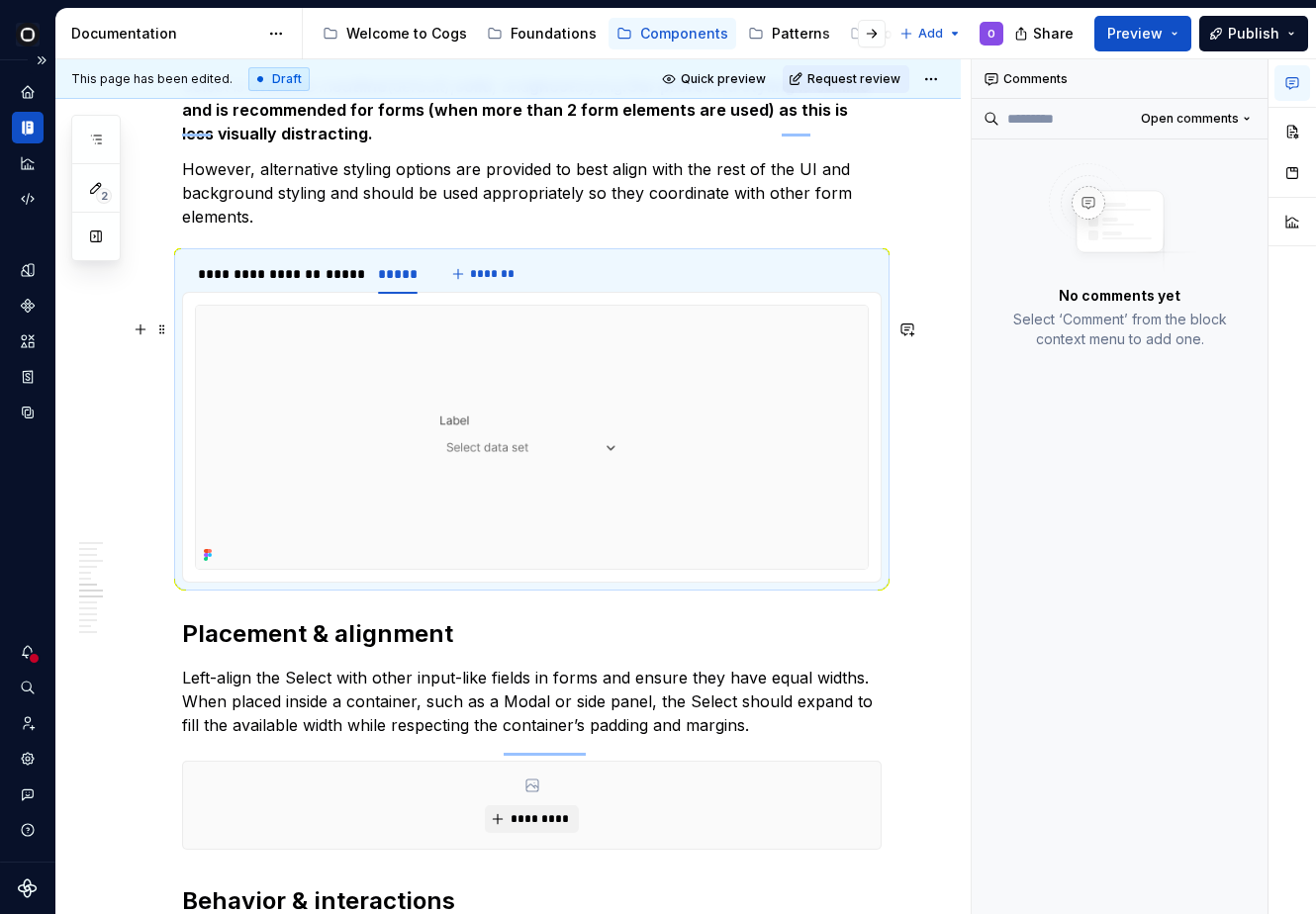 click at bounding box center (531, 437) 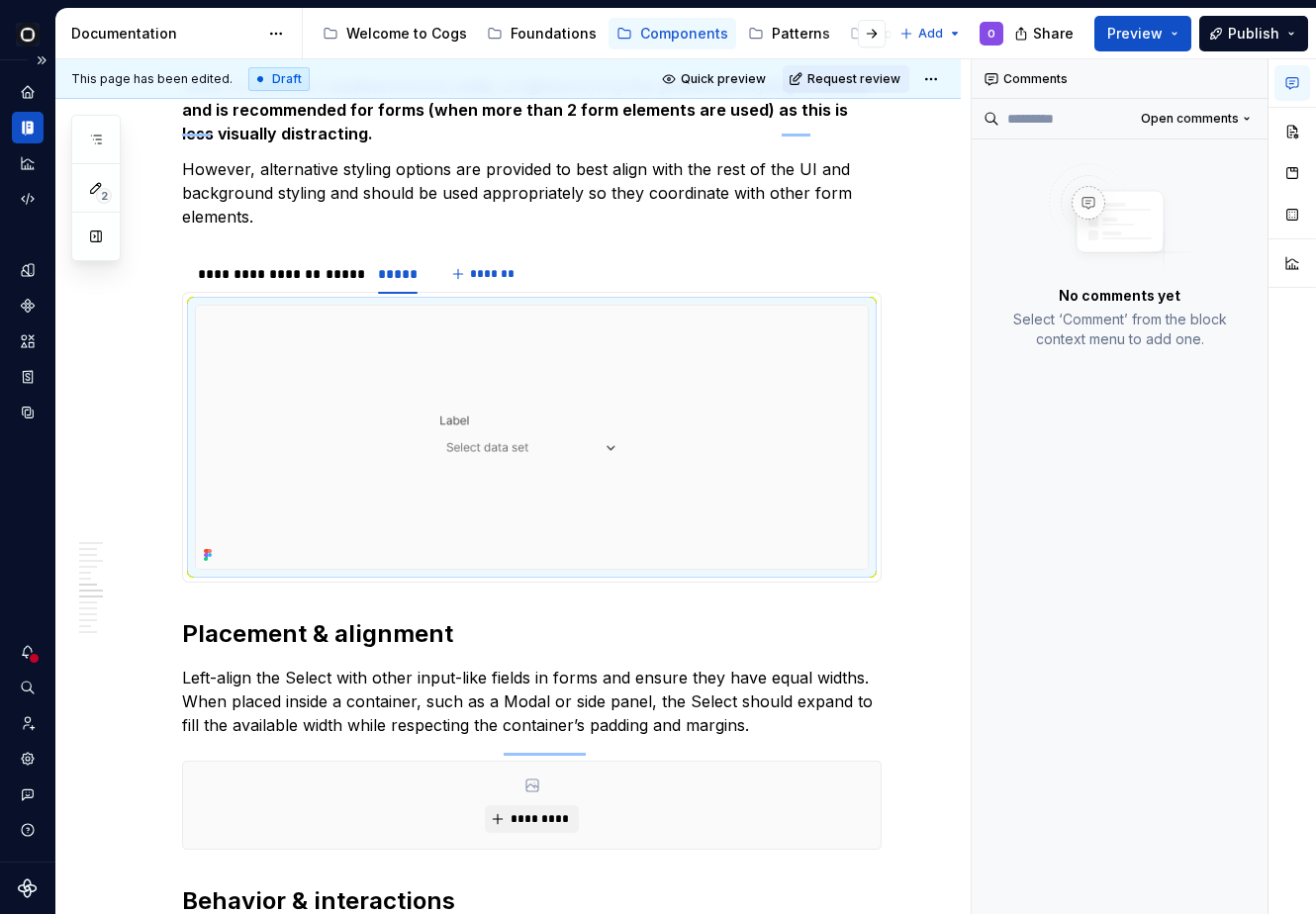 click at bounding box center (1292, 83) 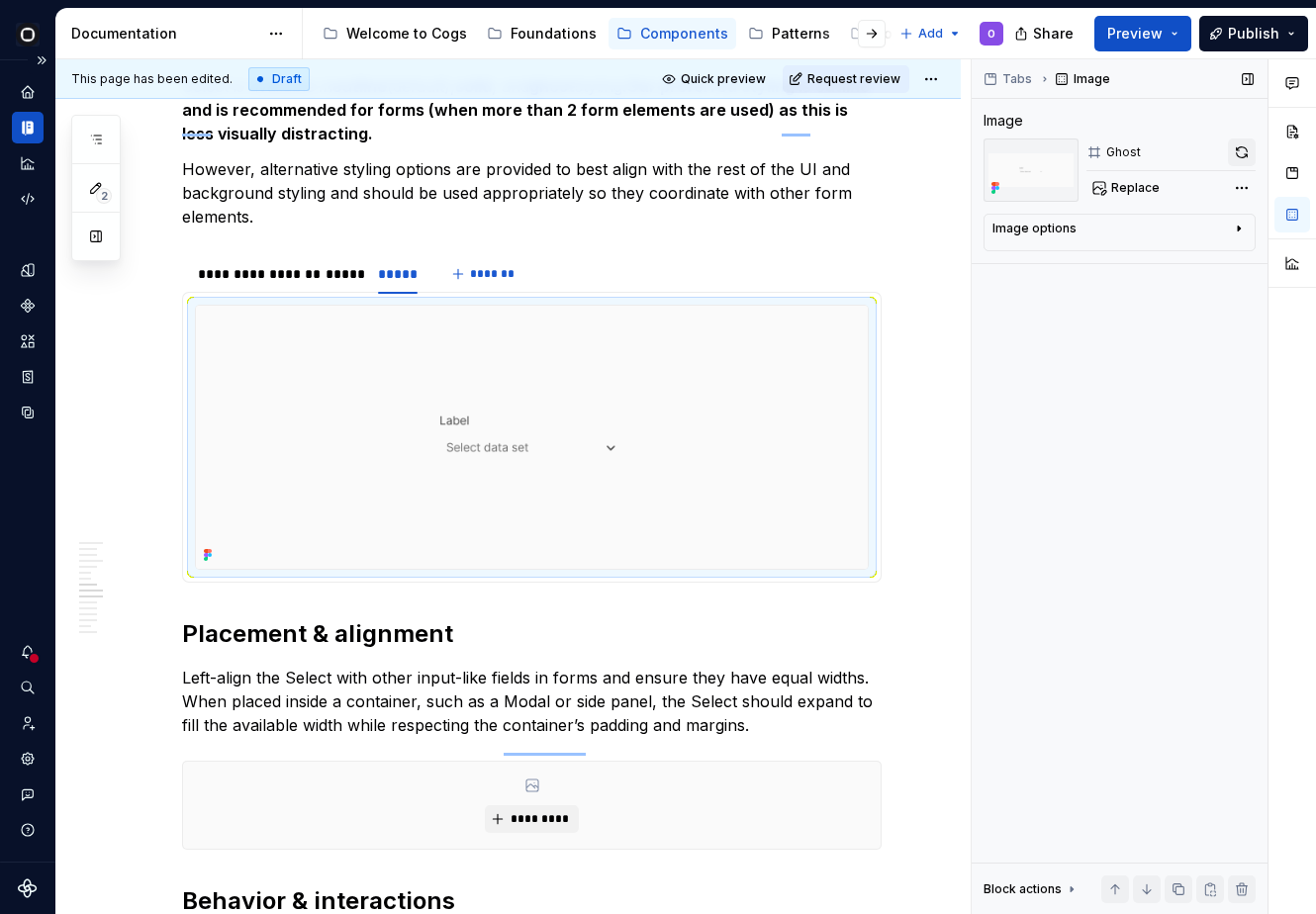 click at bounding box center [1242, 152] 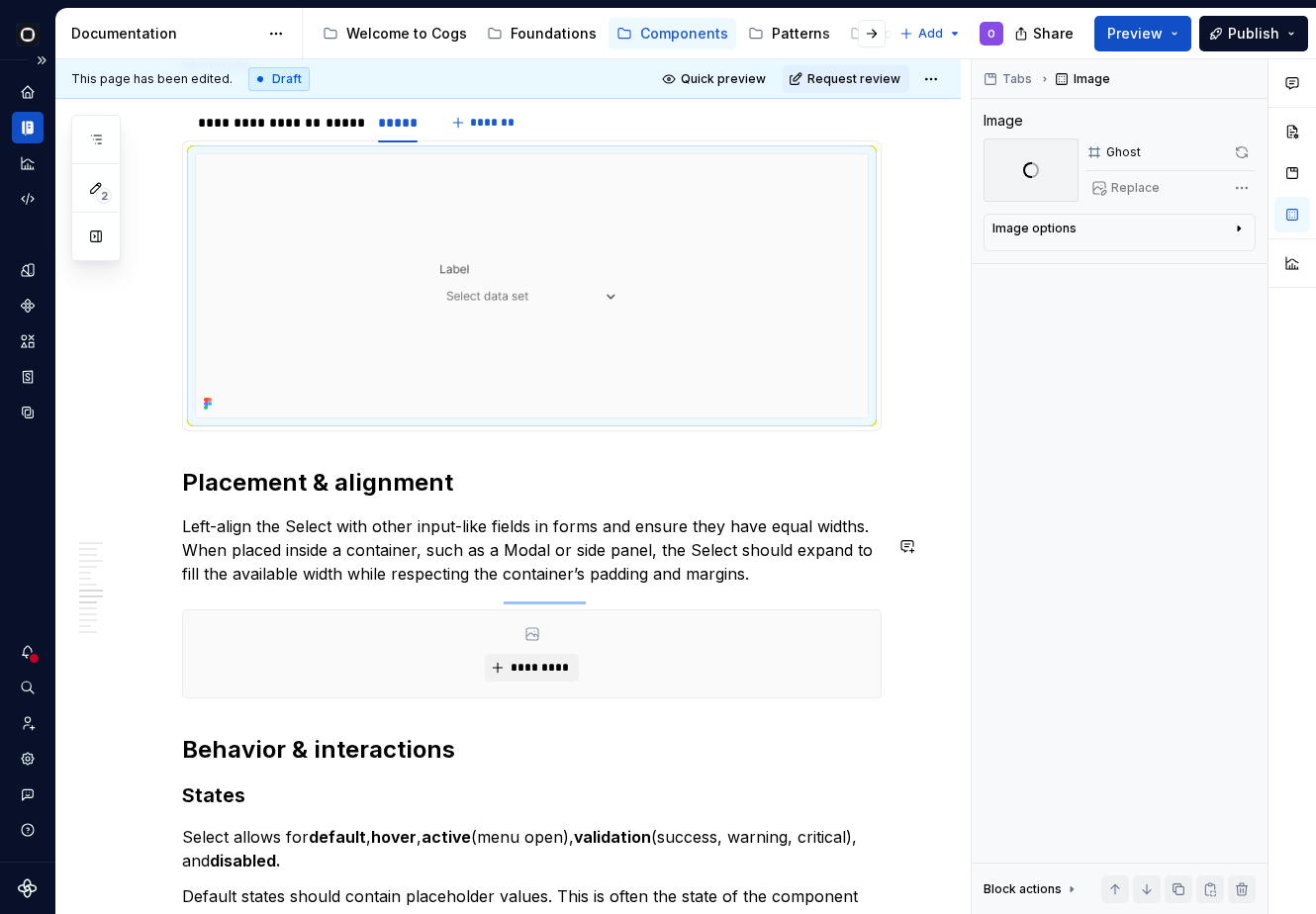 scroll, scrollTop: 6425, scrollLeft: 0, axis: vertical 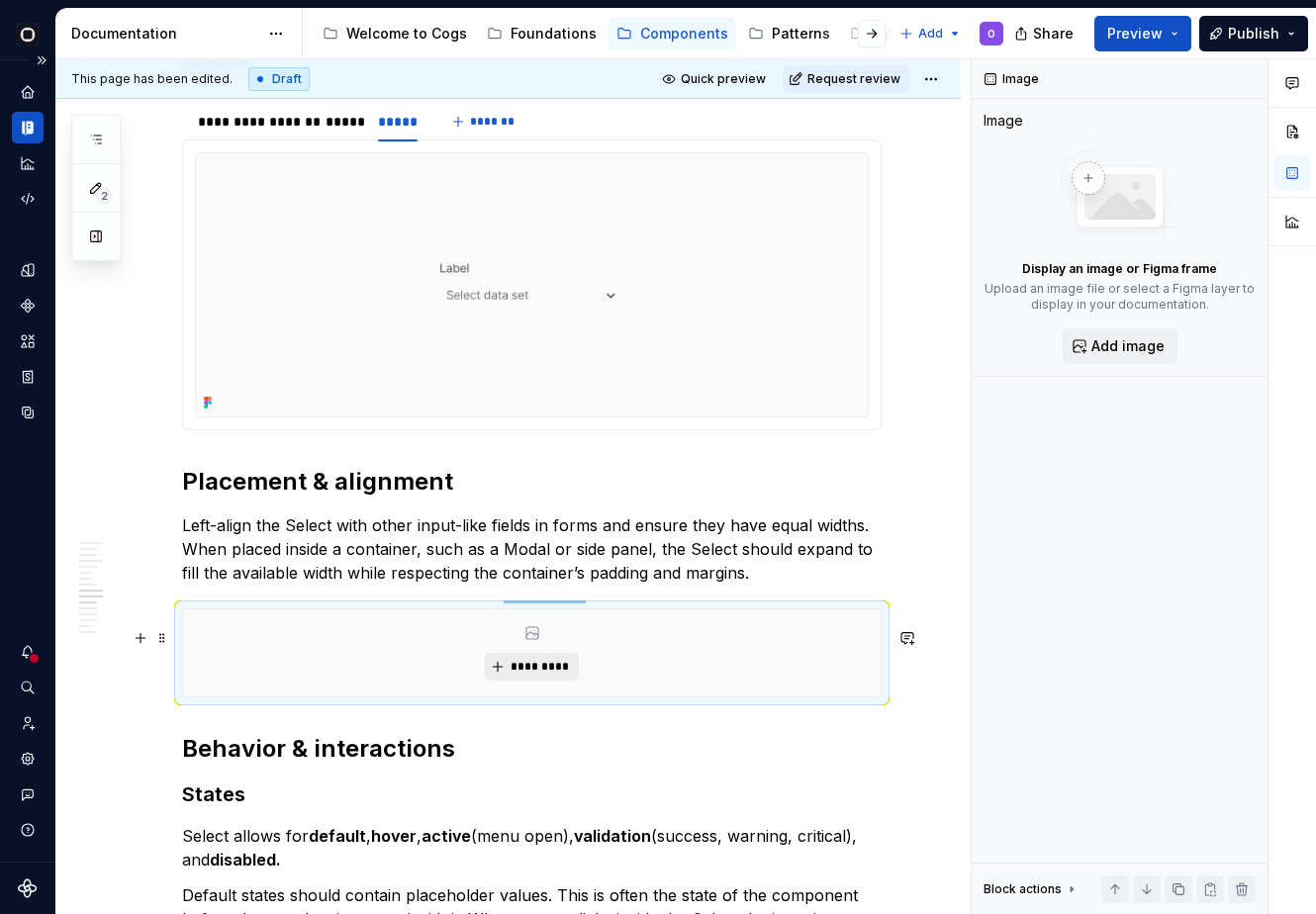 click on "*********" at bounding box center [539, 667] 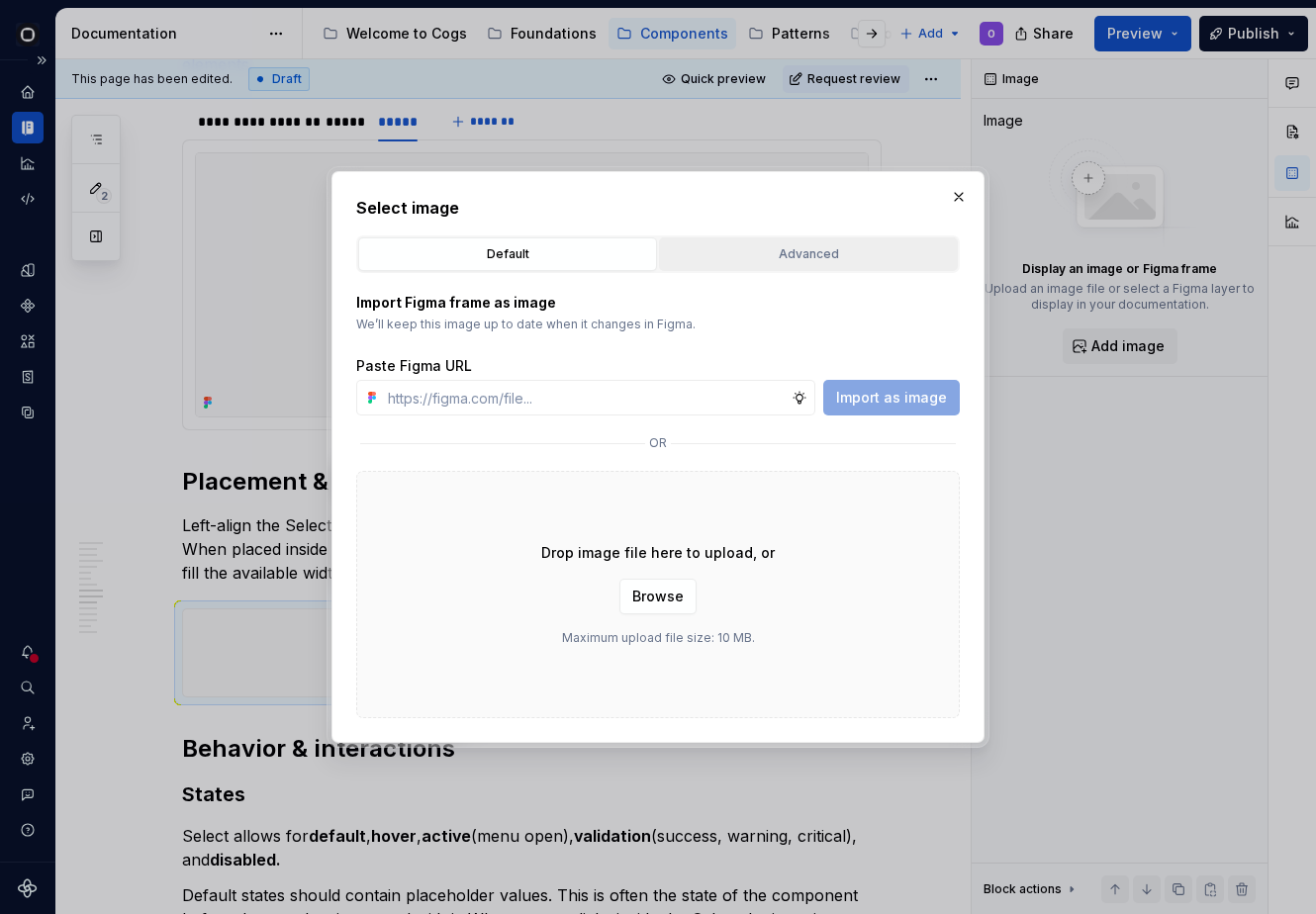 click on "Advanced" at bounding box center [808, 254] 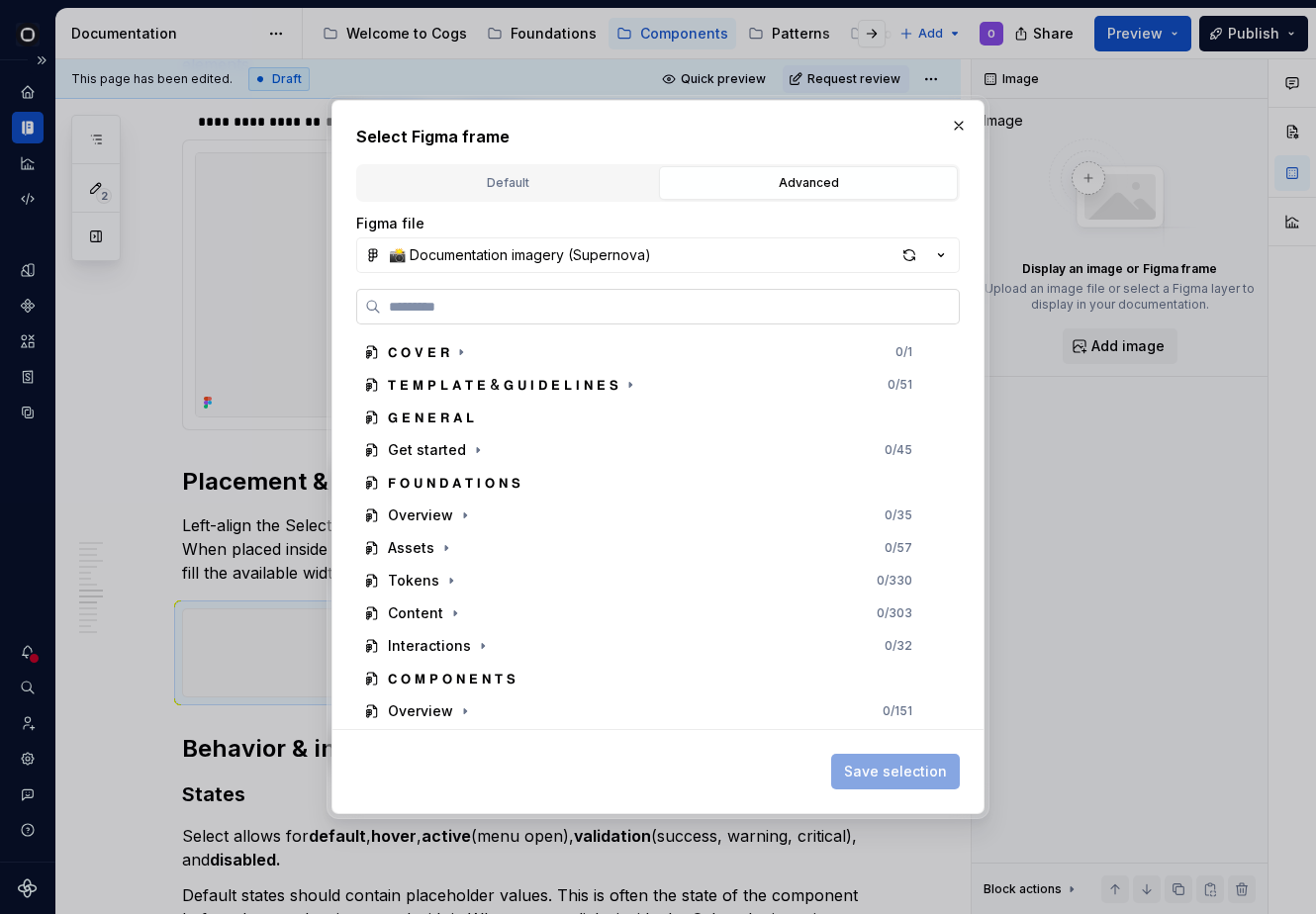 click at bounding box center (658, 307) 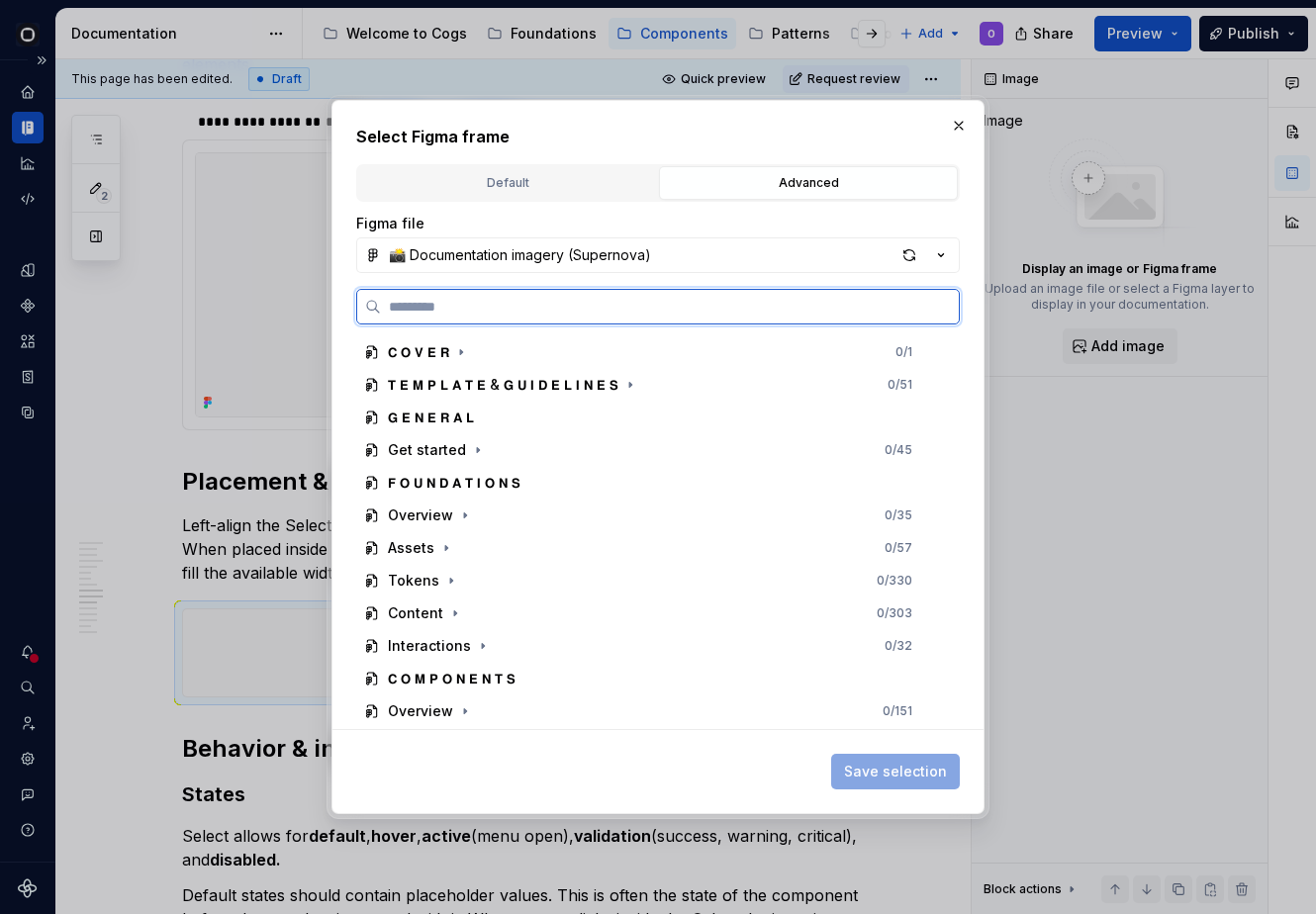 click at bounding box center (670, 307) 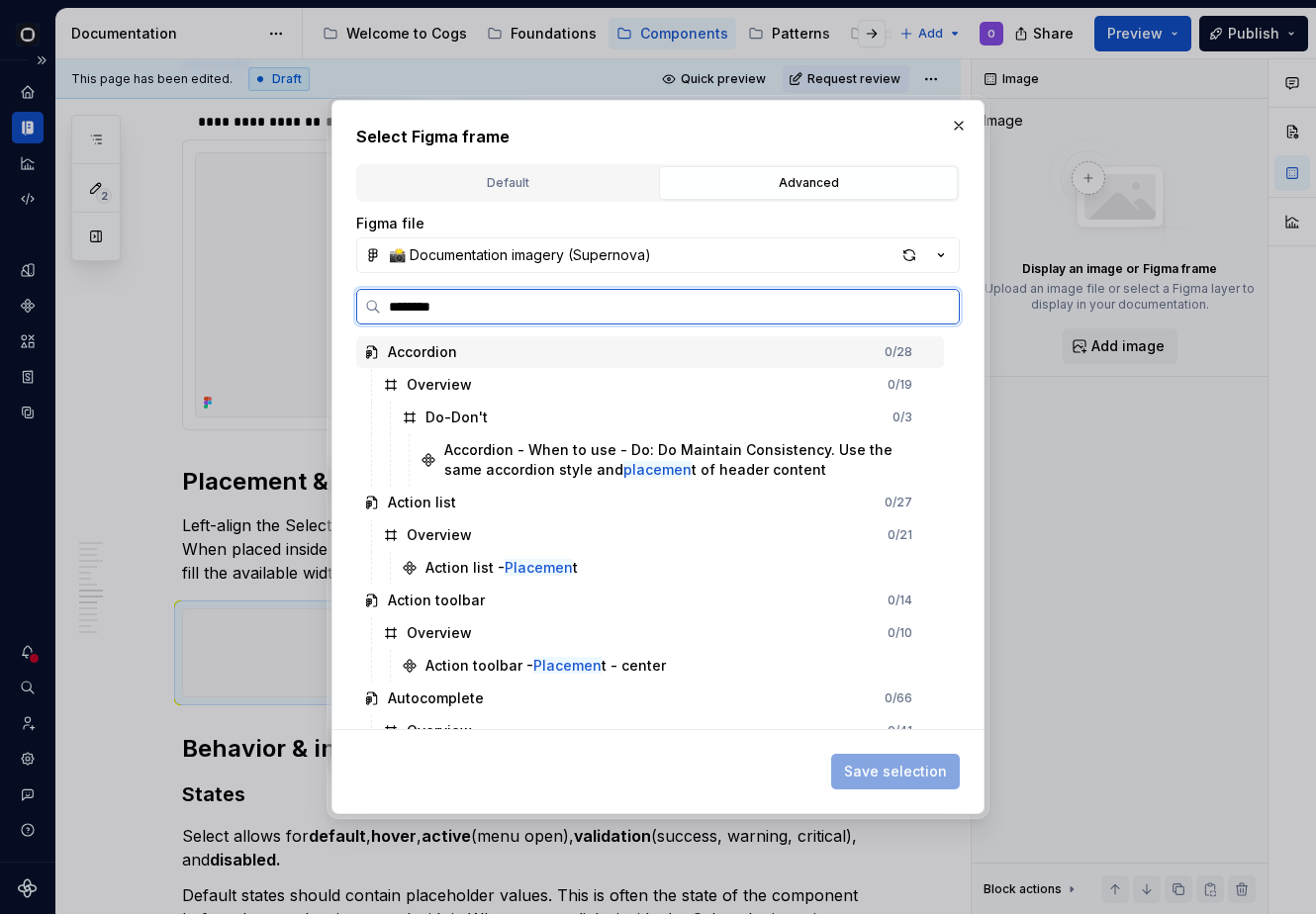 type on "*********" 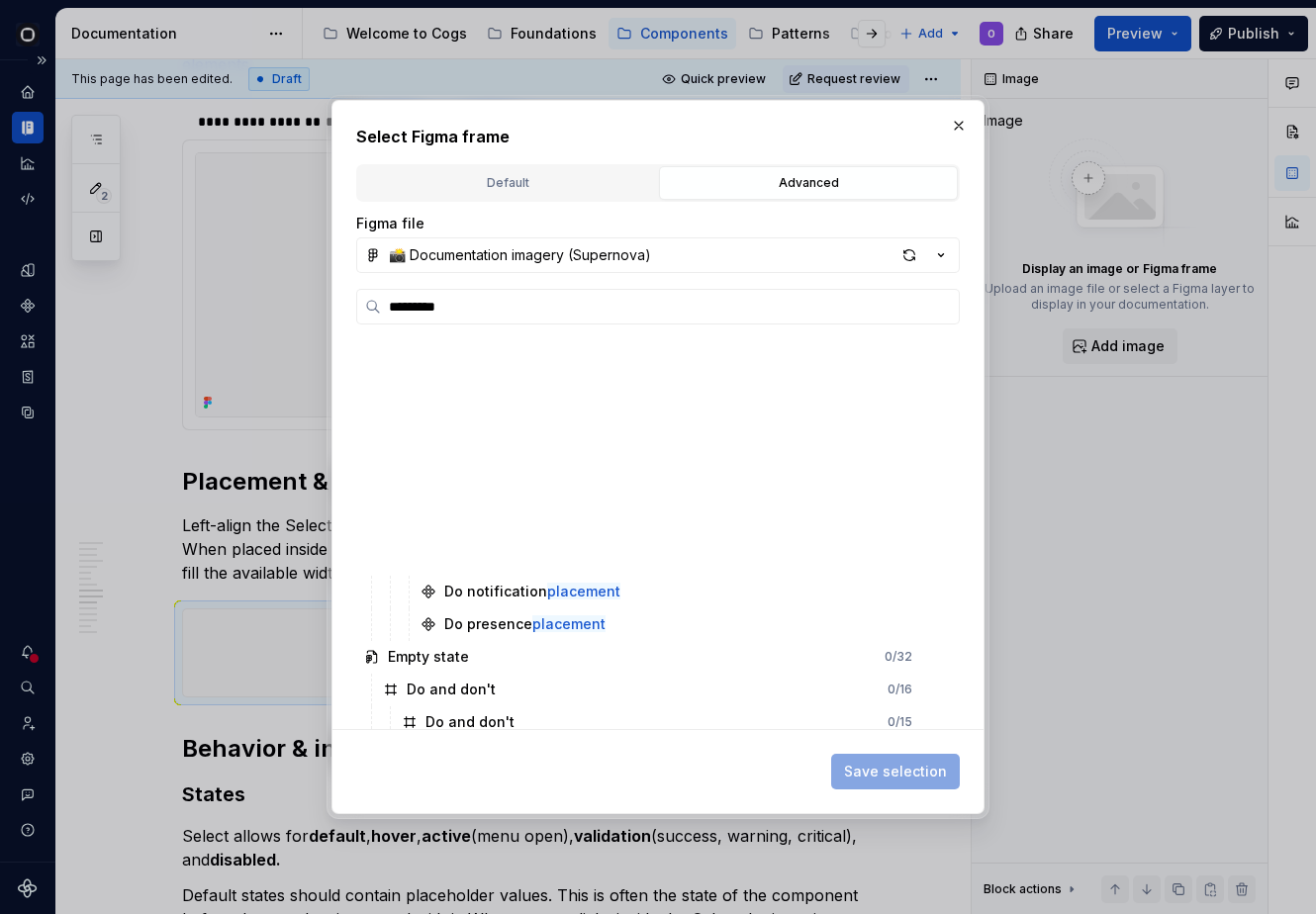 scroll, scrollTop: 1193, scrollLeft: 0, axis: vertical 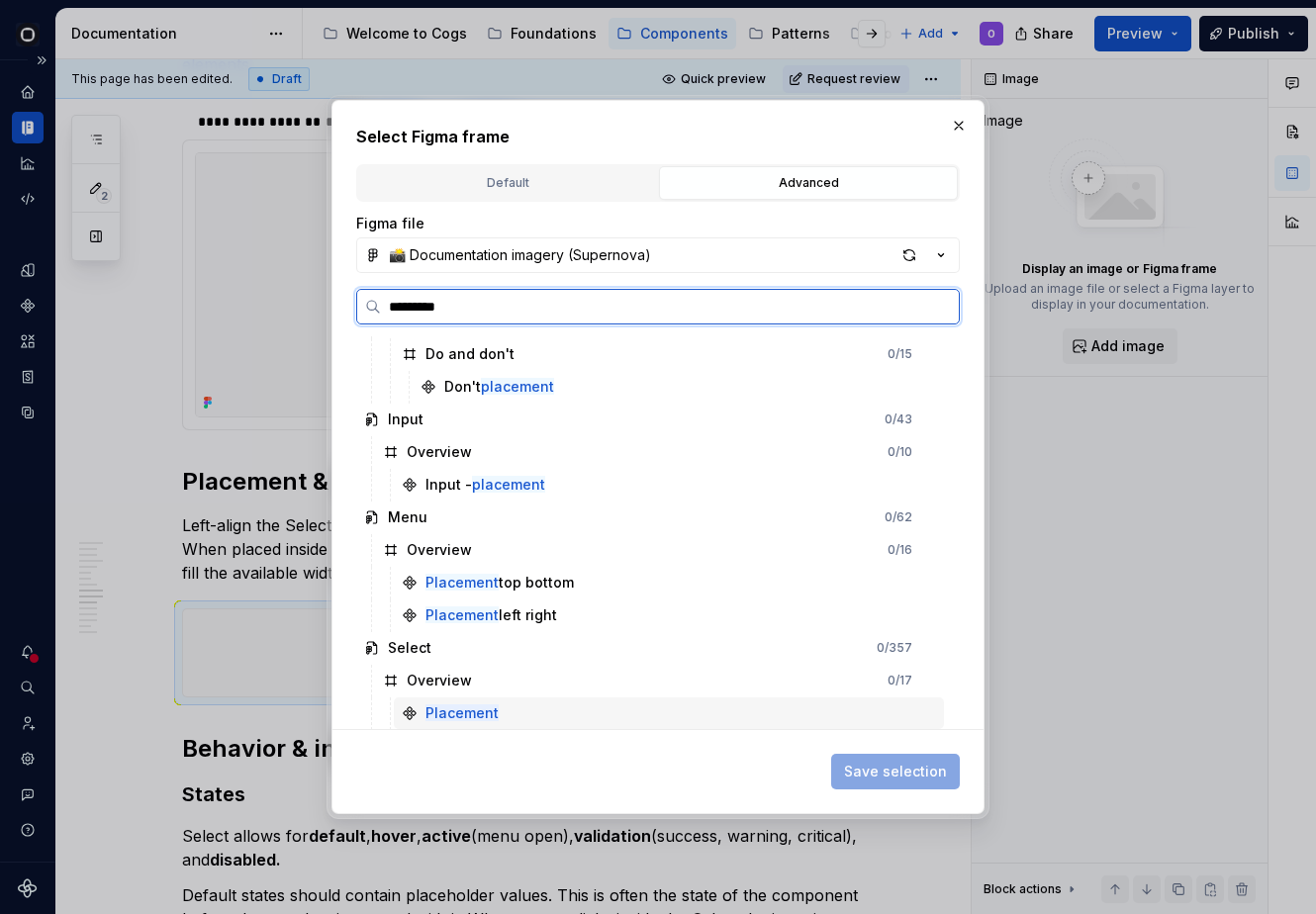 click on "Placement" at bounding box center [669, 713] 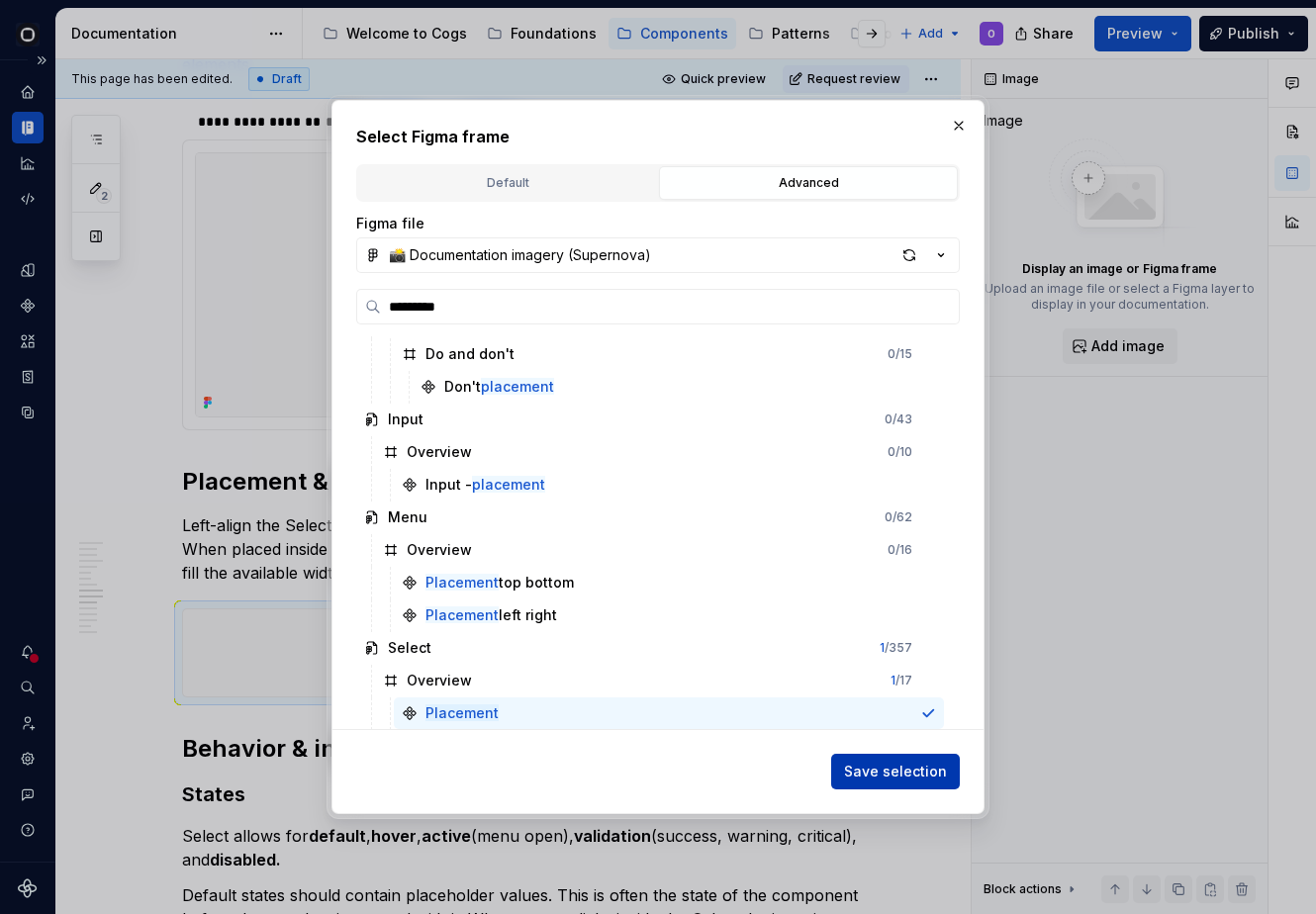 click on "Save selection" at bounding box center [895, 772] 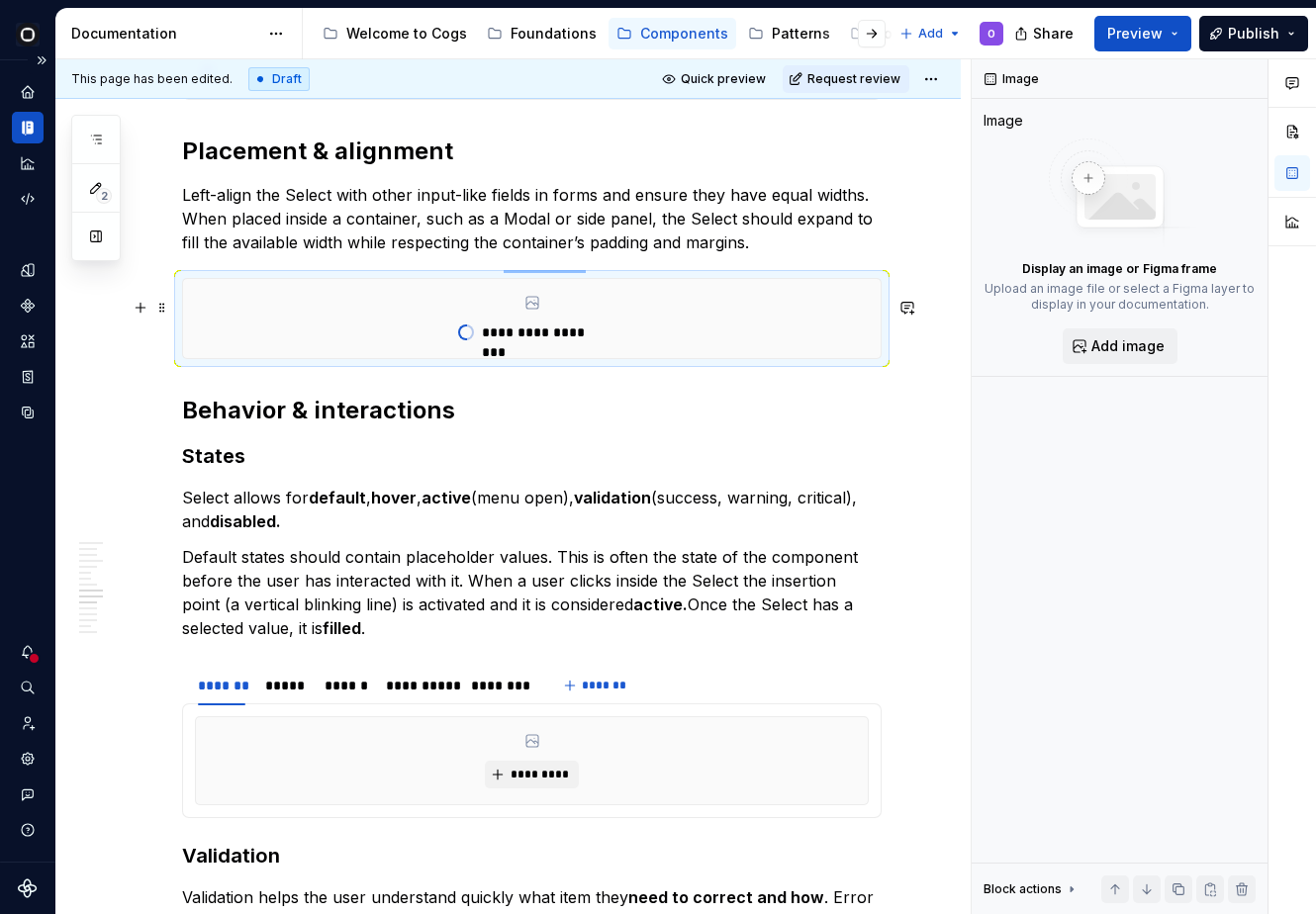 scroll, scrollTop: 7051, scrollLeft: 0, axis: vertical 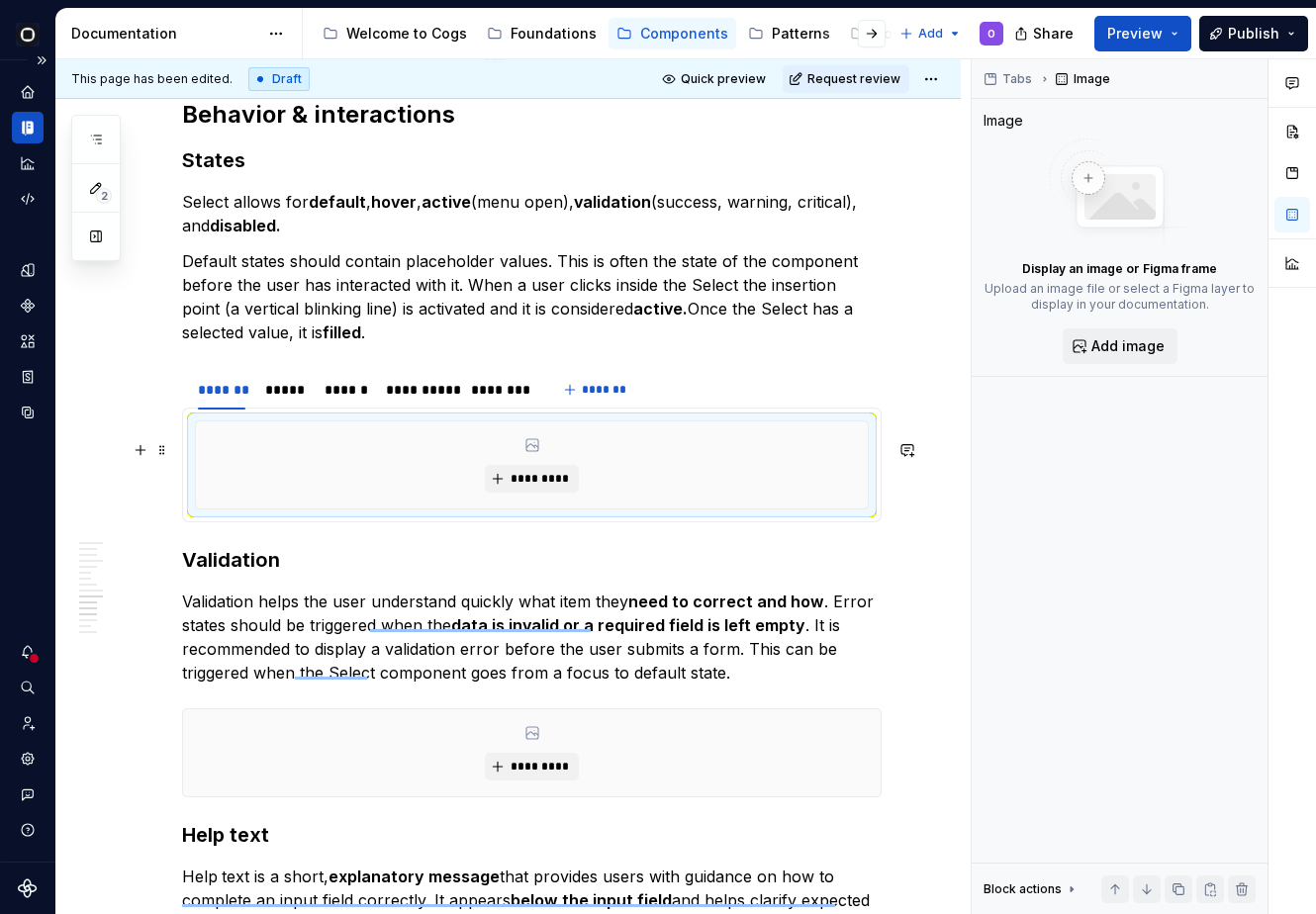 click on "*********" at bounding box center (531, 465) 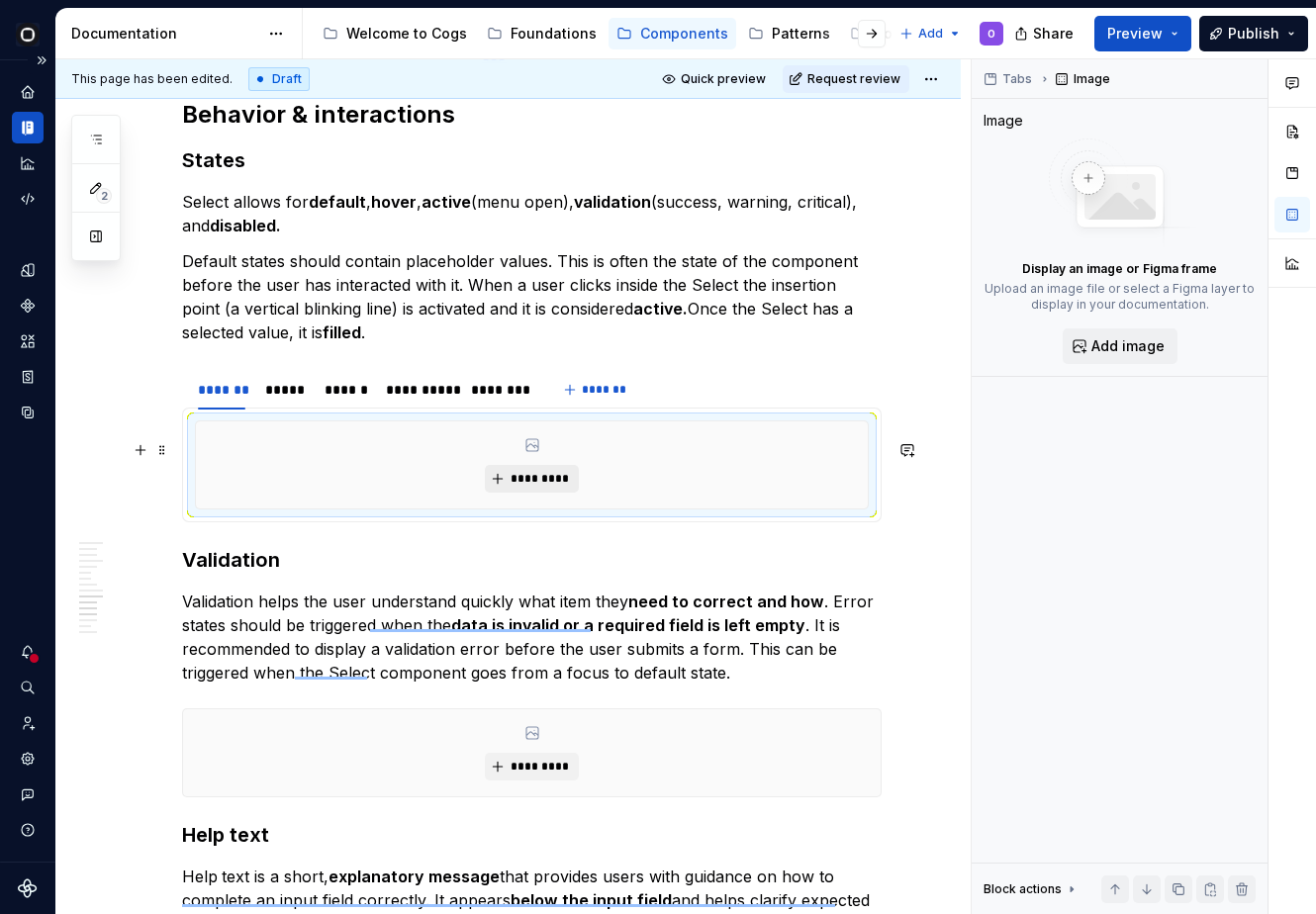 click on "*********" at bounding box center [539, 479] 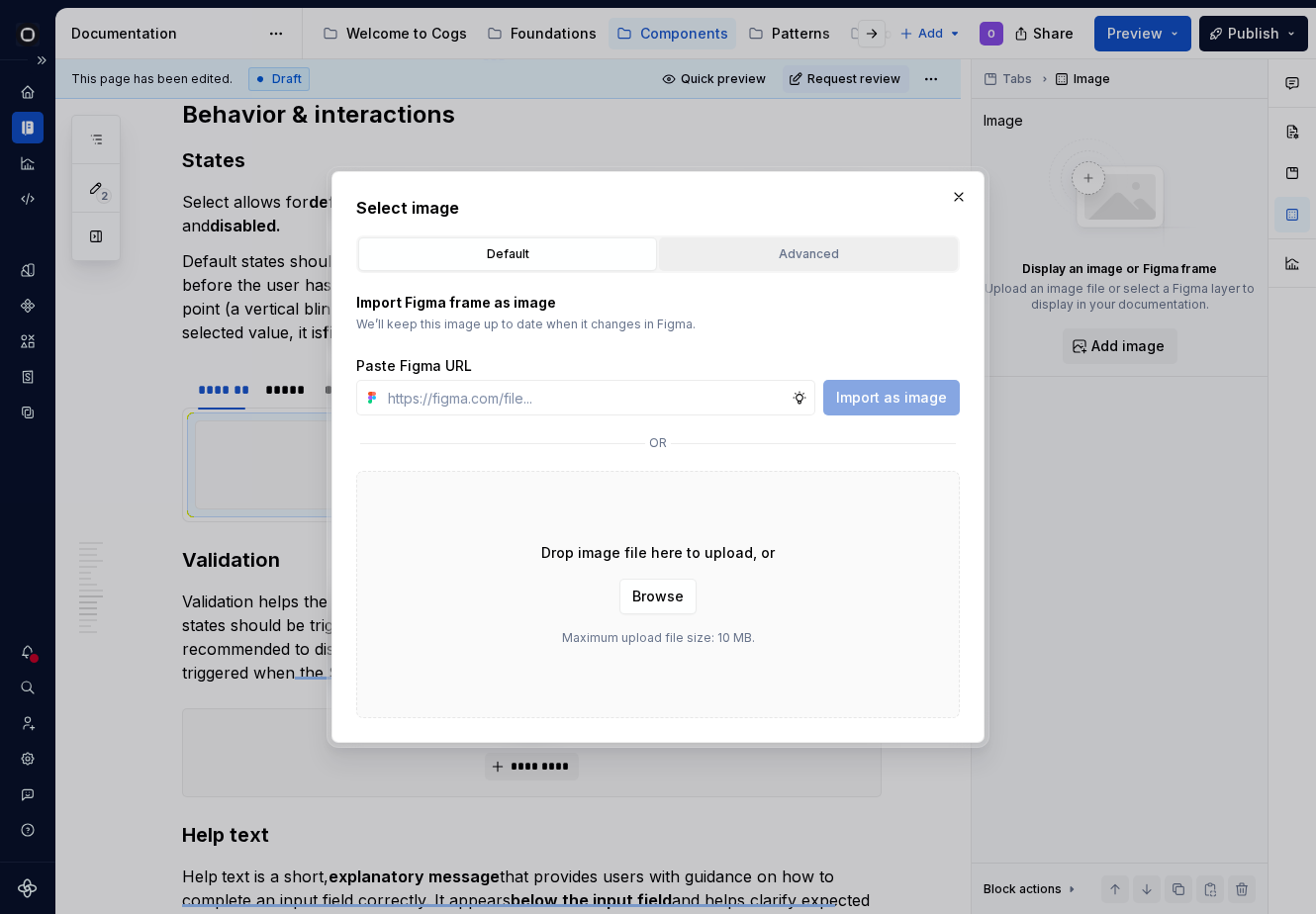 click on "Advanced" at bounding box center [808, 254] 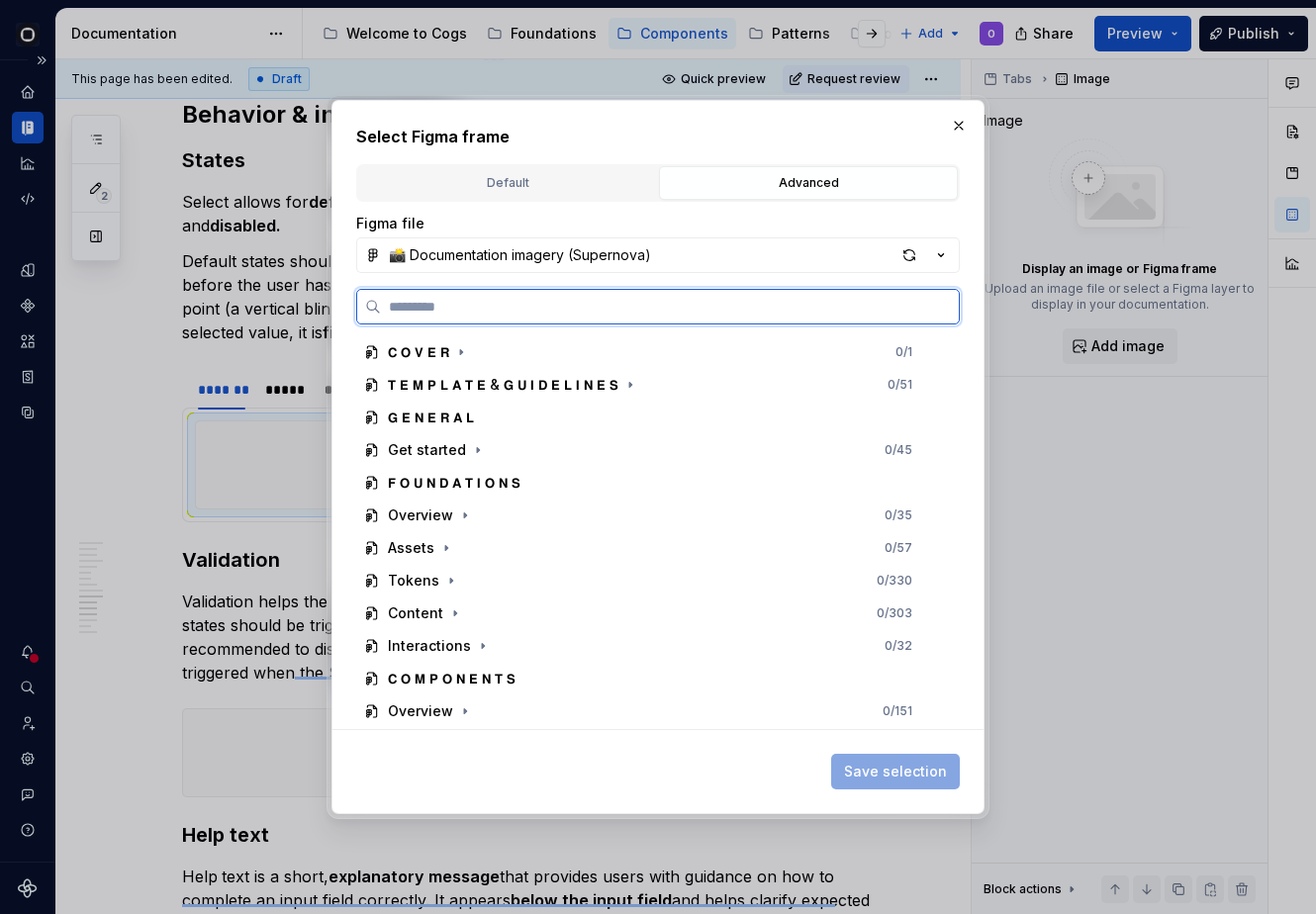 click at bounding box center (670, 307) 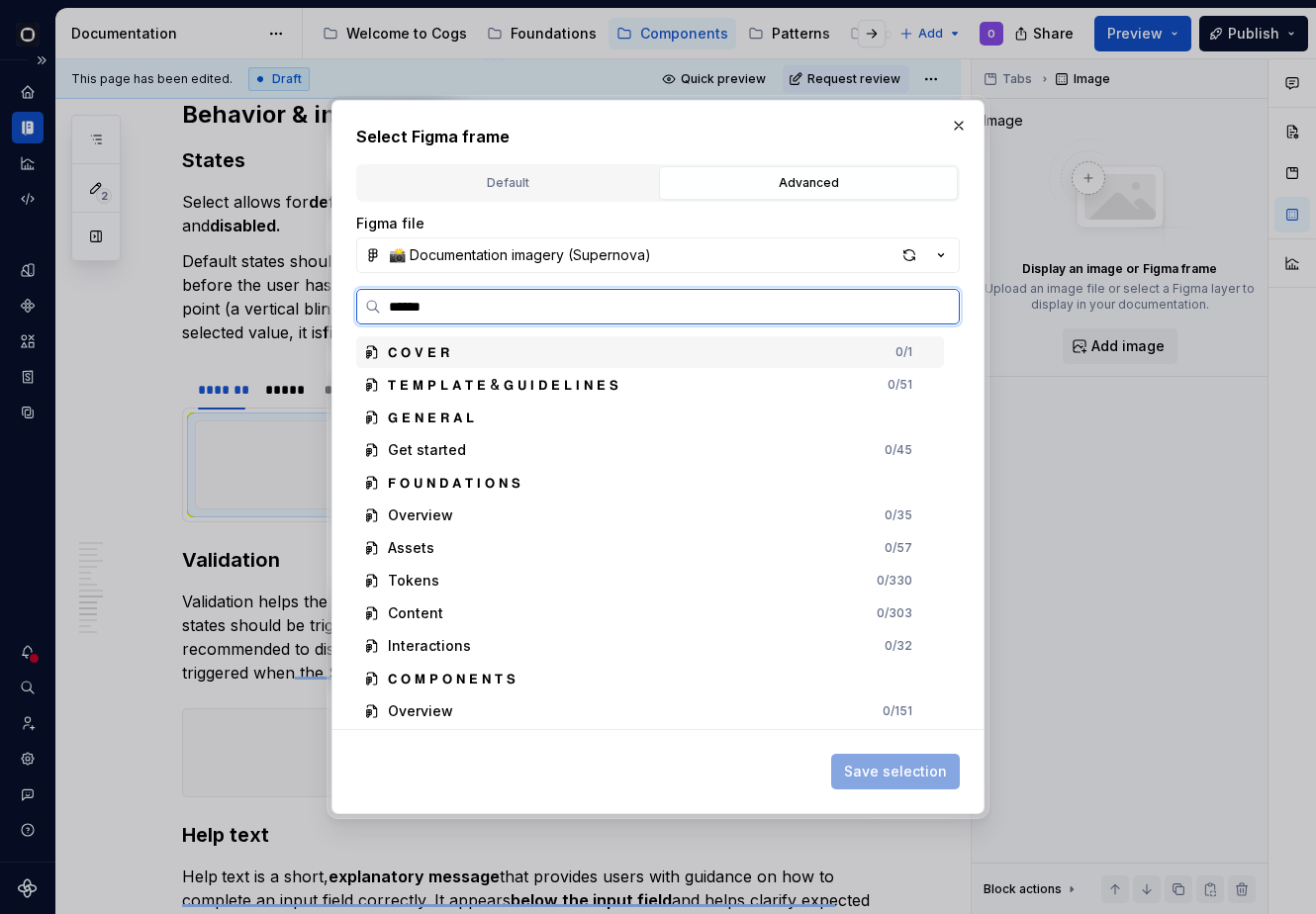 type on "*******" 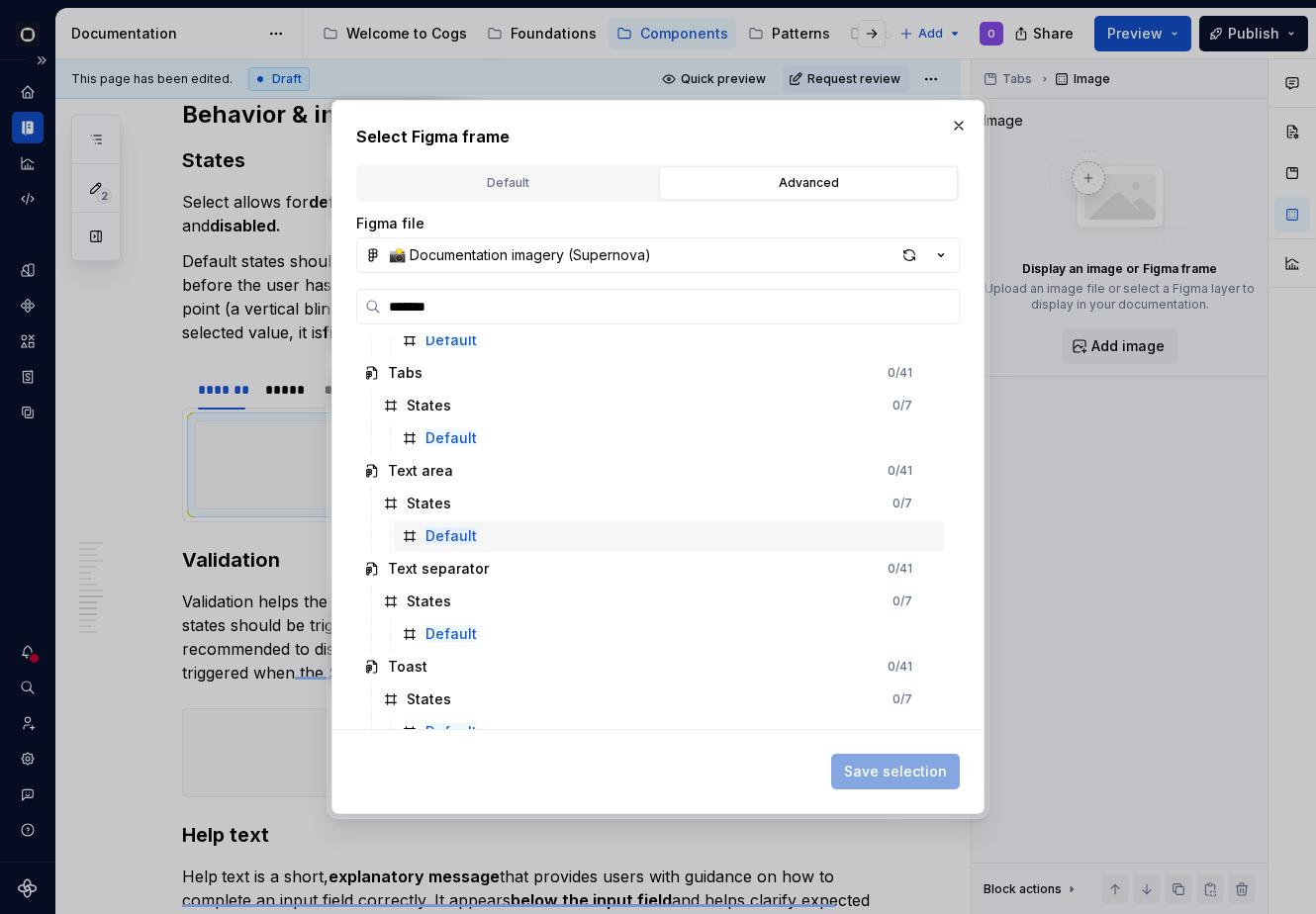 scroll, scrollTop: 3414, scrollLeft: 0, axis: vertical 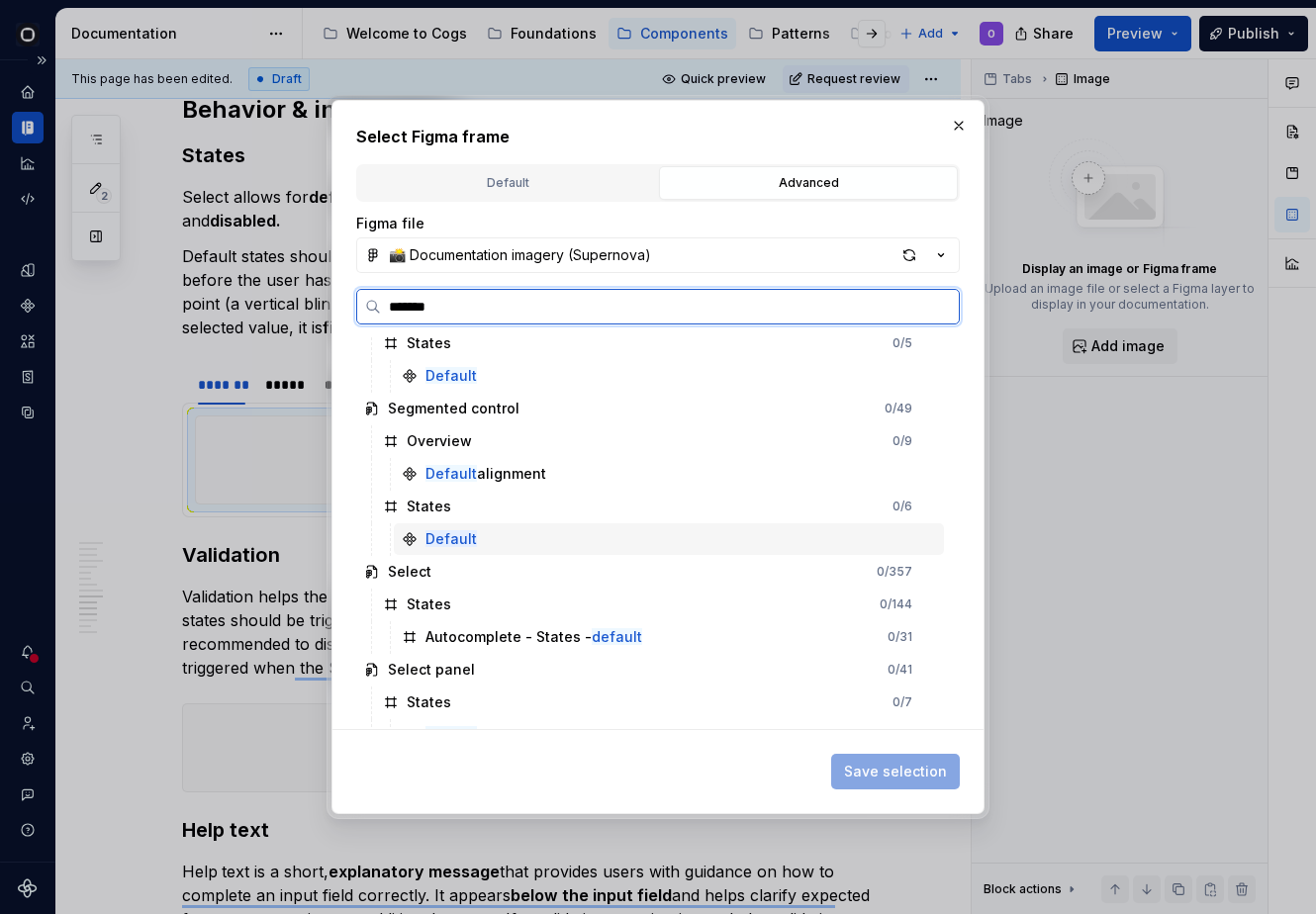 click on "Default" at bounding box center (669, 539) 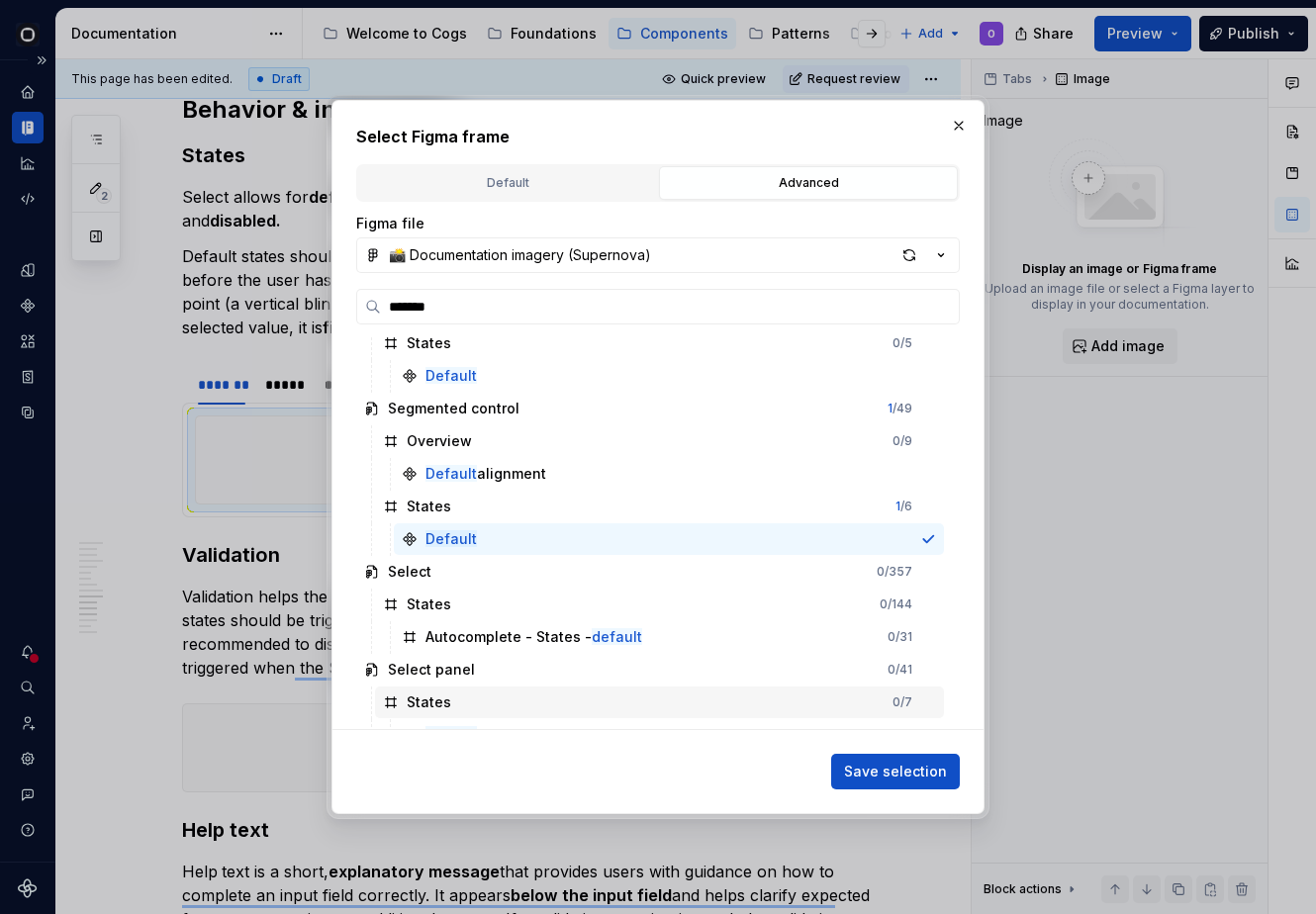 scroll, scrollTop: 2583, scrollLeft: 0, axis: vertical 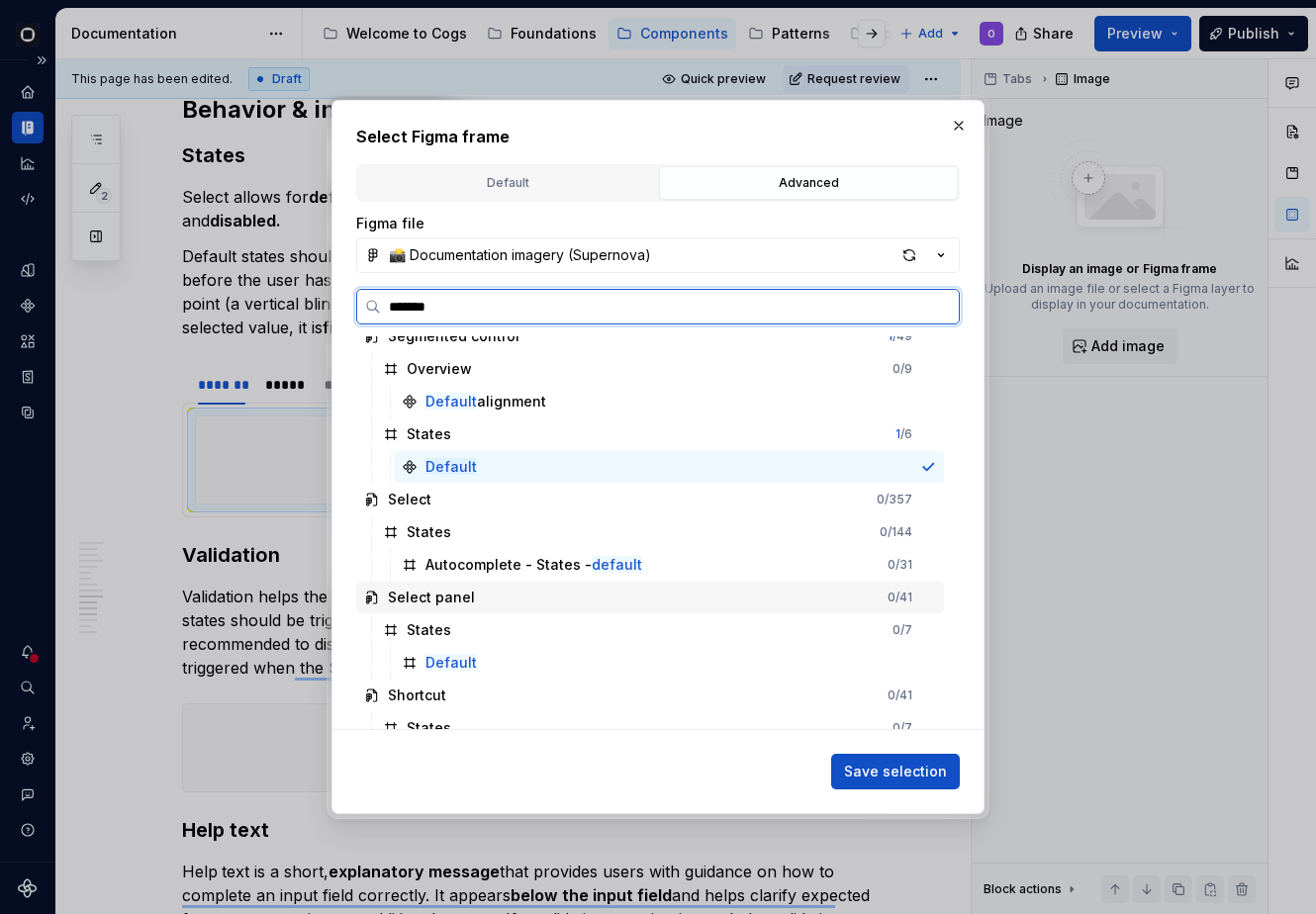 click on "Select panel 0 / 41" at bounding box center [650, 597] 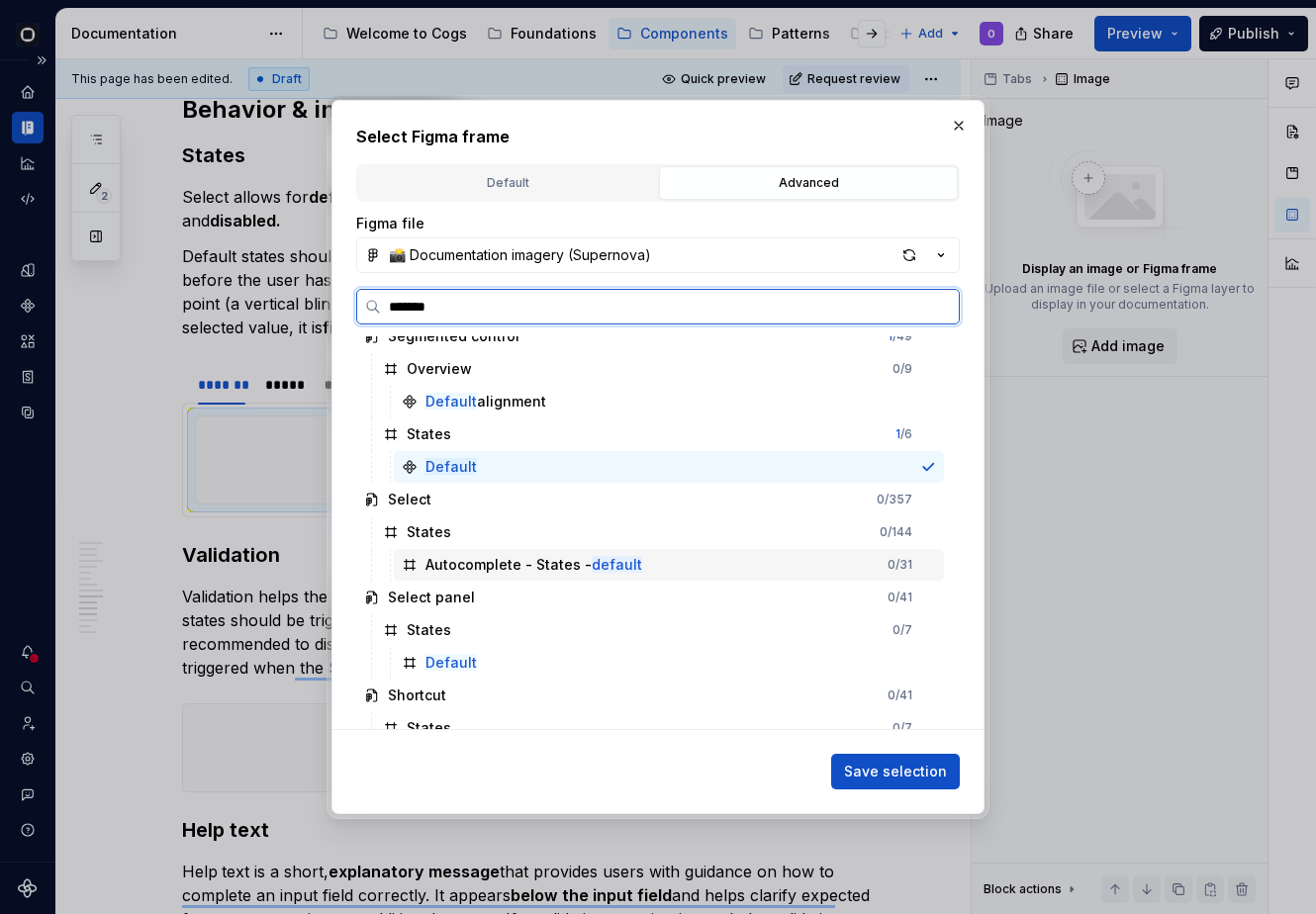 click on "Autocomplete - States -  default 0 / 31" at bounding box center [669, 565] 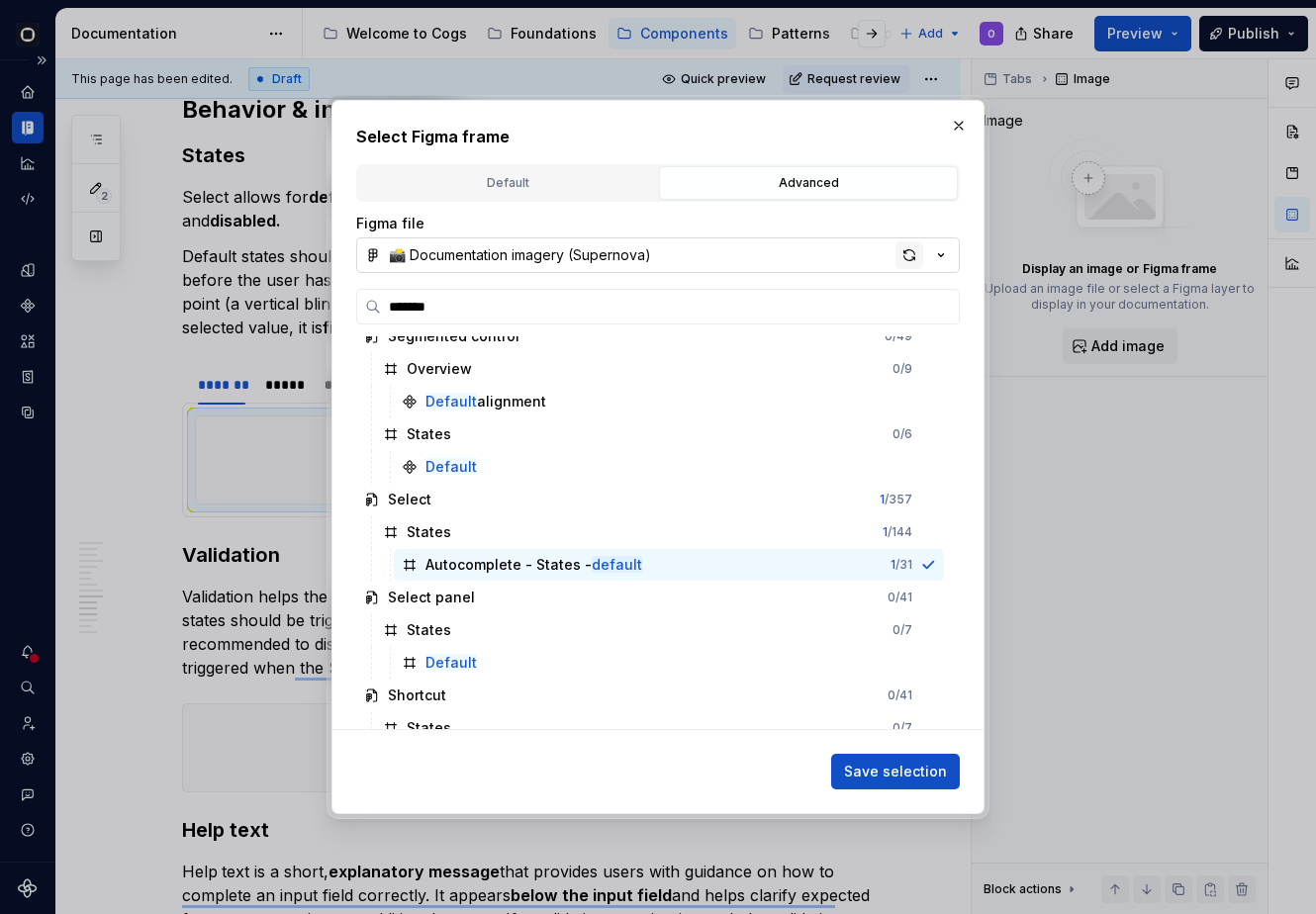 click at bounding box center [909, 255] 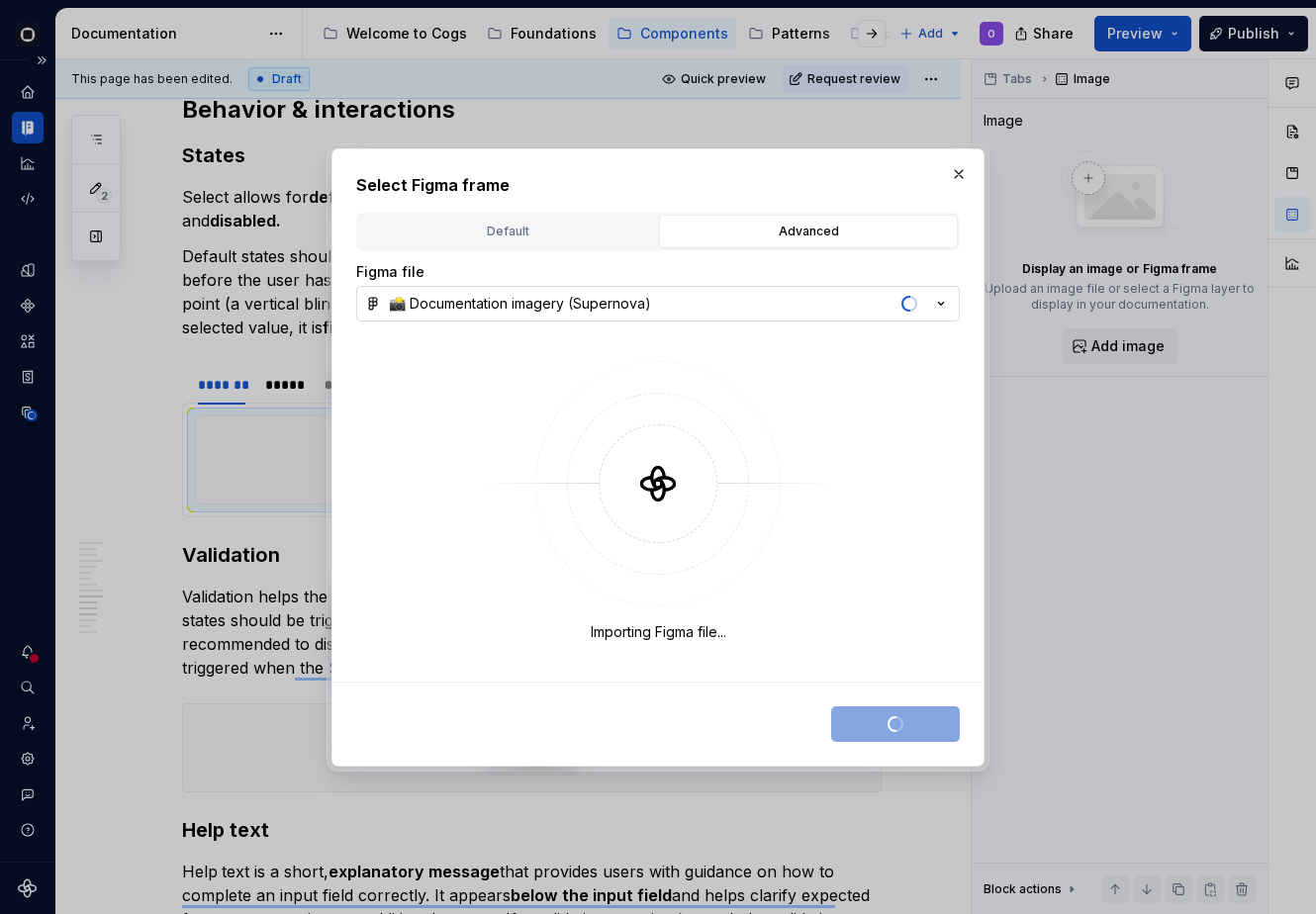 type on "*" 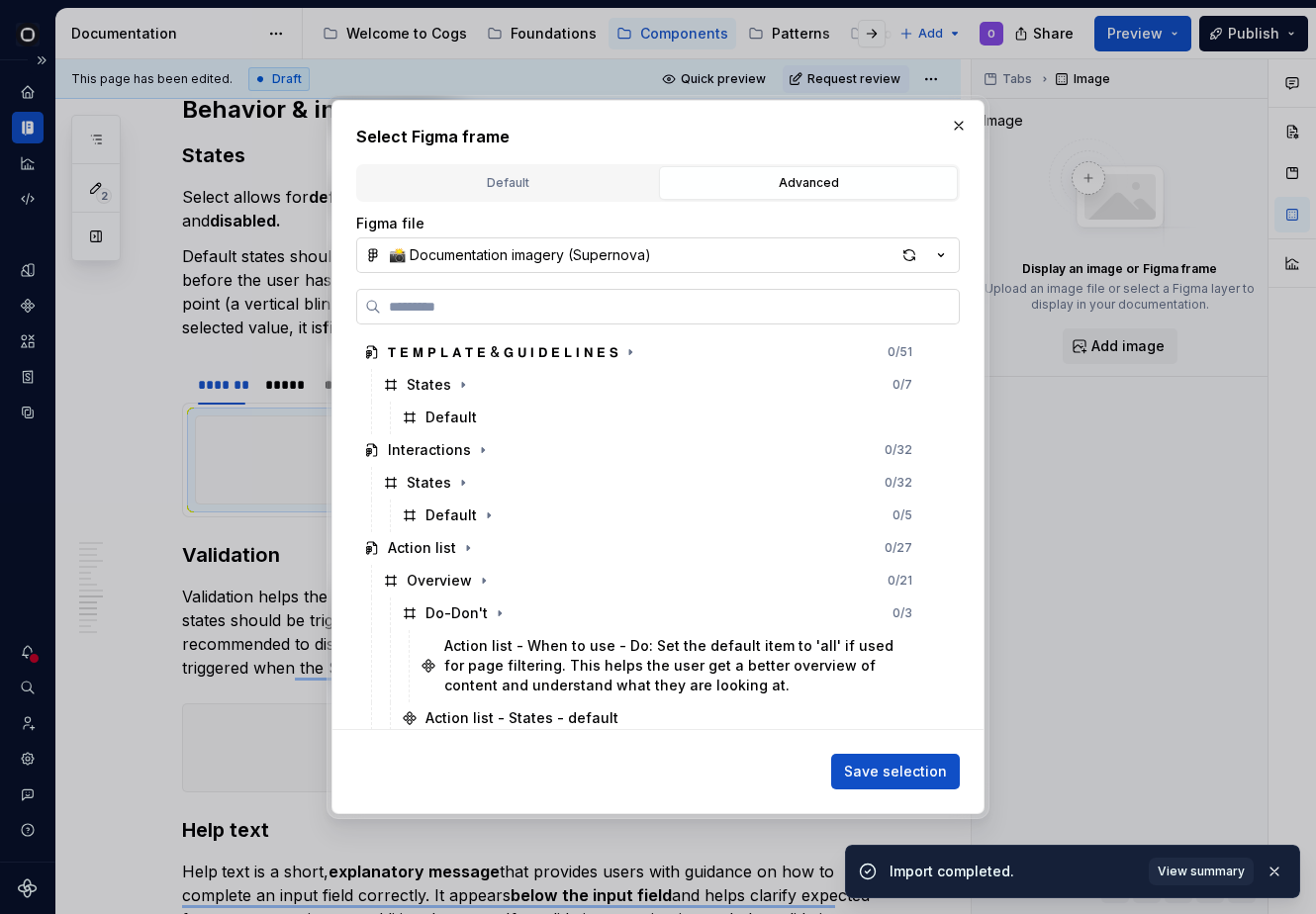 click at bounding box center (658, 307) 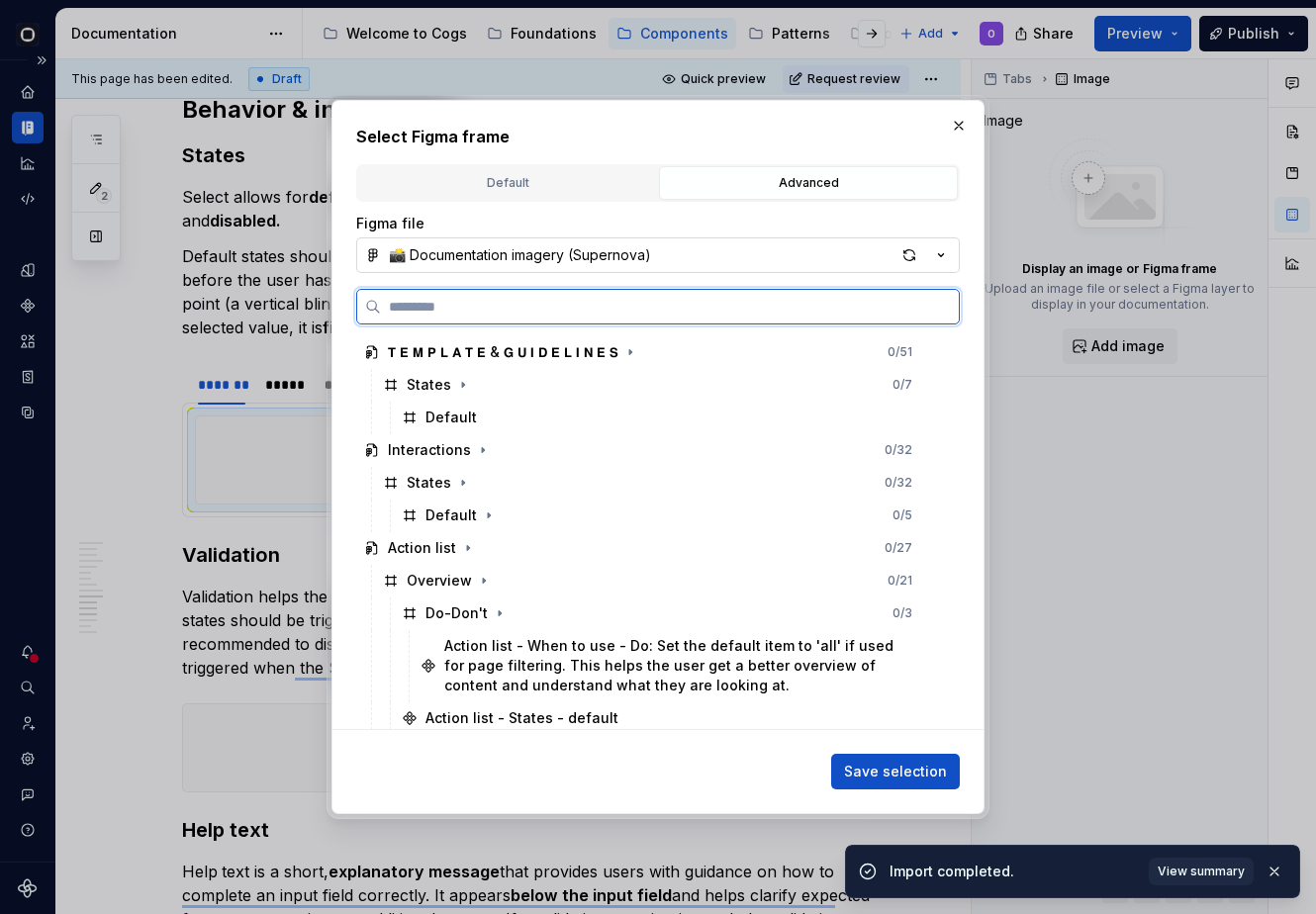 click at bounding box center (670, 307) 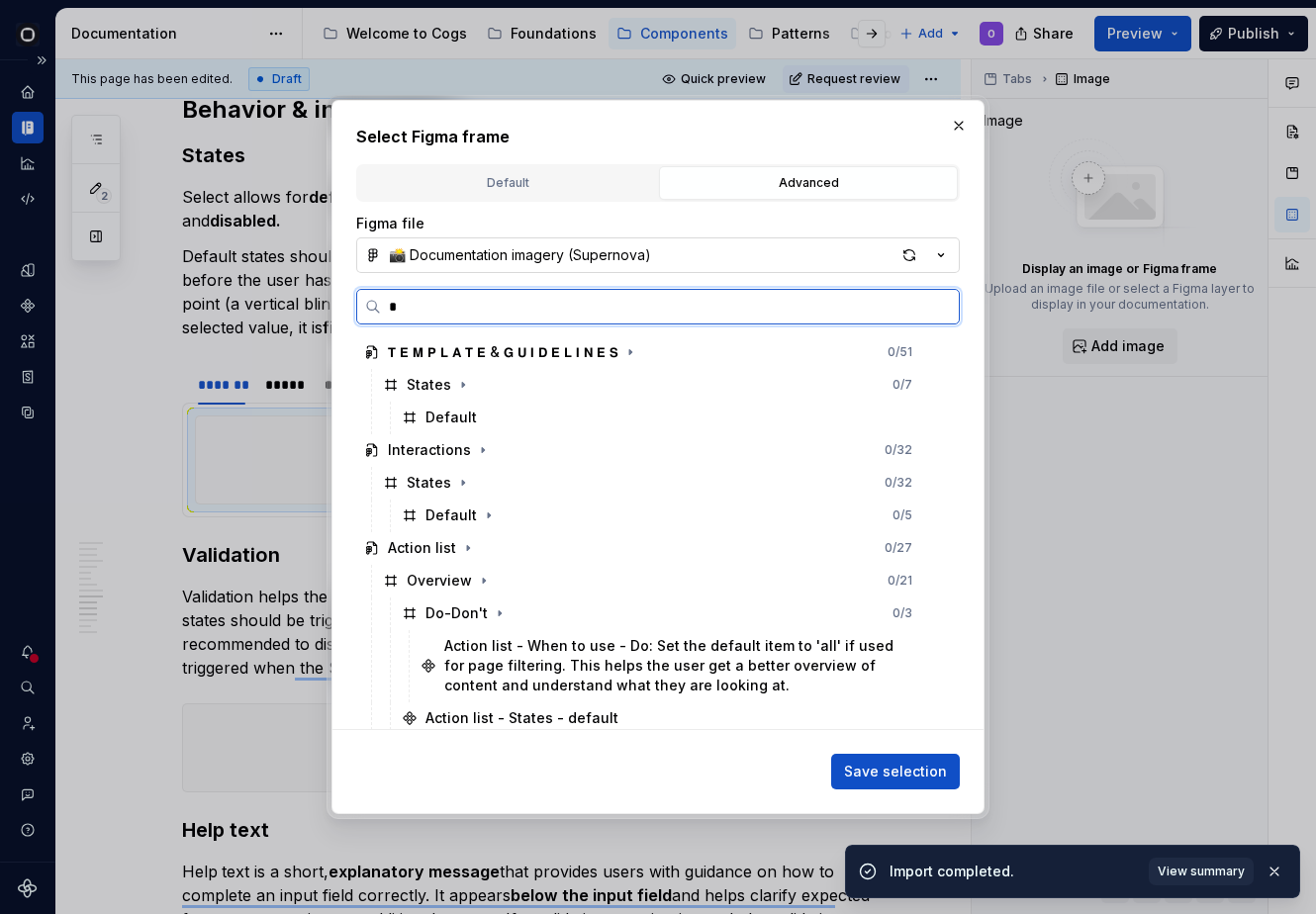 type on "**" 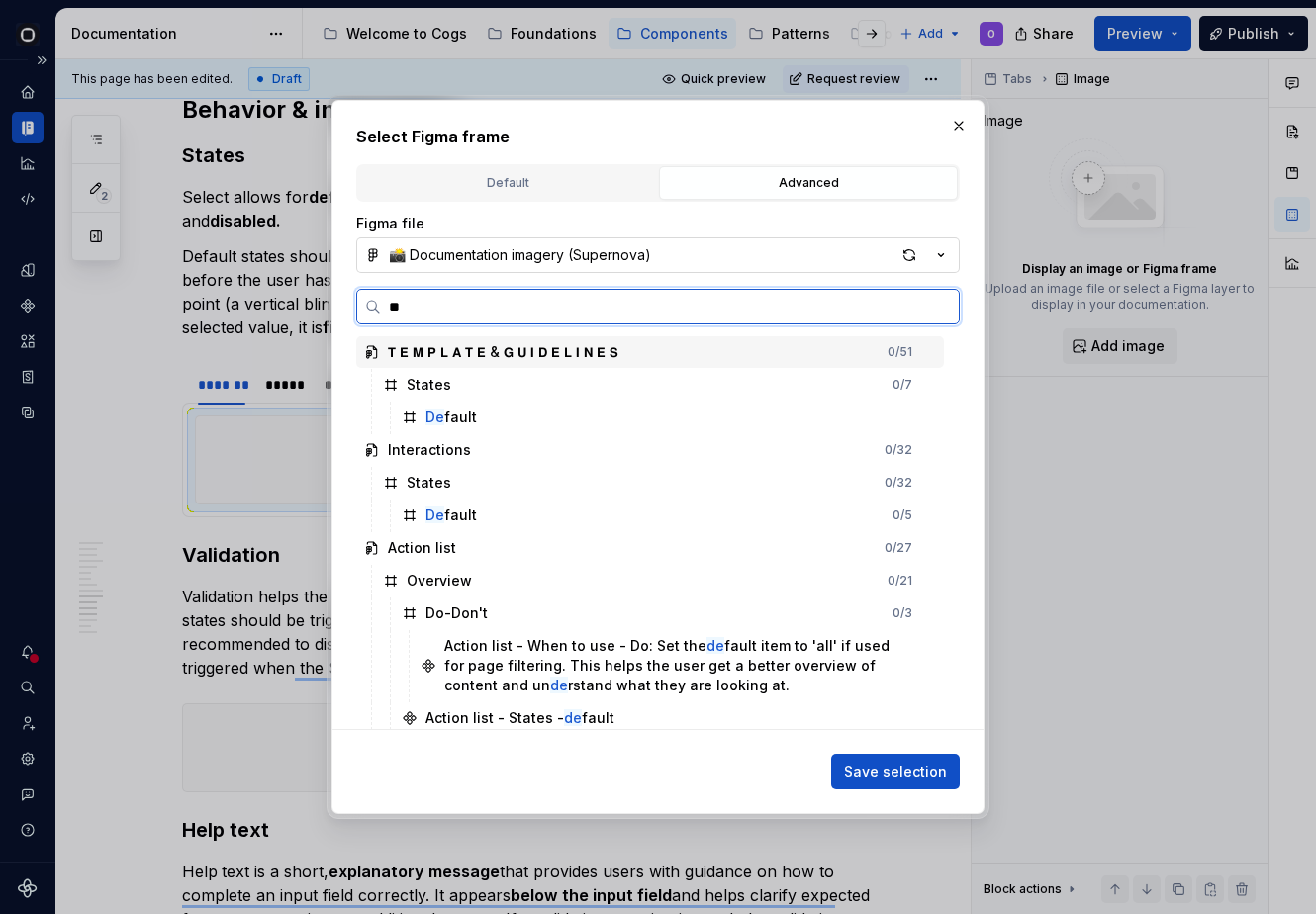 type on "*" 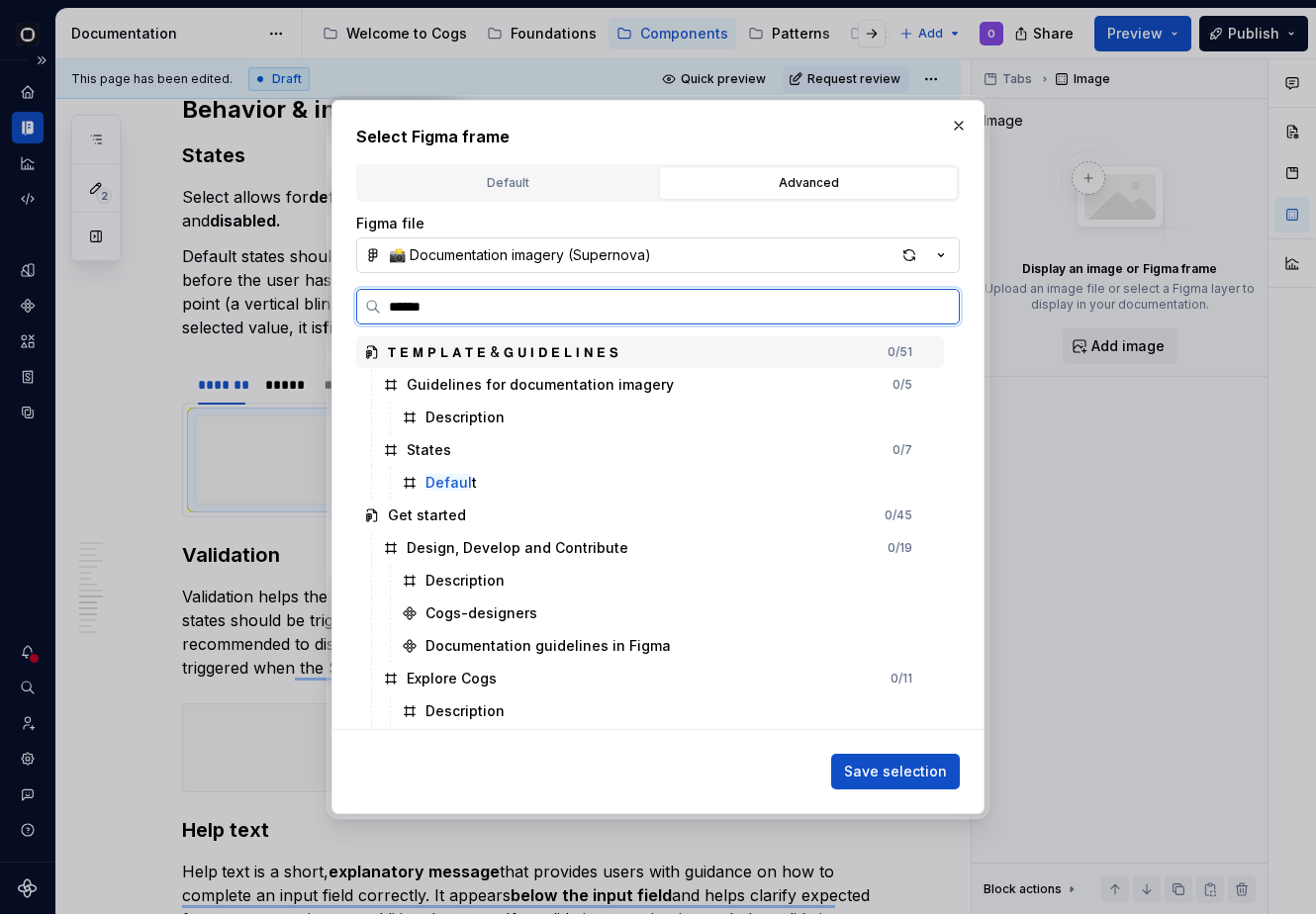 type on "*******" 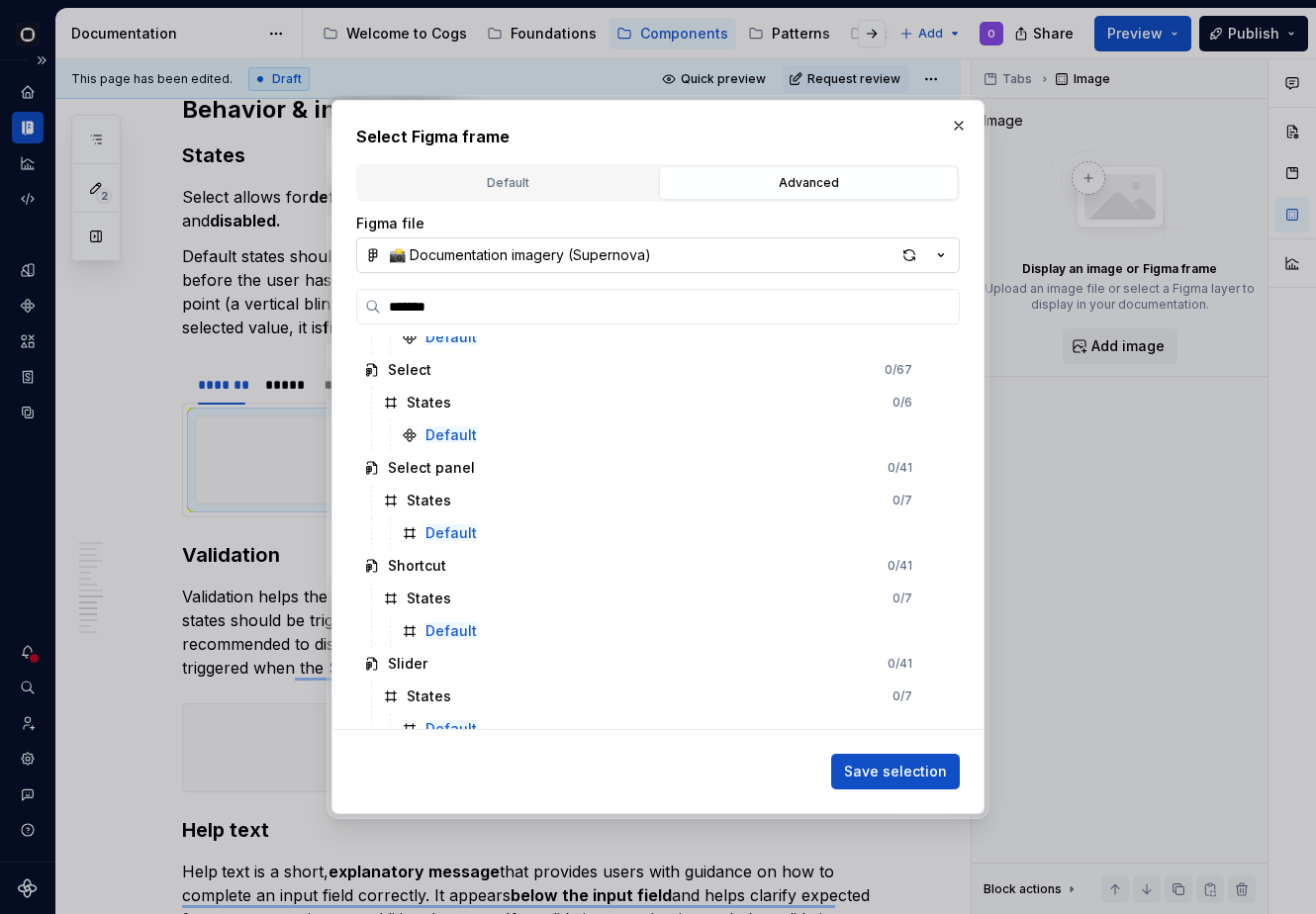 scroll, scrollTop: 2714, scrollLeft: 0, axis: vertical 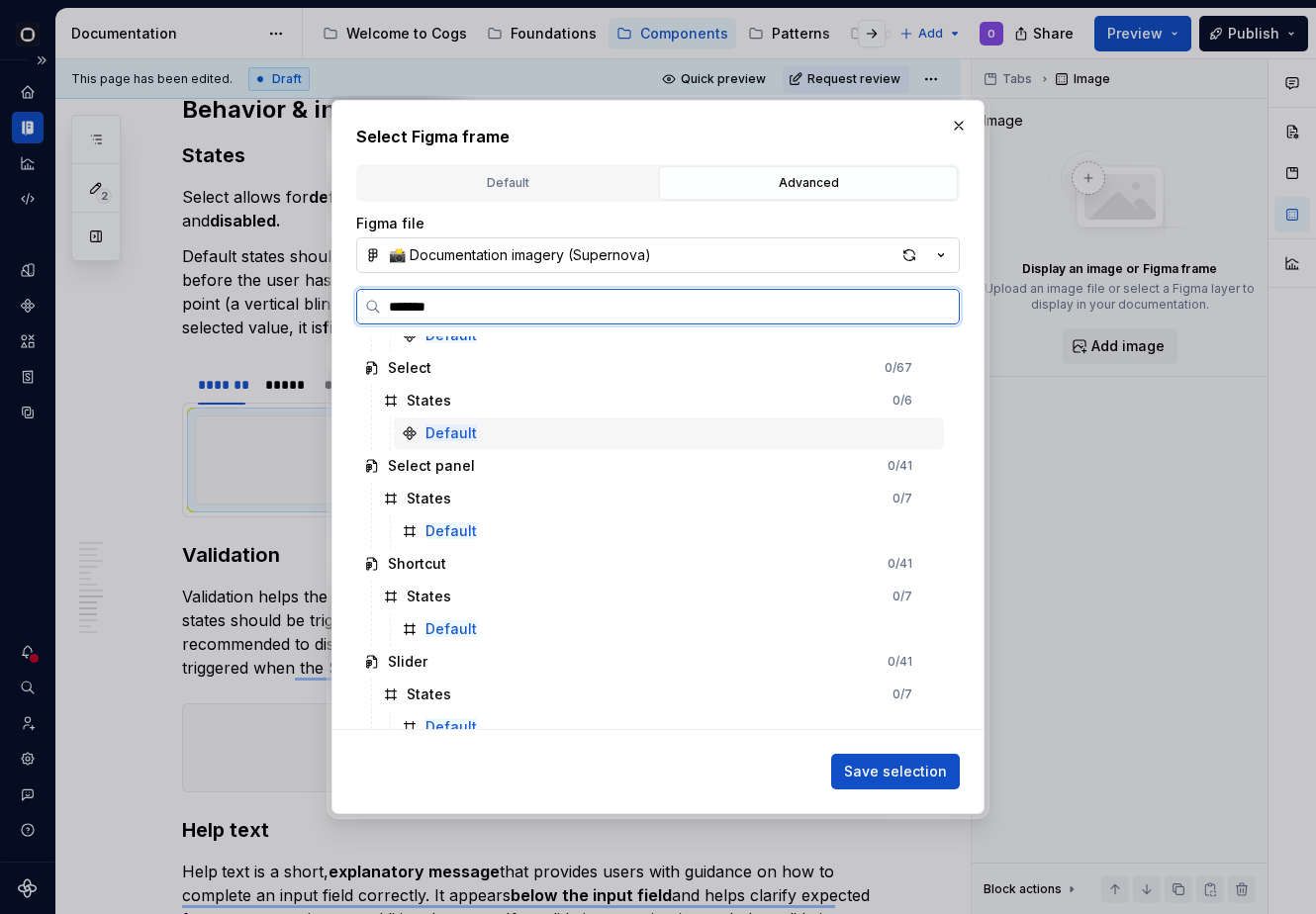 click on "Default" at bounding box center [669, 433] 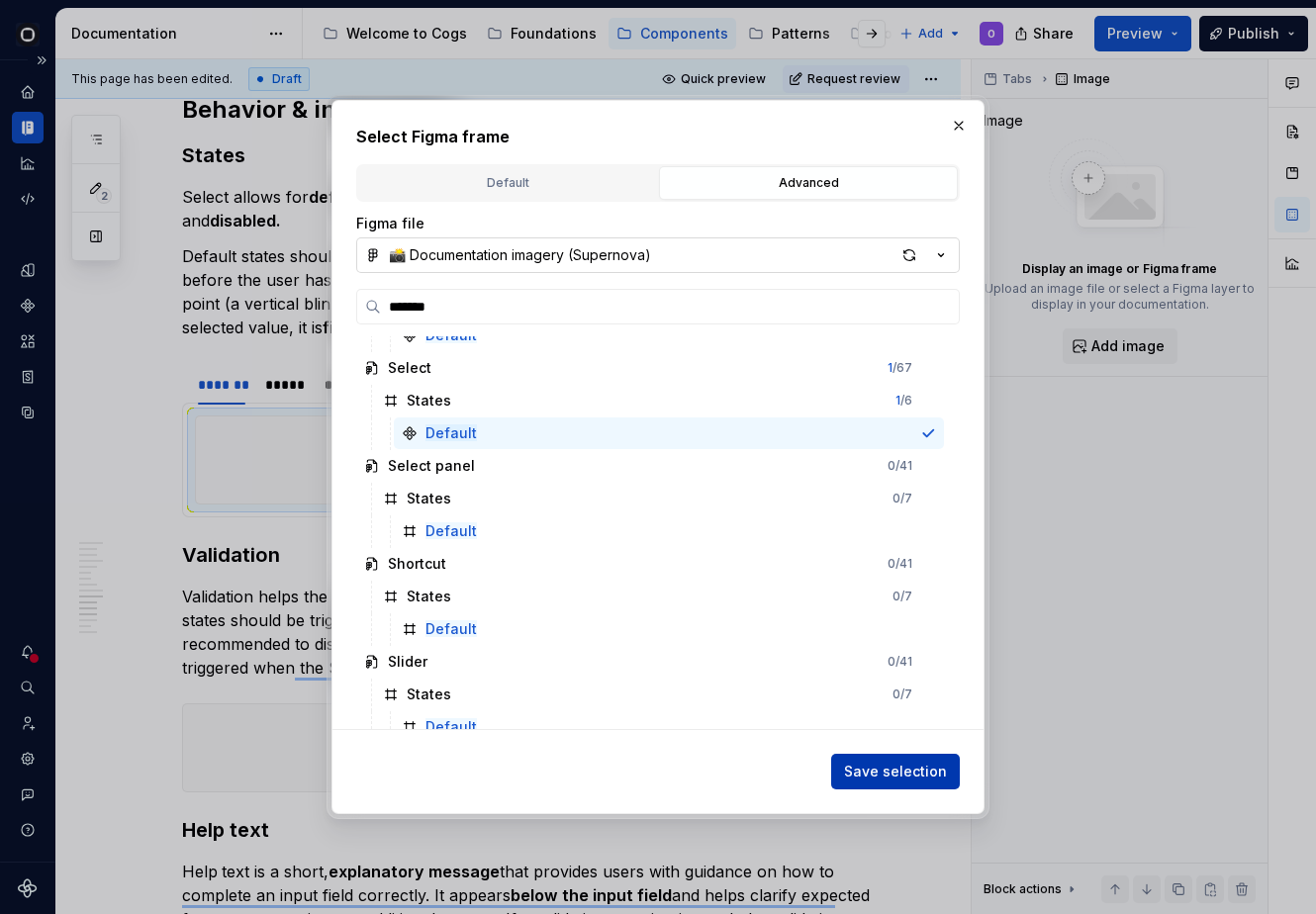 click on "Save selection" at bounding box center (895, 772) 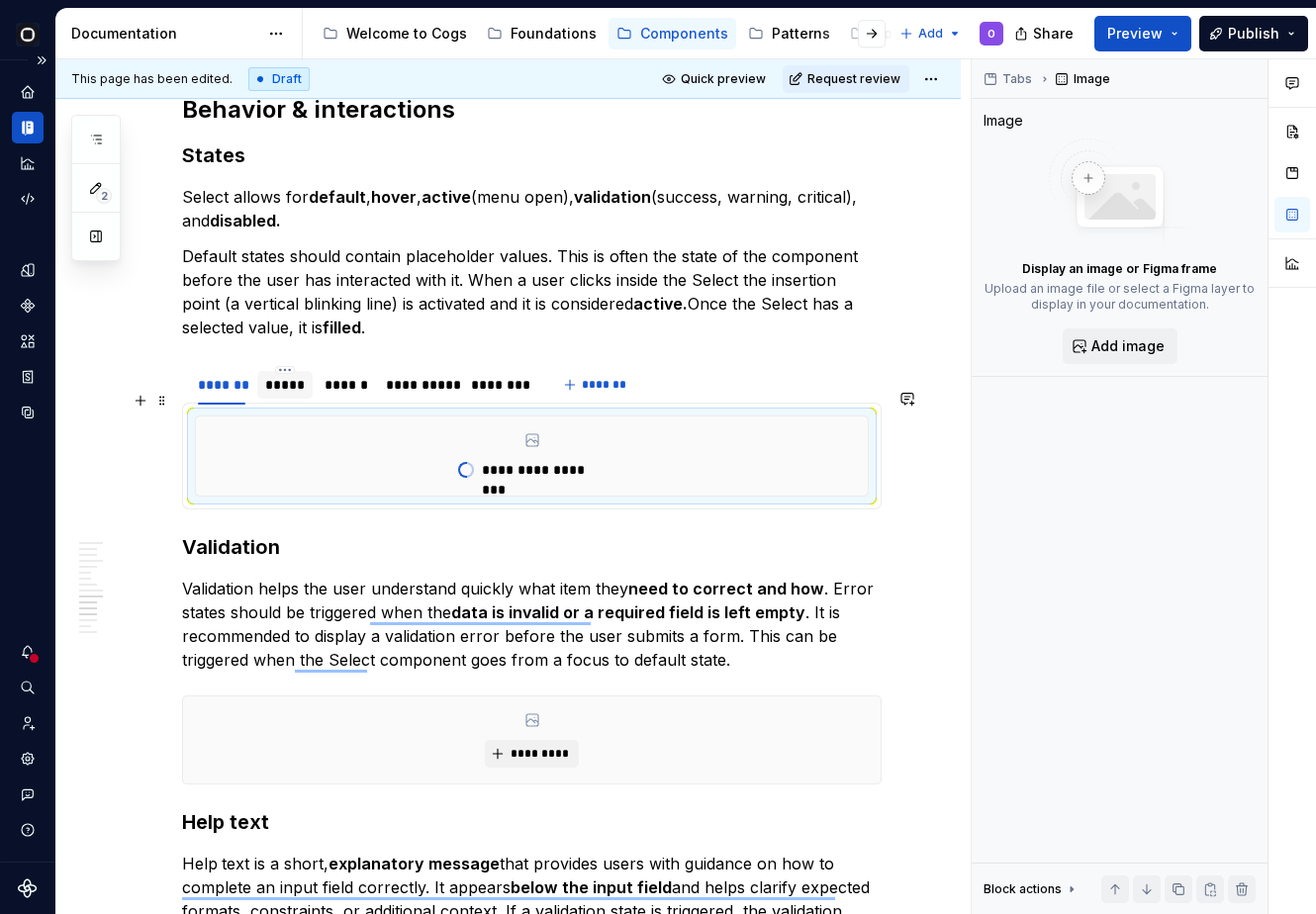 click on "*****" at bounding box center (285, 385) 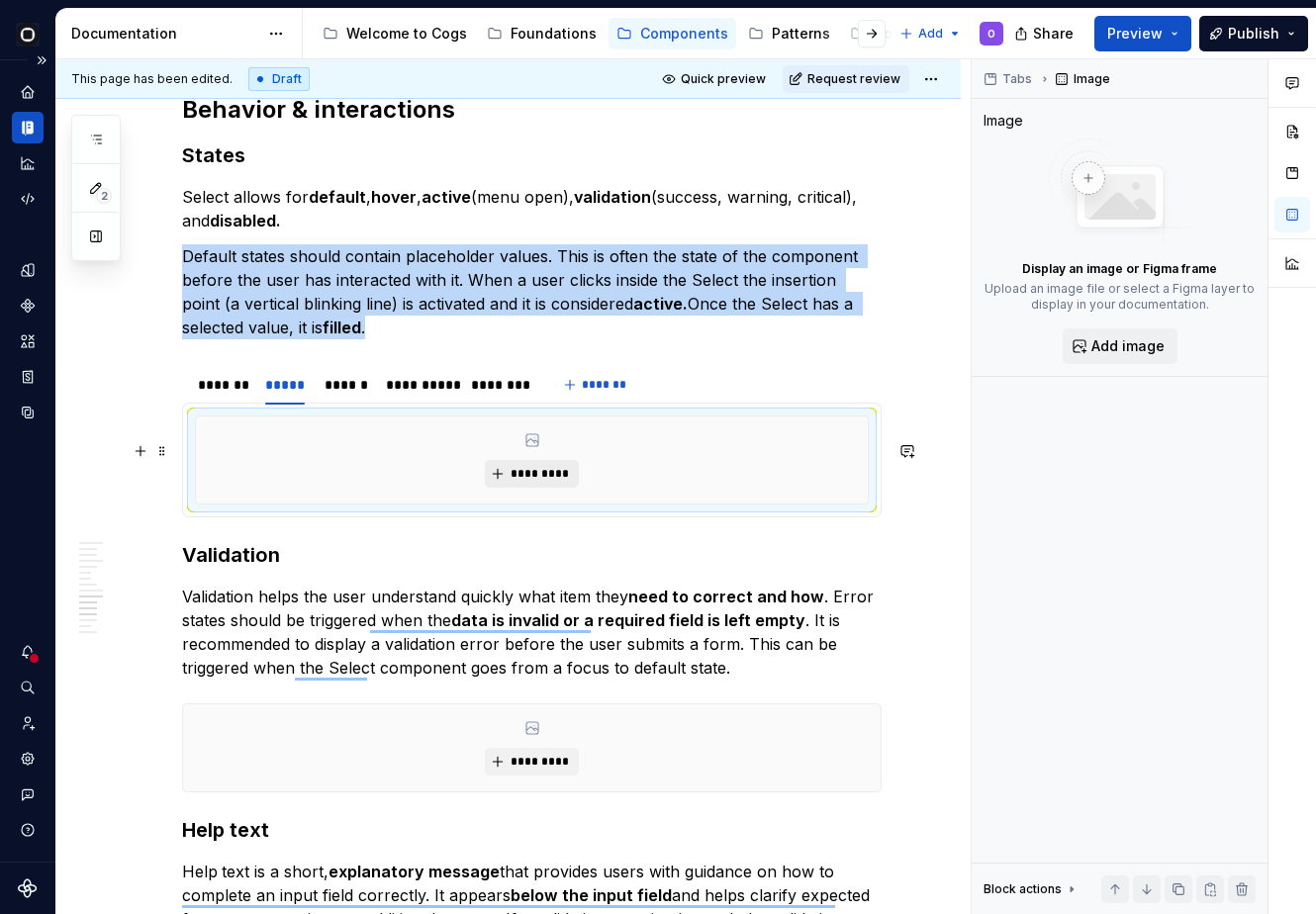click on "*********" at bounding box center [539, 474] 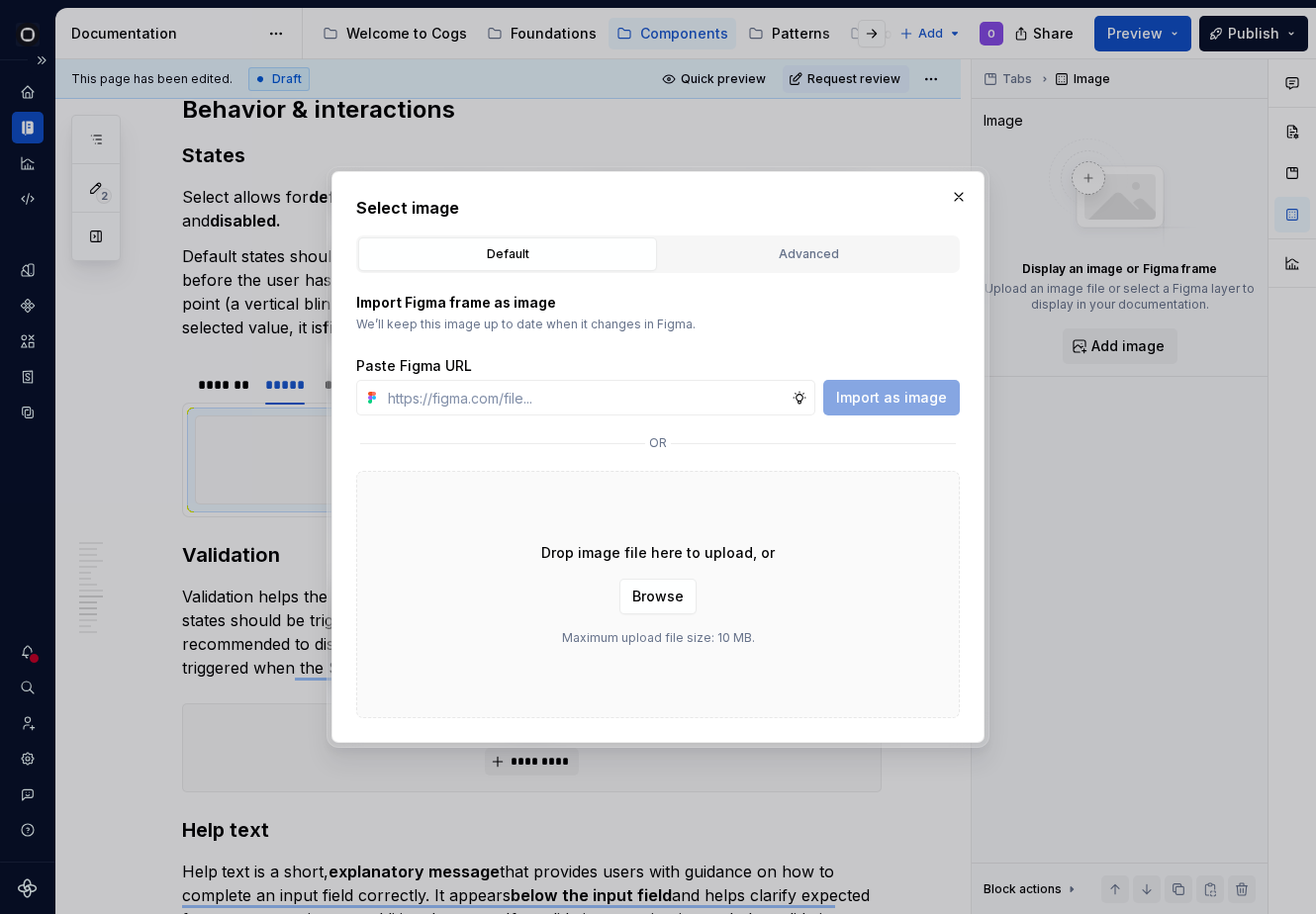type on "*" 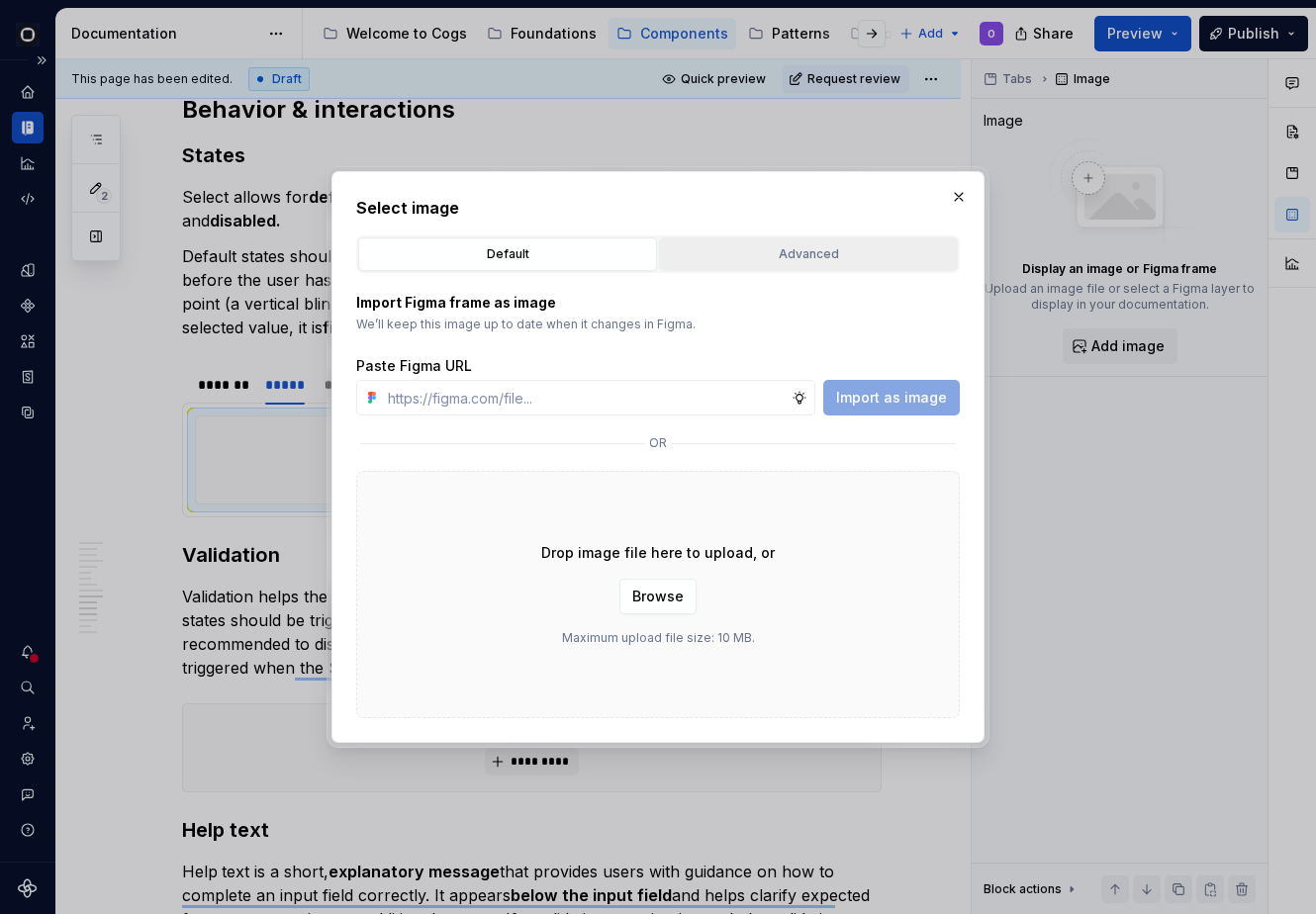 click on "Advanced" at bounding box center [808, 254] 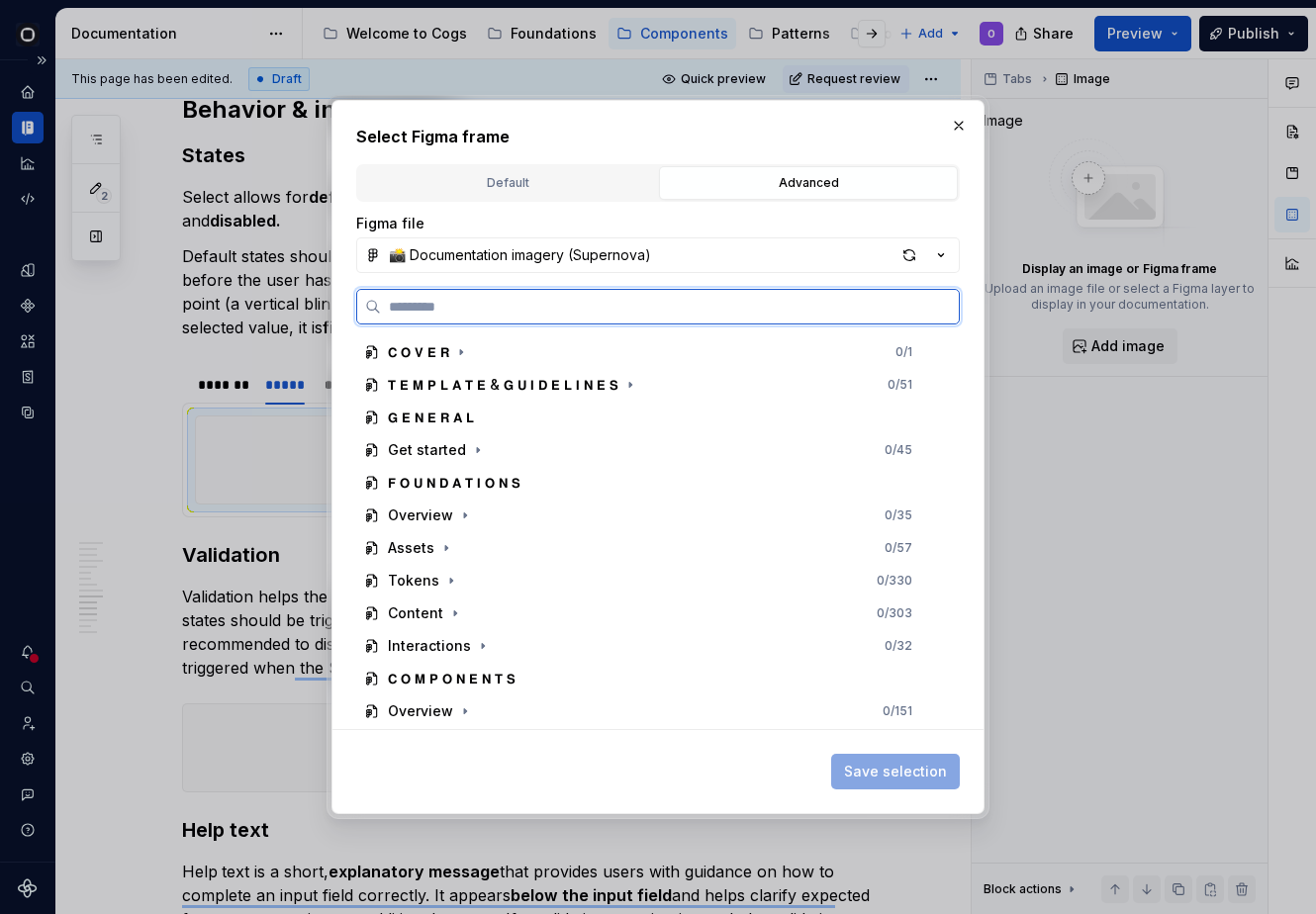 click at bounding box center (670, 307) 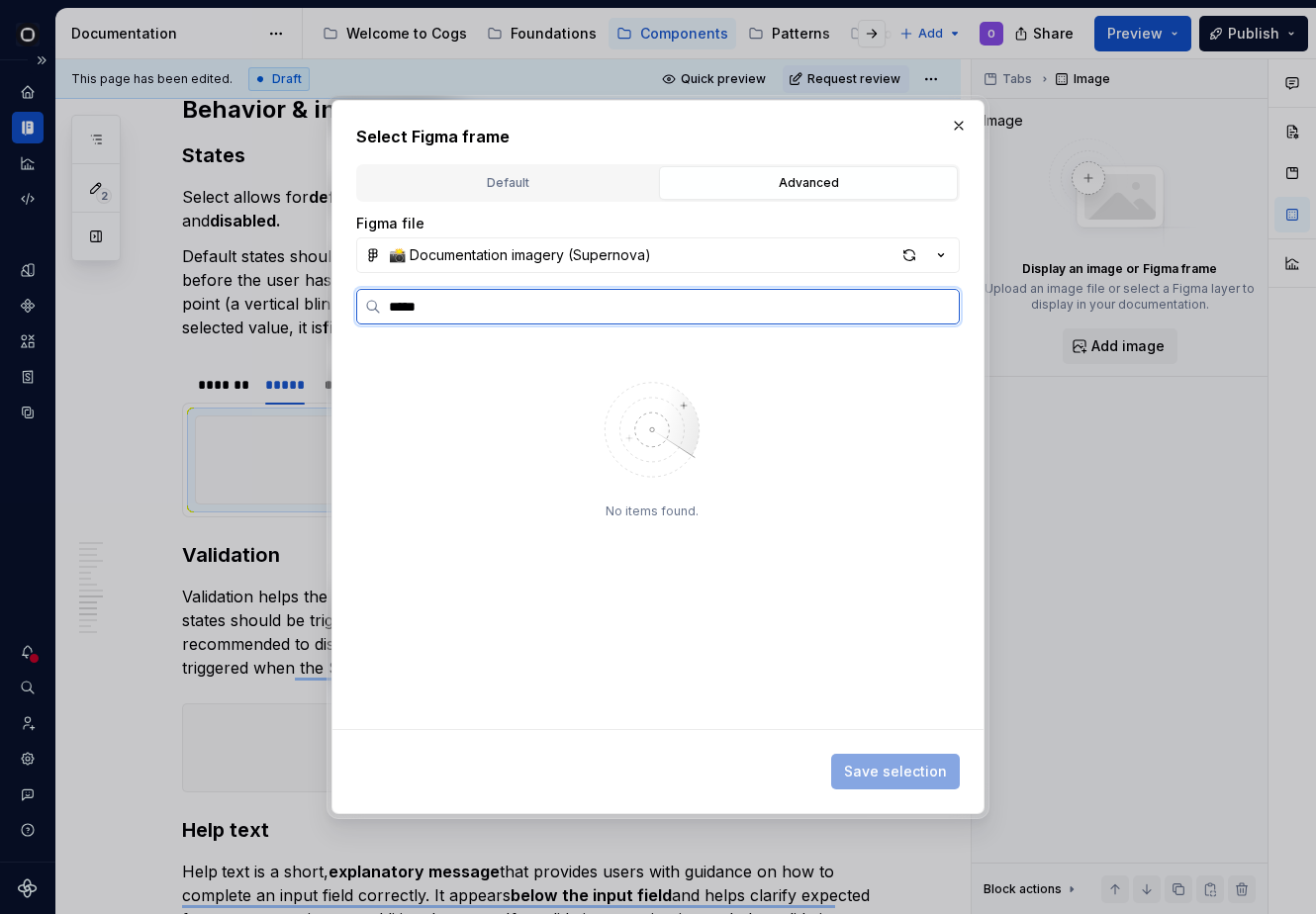 type on "*****" 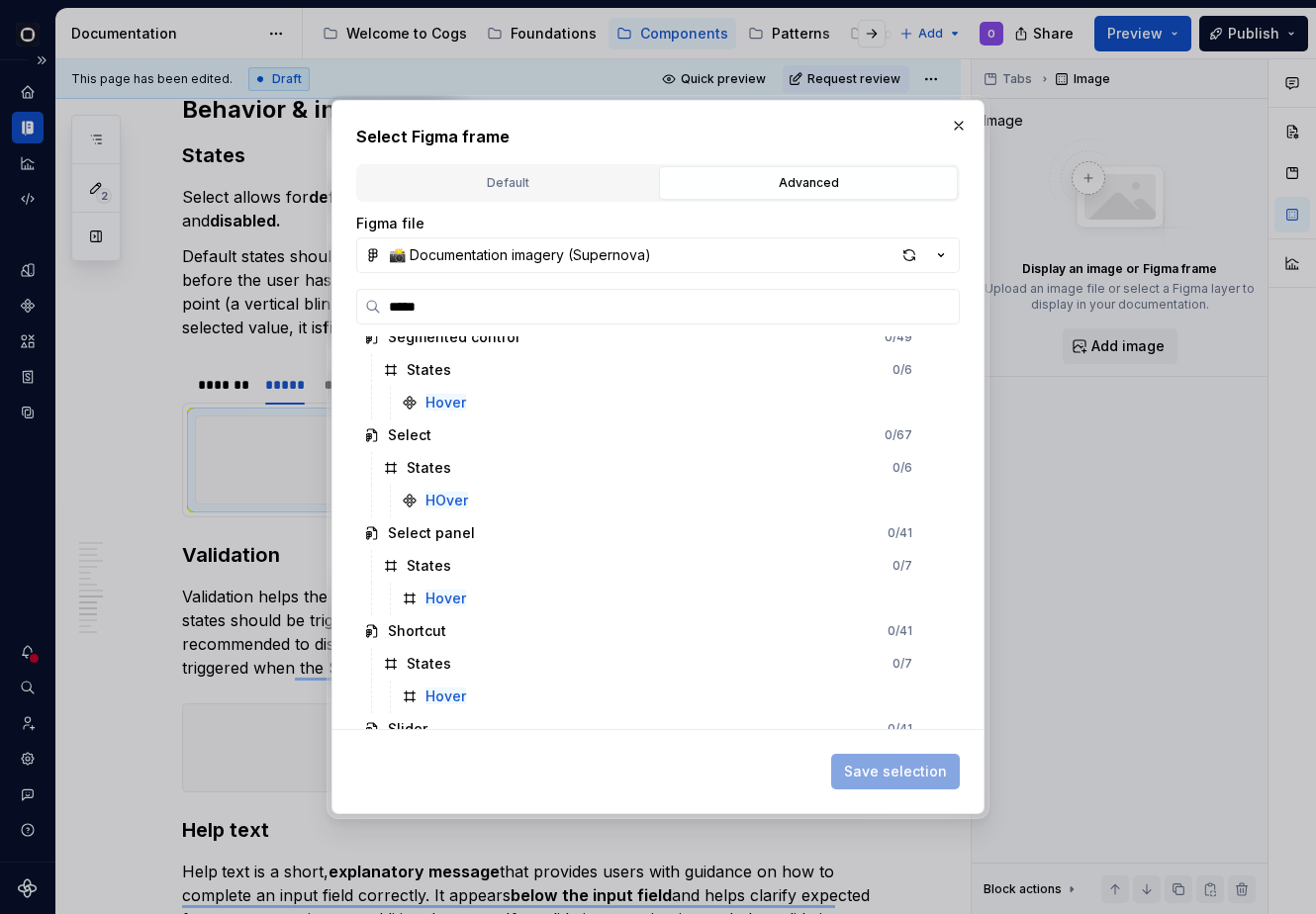 scroll, scrollTop: 1839, scrollLeft: 0, axis: vertical 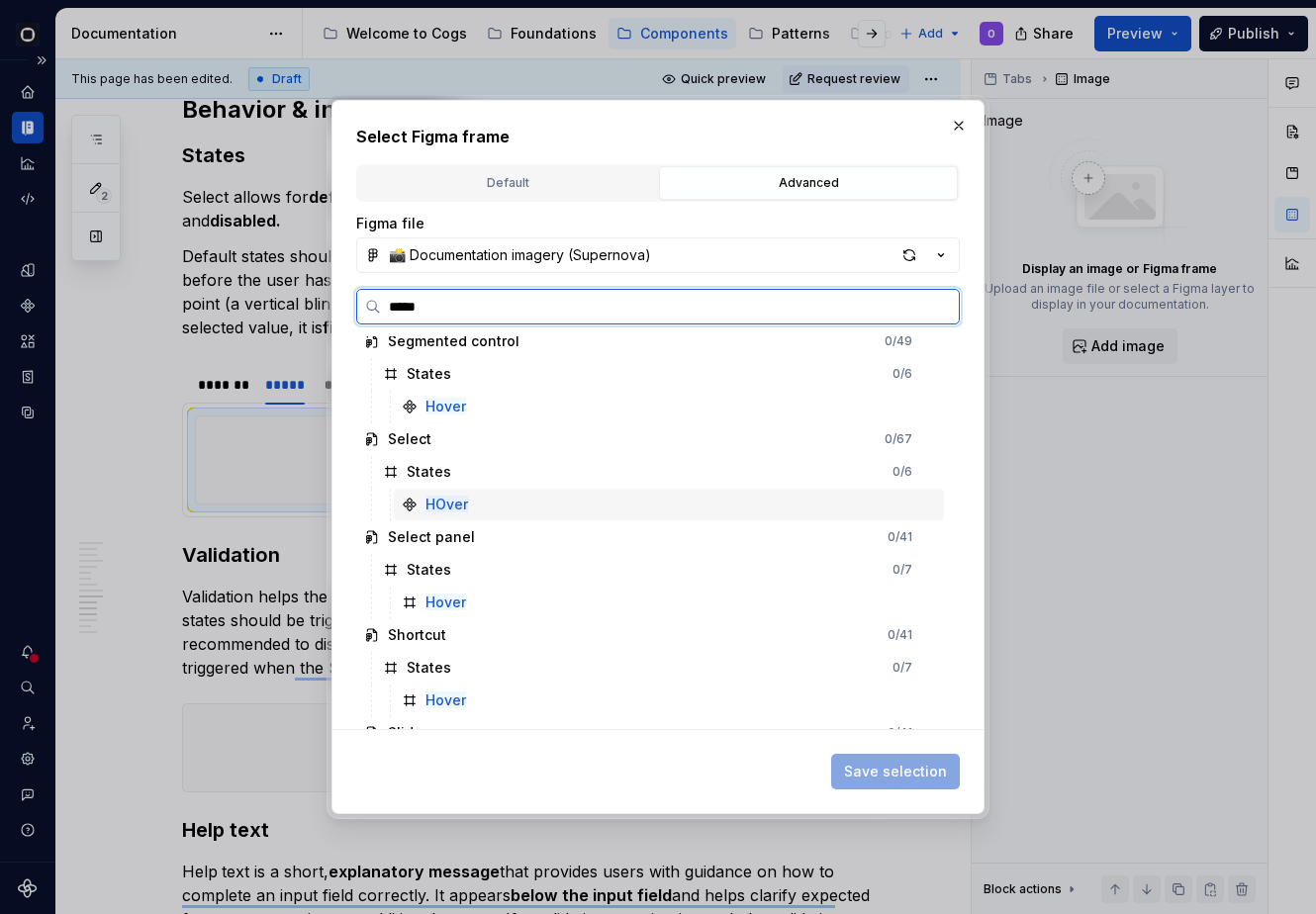 click on "HOver" at bounding box center [669, 504] 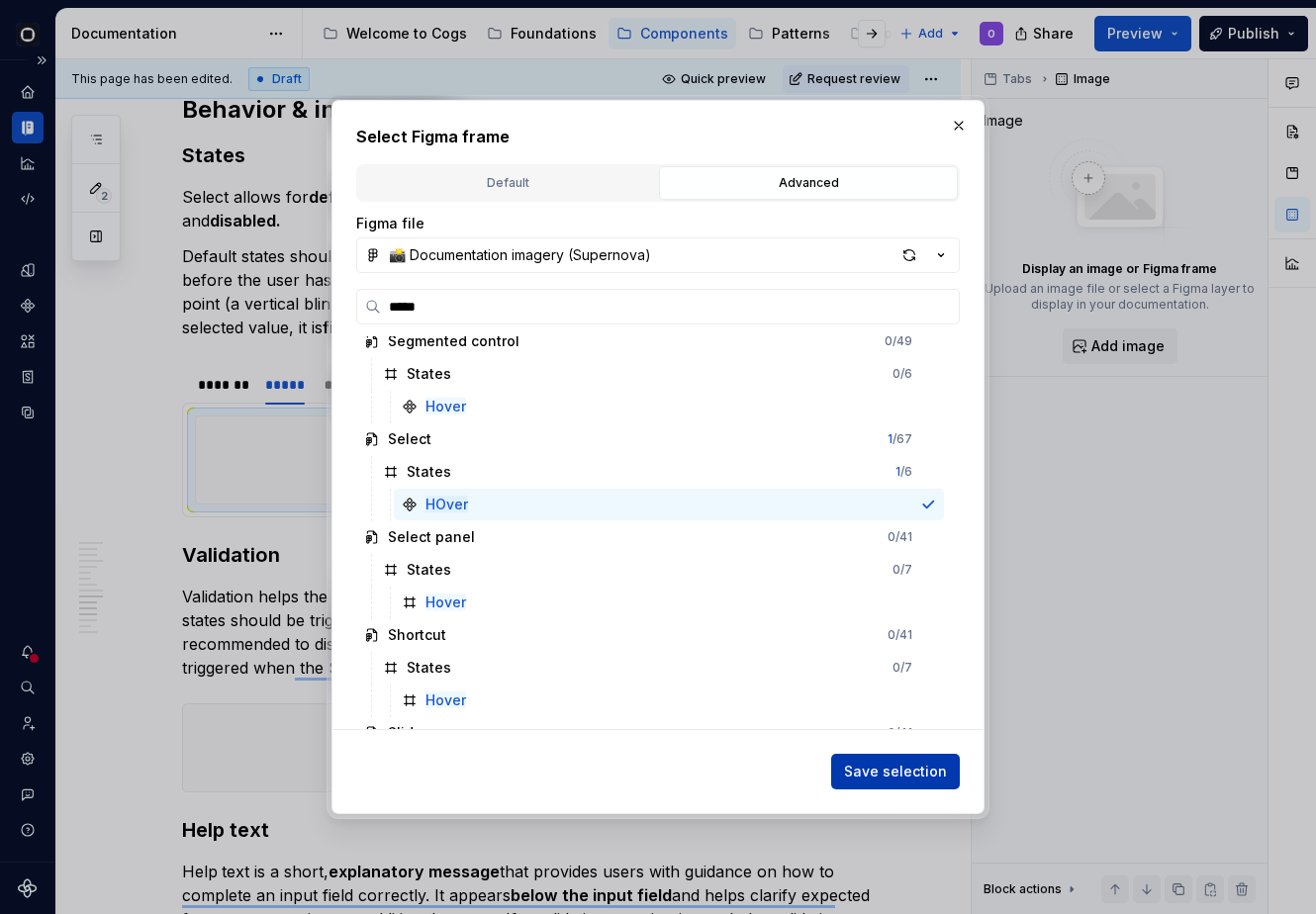 click on "Save selection" at bounding box center (895, 772) 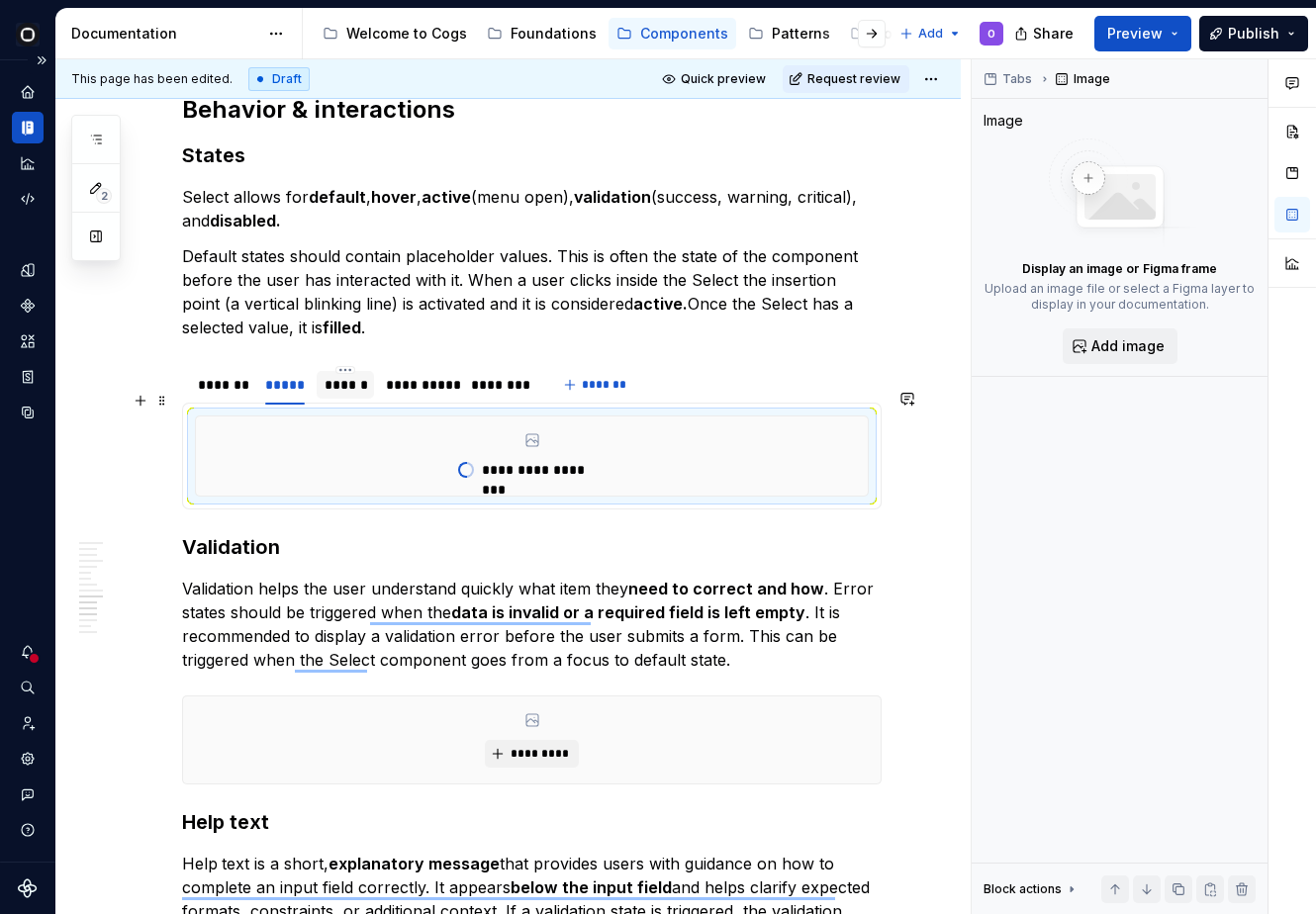 click on "******" at bounding box center (345, 385) 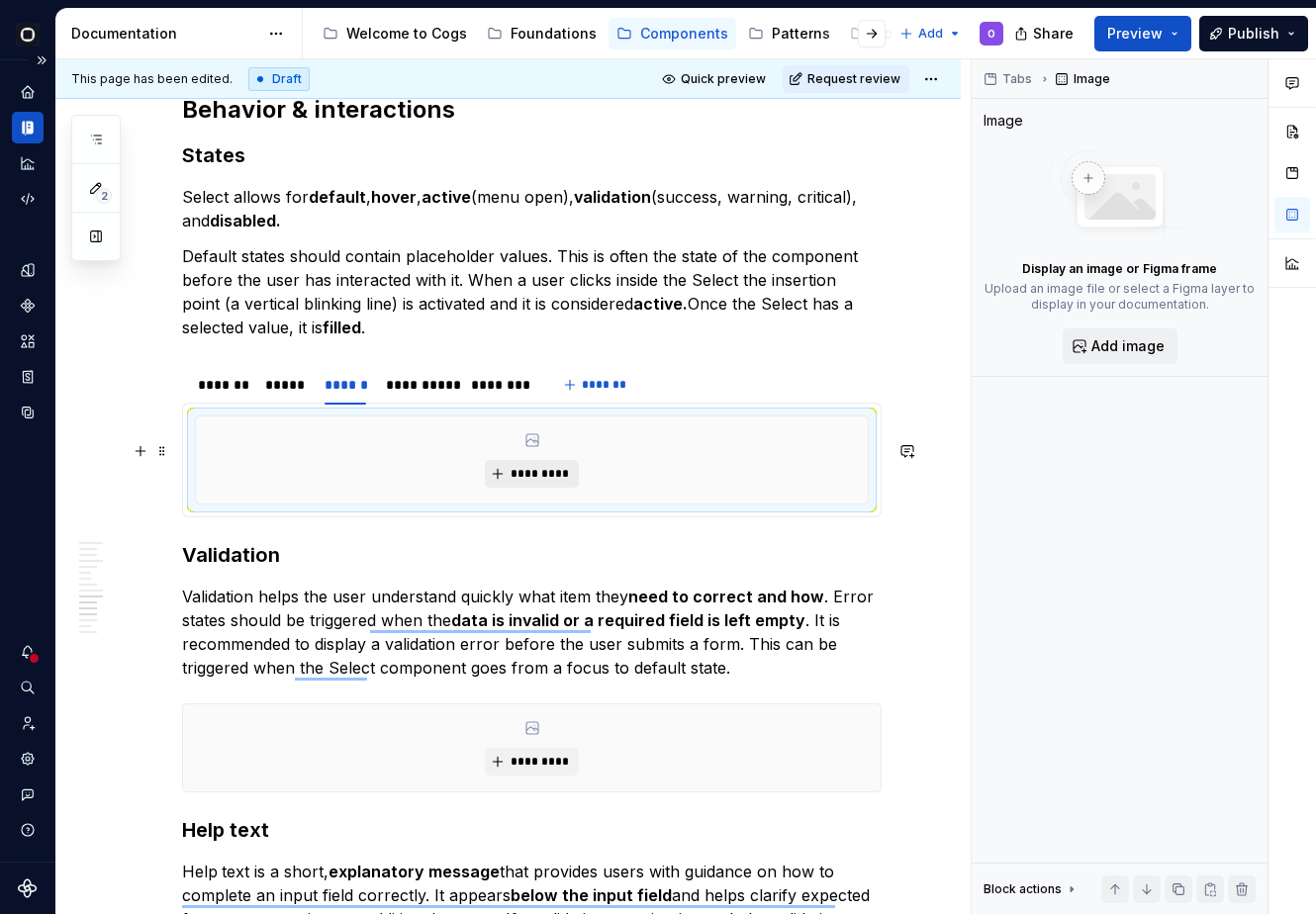 click on "*********" at bounding box center (539, 474) 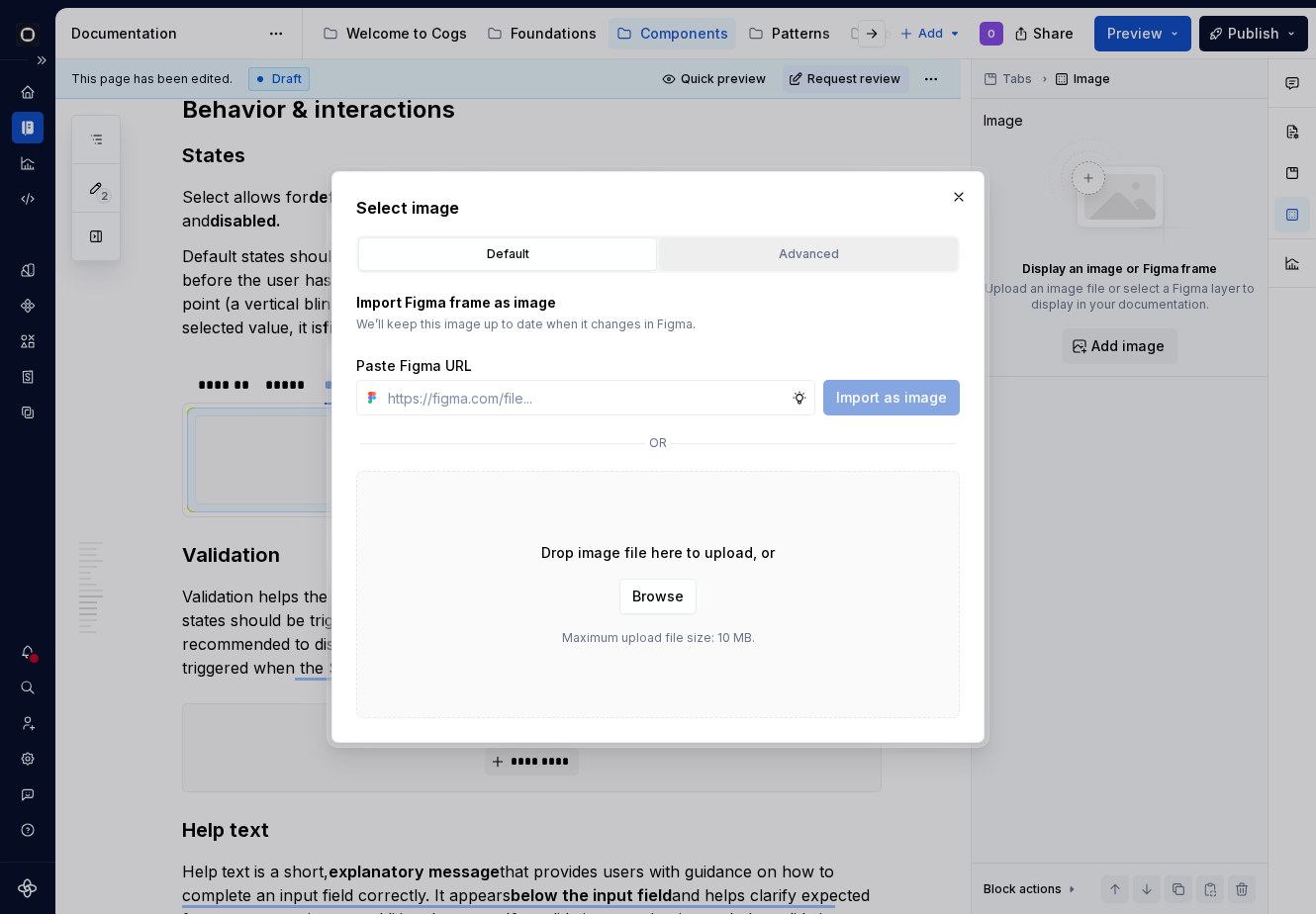 click on "Advanced" at bounding box center (808, 254) 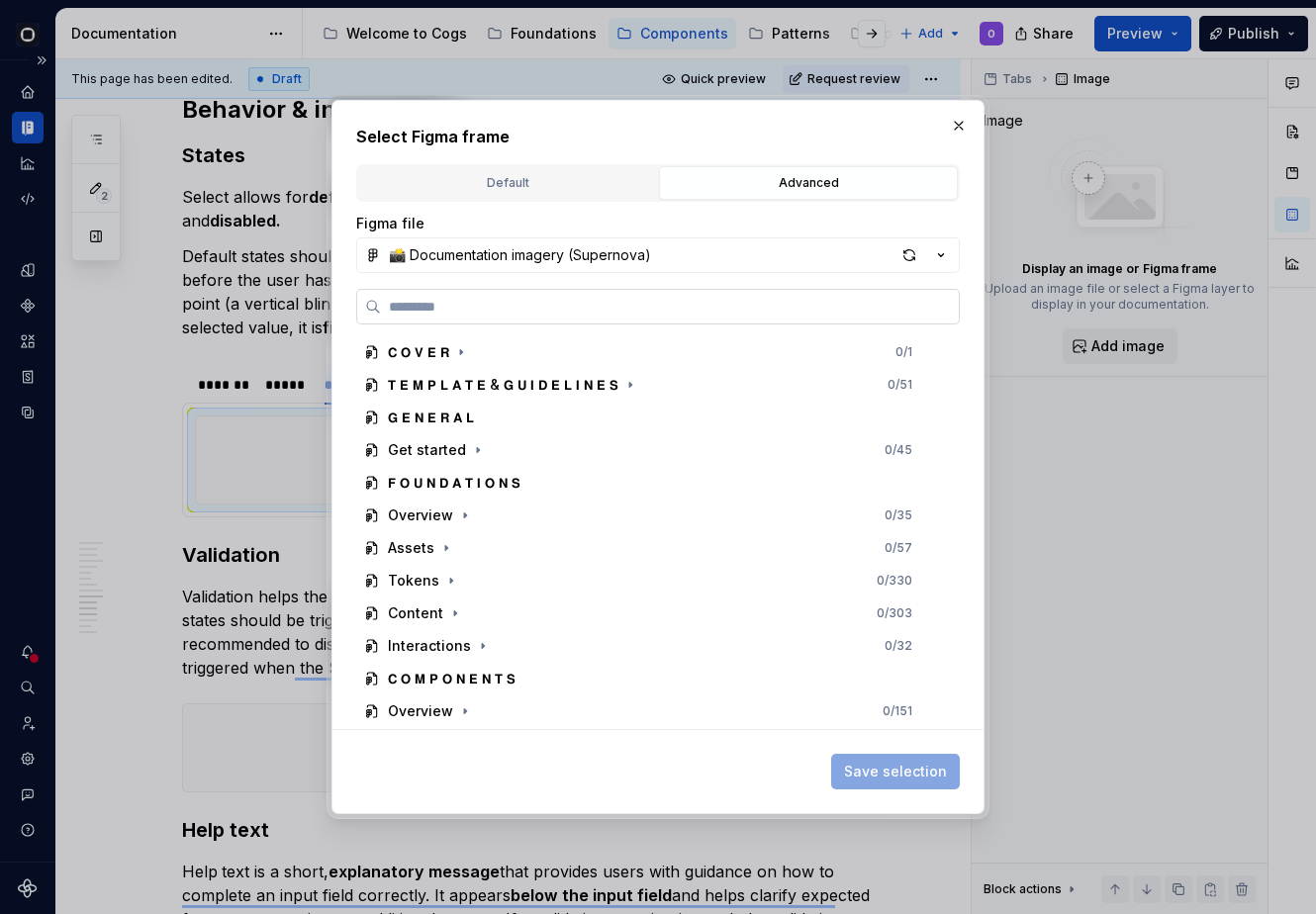 click at bounding box center (658, 307) 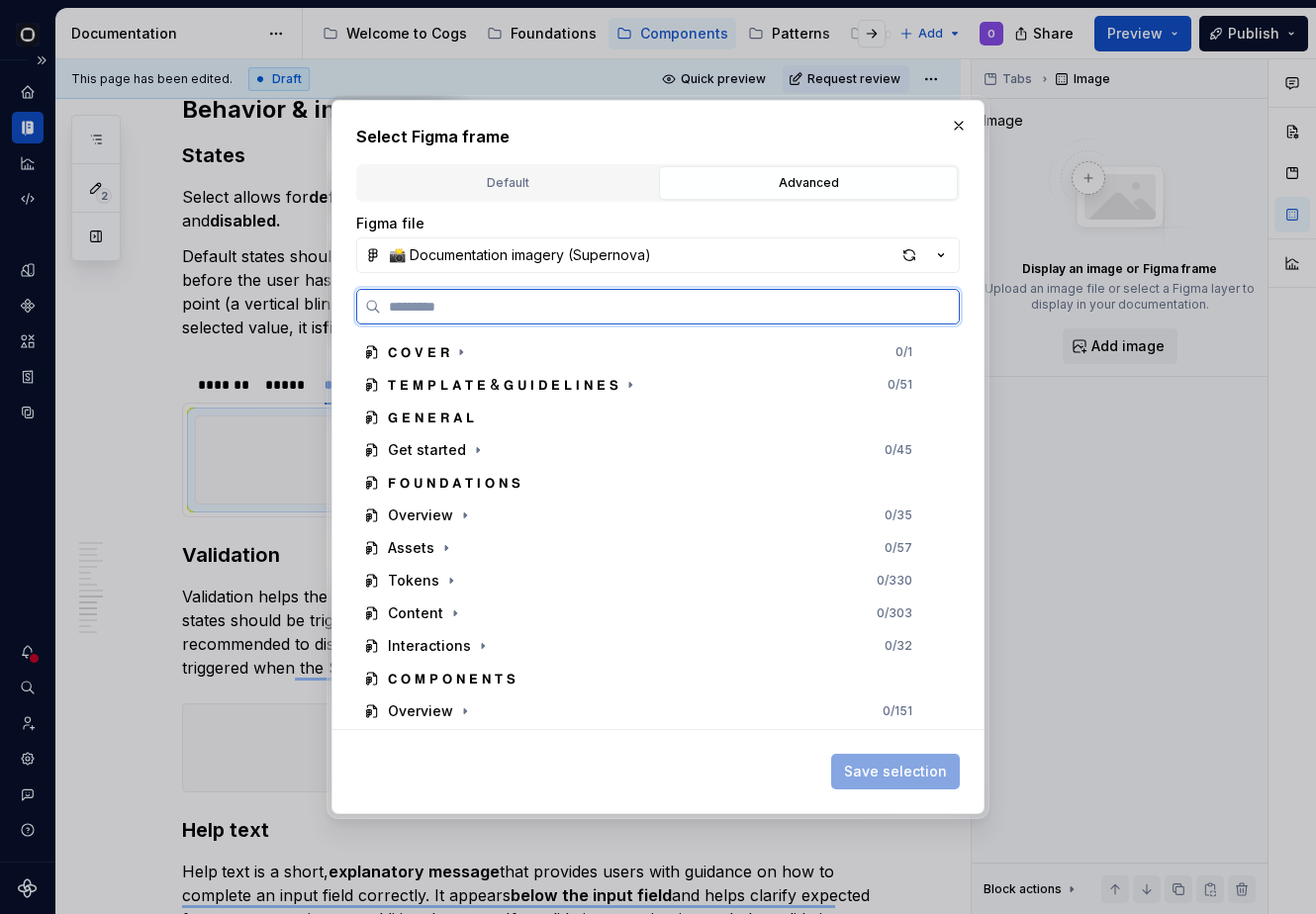 click at bounding box center [670, 307] 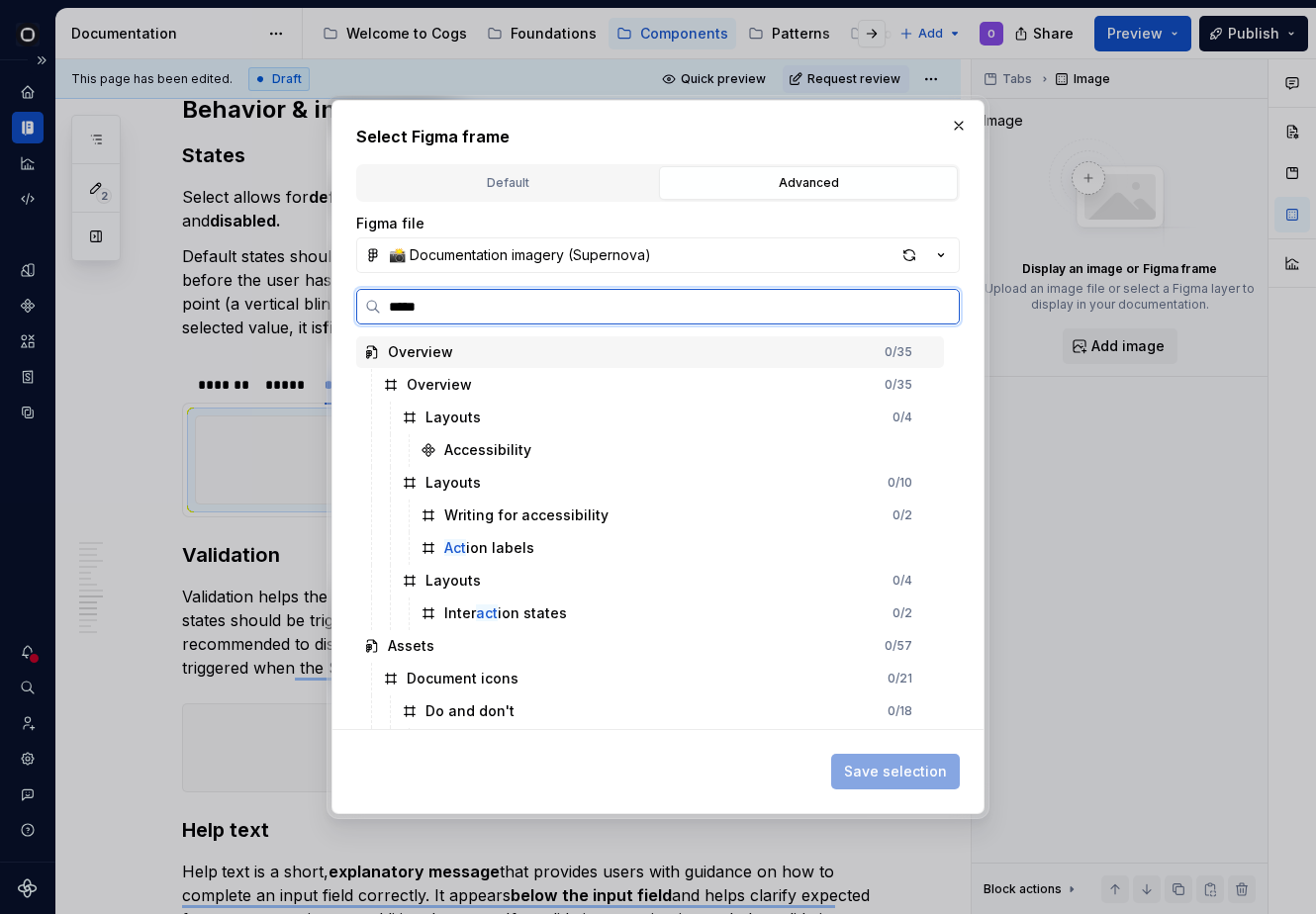 type on "******" 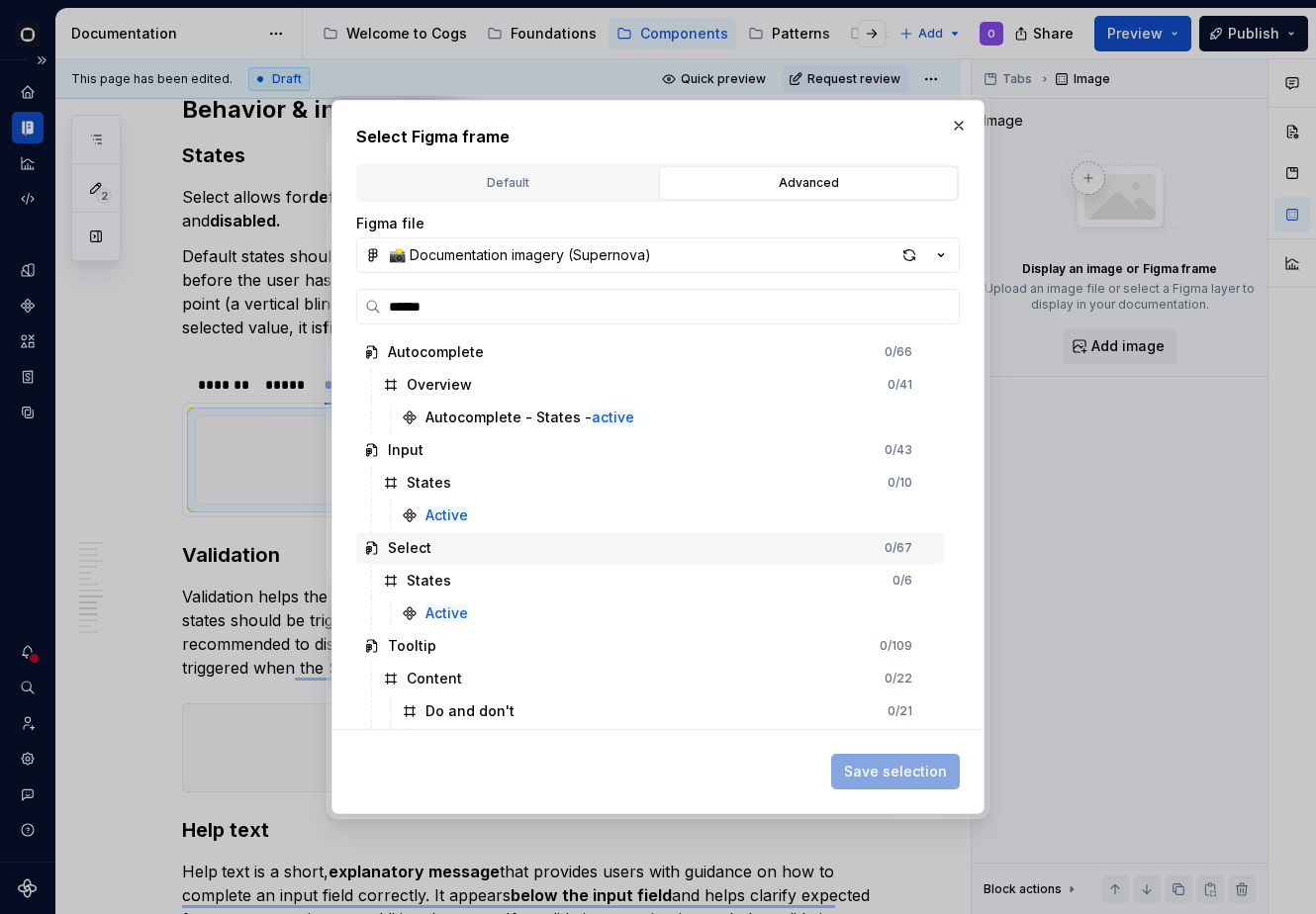 scroll, scrollTop: 31, scrollLeft: 0, axis: vertical 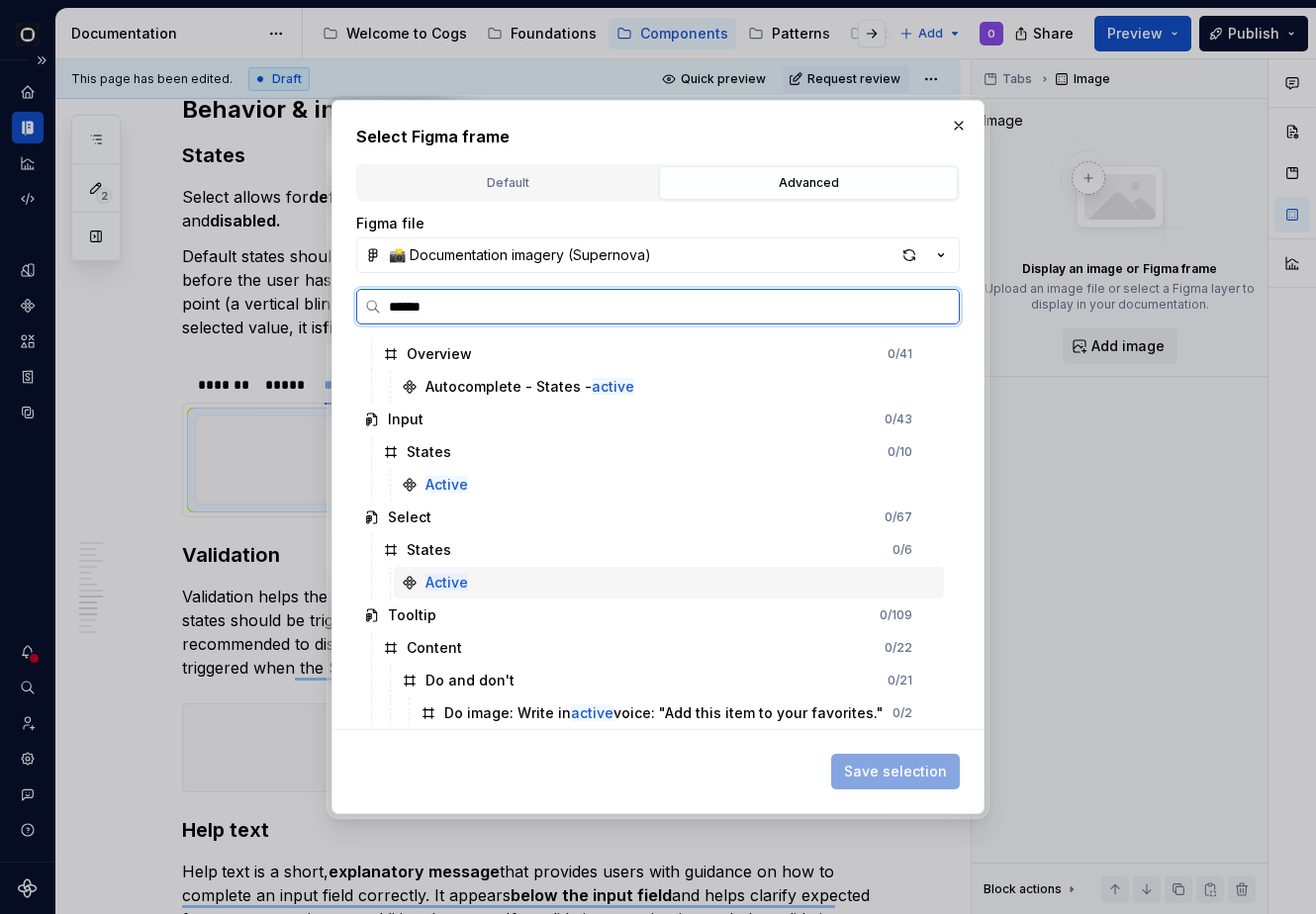 click on "Active" at bounding box center (669, 583) 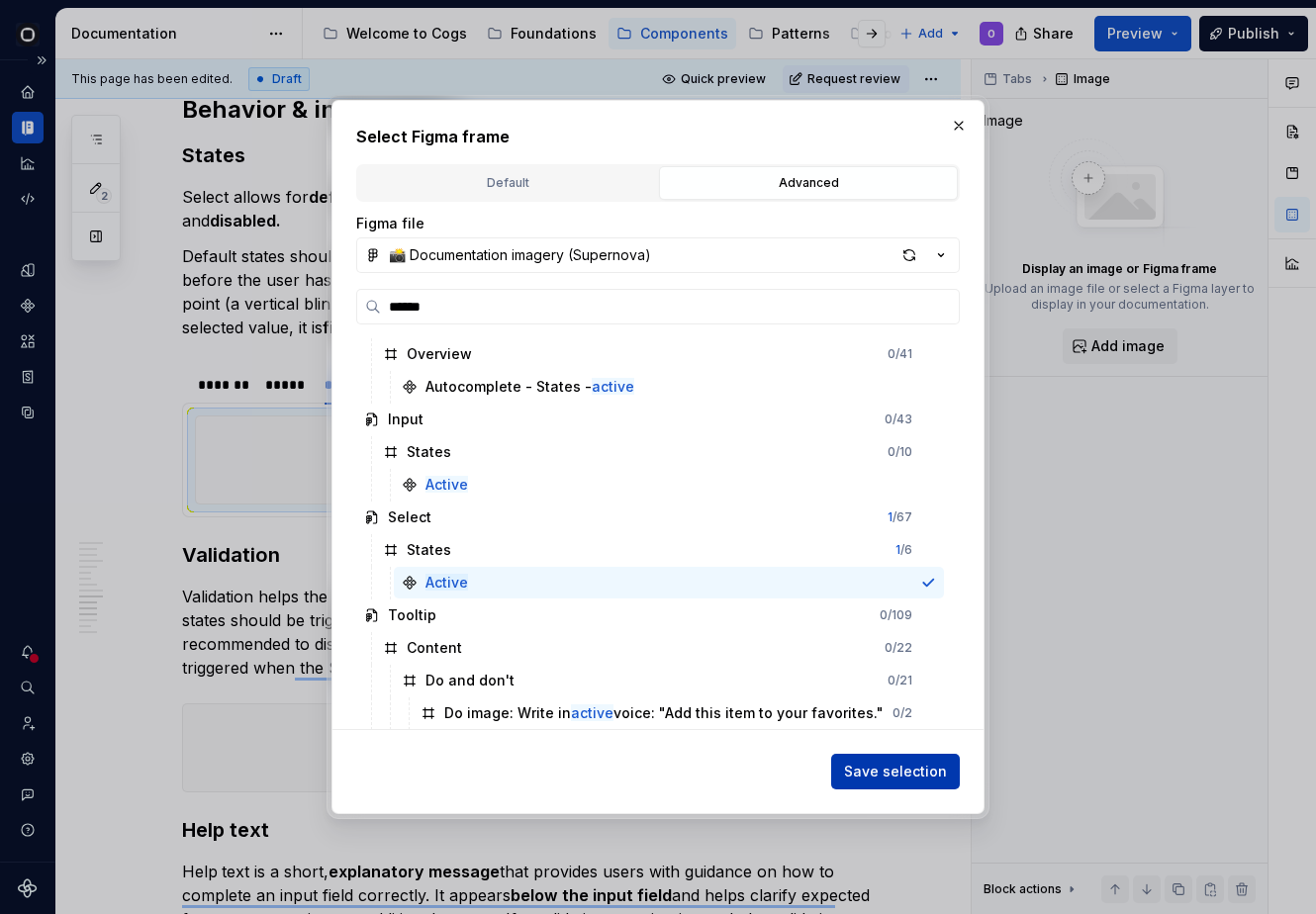 click on "Save selection" at bounding box center (895, 772) 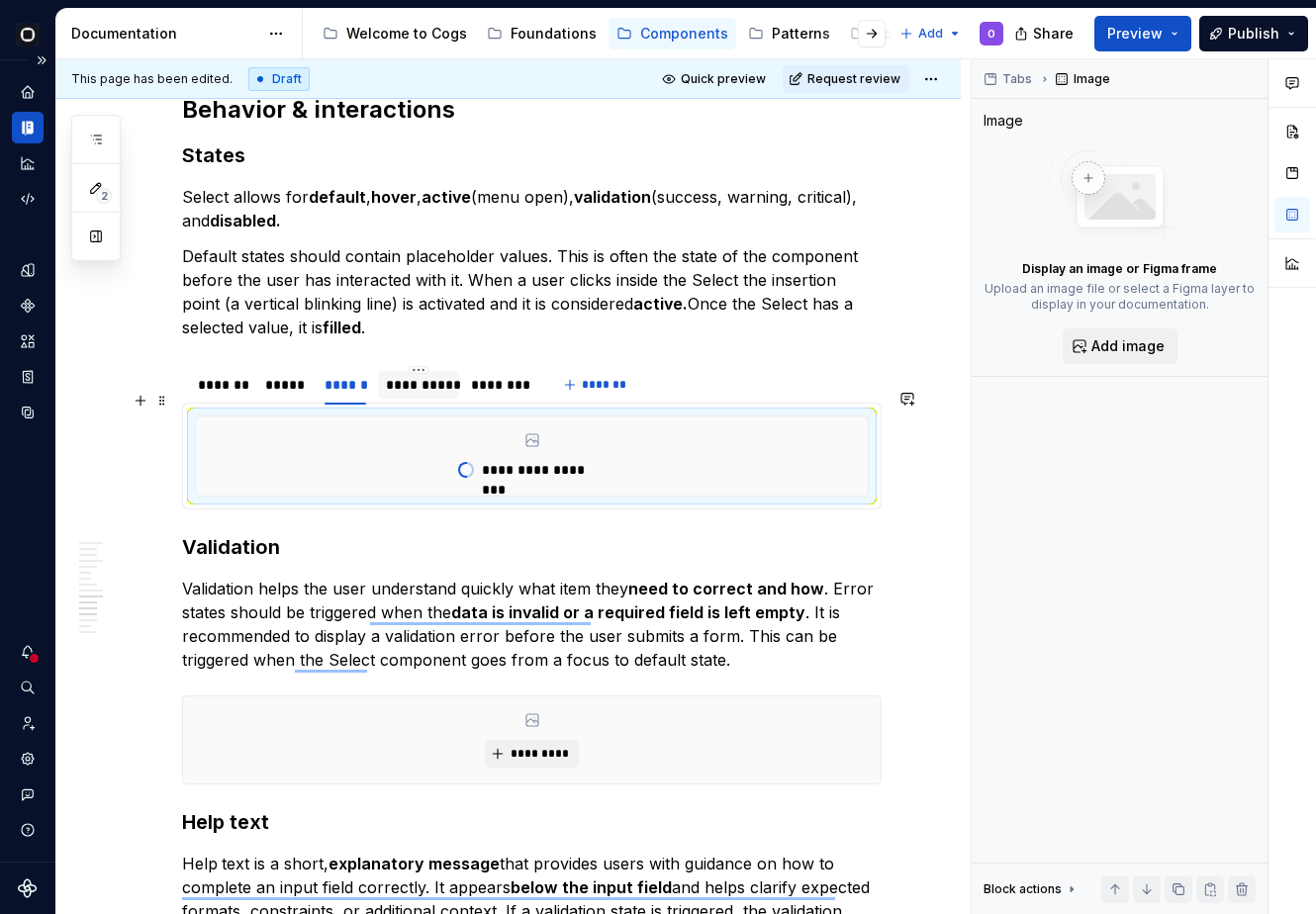 click on "**********" at bounding box center [419, 385] 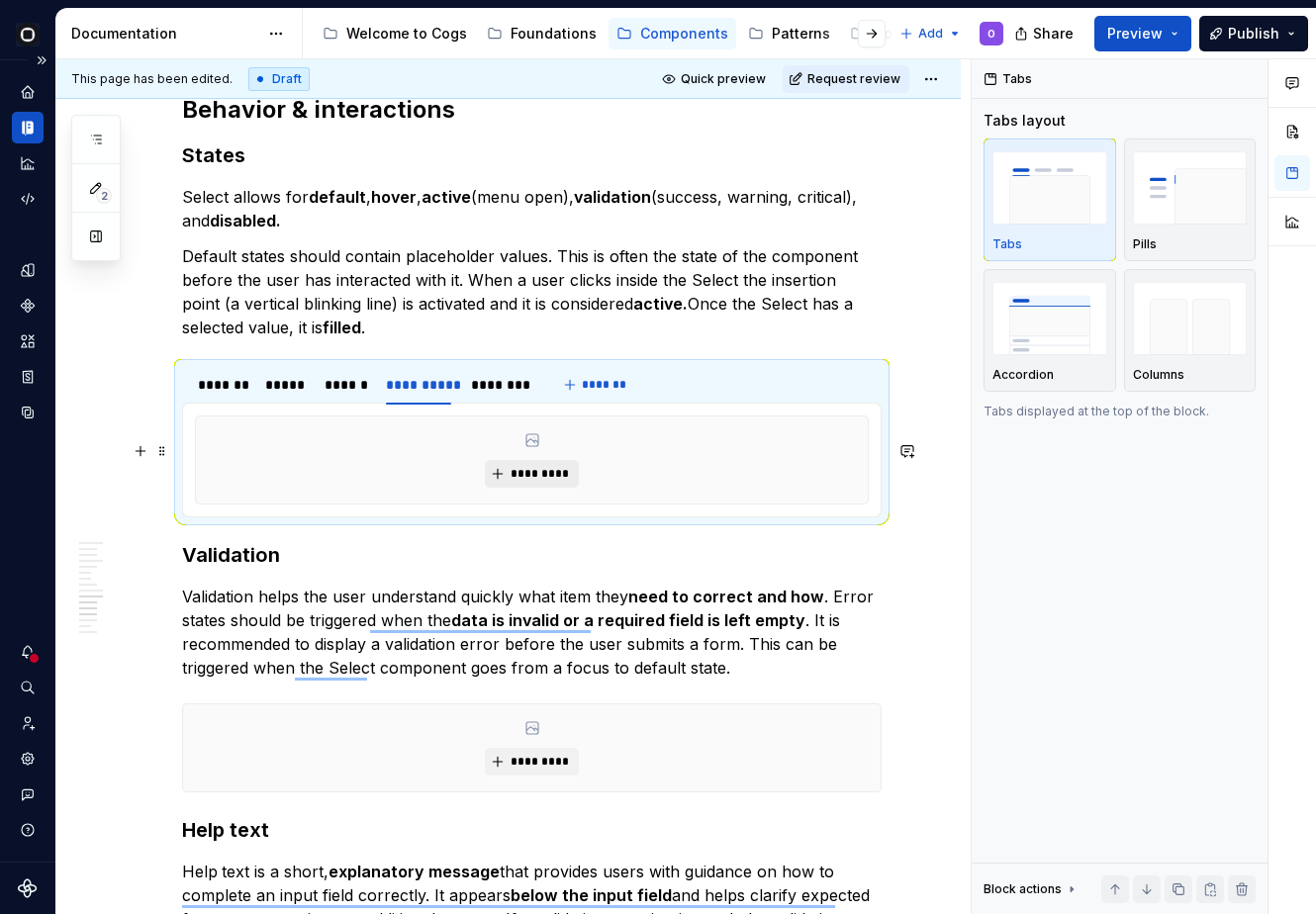 click on "*********" at bounding box center [539, 474] 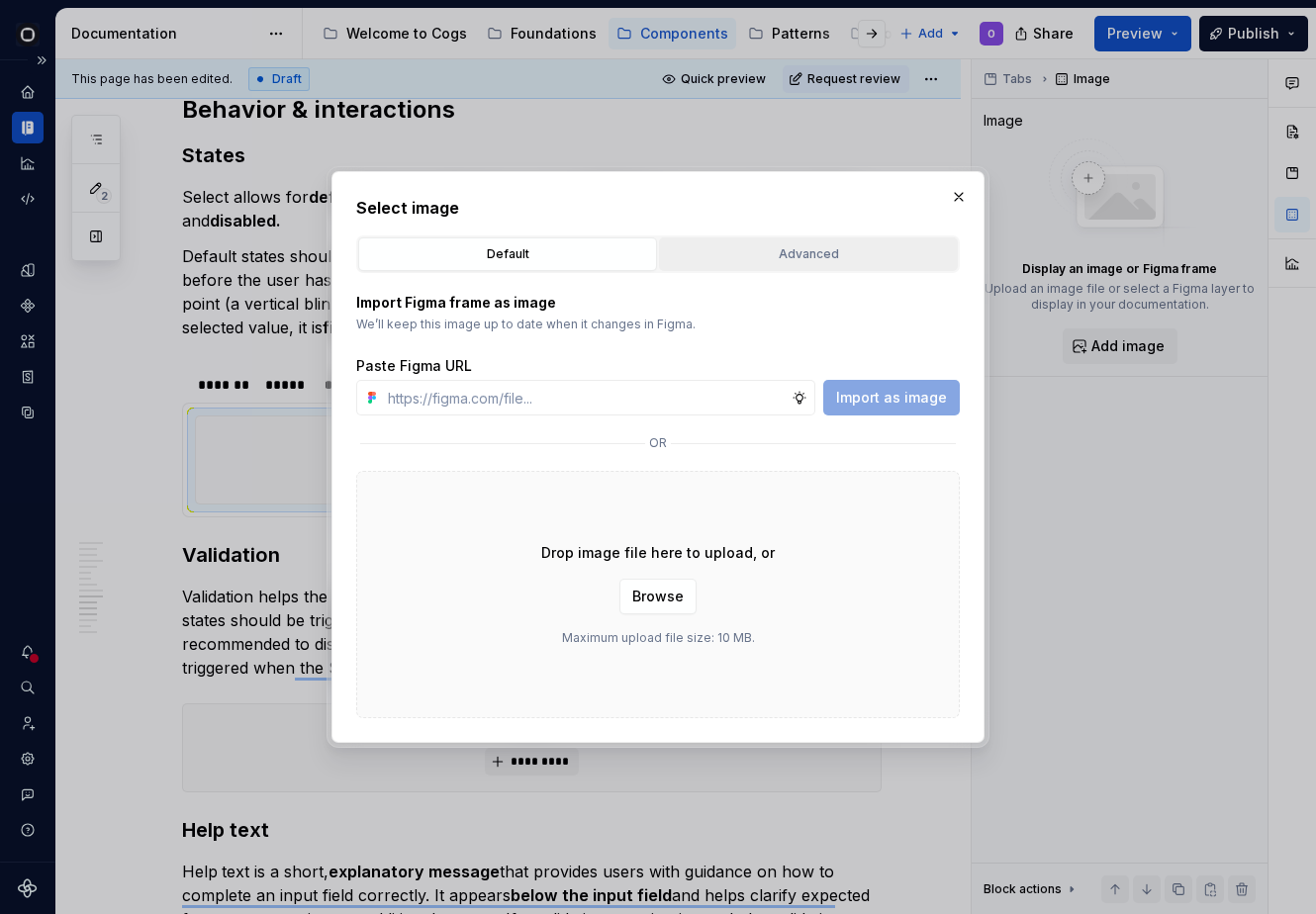 click on "Advanced" at bounding box center [808, 254] 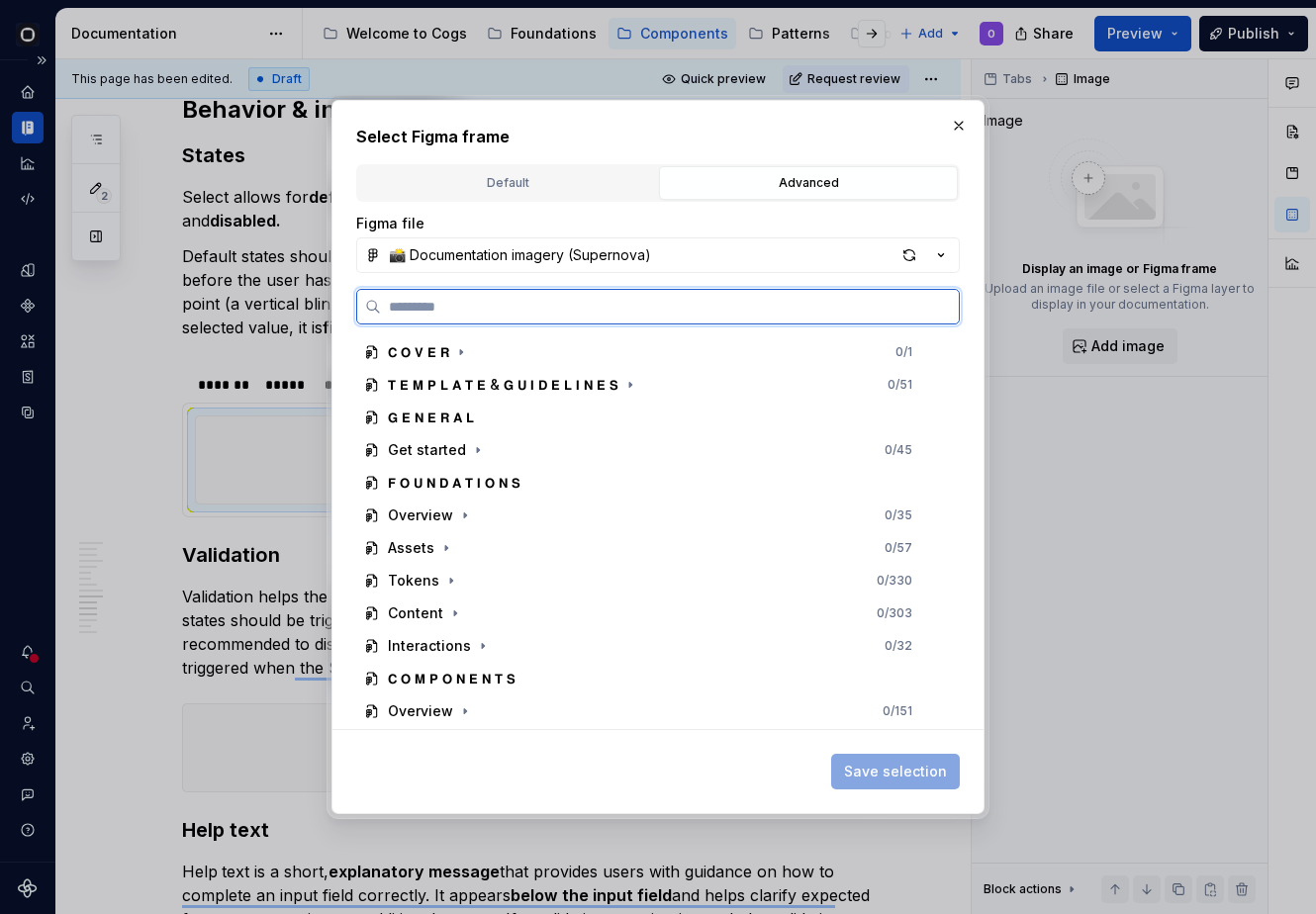 click at bounding box center (670, 307) 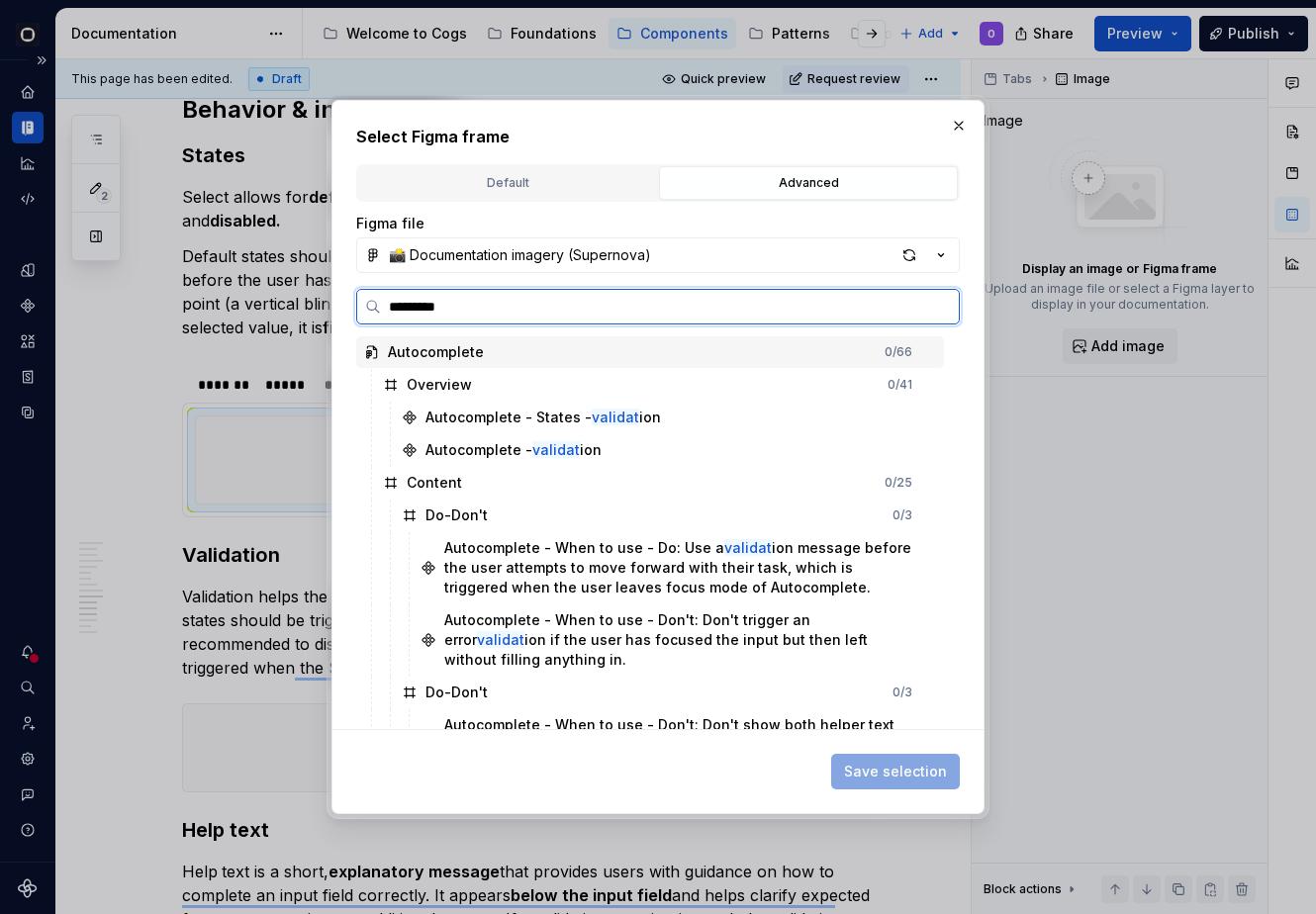 type on "**********" 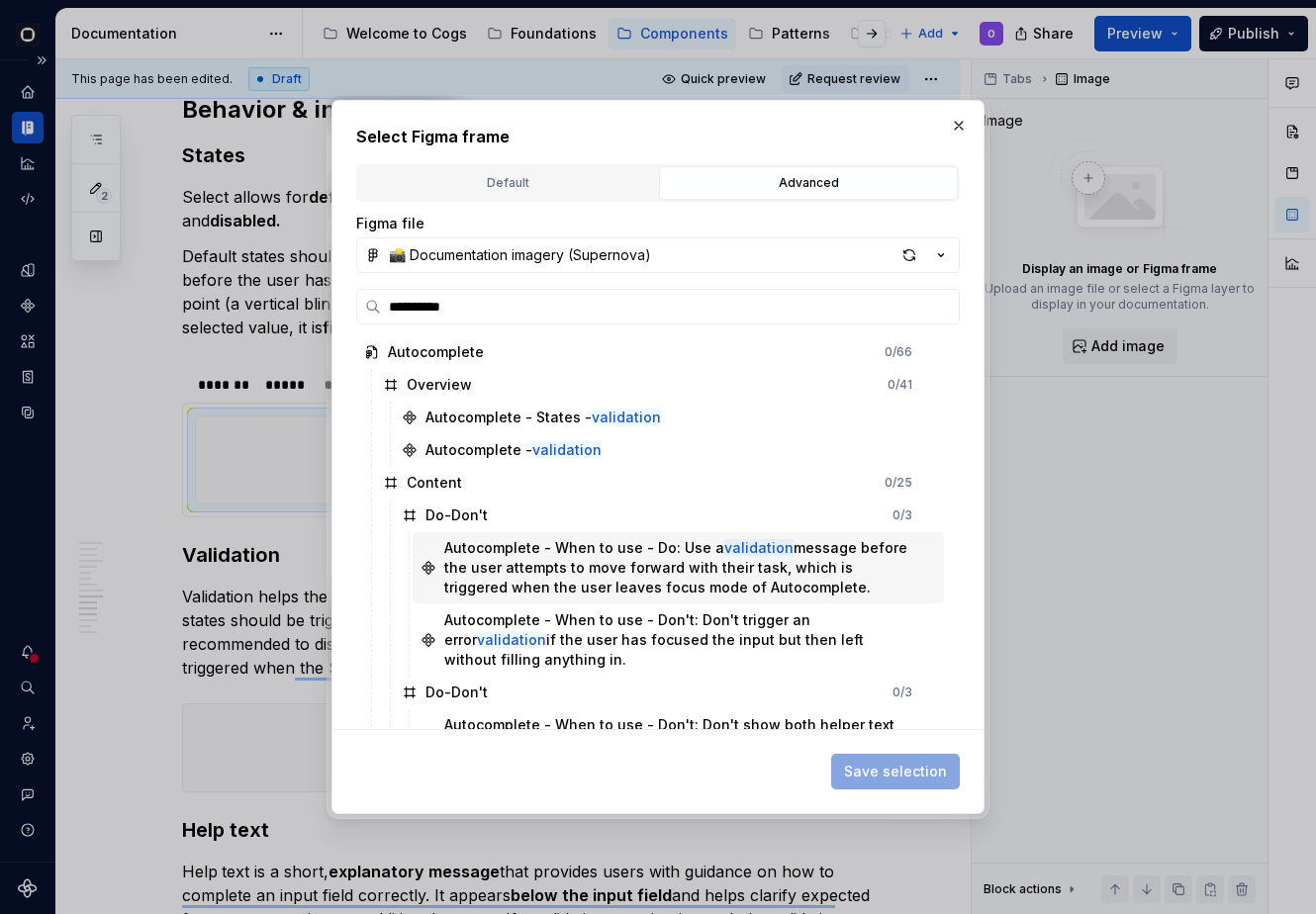 scroll, scrollTop: 652, scrollLeft: 0, axis: vertical 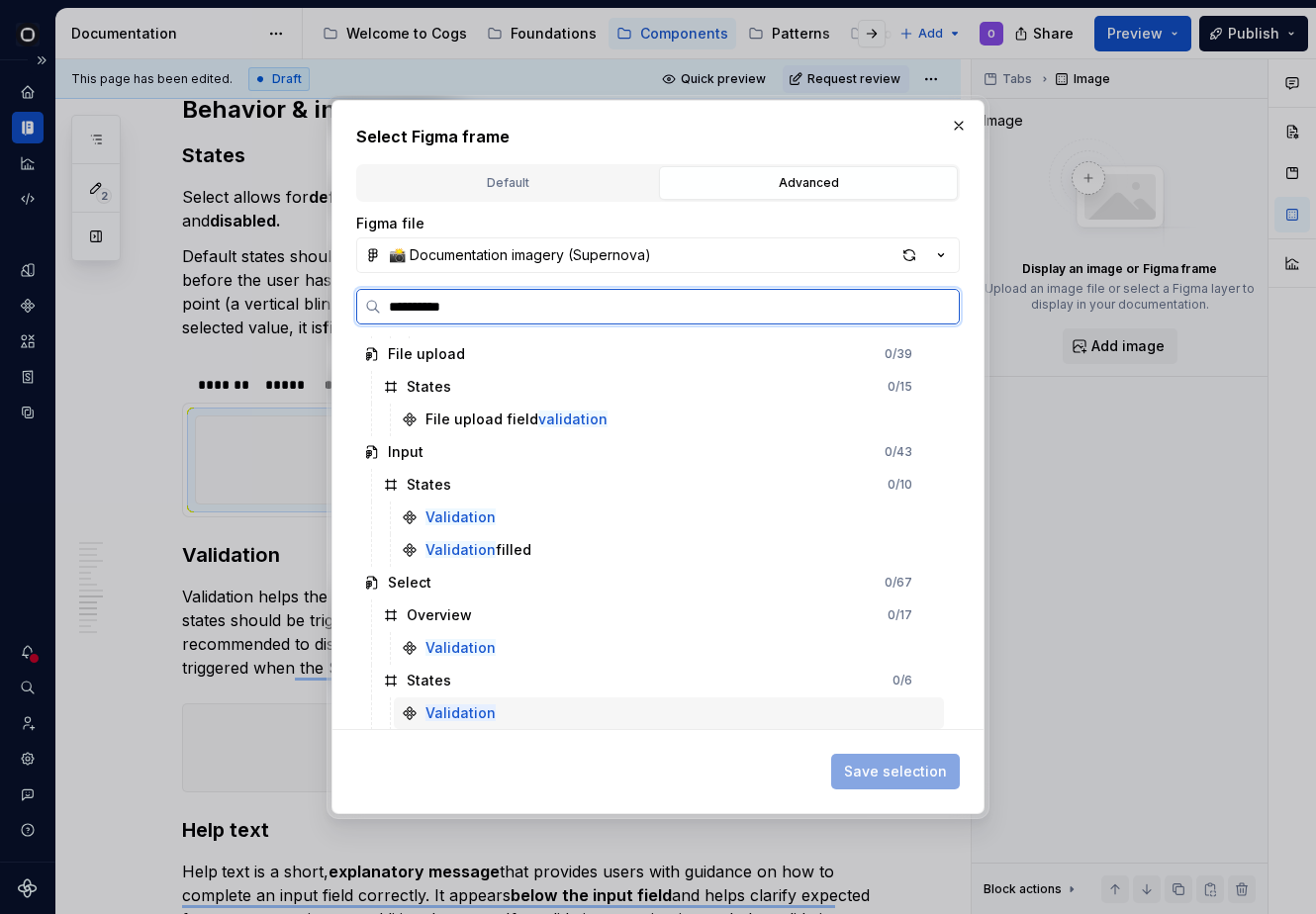 click on "Validation" at bounding box center (669, 713) 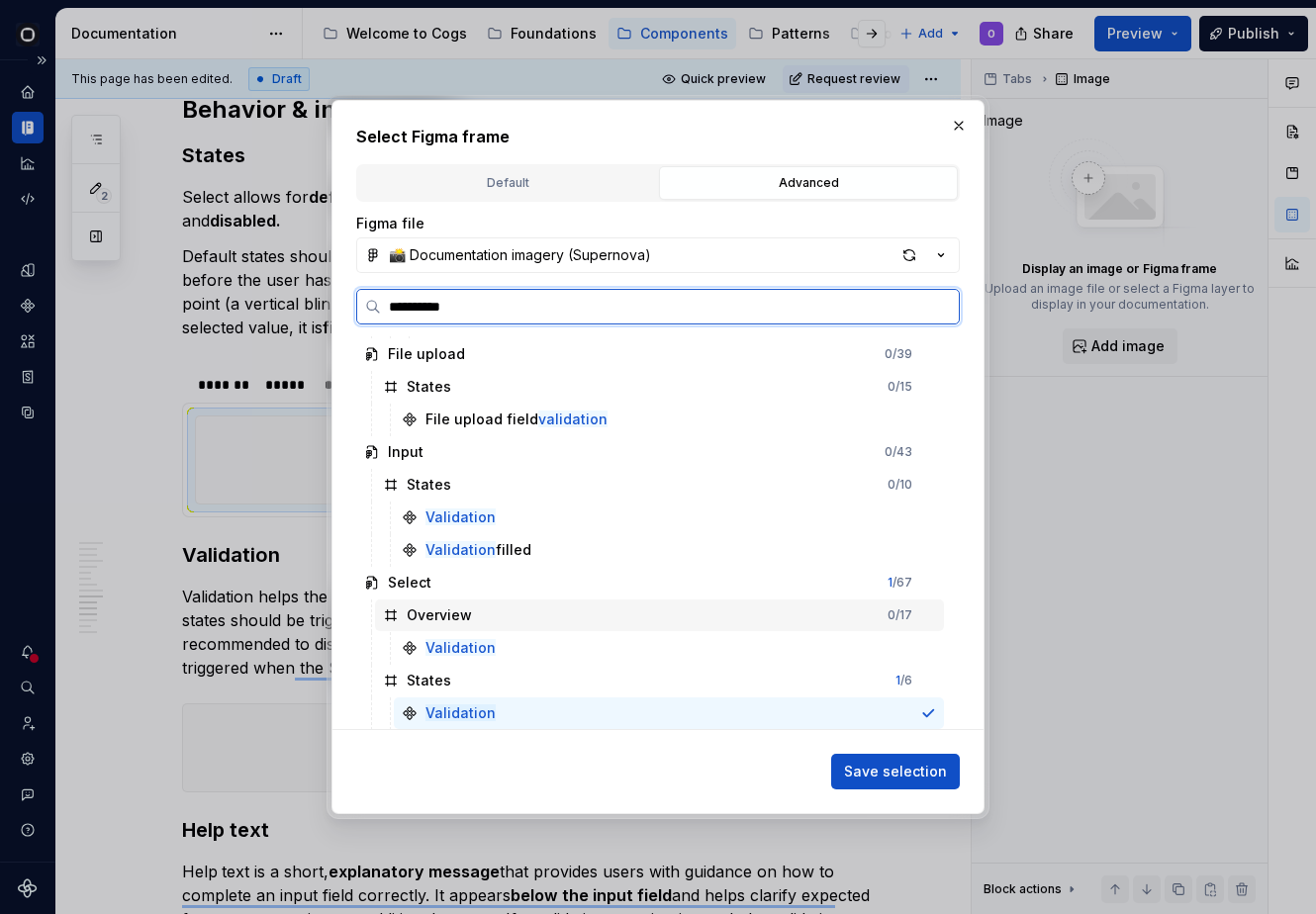 click on "Overview 0 / 17" at bounding box center [659, 615] 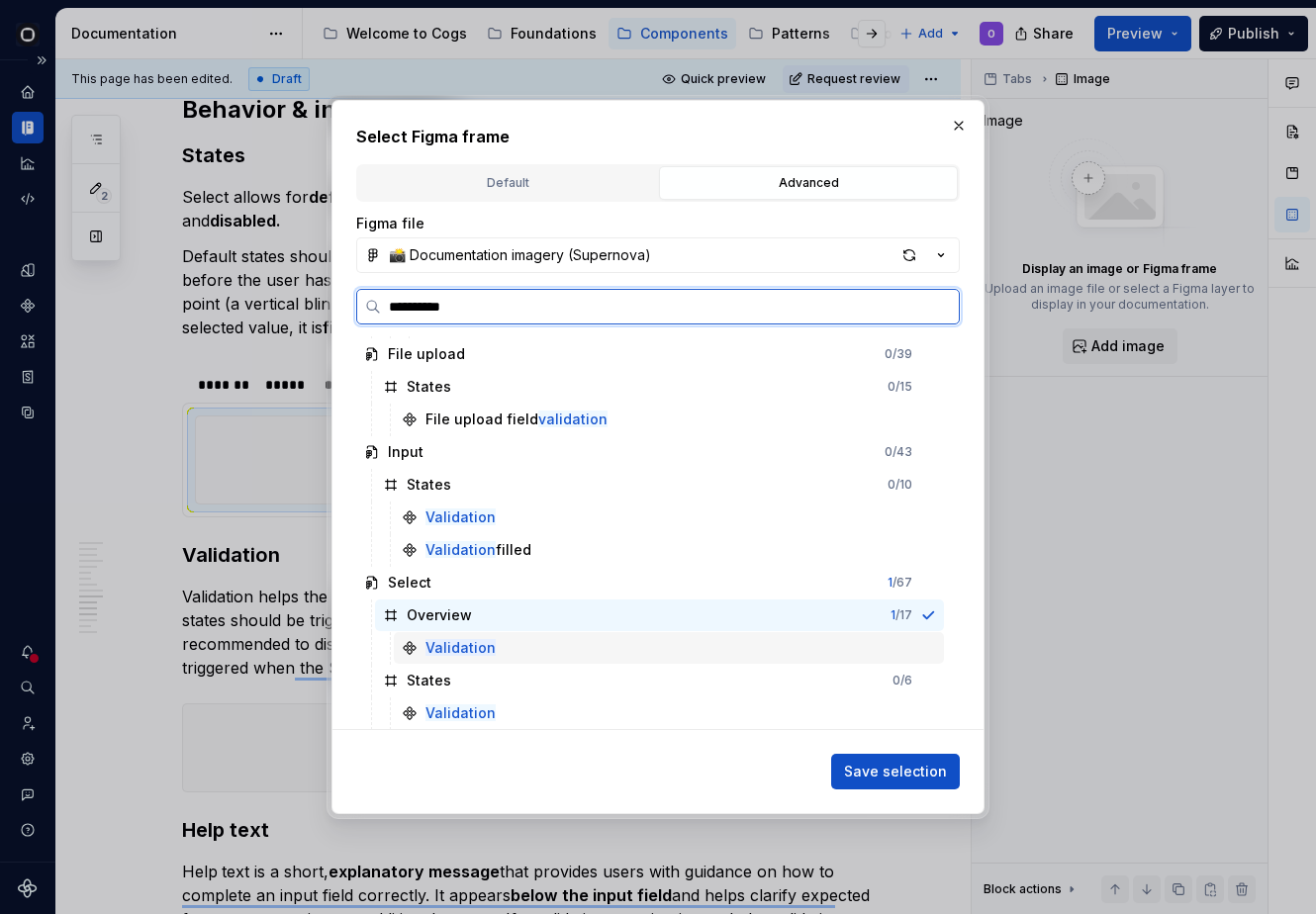 click on "Validation" at bounding box center [669, 648] 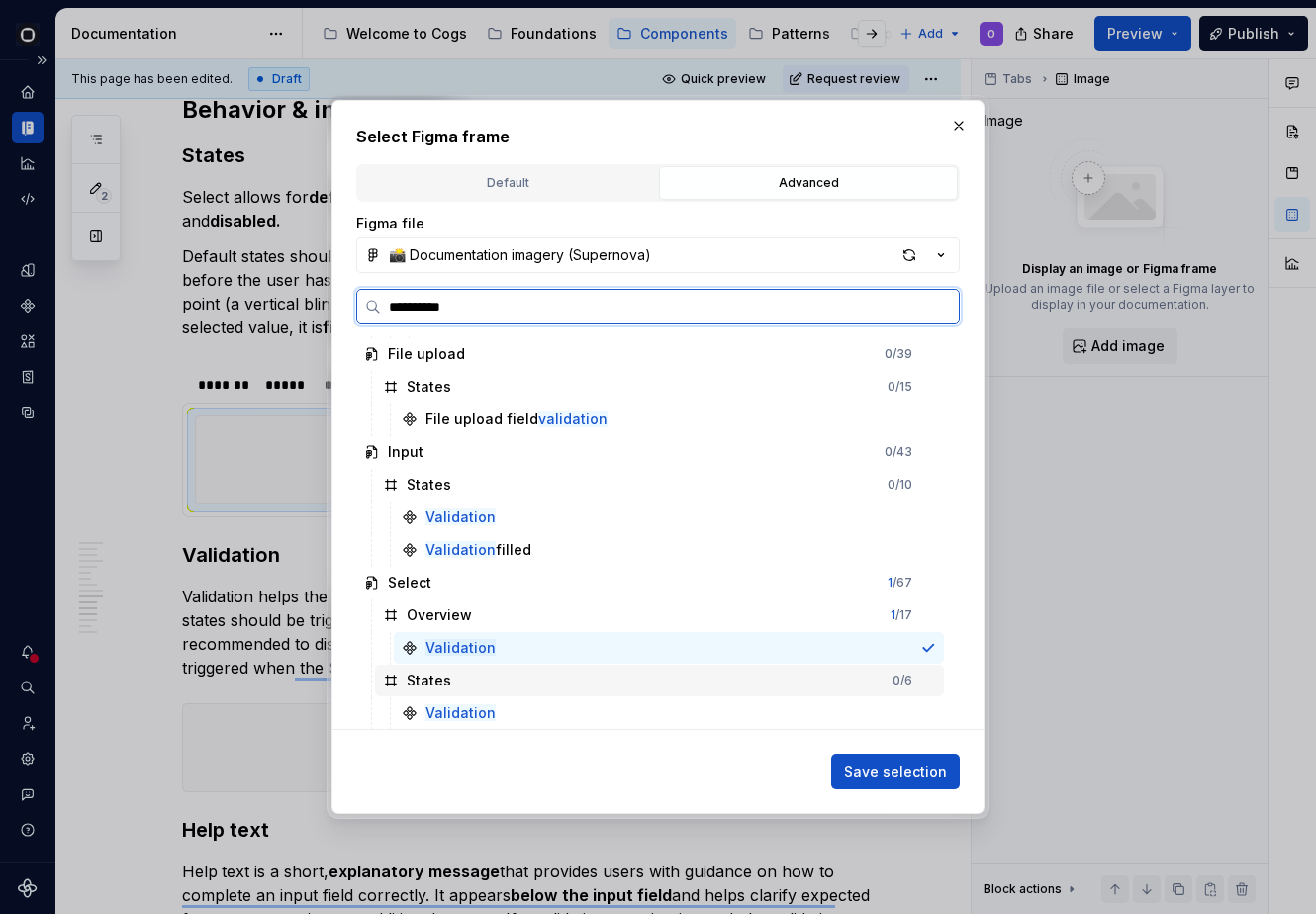 click on "Validation" at bounding box center (669, 713) 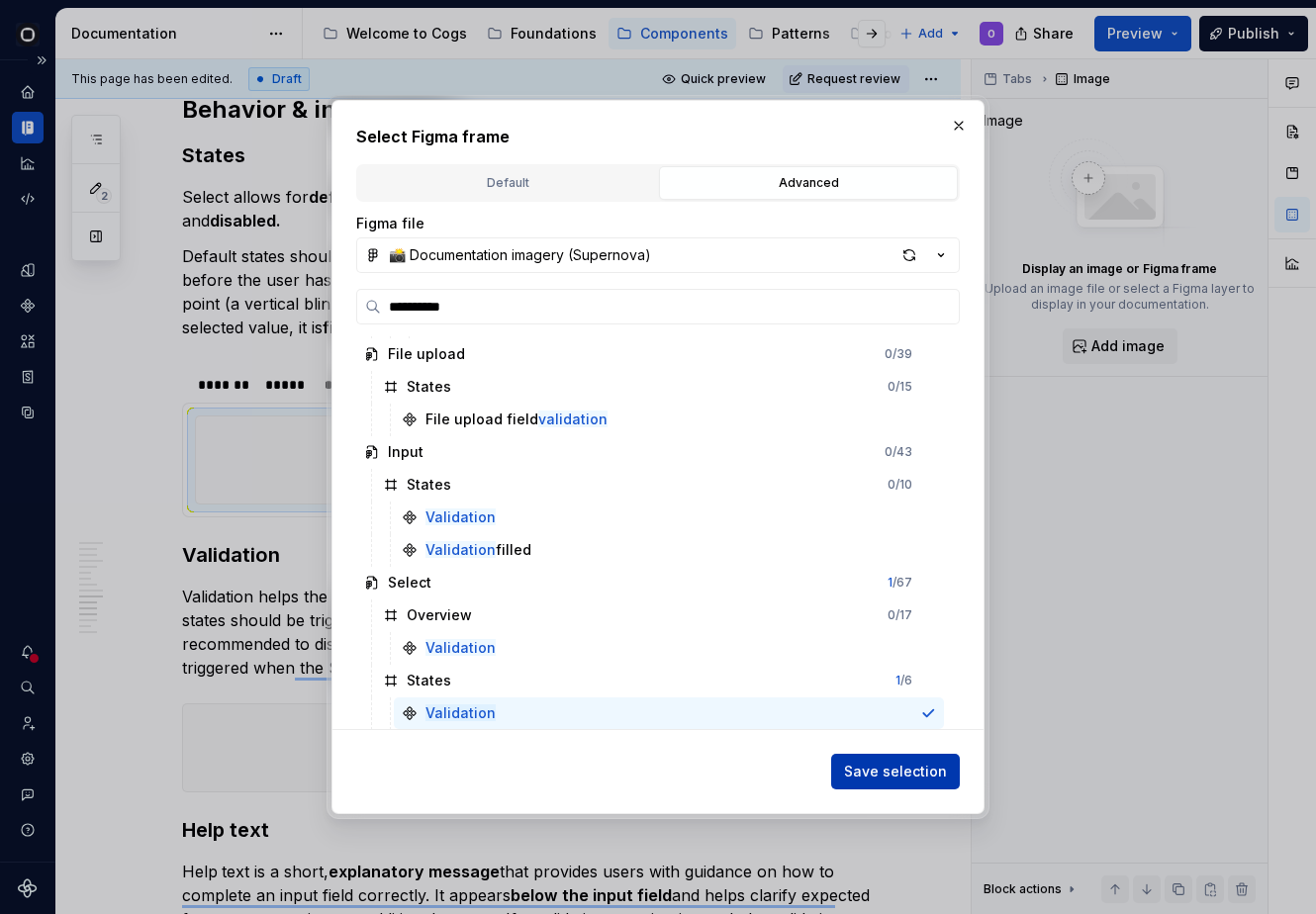 click on "Save selection" at bounding box center (895, 772) 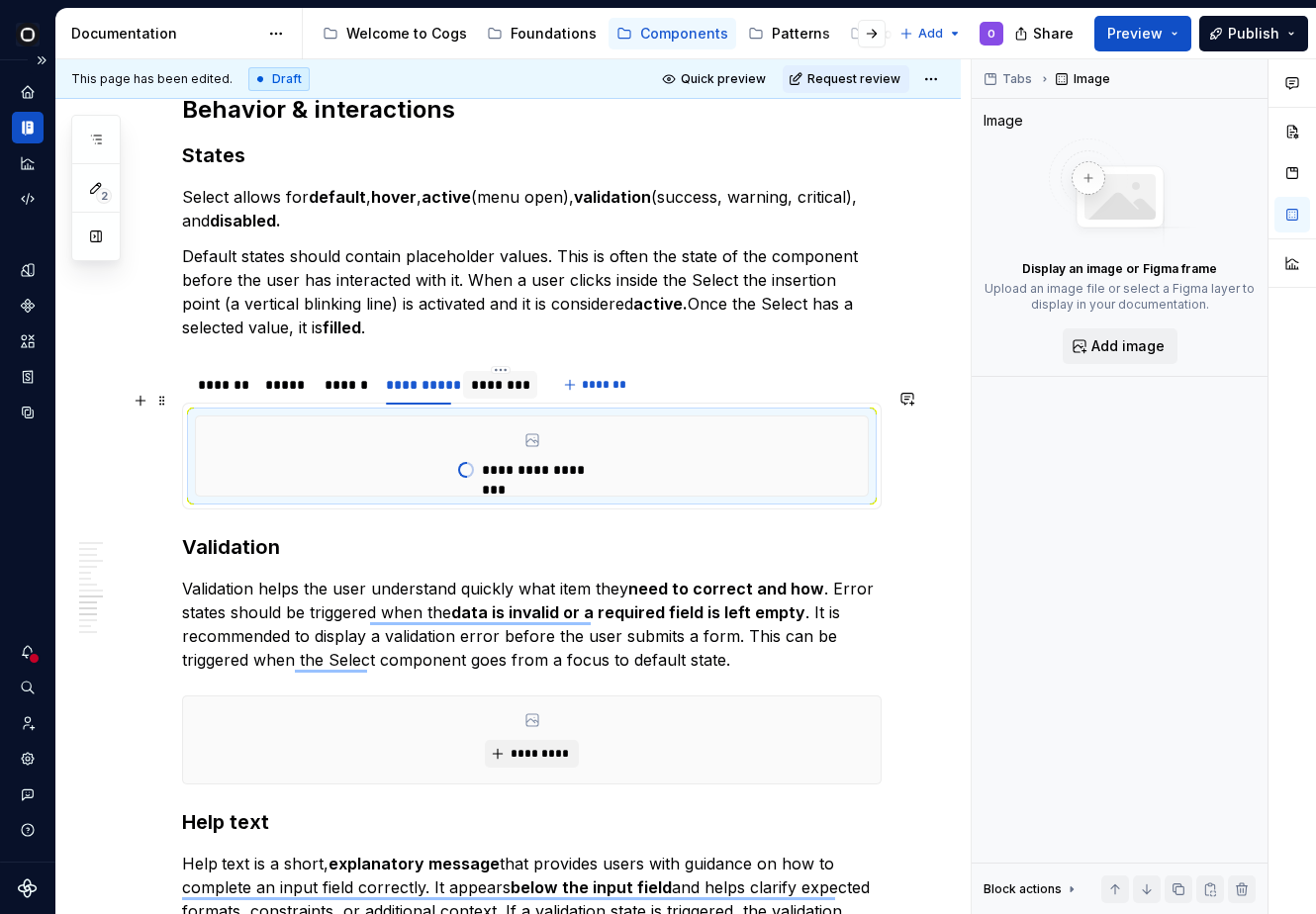 click on "********" at bounding box center [500, 385] 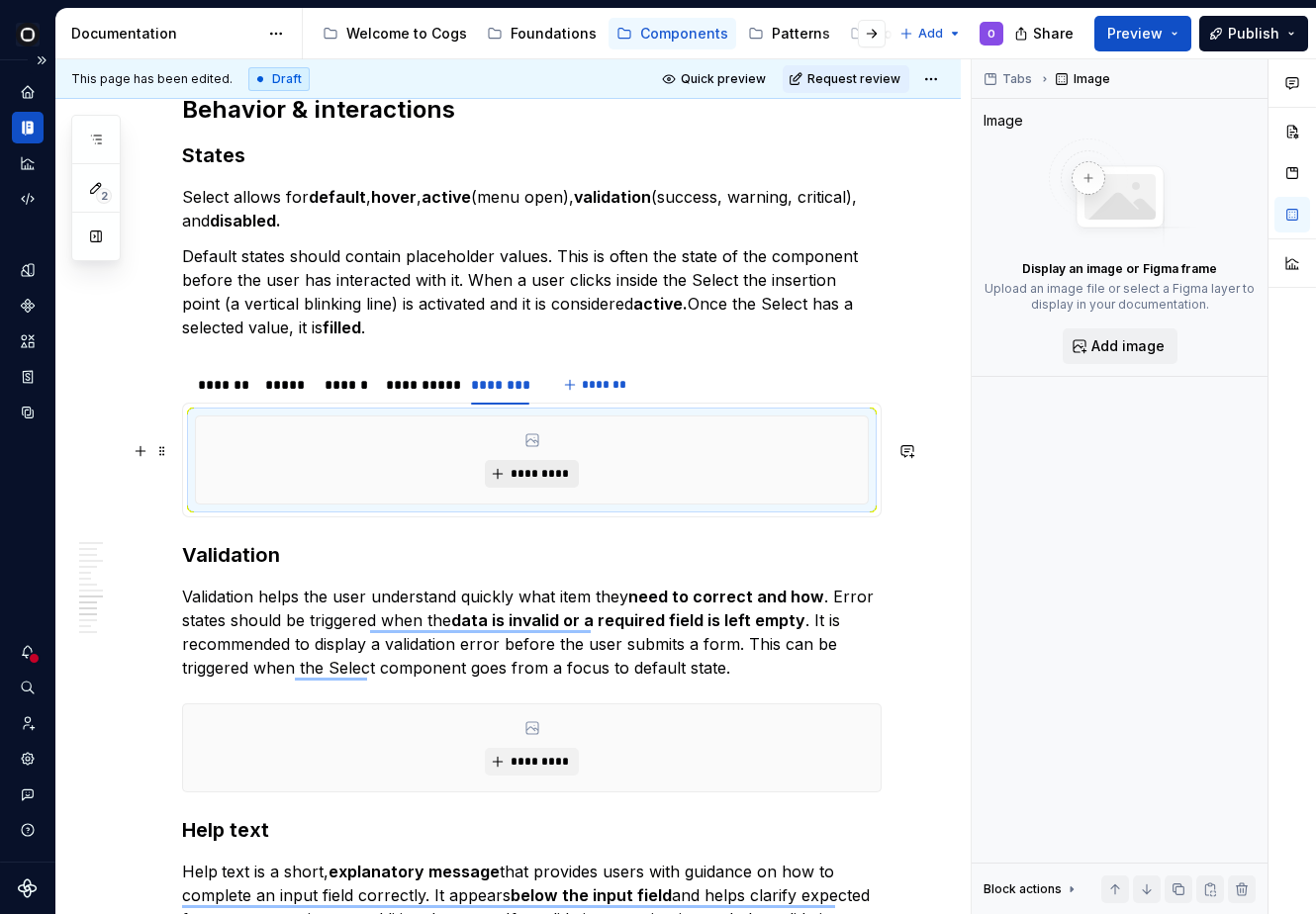 click on "*********" at bounding box center [539, 474] 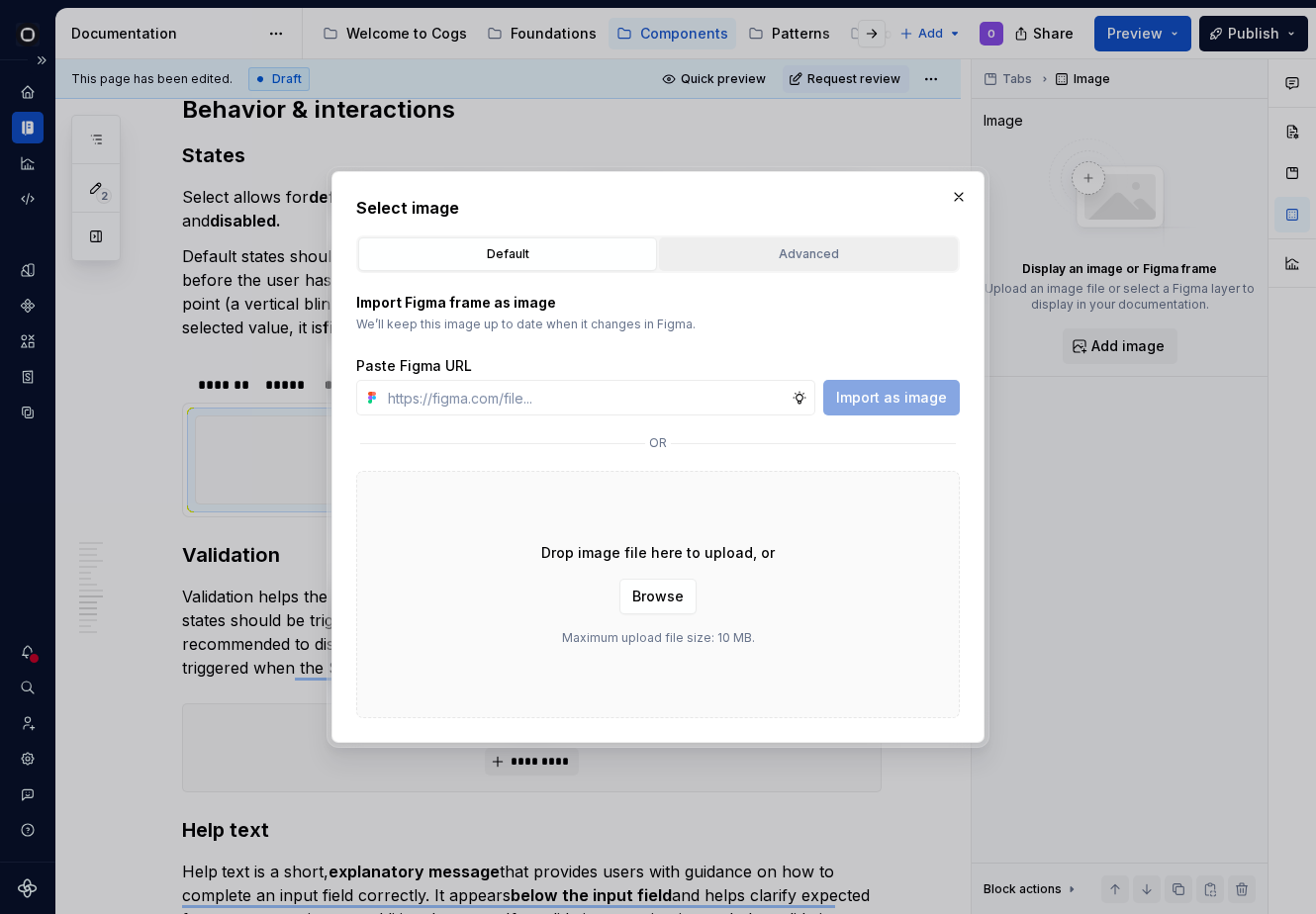 click on "Advanced" at bounding box center (808, 254) 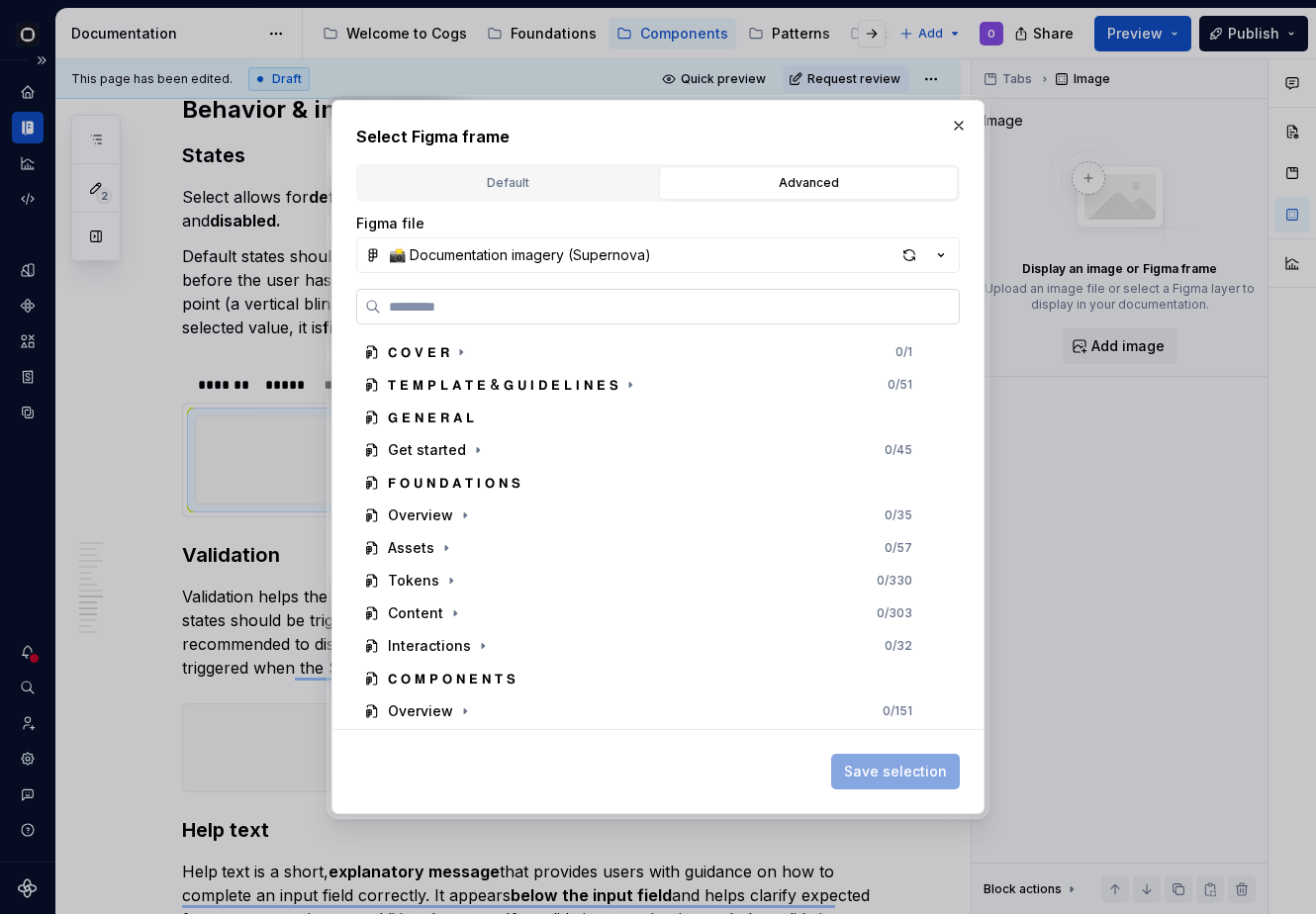 click at bounding box center [658, 307] 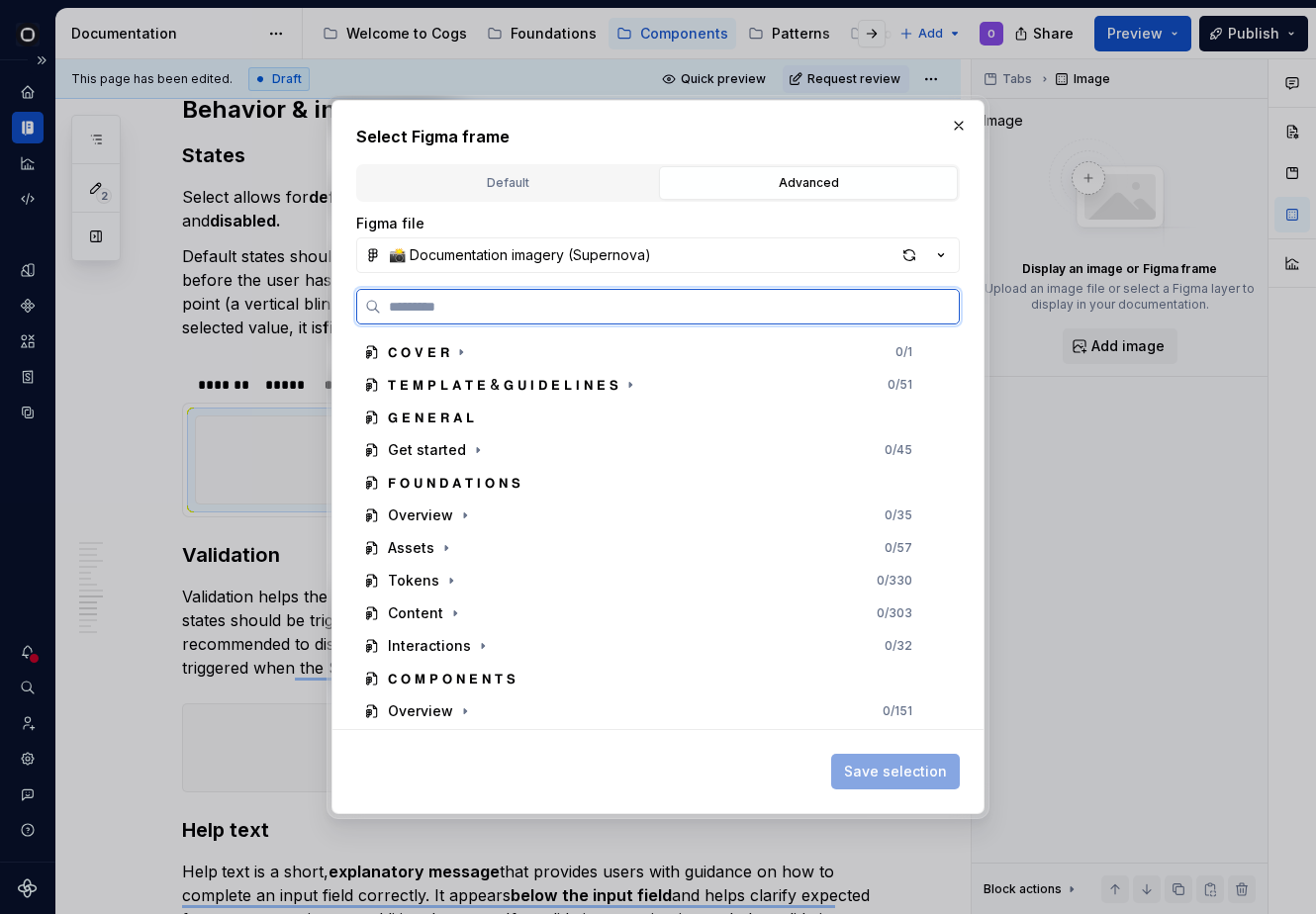 click at bounding box center [670, 307] 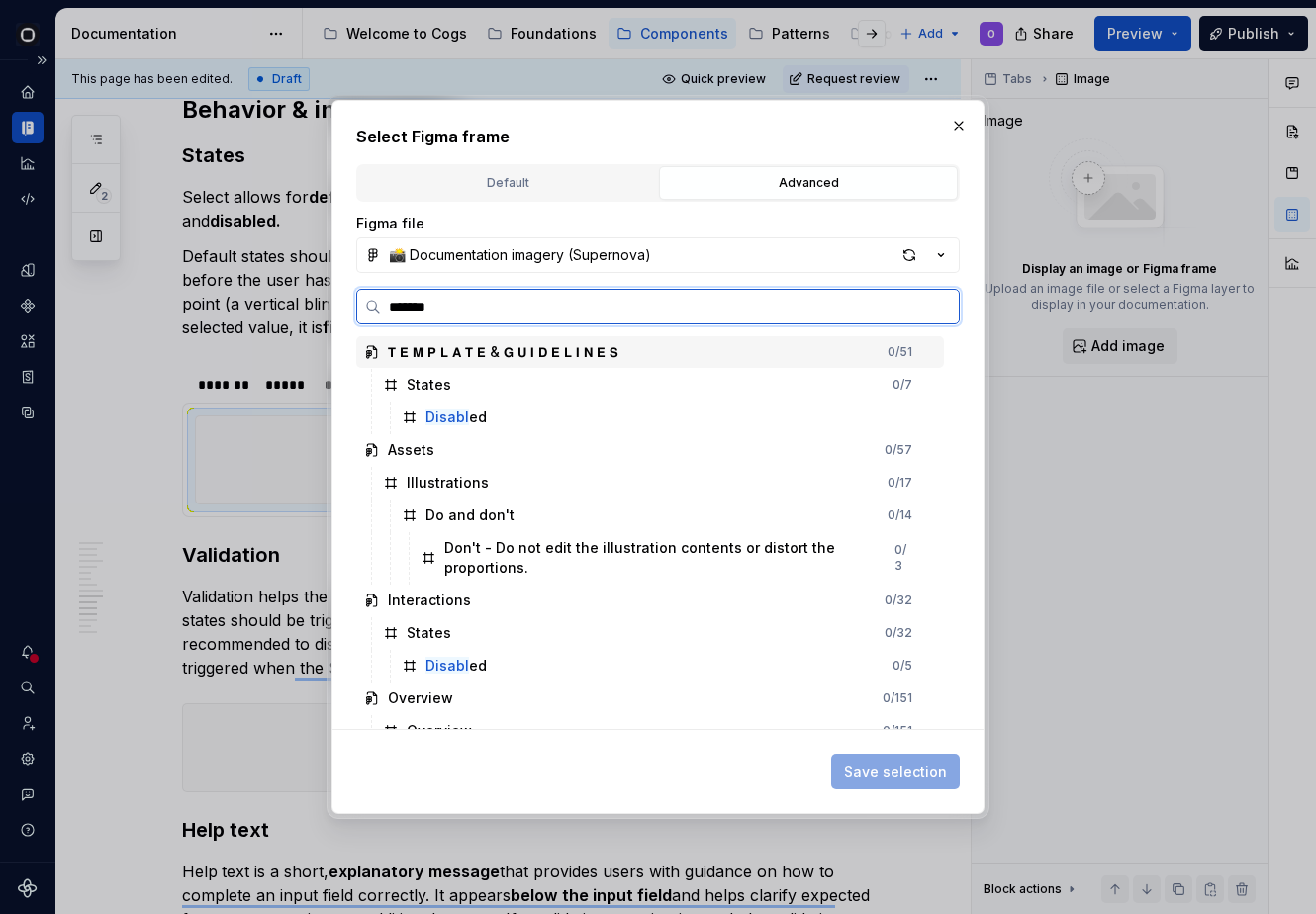 type on "********" 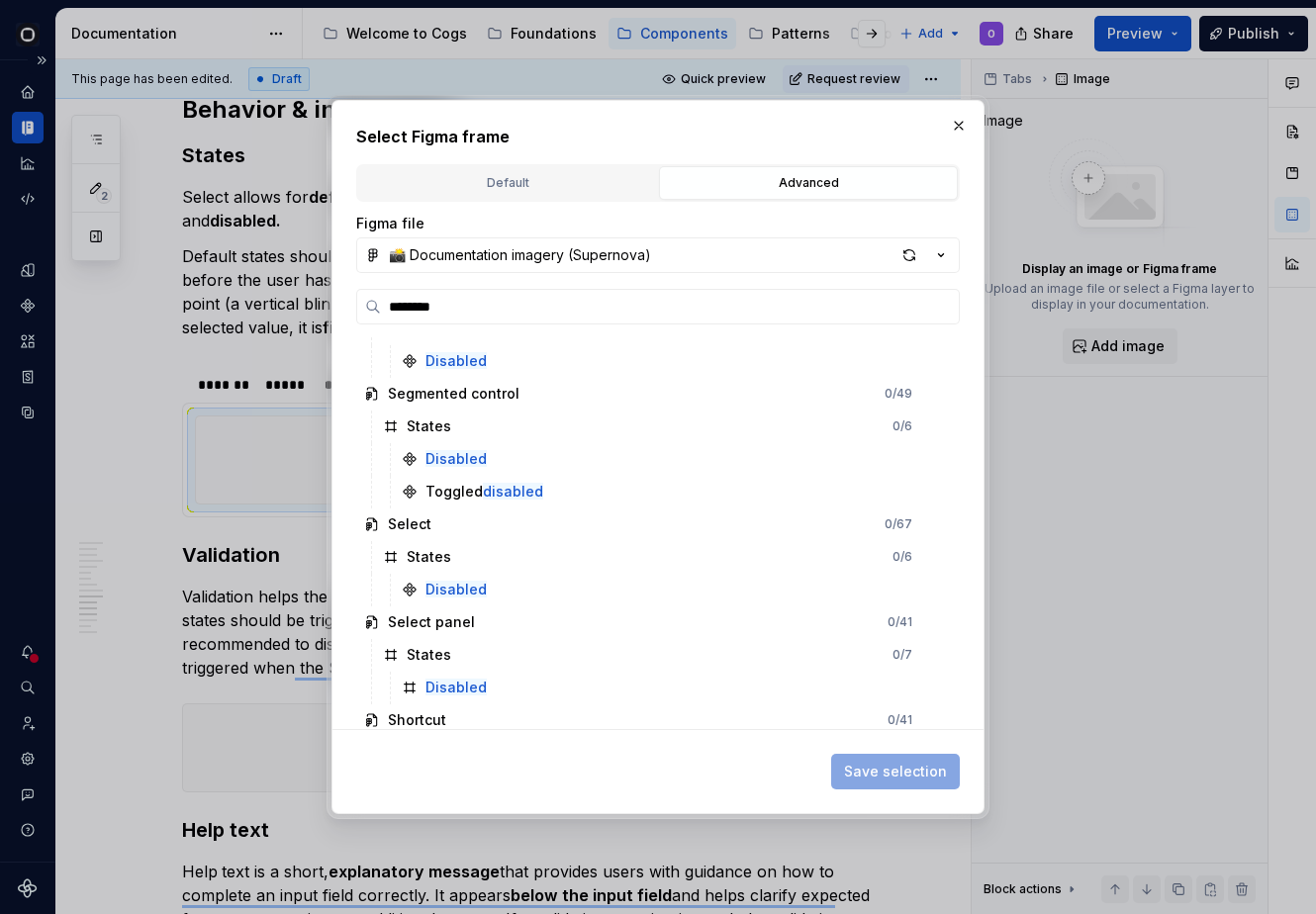 scroll, scrollTop: 1715, scrollLeft: 0, axis: vertical 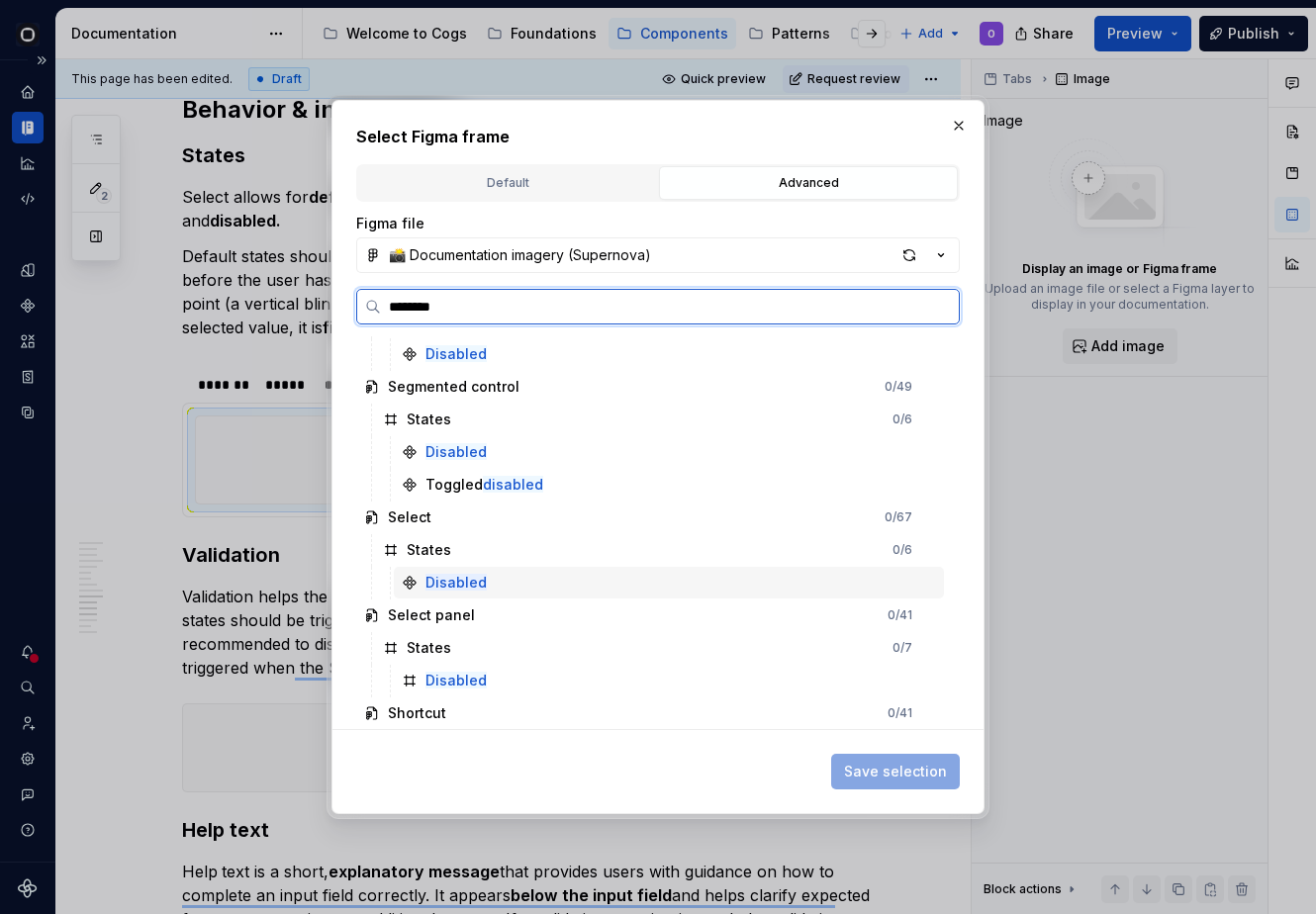 click on "Disabled" at bounding box center (669, 583) 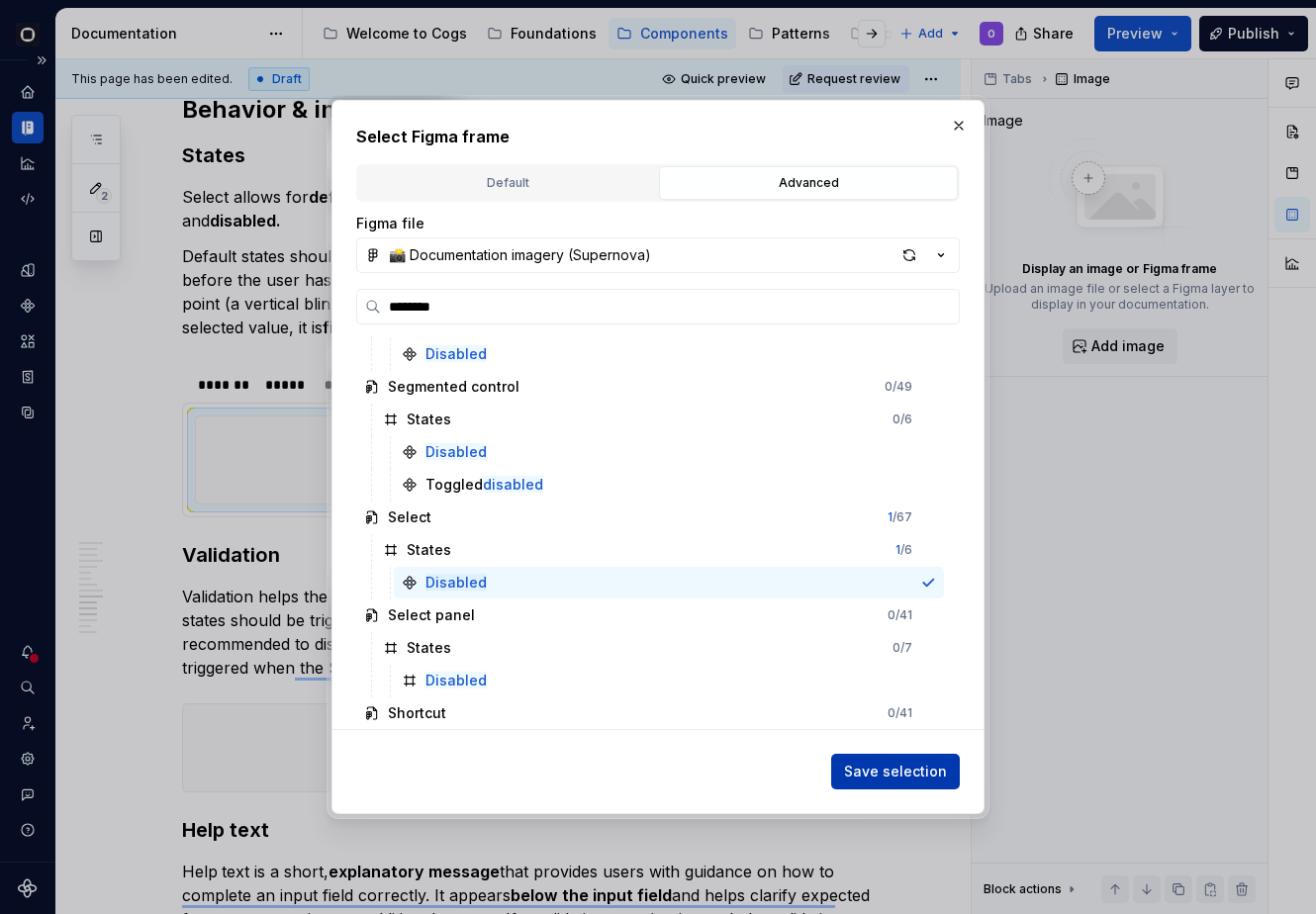 click on "Save selection" at bounding box center (895, 772) 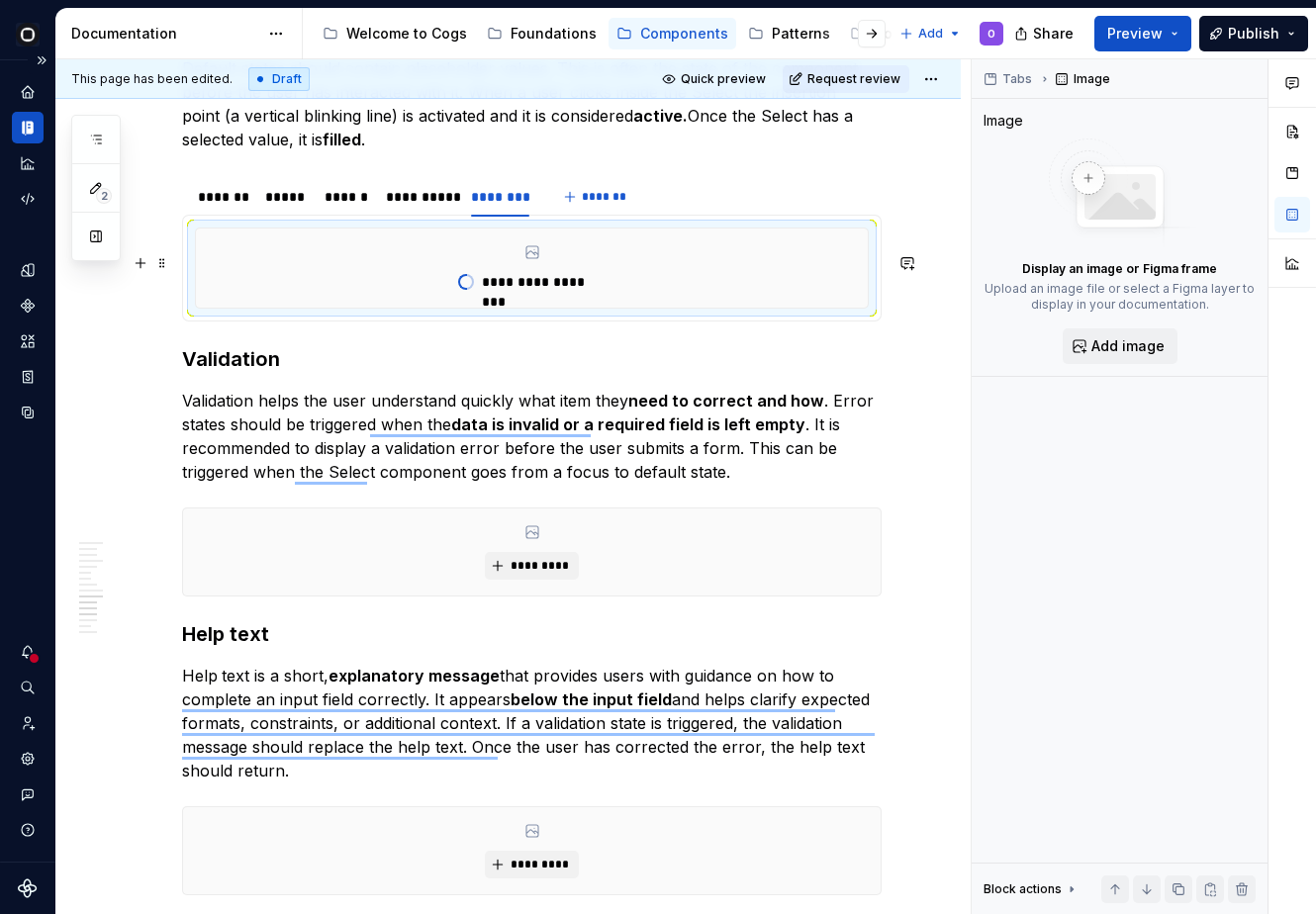 scroll, scrollTop: 7609, scrollLeft: 0, axis: vertical 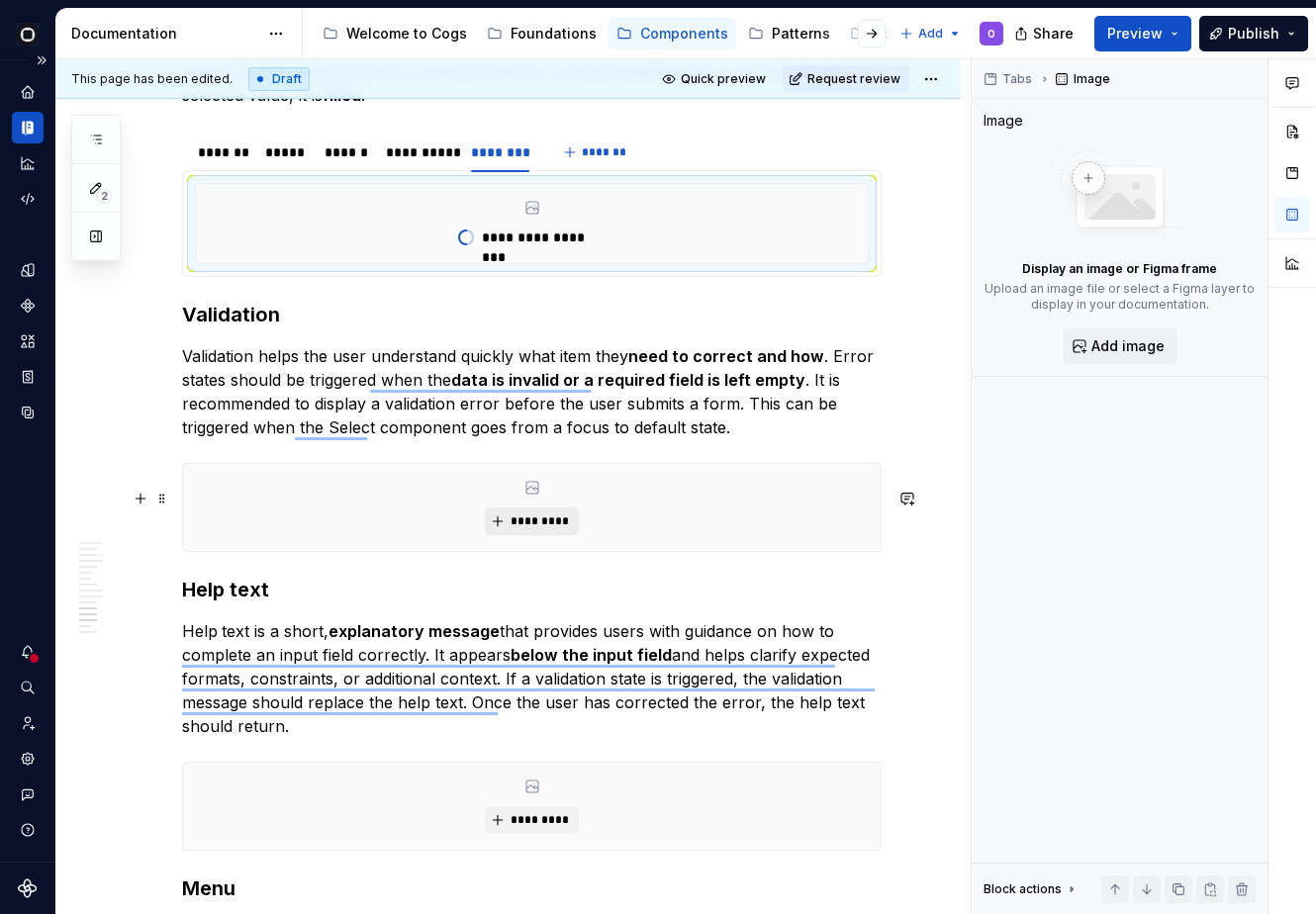click on "*********" at bounding box center [539, 521] 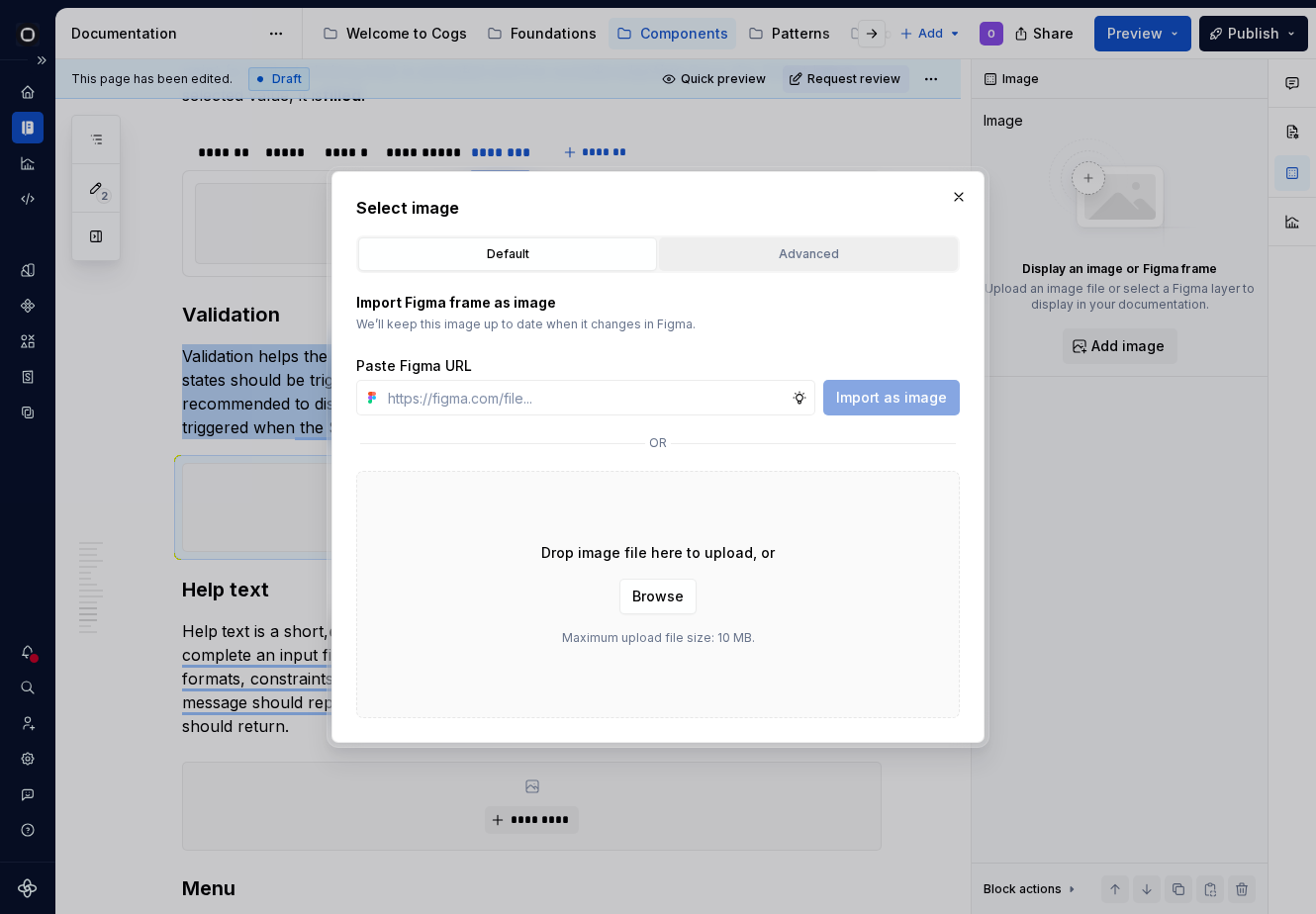 click on "Advanced" at bounding box center [808, 254] 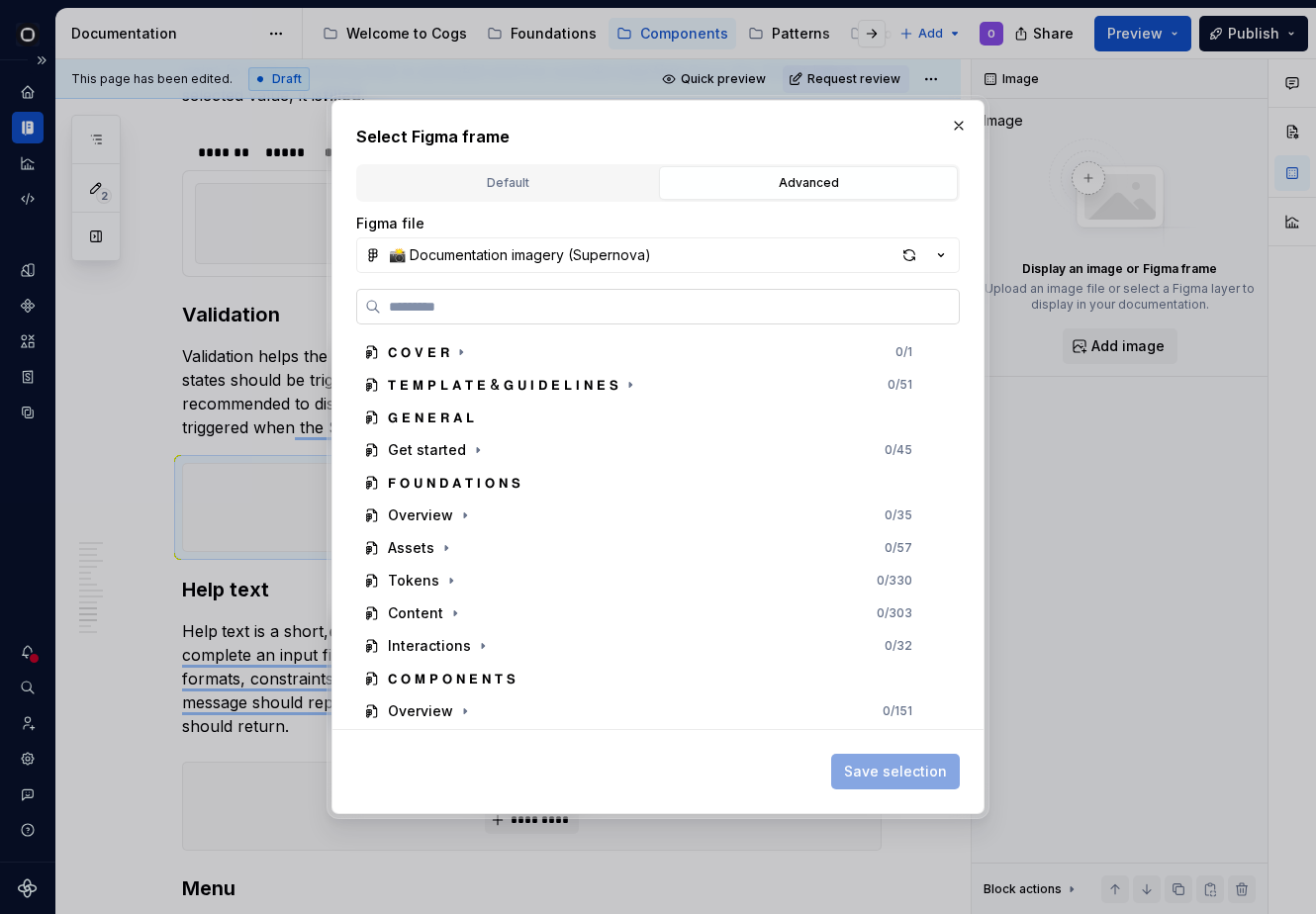 click at bounding box center (658, 307) 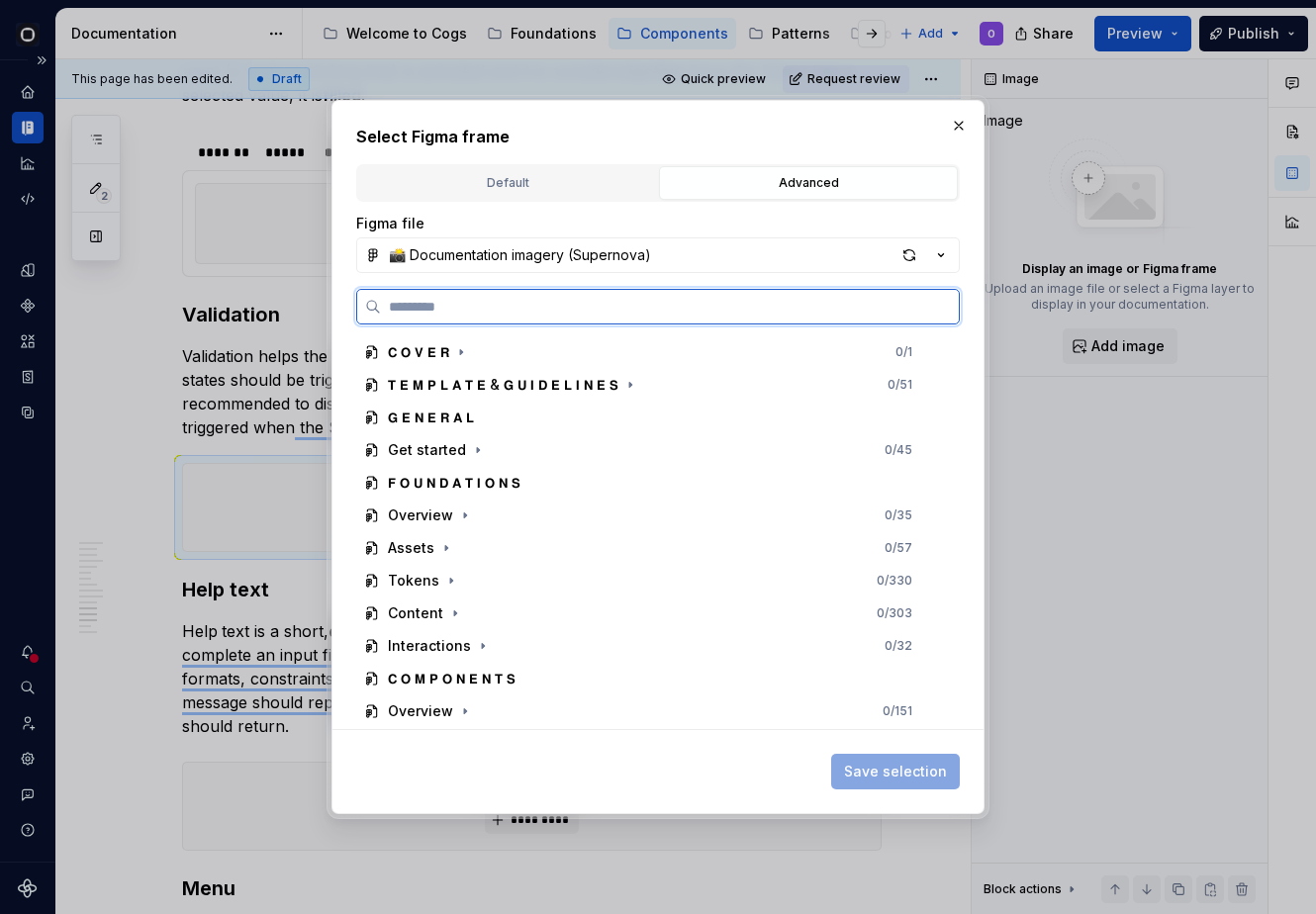 click at bounding box center (670, 307) 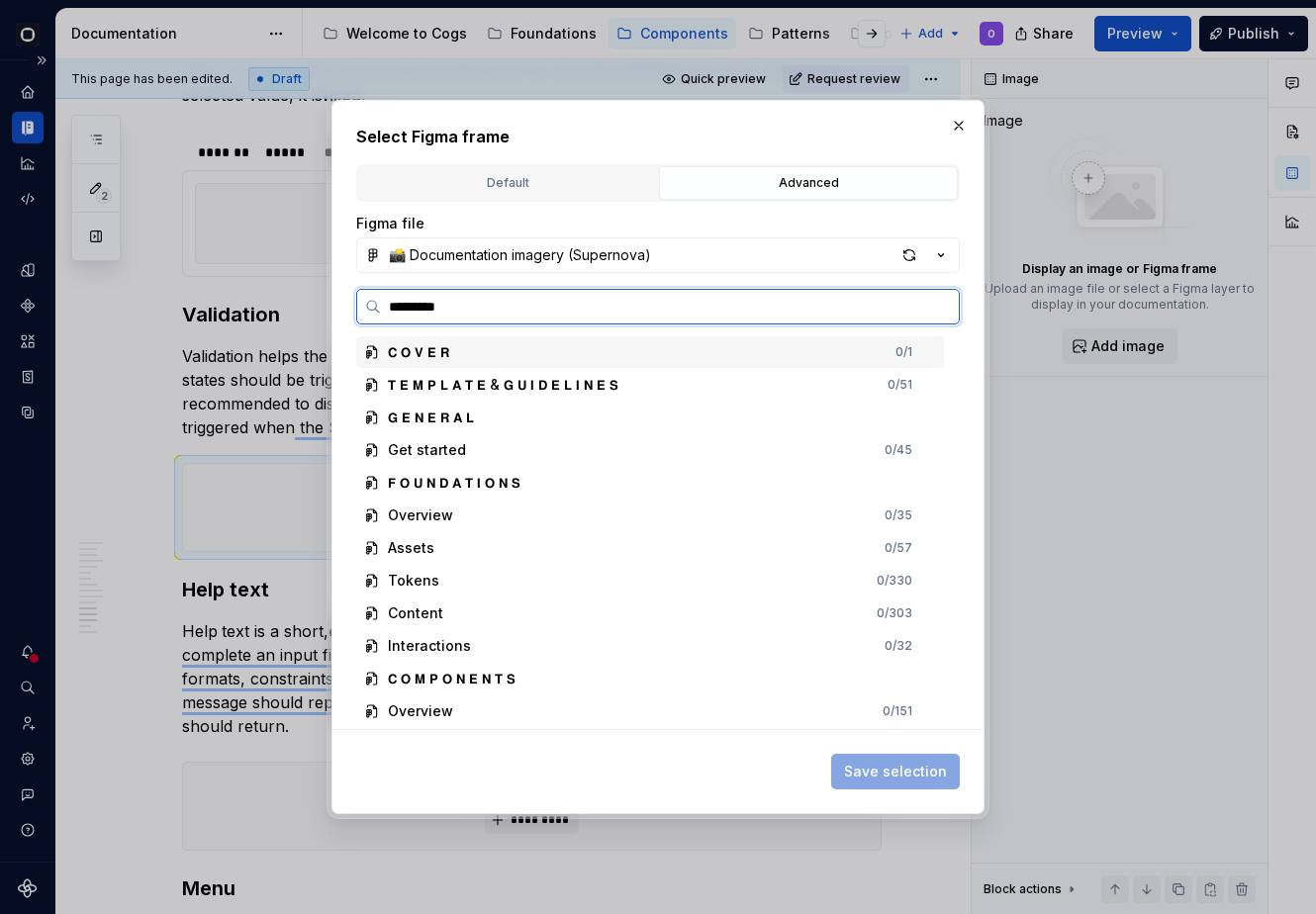 type on "**********" 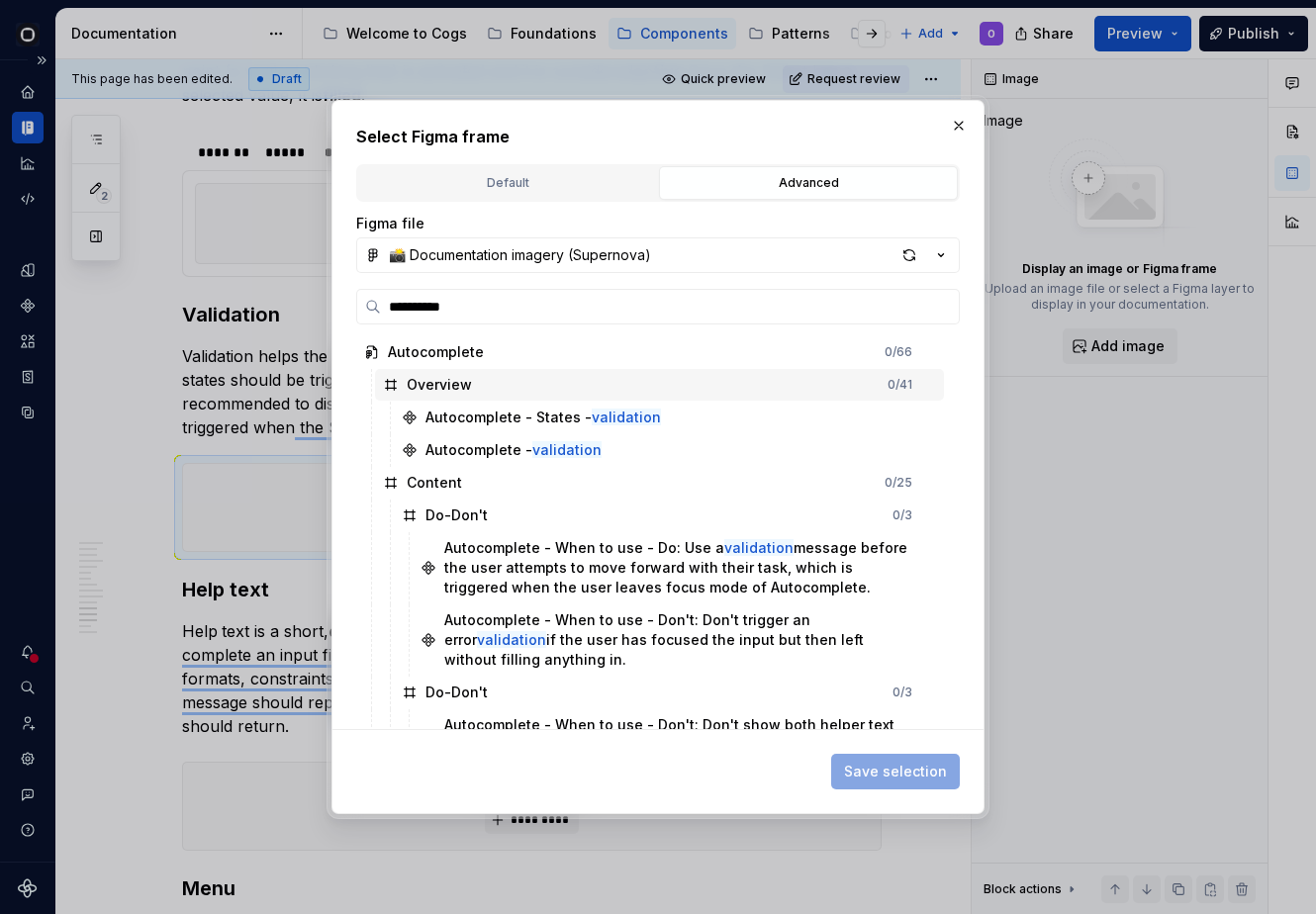 scroll, scrollTop: 652, scrollLeft: 0, axis: vertical 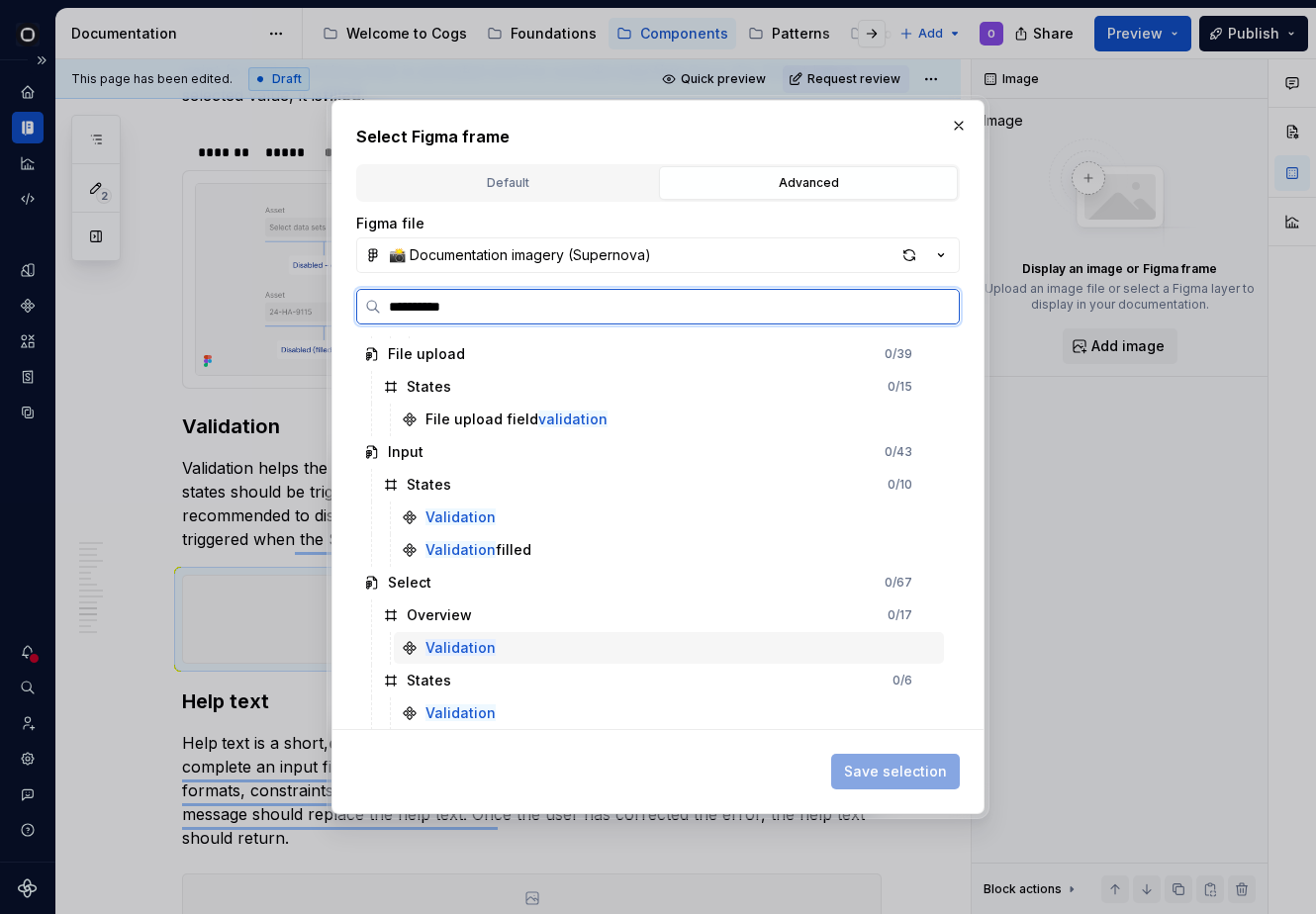 click on "Validation" at bounding box center (669, 648) 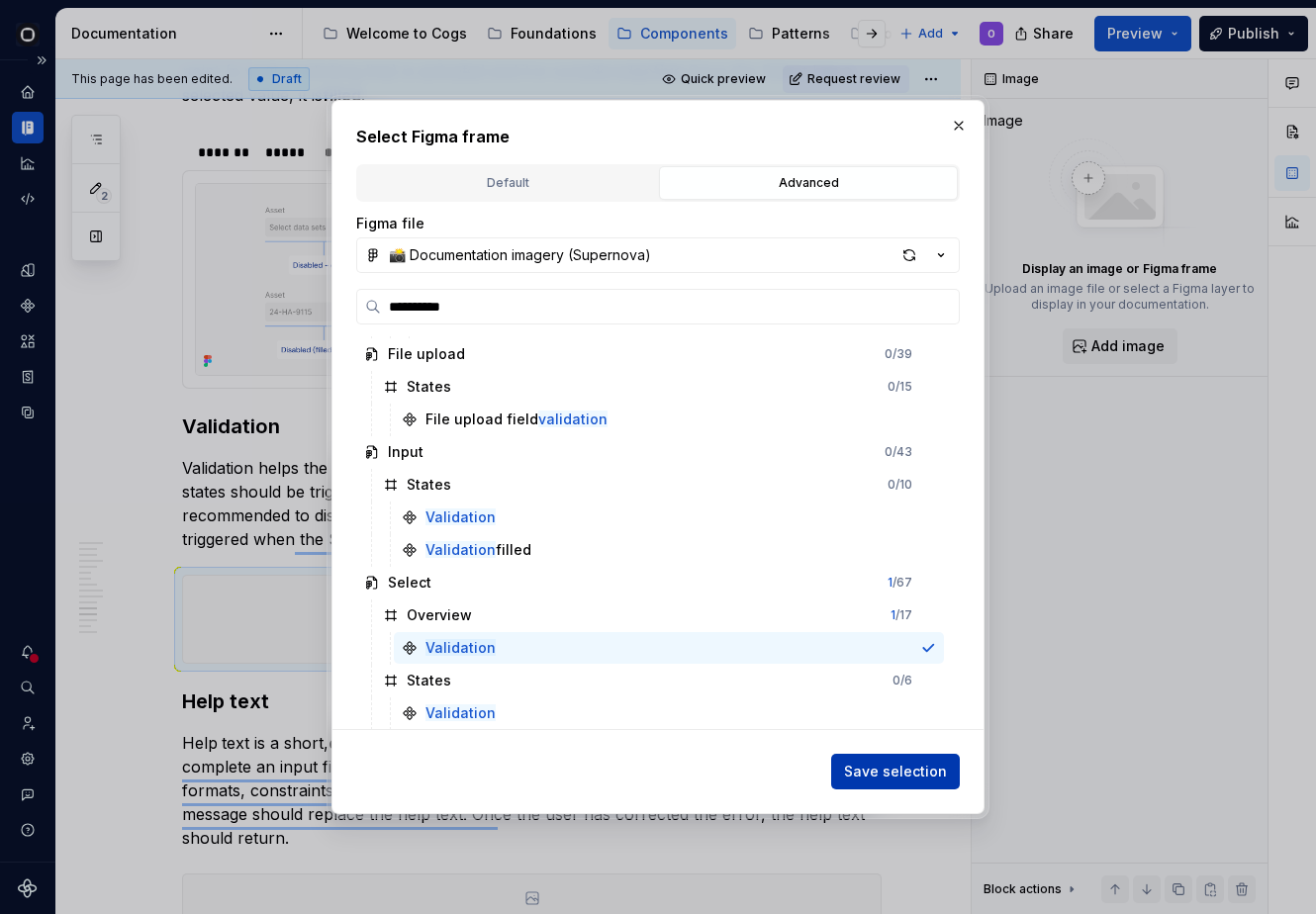 click on "Save selection" at bounding box center (895, 772) 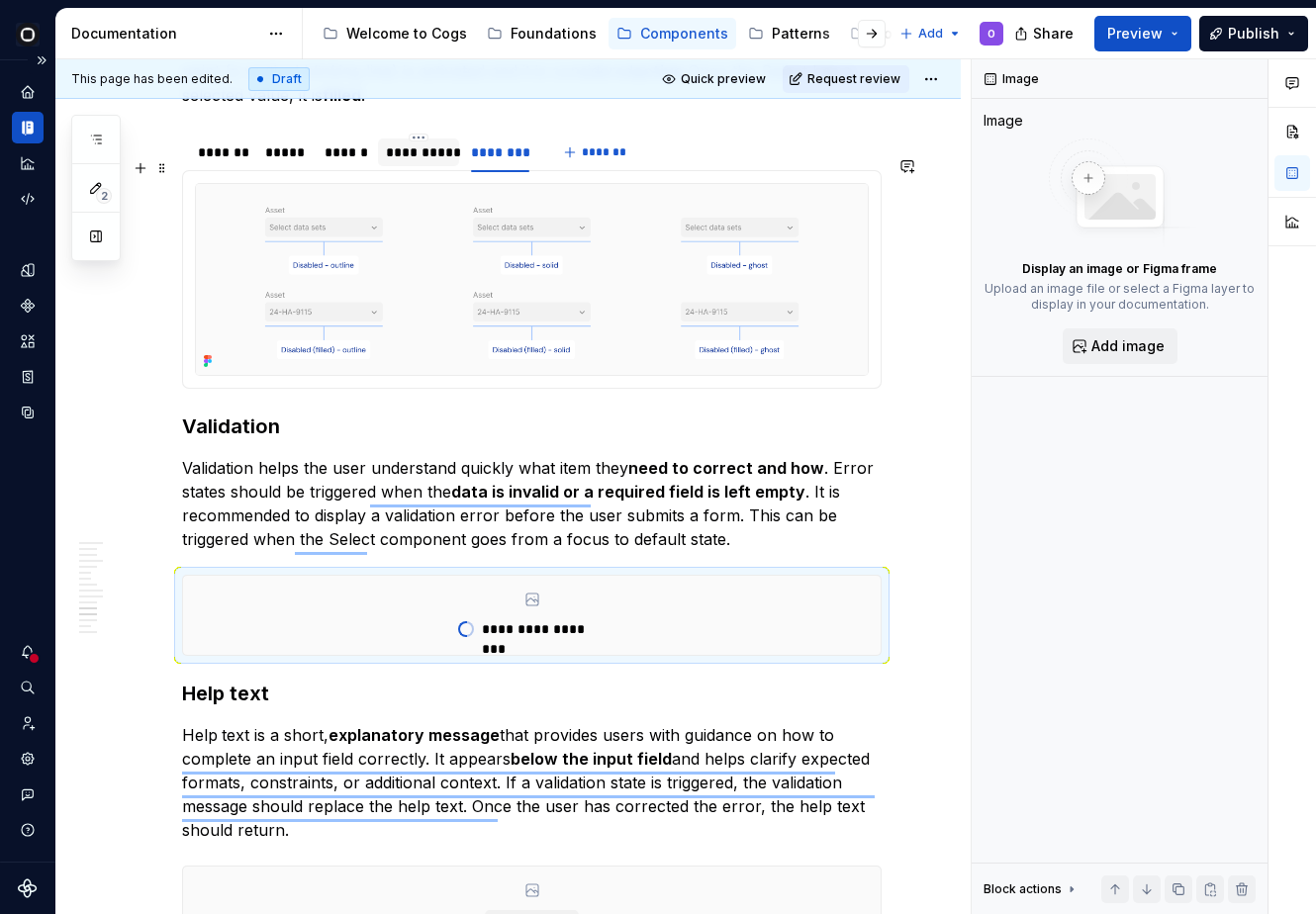 click on "**********" at bounding box center (419, 152) 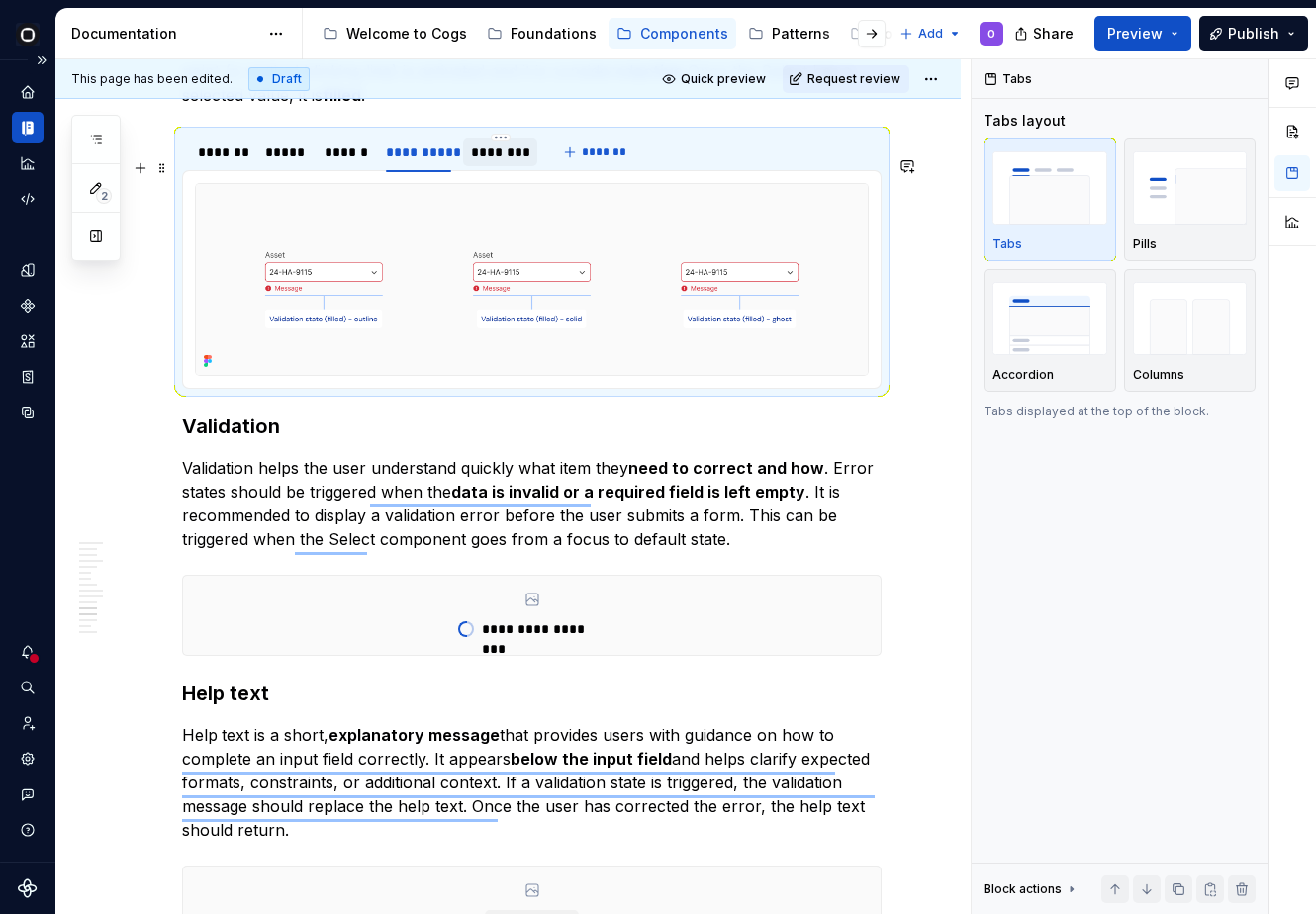 click on "********" at bounding box center [500, 152] 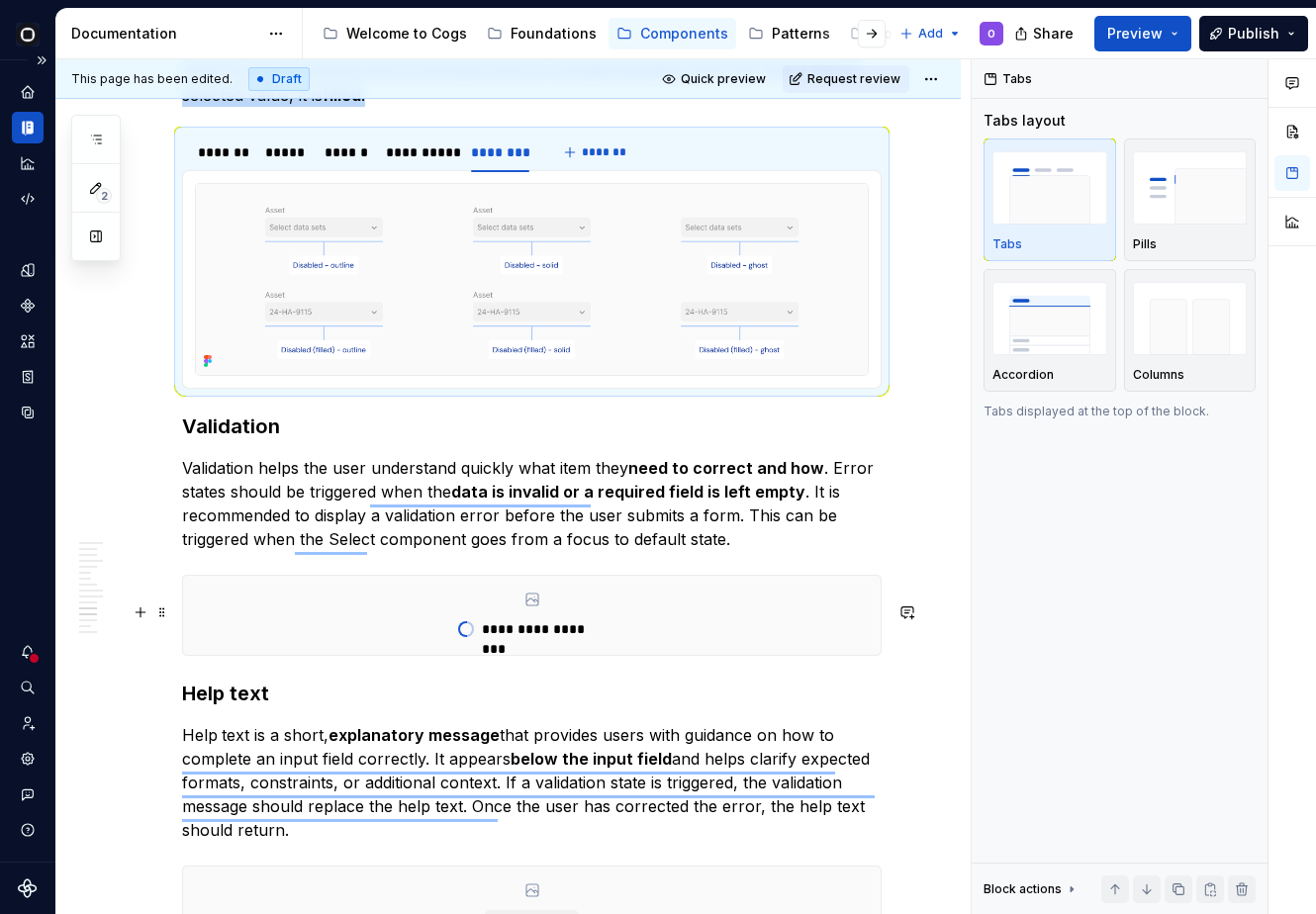 scroll, scrollTop: 8145, scrollLeft: 0, axis: vertical 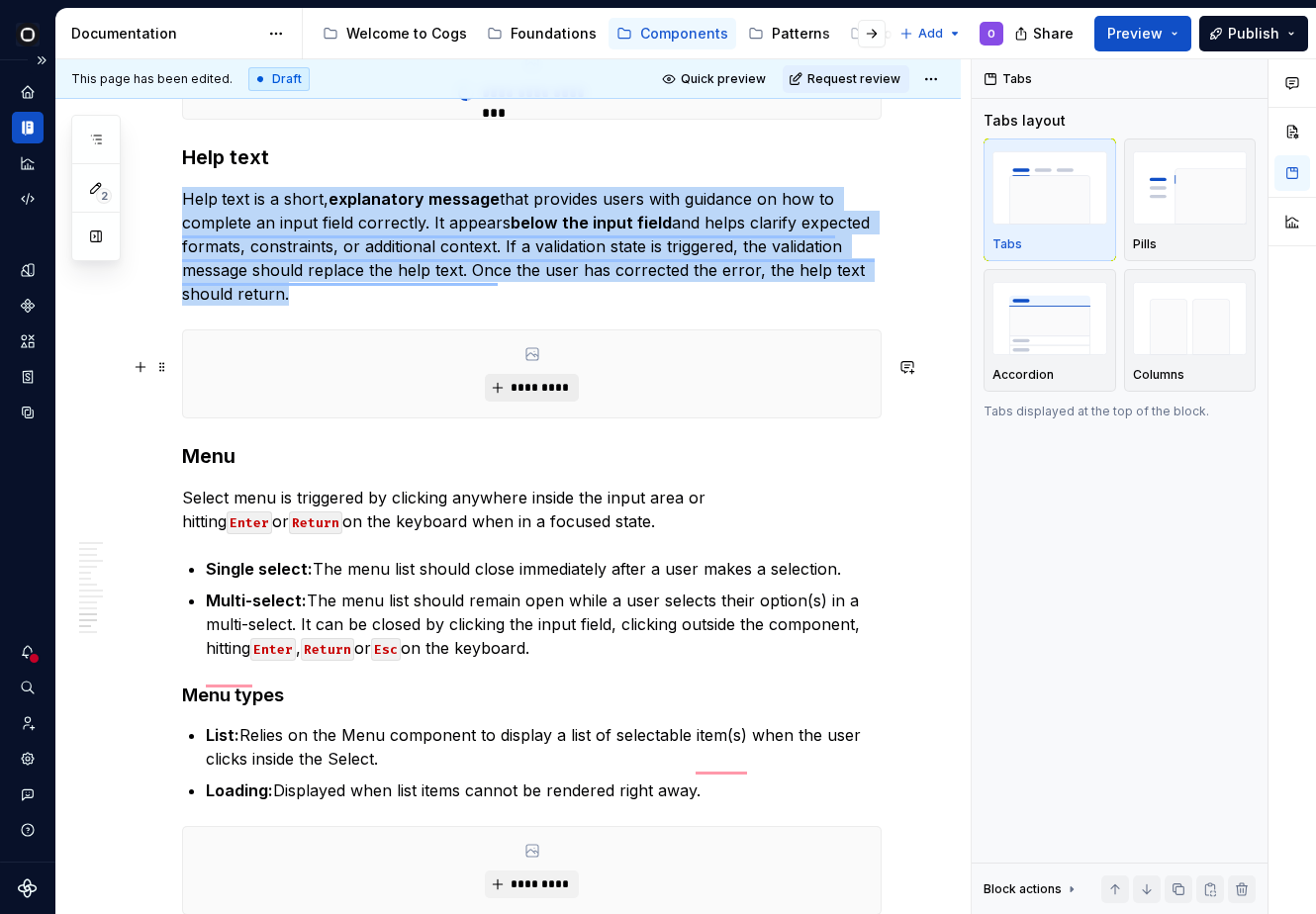 click on "*********" at bounding box center (531, 388) 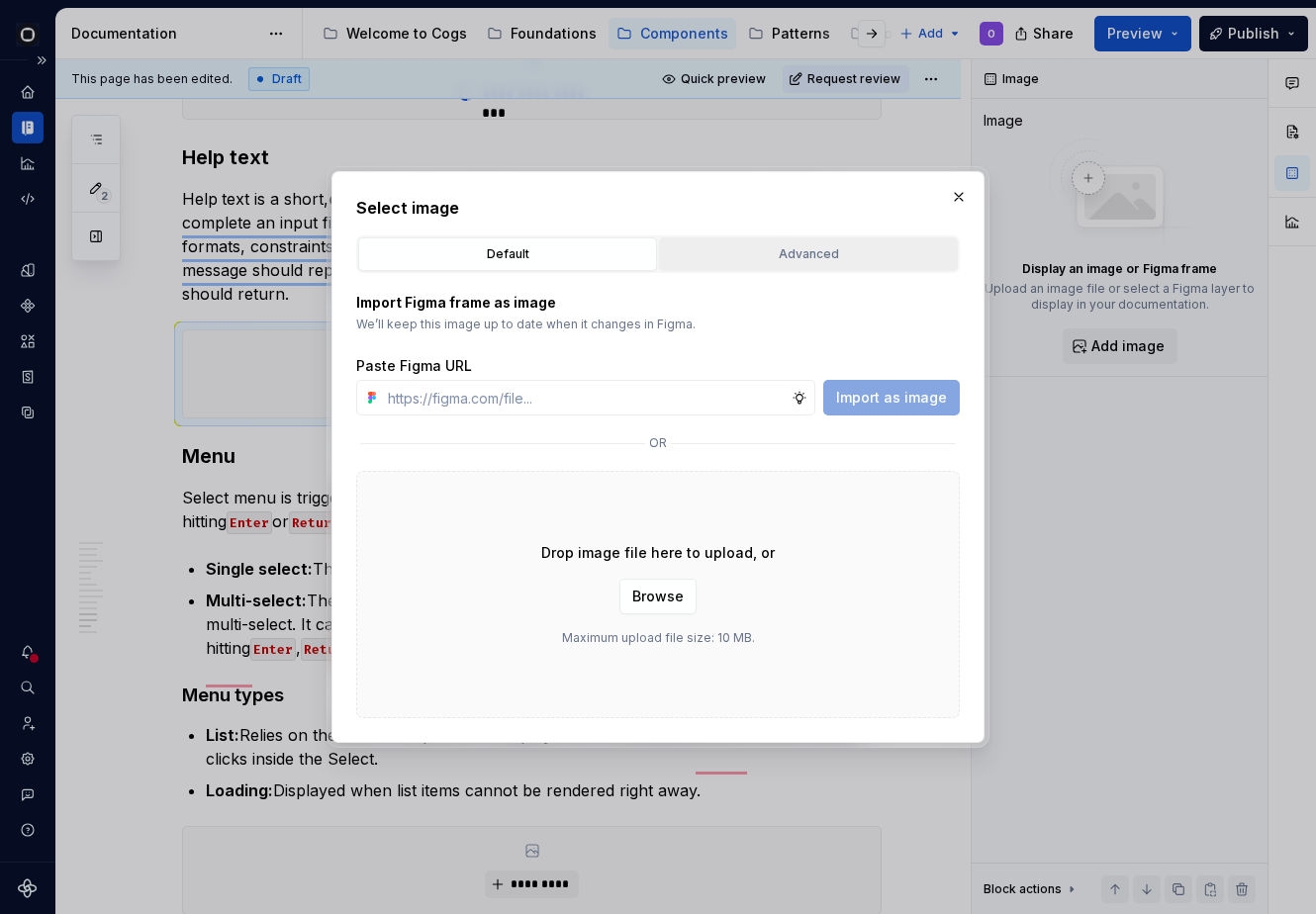 click on "Advanced" at bounding box center (808, 254) 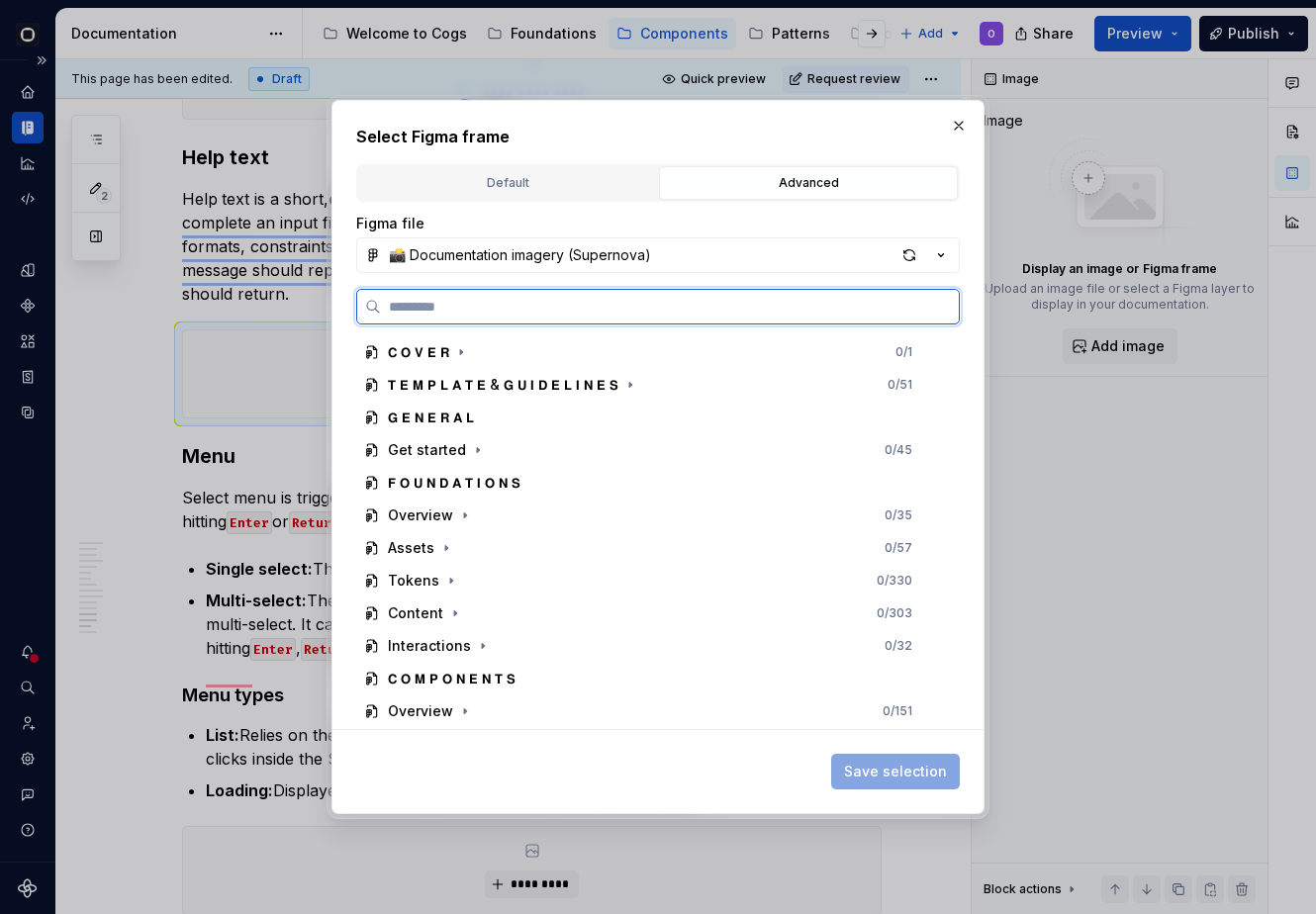 click at bounding box center [670, 307] 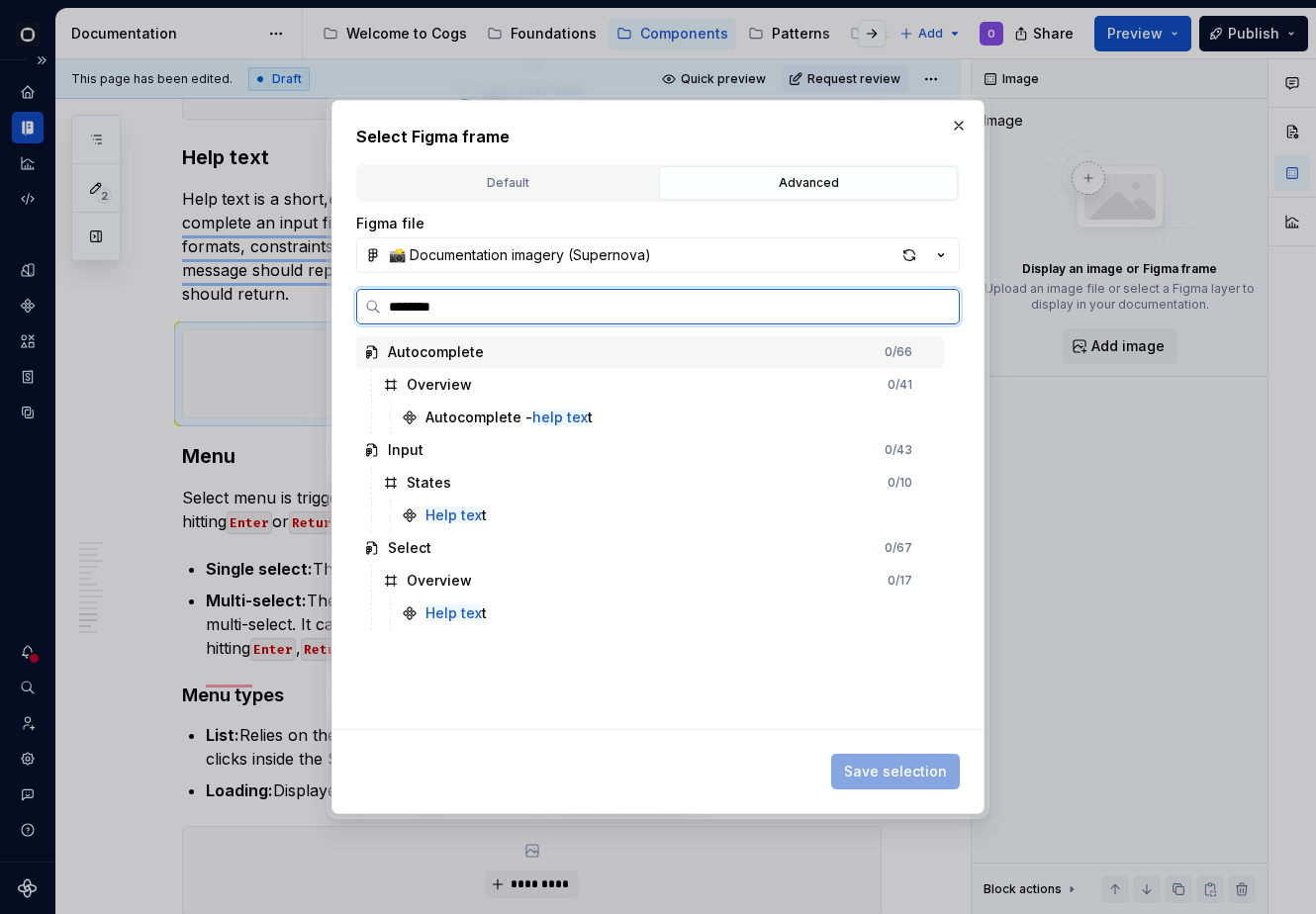 type on "*********" 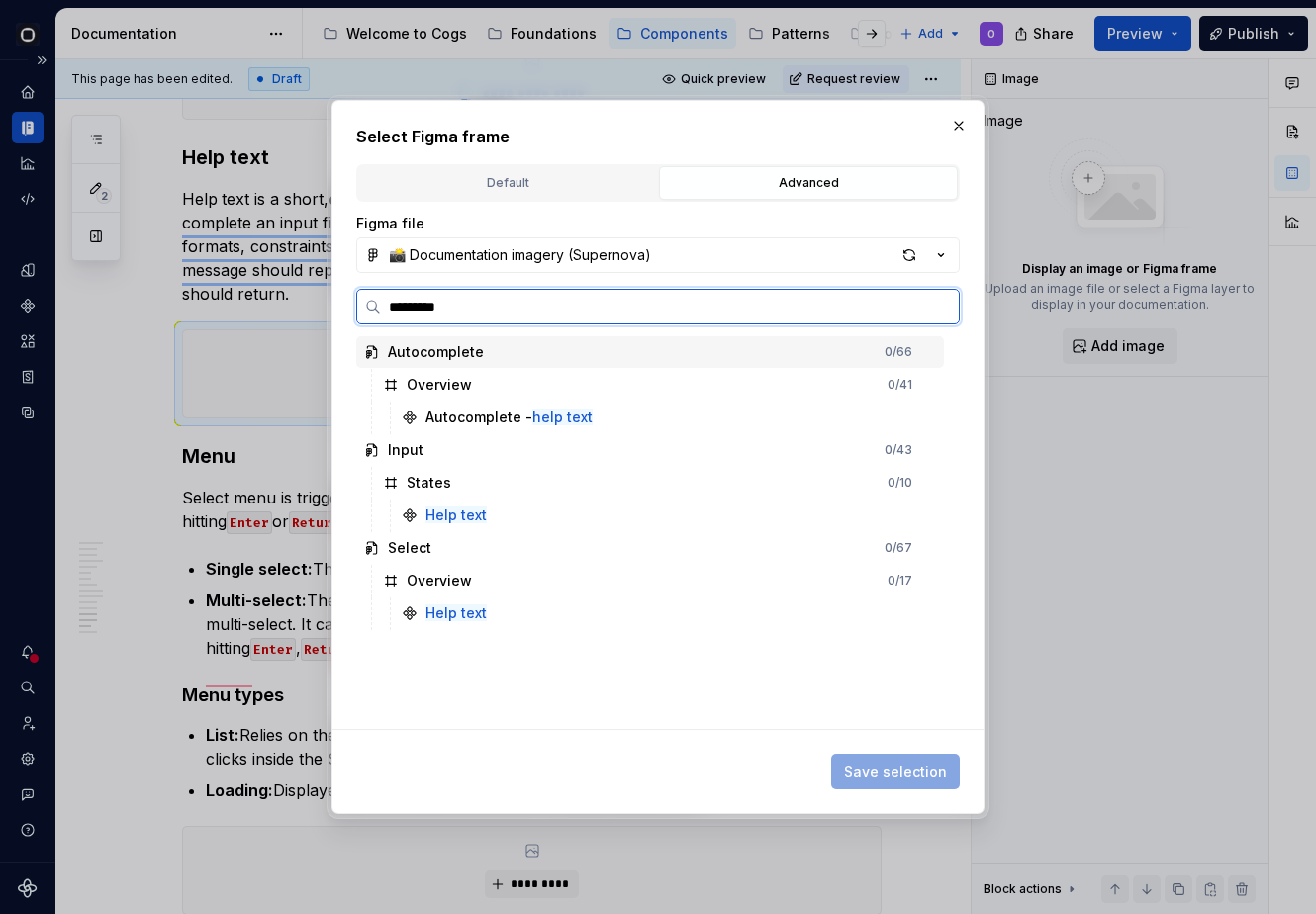 scroll, scrollTop: 8145, scrollLeft: 0, axis: vertical 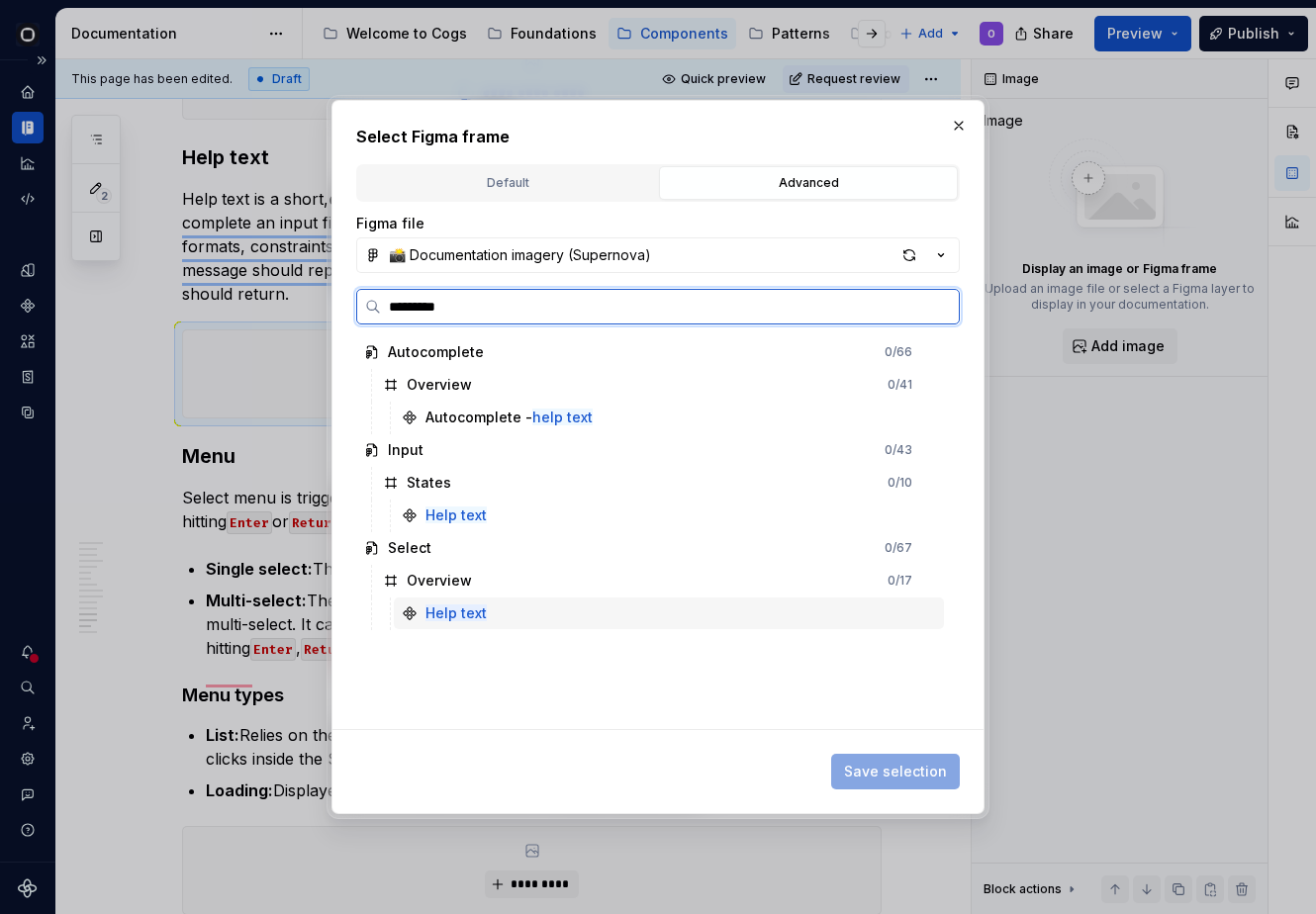 click on "Help text" at bounding box center (669, 613) 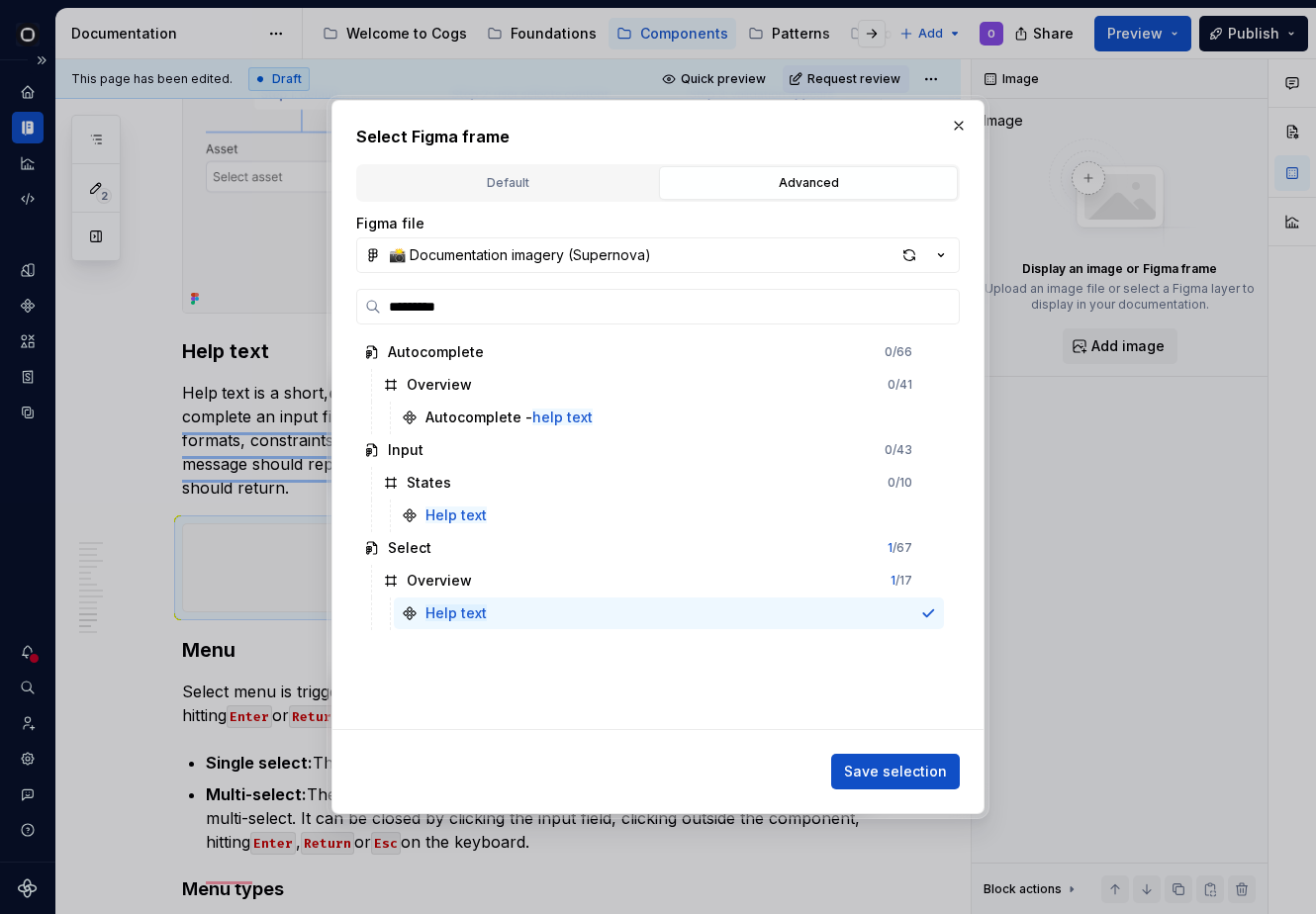 scroll, scrollTop: 8342, scrollLeft: 0, axis: vertical 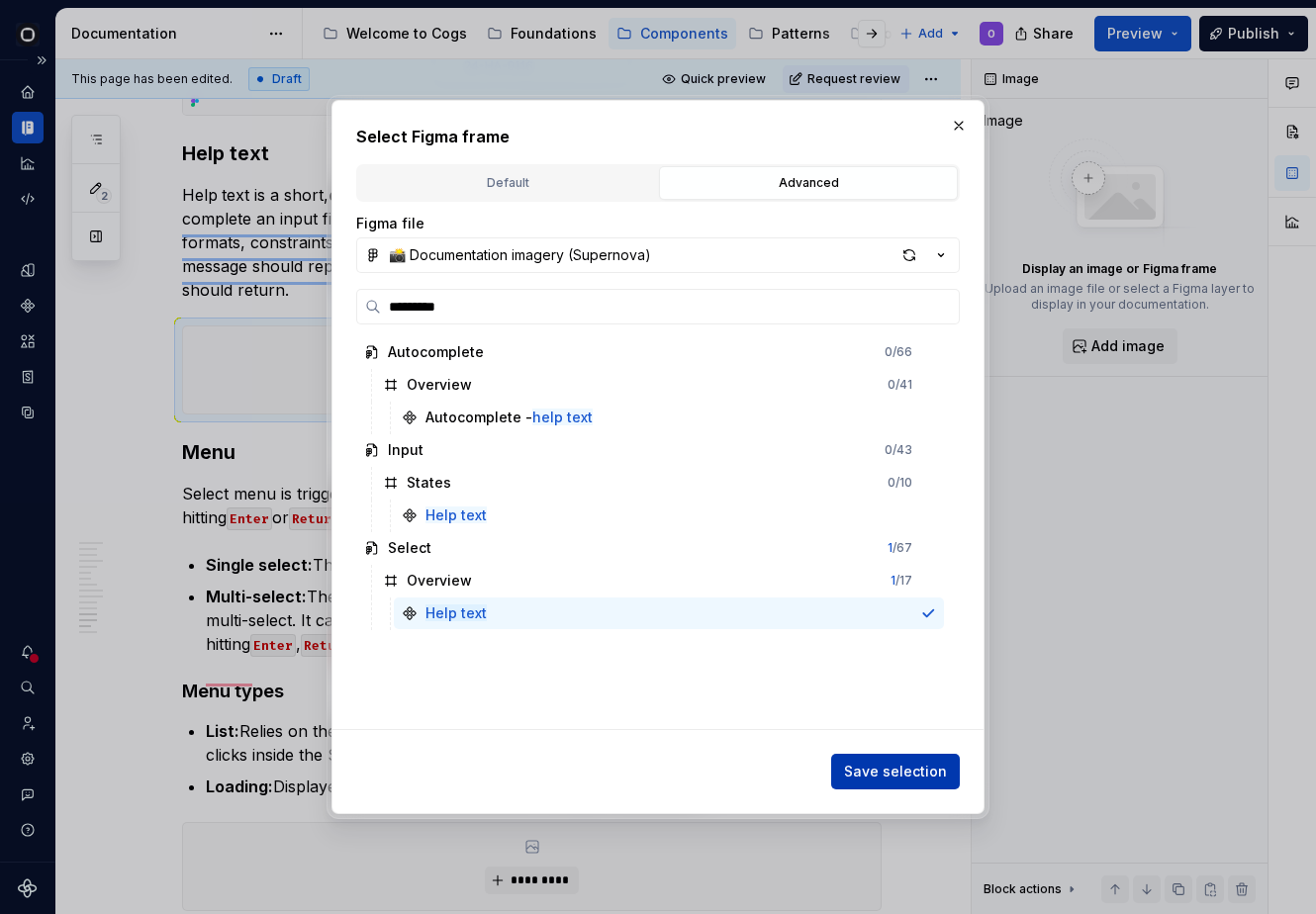 click on "Save selection" at bounding box center (895, 772) 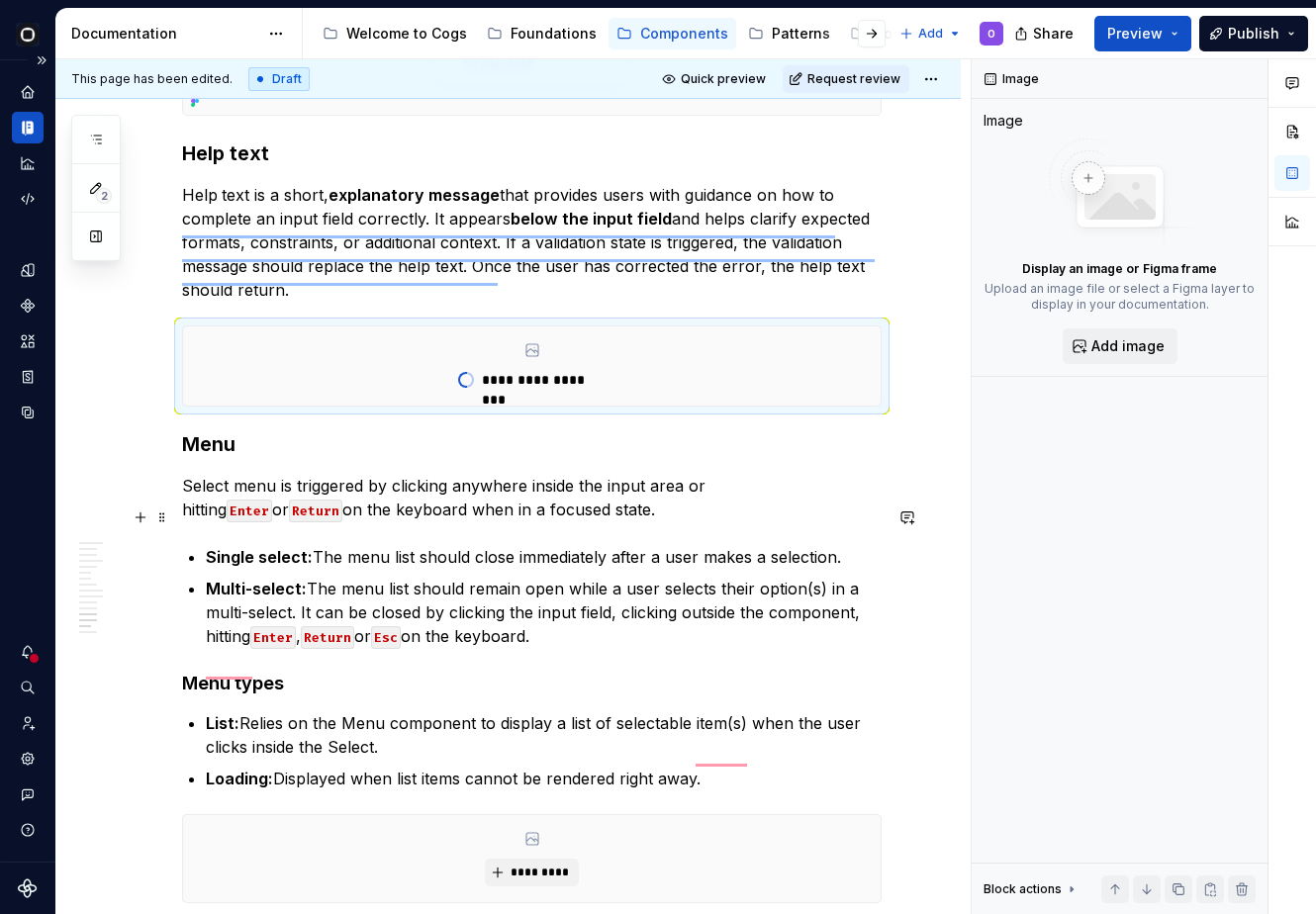 scroll, scrollTop: 8514, scrollLeft: 0, axis: vertical 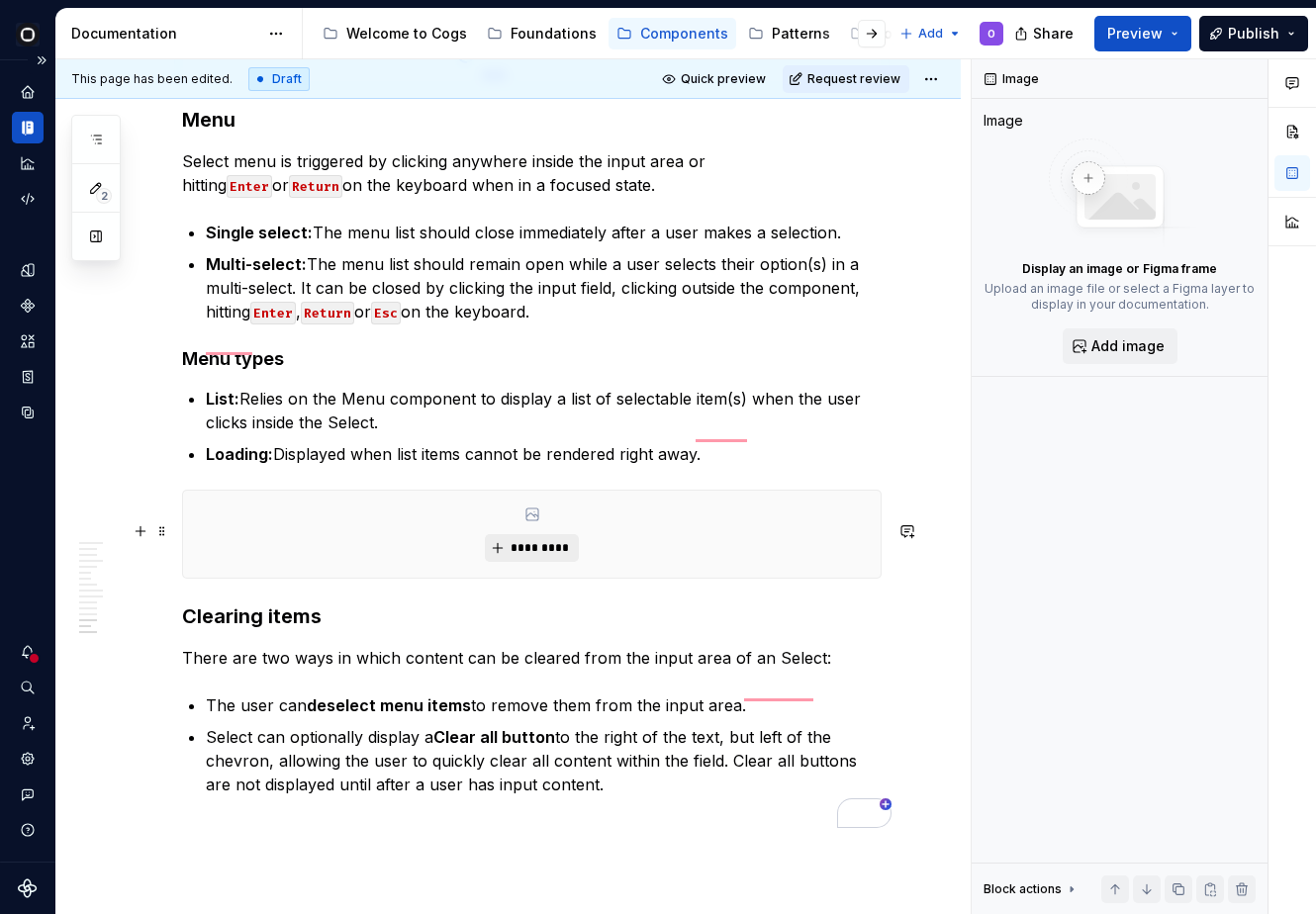click on "*********" at bounding box center (539, 548) 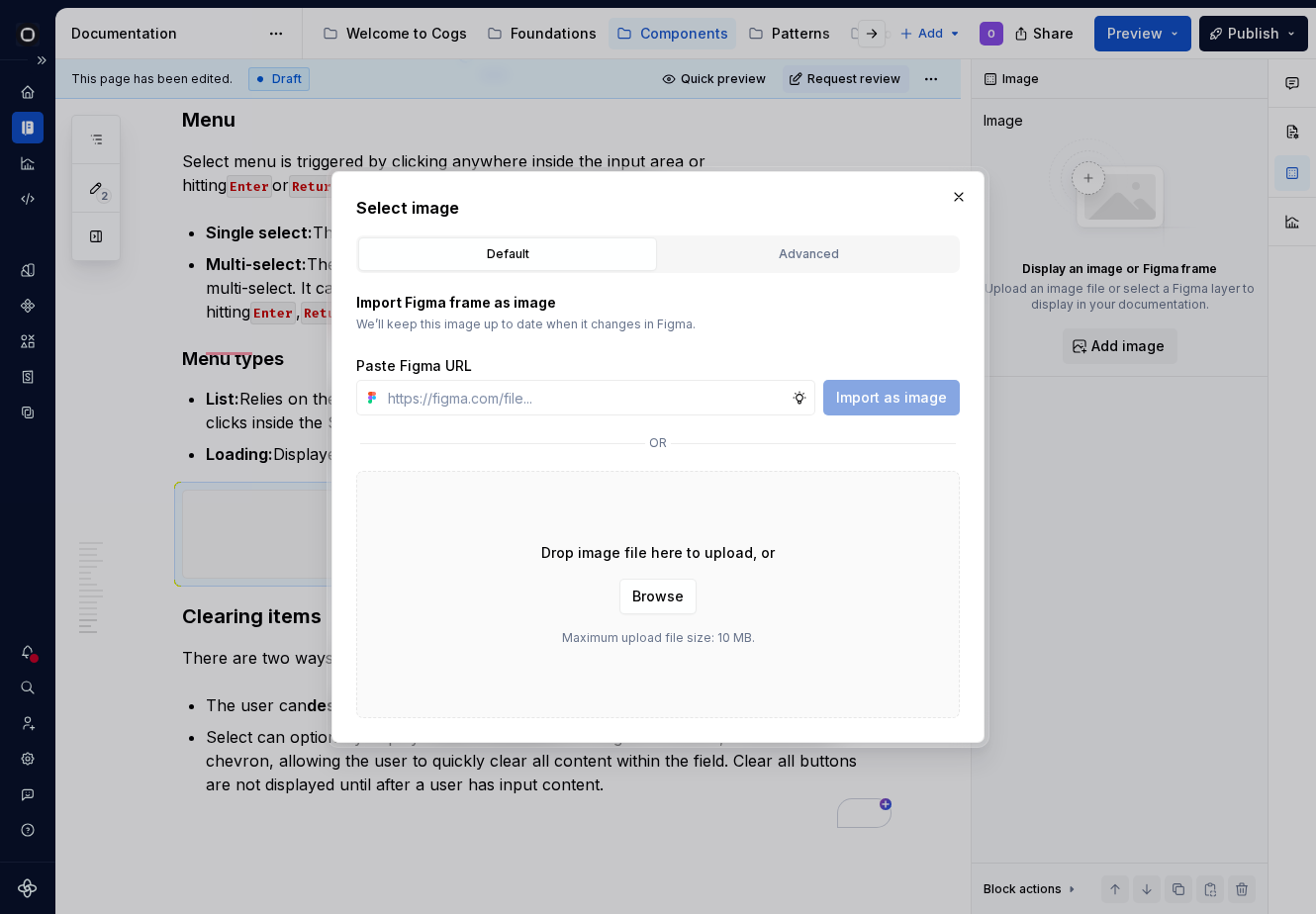 click on "Import Figma frame as image We’ll keep this image up to date when it changes in Figma. Paste Figma URL Import as image or Drop image file here to upload, or Browse Maximum upload file size: 10 MB." at bounding box center [658, 496] 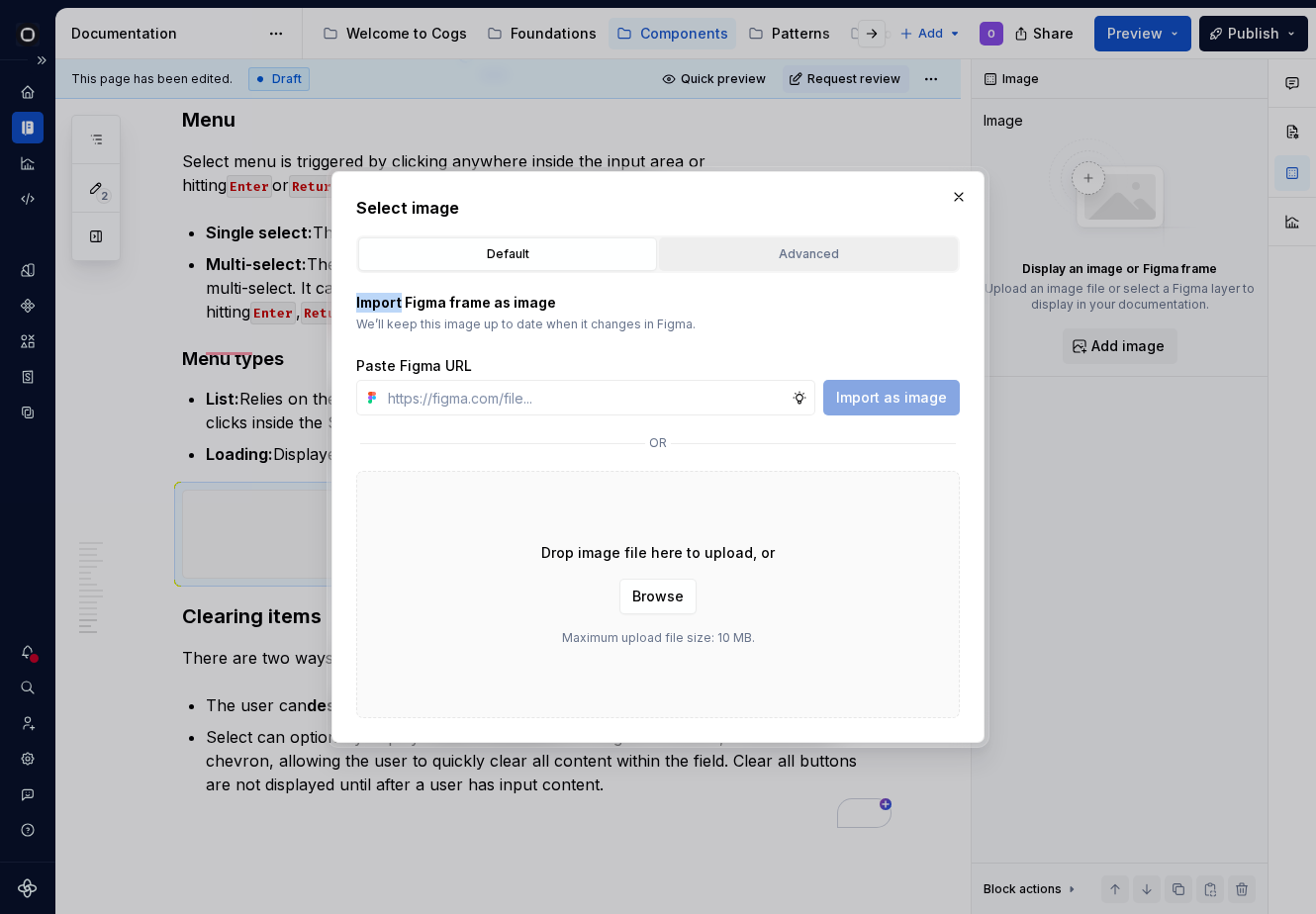 click on "Advanced" at bounding box center (808, 254) 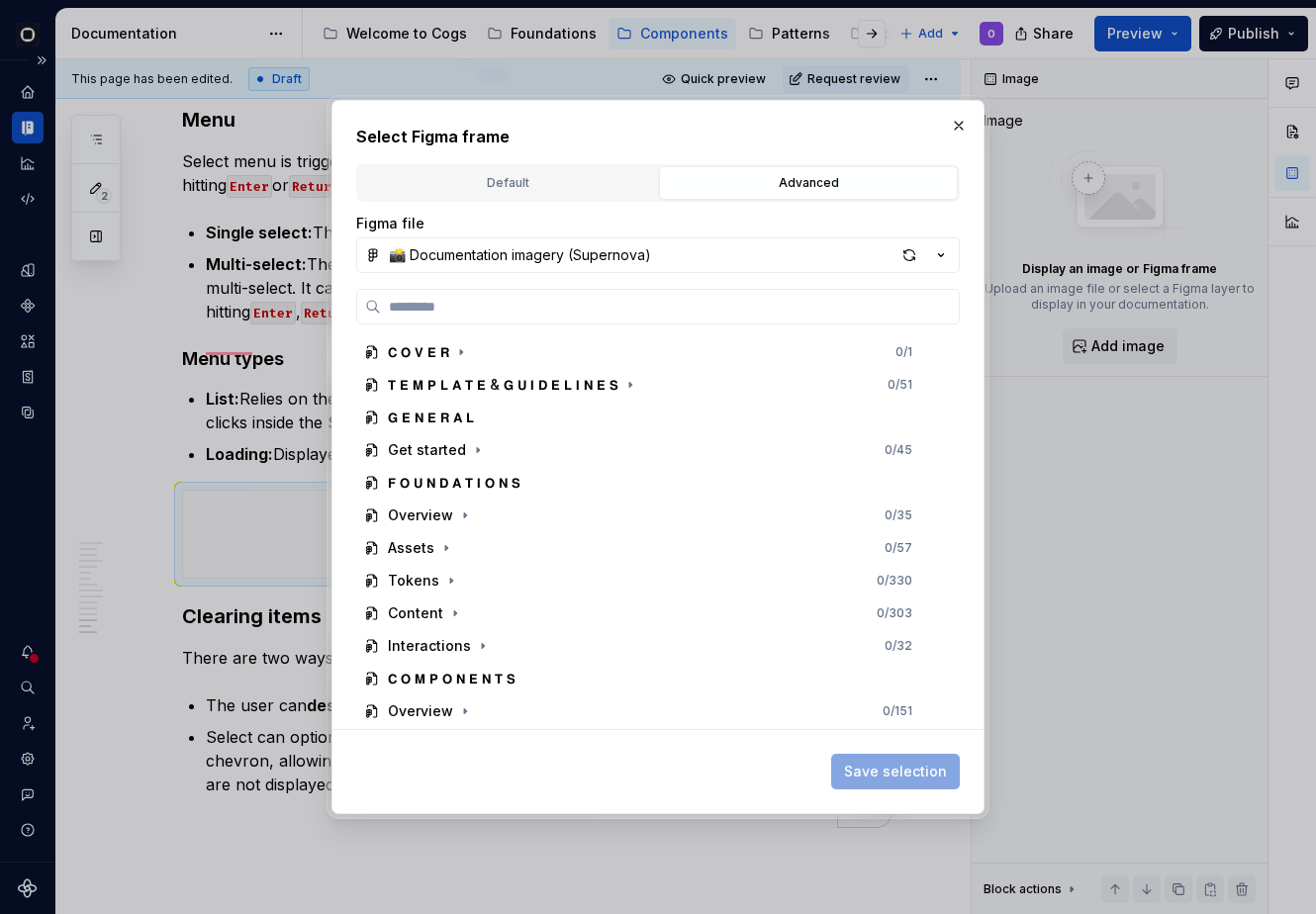 click on "Figma file 📸 Documentation imagery (Supernova) 𝗖 𝗢 𝗩 𝗘 𝗥 0 / 1 𝗧 𝗘 𝗠 𝗣 𝗟 𝗔 𝗧 𝗘  &  𝗚 𝗨 𝗜 𝗗 𝗘 𝗟 𝗜 𝗡 𝗘 𝗦  0 / 51 𝗚 𝗘 𝗡 𝗘 𝗥 𝗔 𝗟 Get started 0 / 45 𝗙 𝗢 𝗨 𝗡 𝗗 𝗔 𝗧 𝗜 𝗢 𝗡 𝗦 Overview 0 / 35 Assets 0 / 57 Tokens 0 / 330 Content 0 / 303 Interactions 0 / 32 𝗖 𝗢 𝗠 𝗣 𝗢 𝗡 𝗘 𝗡 𝗧 𝗦 Overview 0 / 151 Accordion 0 / 28 Action list 0 / 27 Action toolbar 0 / 14 Autocomplete 0 / 66 Avatar 0 / 14 Banner 0 / 15 Breadcrumb 0 / 29 Button 0 / 65 Checkbox 0 / 25 Chips 0 / 76 Date calendar 0 / 21 Date time pickers 0 / 56 Divider 0 / 27 Dots 0 / 17 Empty state 0 / 32 File upload 0 / 39" at bounding box center (658, 471) 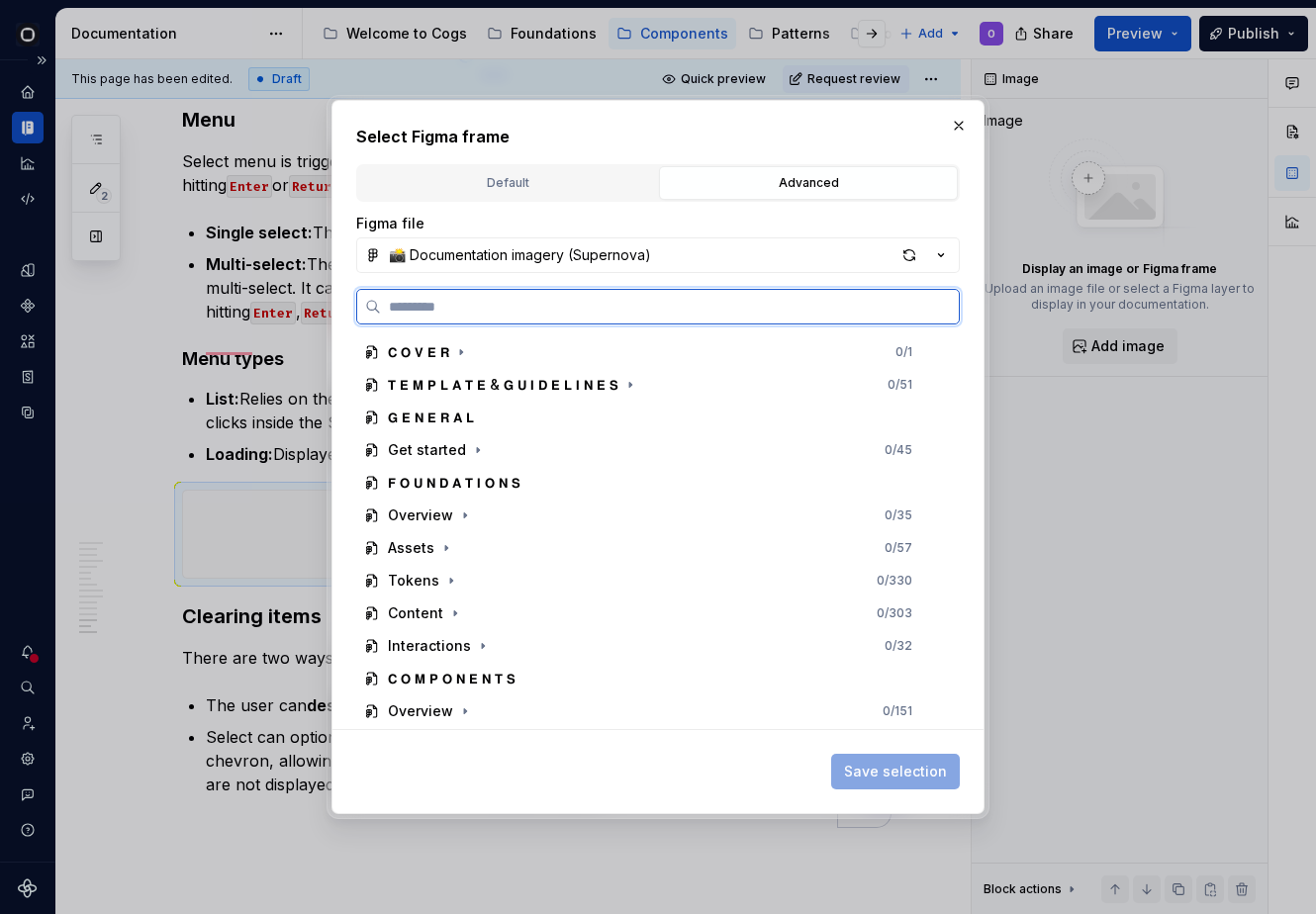 click at bounding box center [670, 307] 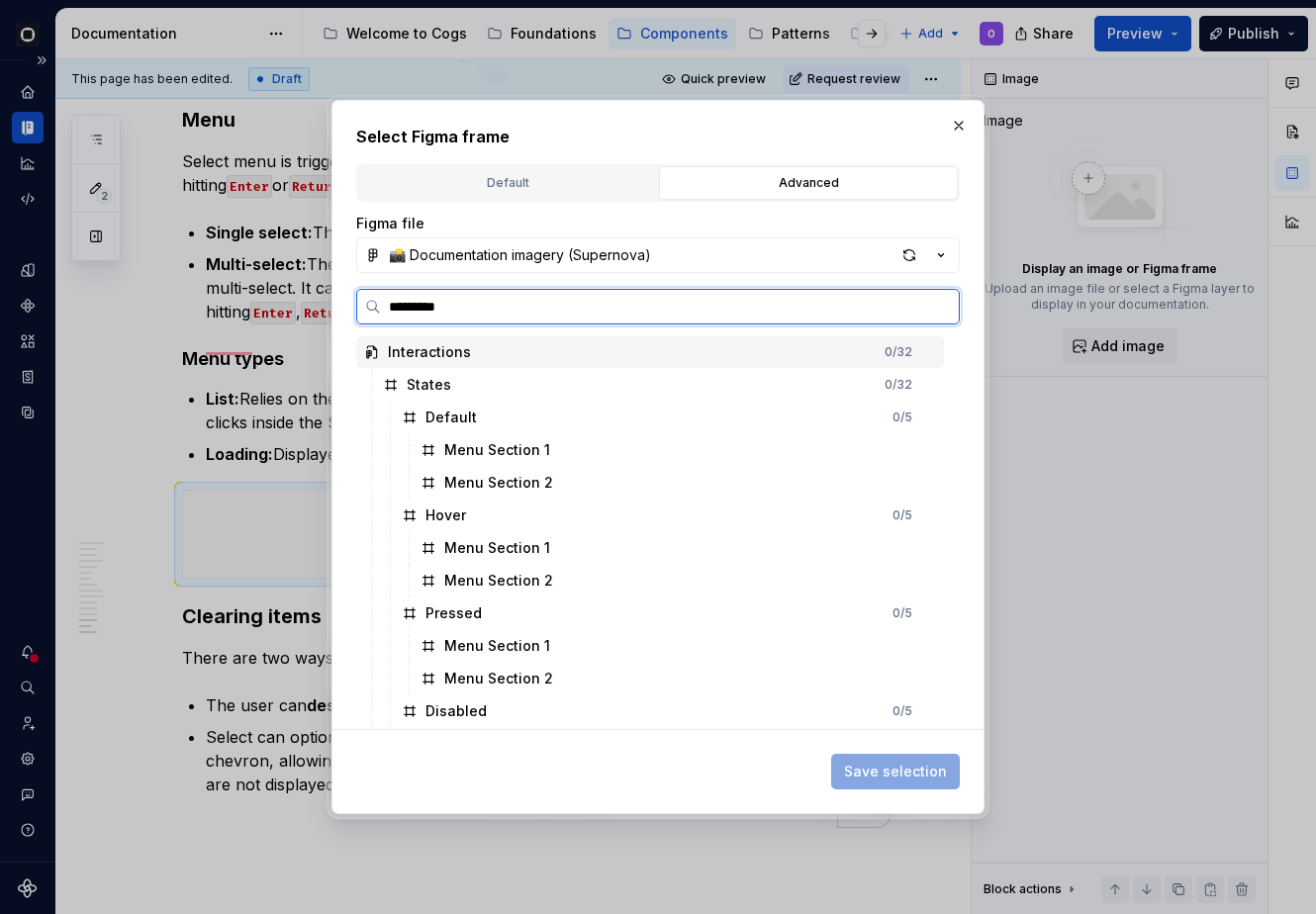 type on "**********" 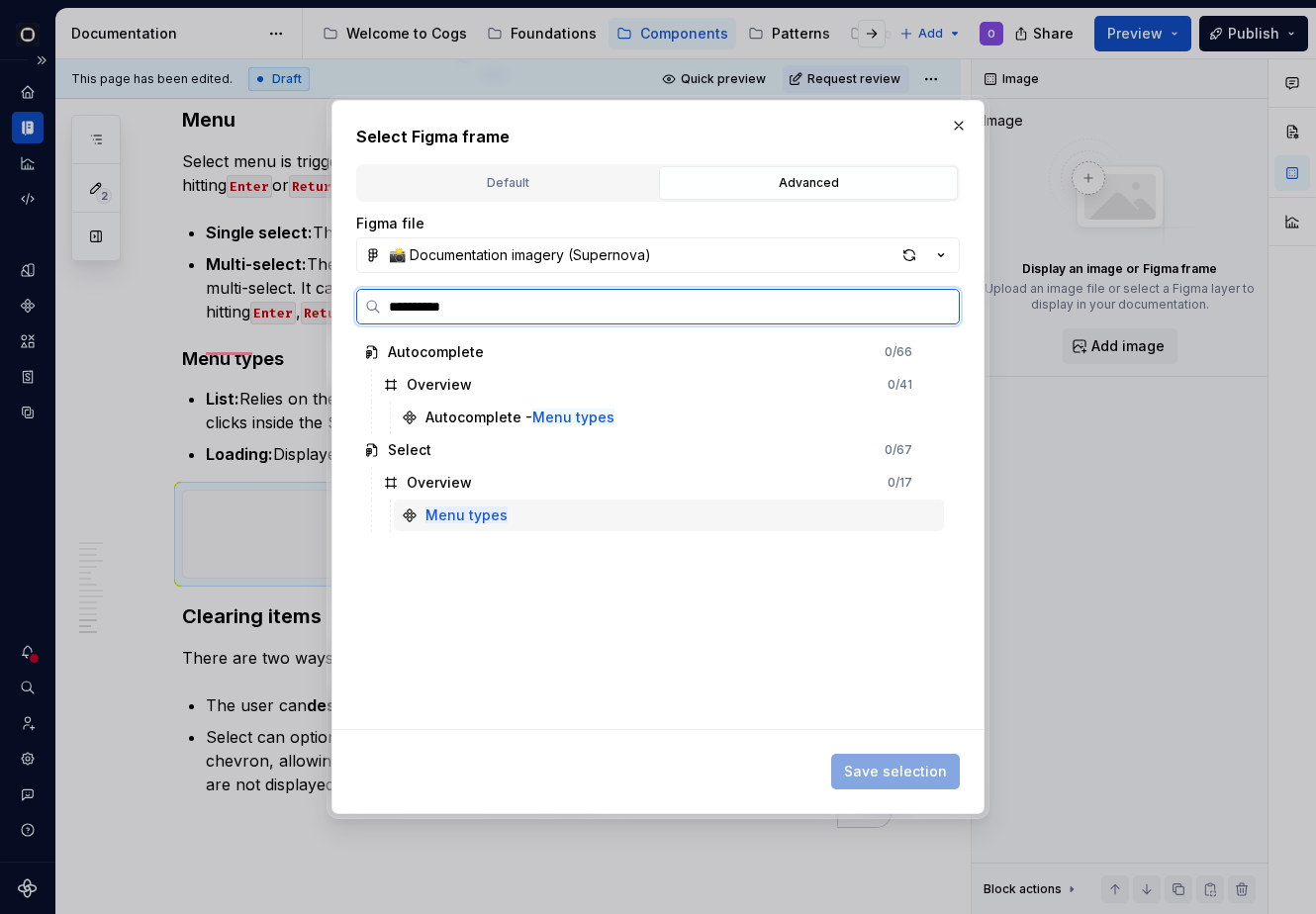 click on "Menu types" at bounding box center (669, 515) 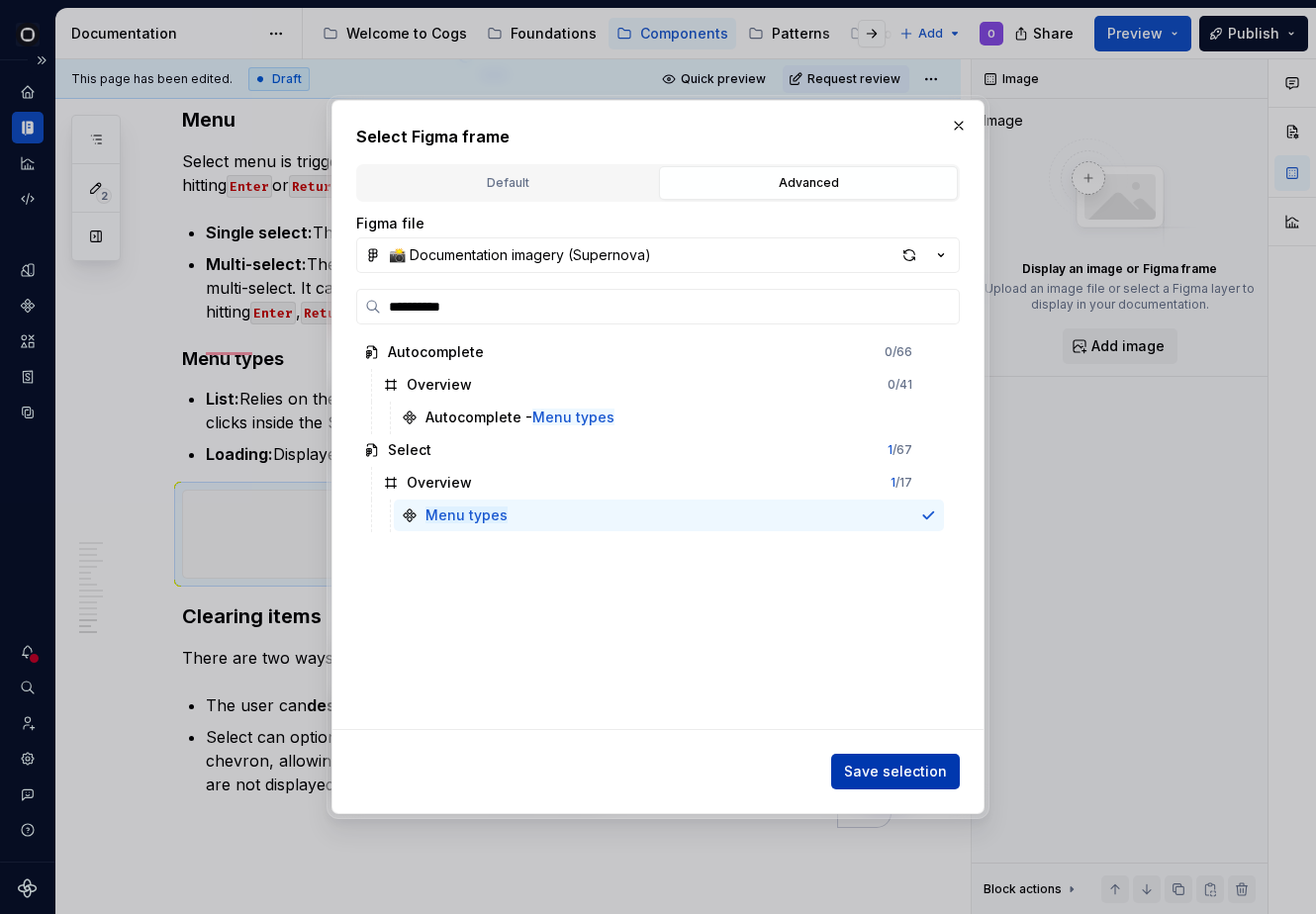 click on "Save selection" at bounding box center [895, 772] 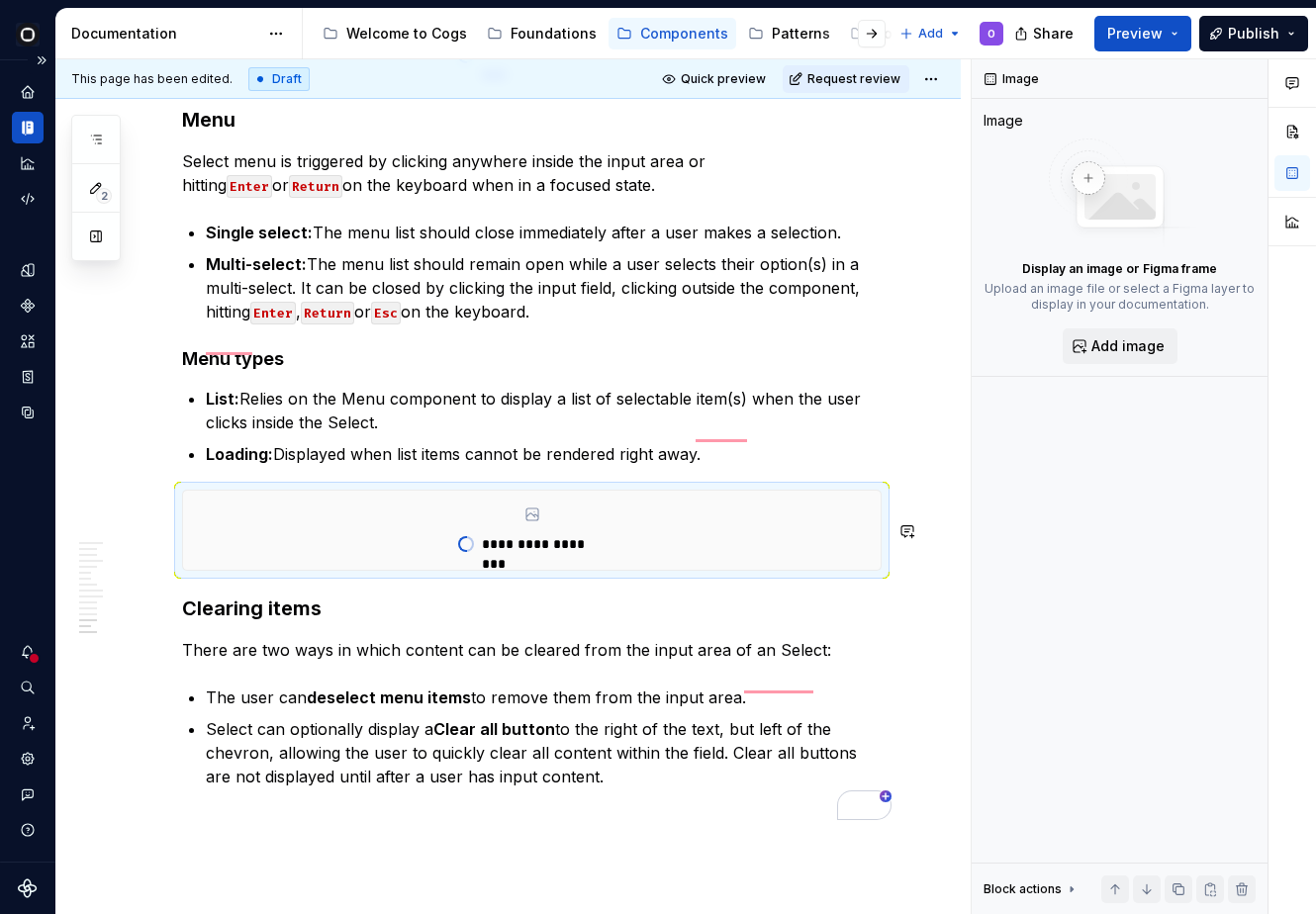 scroll, scrollTop: 8871, scrollLeft: 0, axis: vertical 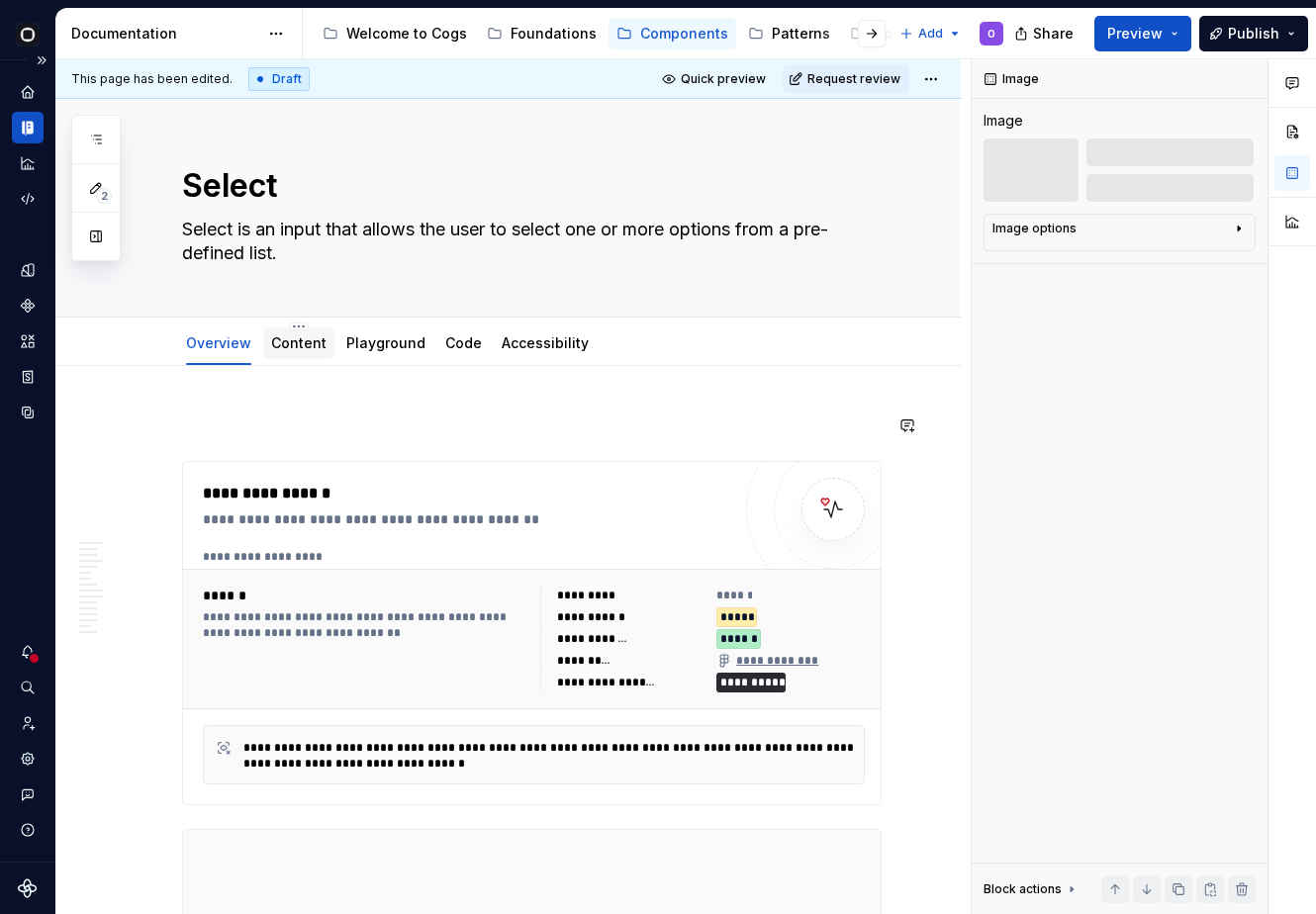 click on "Content" at bounding box center (299, 342) 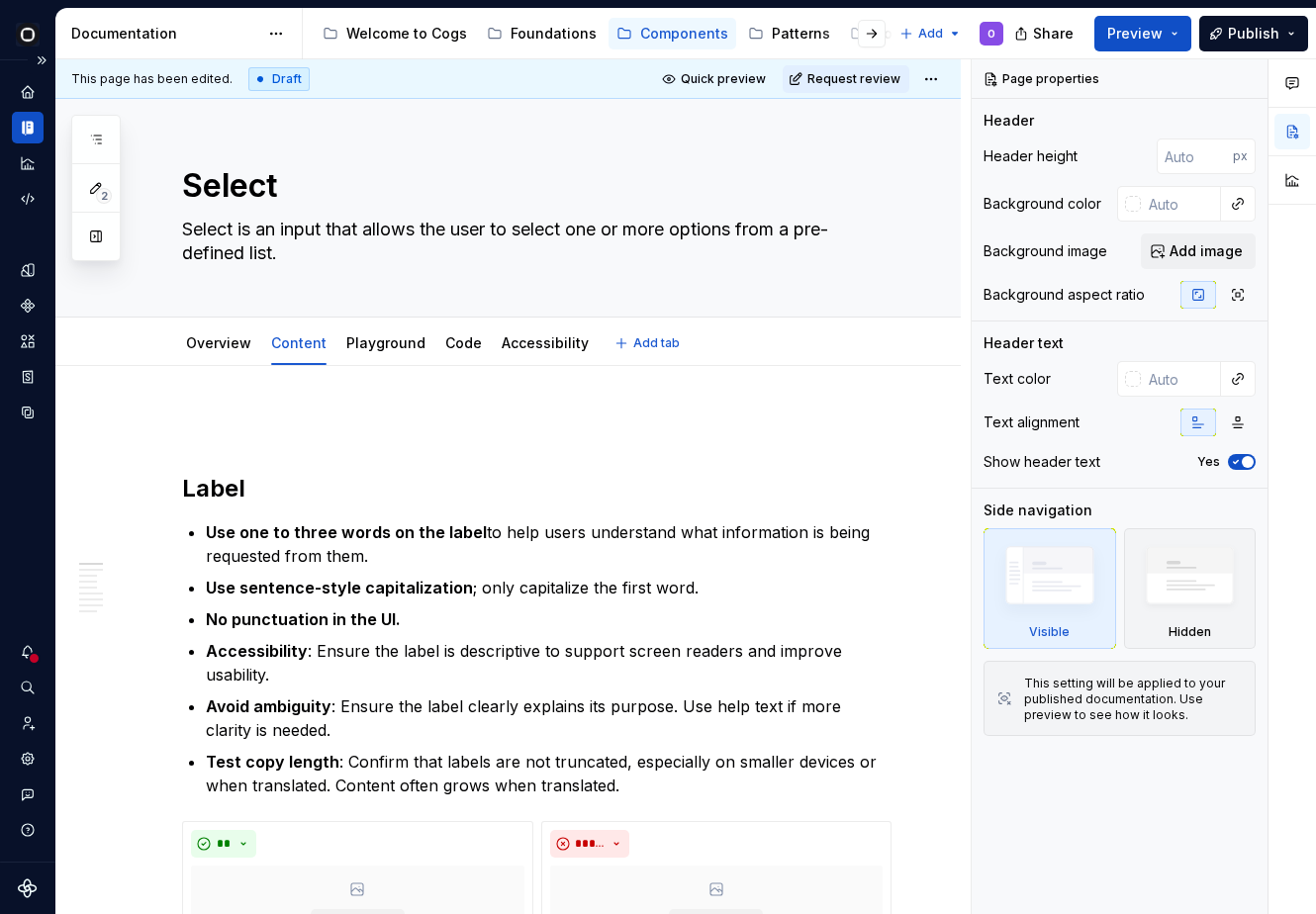 type on "*" 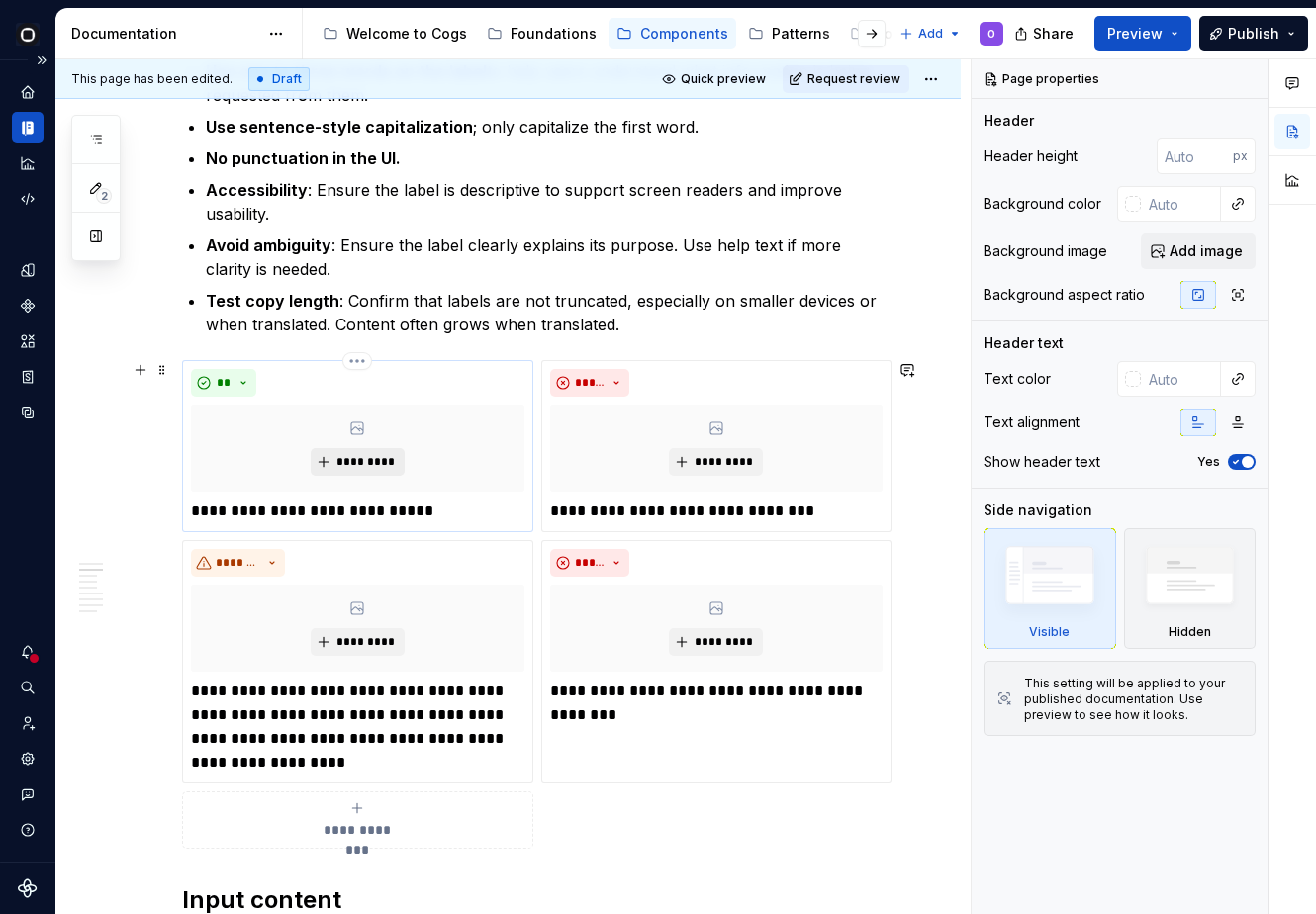 click on "*********" at bounding box center (365, 462) 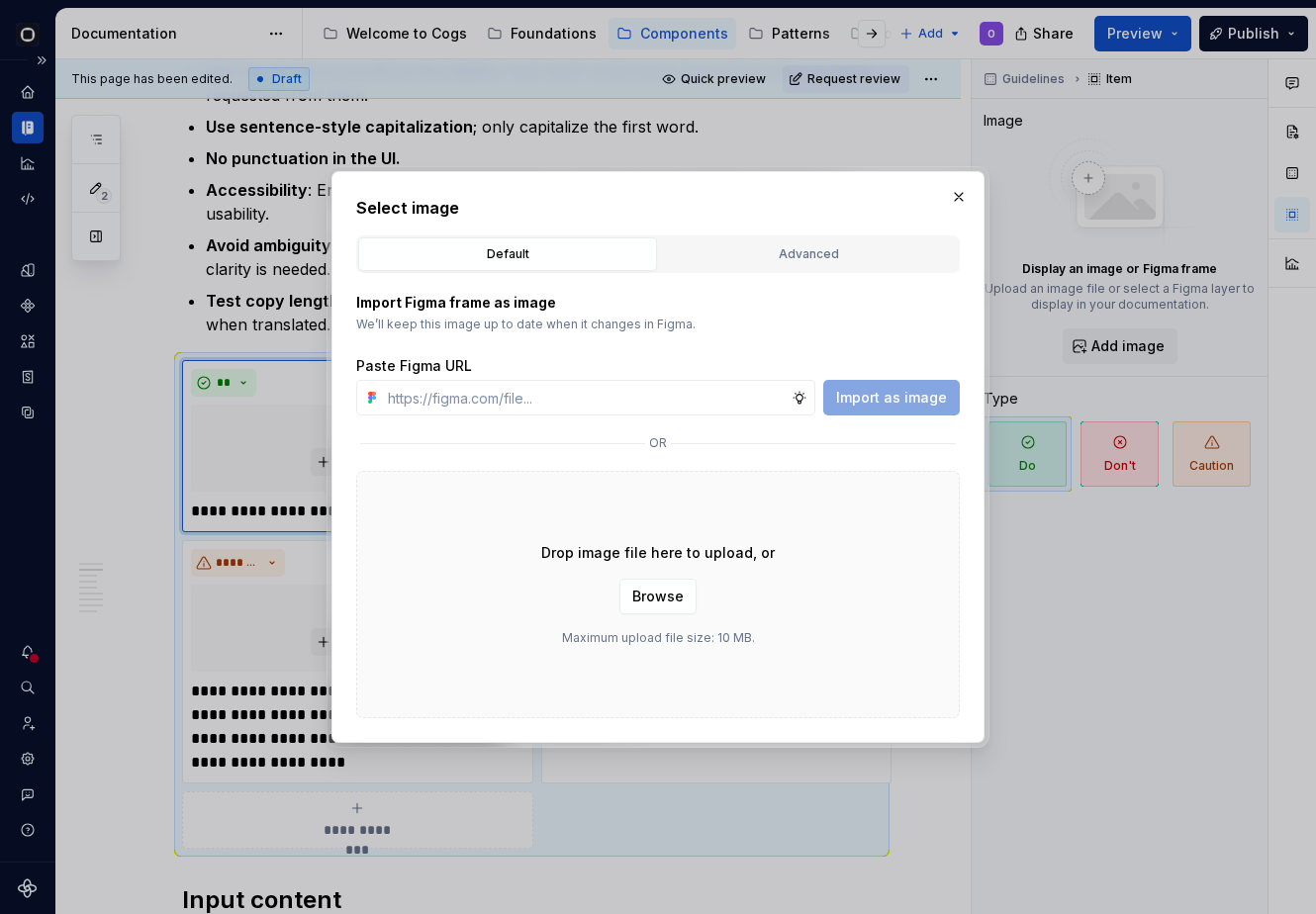 click on "Advanced" at bounding box center (808, 254) 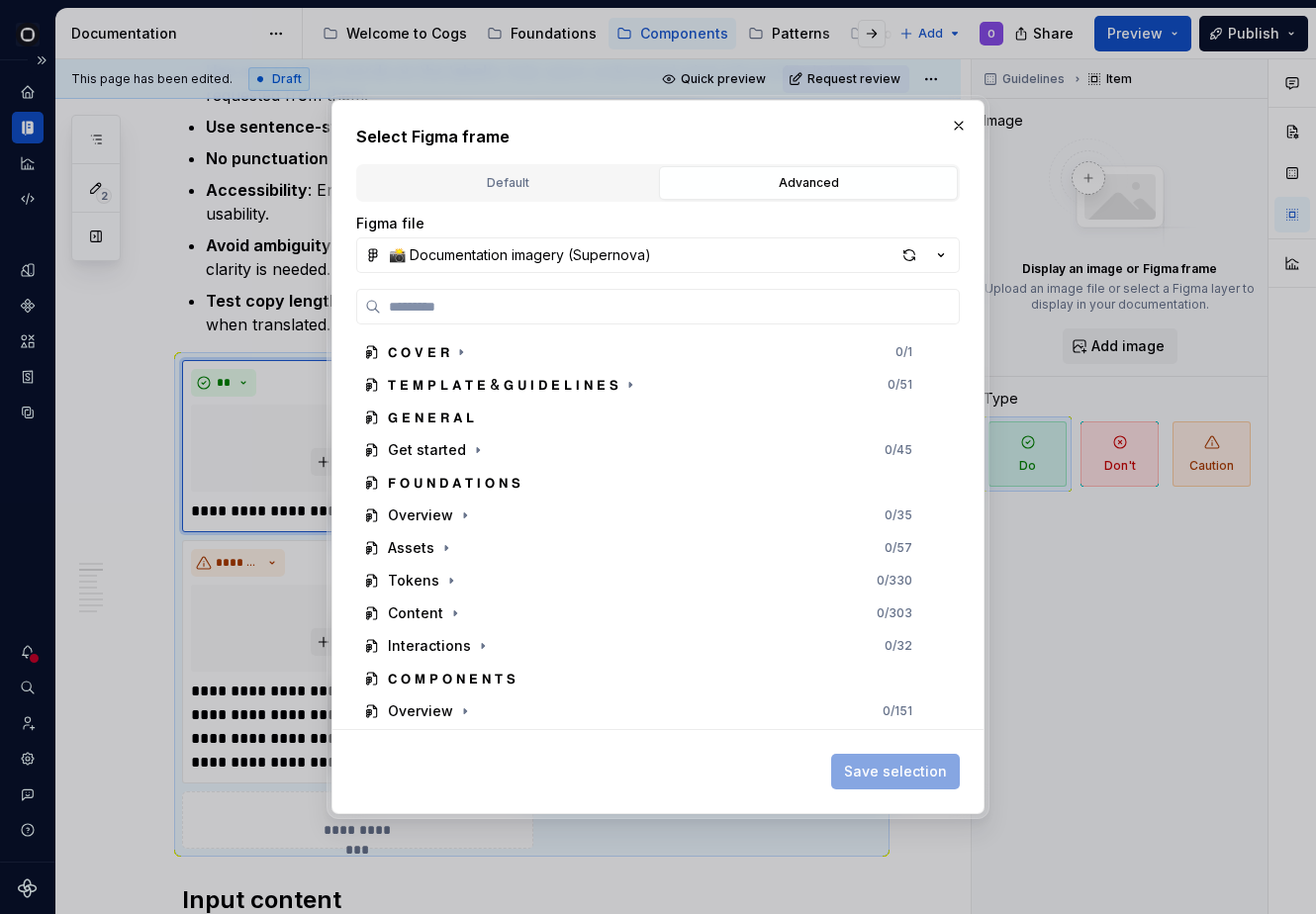 click on "Figma file 📸 Documentation imagery (Supernova) 𝗖 𝗢 𝗩 𝗘 𝗥 0 / 1 𝗧 𝗘 𝗠 𝗣 𝗟 𝗔 𝗧 𝗘  &  𝗚 𝗨 𝗜 𝗗 𝗘 𝗟 𝗜 𝗡 𝗘 𝗦  0 / 51 𝗚 𝗘 𝗡 𝗘 𝗥 𝗔 𝗟 Get started 0 / 45 𝗙 𝗢 𝗨 𝗡 𝗗 𝗔 𝗧 𝗜 𝗢 𝗡 𝗦 Overview 0 / 35 Assets 0 / 57 Tokens 0 / 330 Content 0 / 303 Interactions 0 / 32 𝗖 𝗢 𝗠 𝗣 𝗢 𝗡 𝗘 𝗡 𝗧 𝗦 Overview 0 / 151 Accordion 0 / 28 Action list 0 / 27 Action toolbar 0 / 14 Autocomplete 0 / 66 Avatar 0 / 14 Banner 0 / 15 Breadcrumb 0 / 29 Button 0 / 65 Checkbox 0 / 25 Chips 0 / 76 Date calendar 0 / 21 Date time pickers 0 / 56 Divider 0 / 27 Dots 0 / 17 Empty state 0 / 32 File upload 0 / 39" at bounding box center (658, 471) 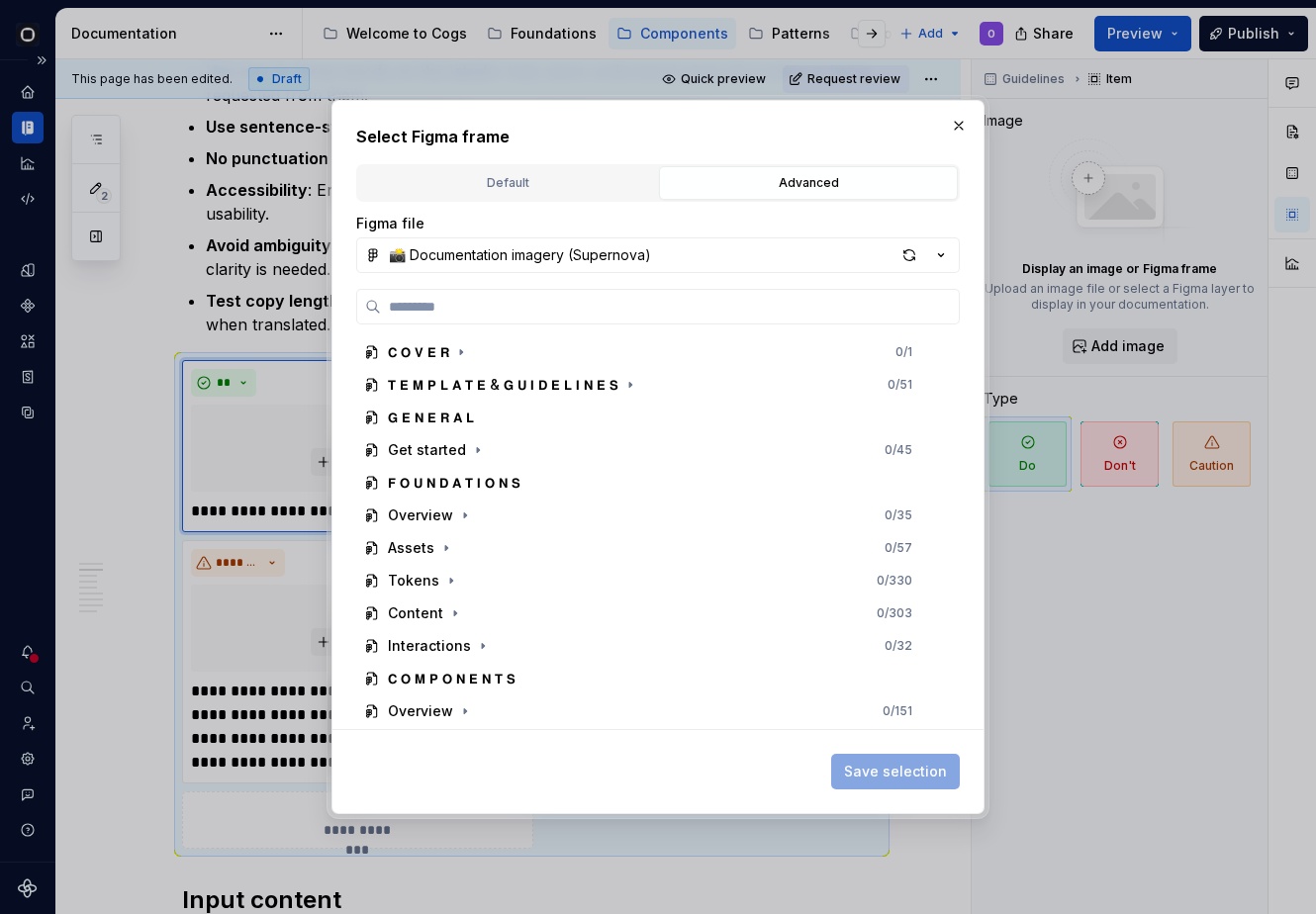 click on "Figma file 📸 Documentation imagery (Supernova) 𝗖 𝗢 𝗩 𝗘 𝗥 0 / 1 𝗧 𝗘 𝗠 𝗣 𝗟 𝗔 𝗧 𝗘  &  𝗚 𝗨 𝗜 𝗗 𝗘 𝗟 𝗜 𝗡 𝗘 𝗦  0 / 51 𝗚 𝗘 𝗡 𝗘 𝗥 𝗔 𝗟 Get started 0 / 45 𝗙 𝗢 𝗨 𝗡 𝗗 𝗔 𝗧 𝗜 𝗢 𝗡 𝗦 Overview 0 / 35 Assets 0 / 57 Tokens 0 / 330 Content 0 / 303 Interactions 0 / 32 𝗖 𝗢 𝗠 𝗣 𝗢 𝗡 𝗘 𝗡 𝗧 𝗦 Overview 0 / 151 Accordion 0 / 28 Action list 0 / 27 Action toolbar 0 / 14 Autocomplete 0 / 66 Avatar 0 / 14 Banner 0 / 15 Breadcrumb 0 / 29 Button 0 / 65 Checkbox 0 / 25 Chips 0 / 76 Date calendar 0 / 21 Date time pickers 0 / 56 Divider 0 / 27 Dots 0 / 17 Empty state 0 / 32 File upload 0 / 39" at bounding box center [658, 471] 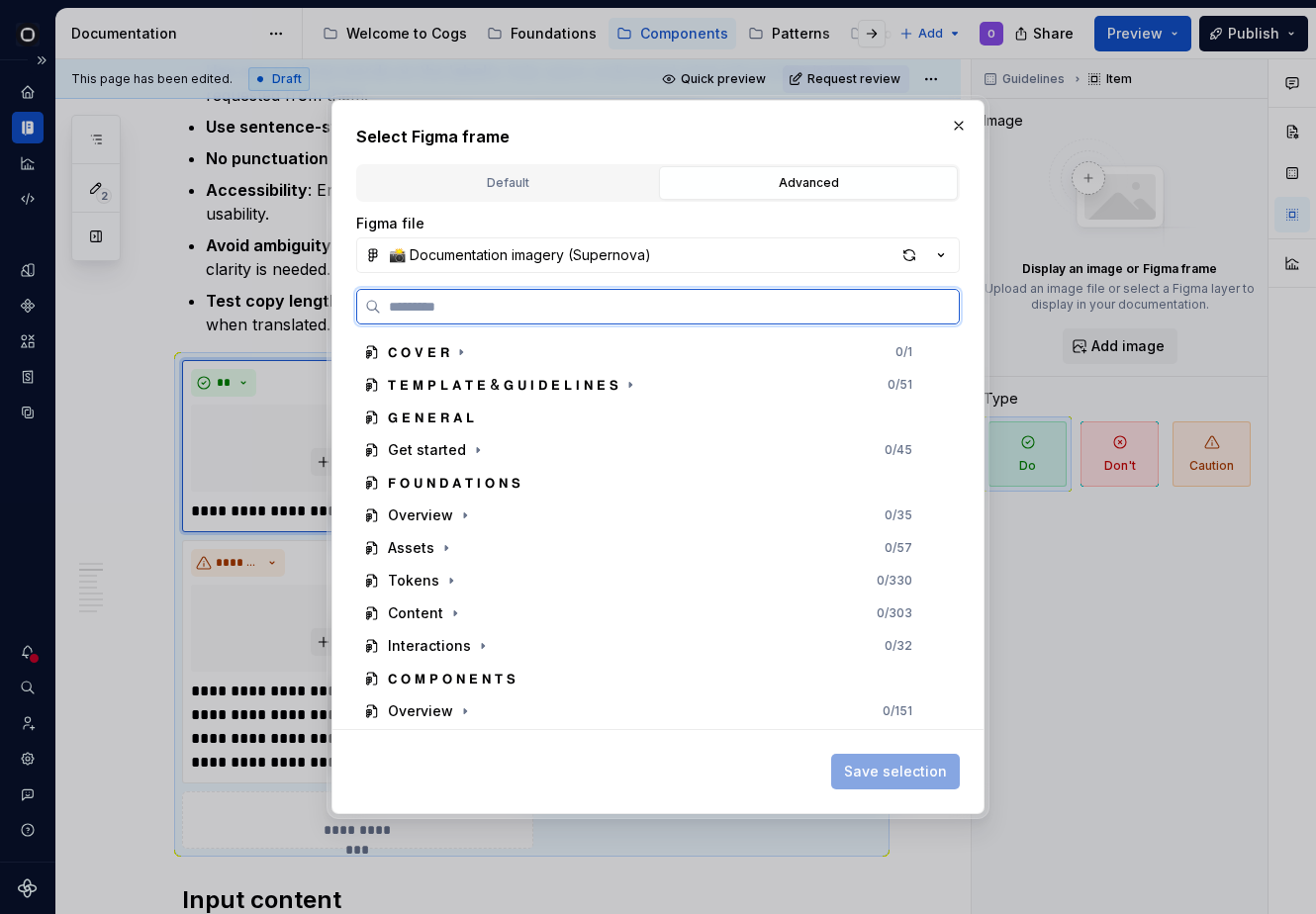 click at bounding box center [670, 307] 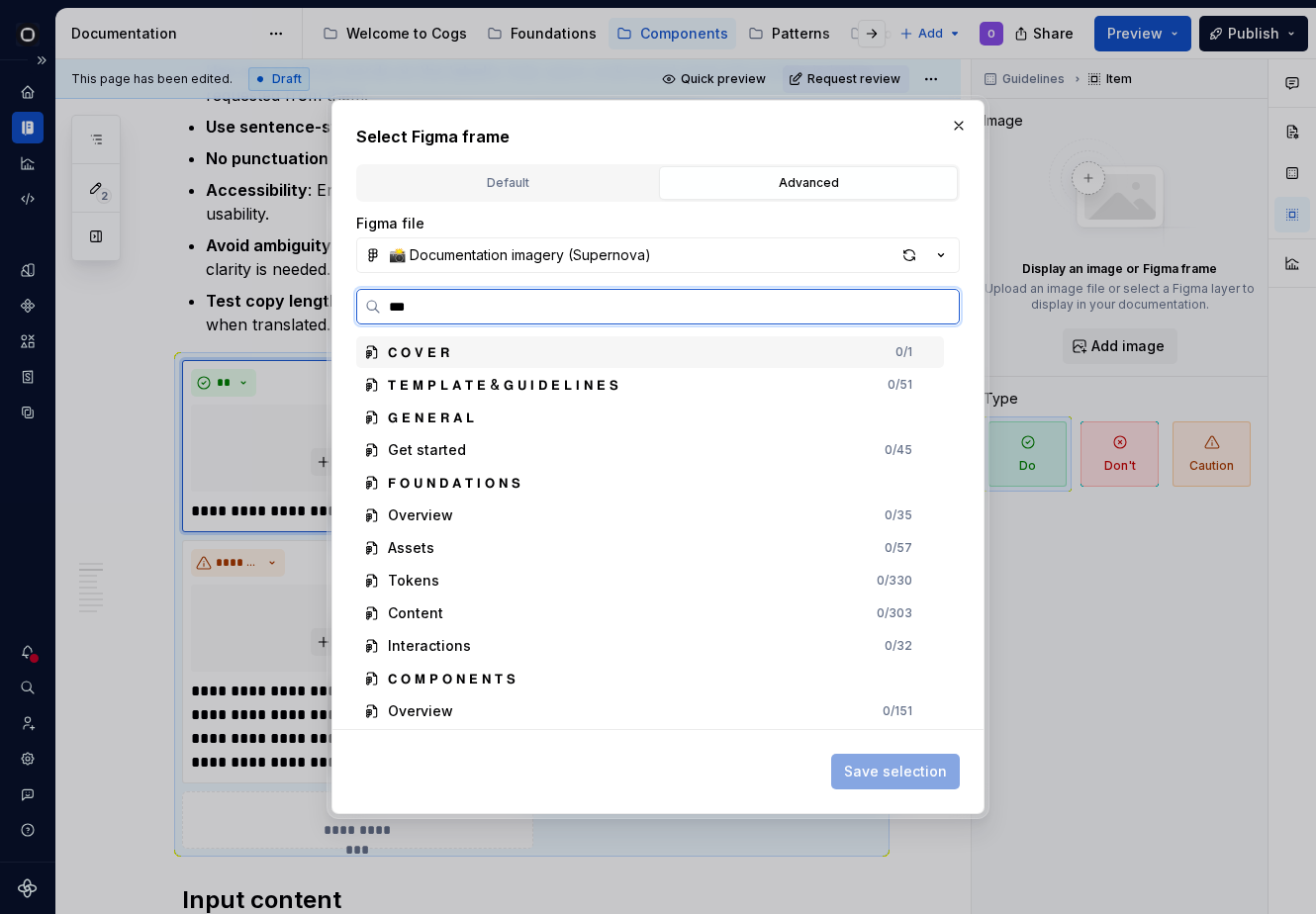 type on "****" 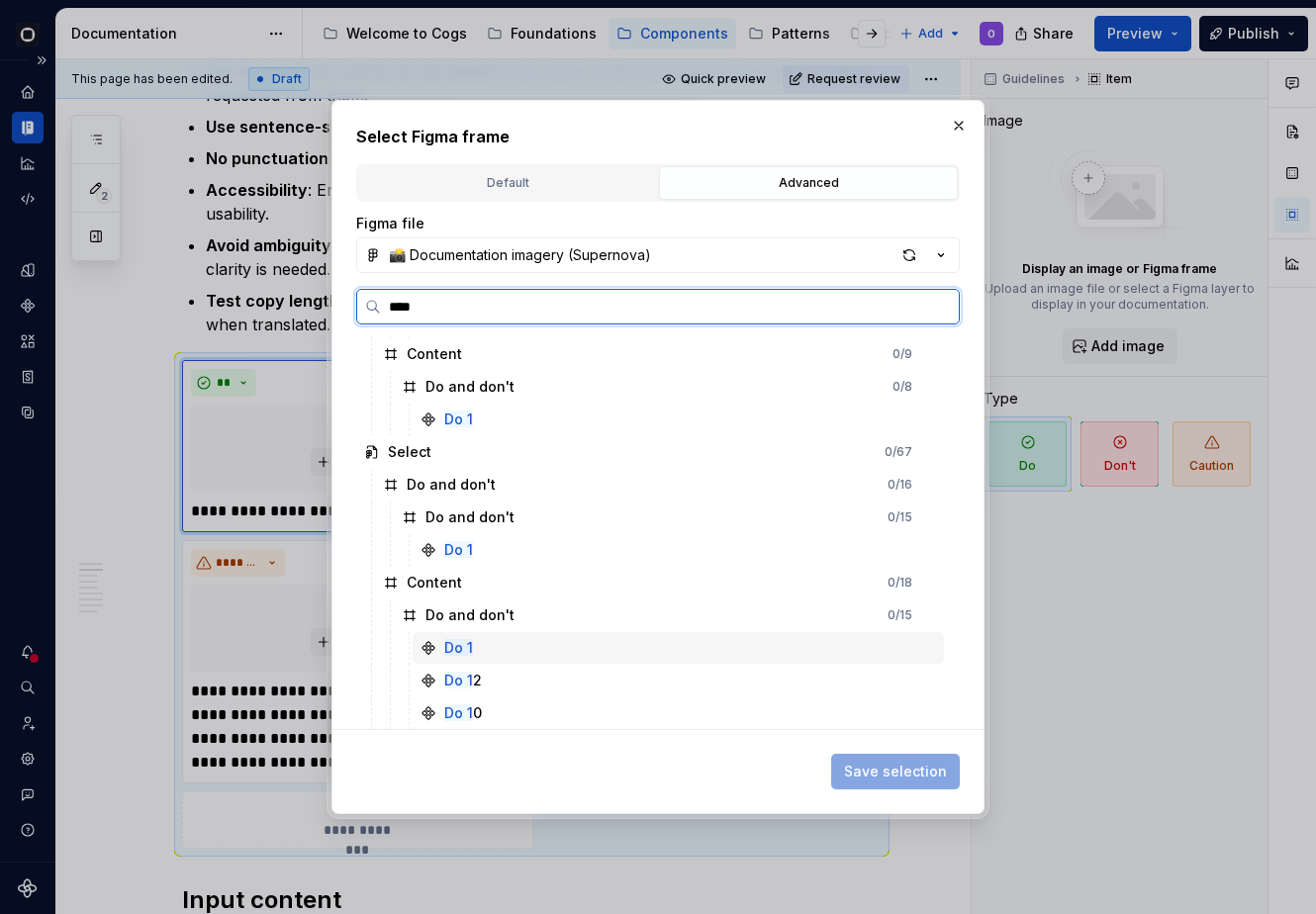 click on "Do 1" at bounding box center [678, 648] 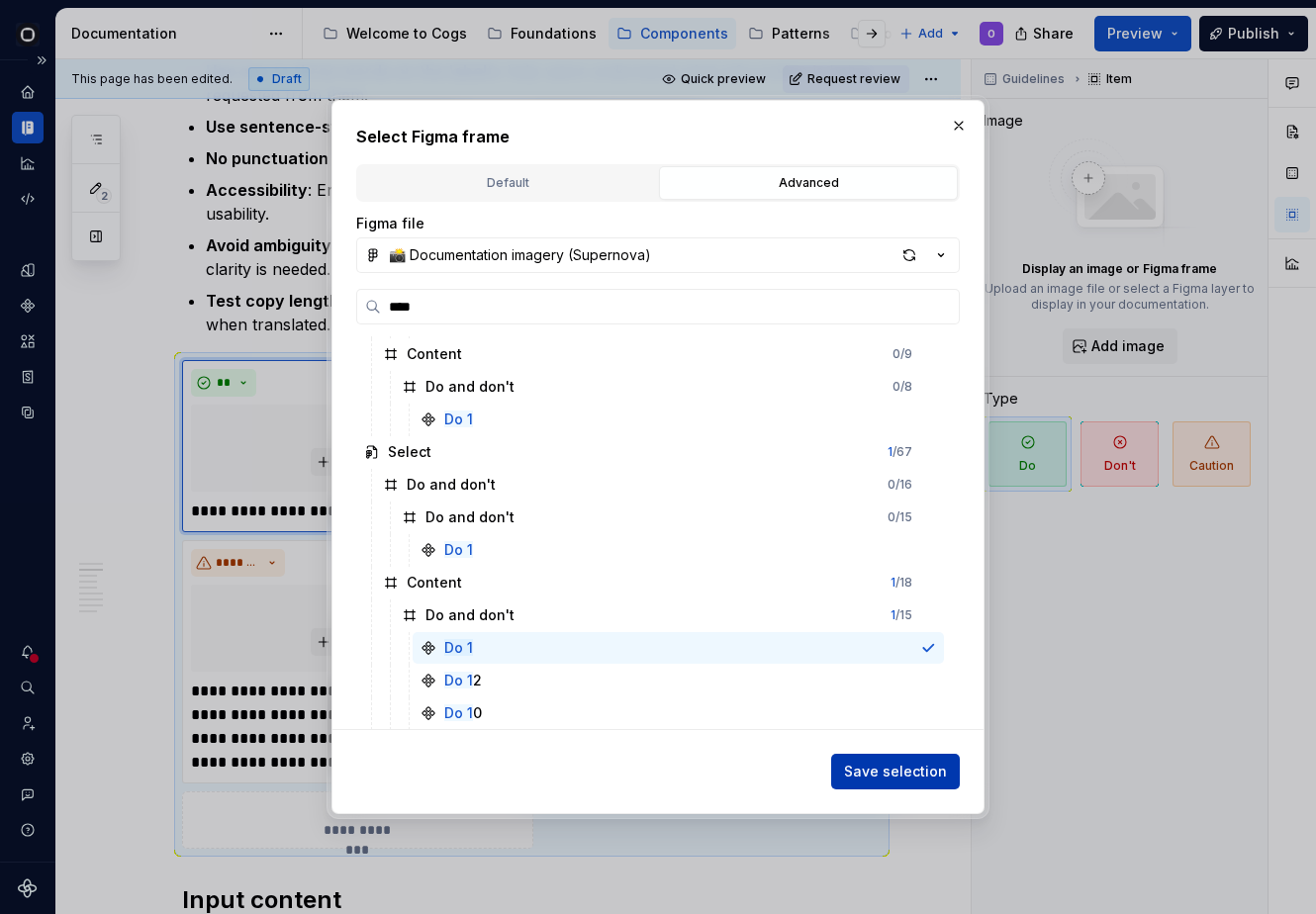 click on "Save selection" at bounding box center (895, 772) 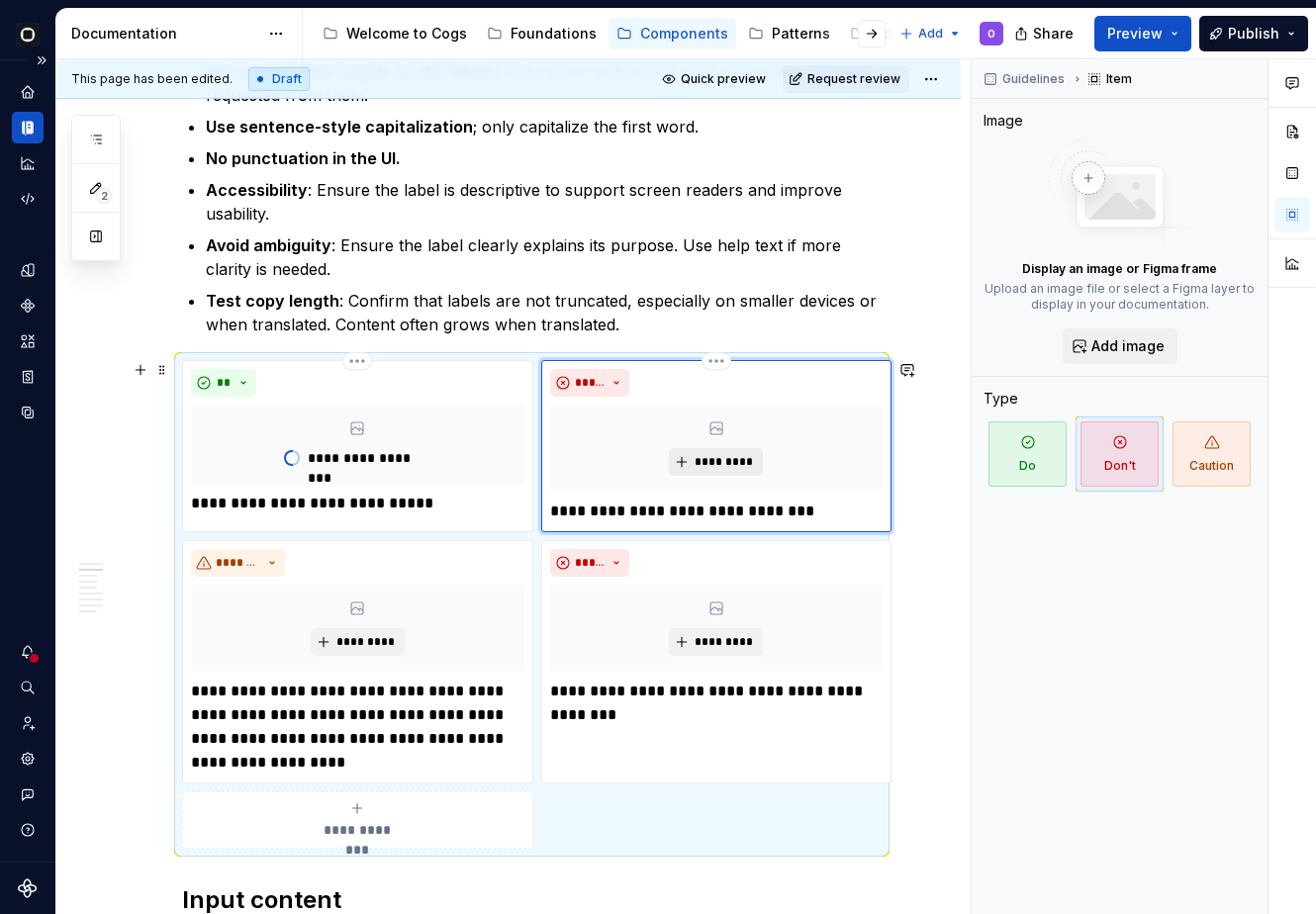 click on "*********" at bounding box center (723, 462) 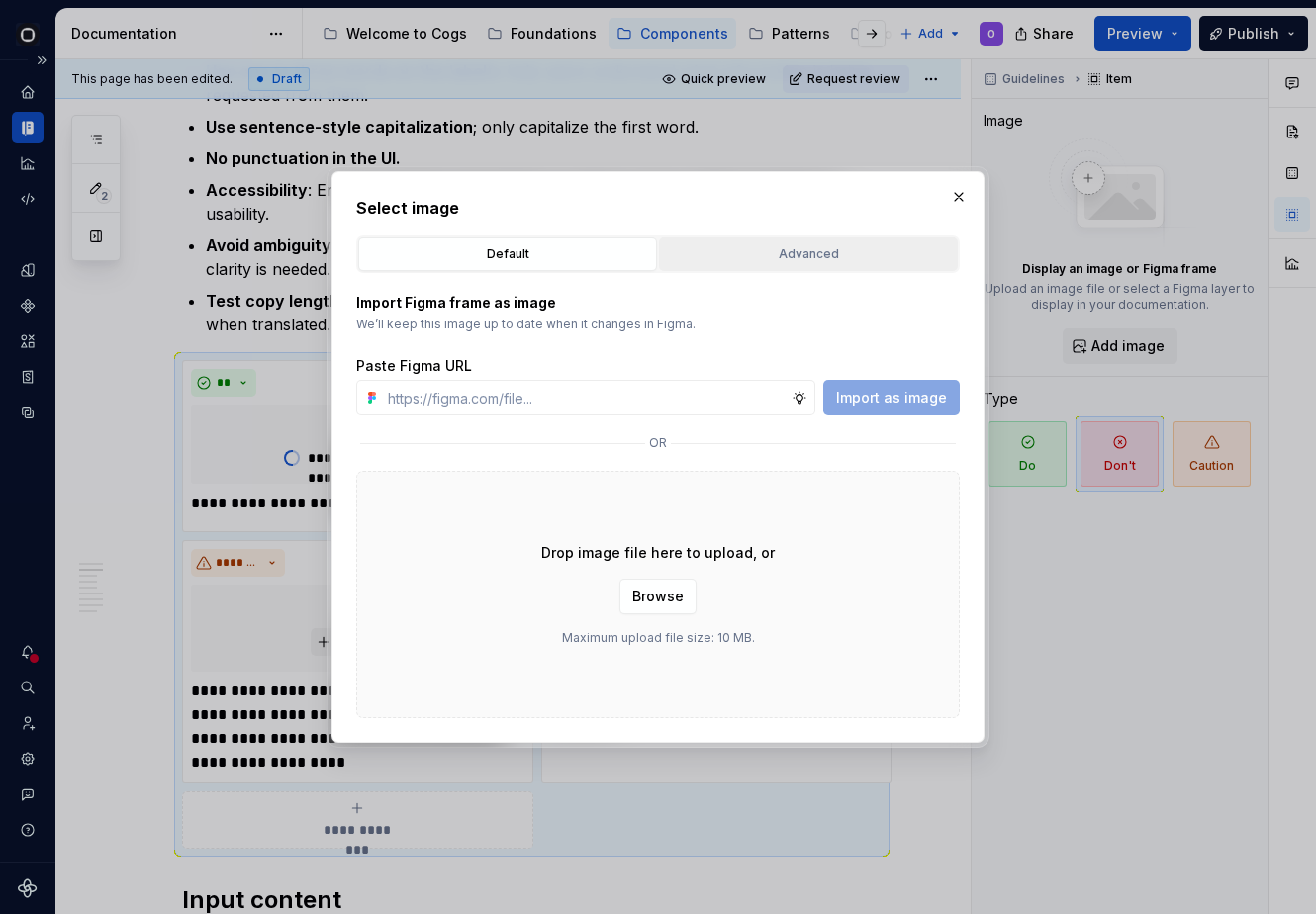 click on "Advanced" at bounding box center (808, 254) 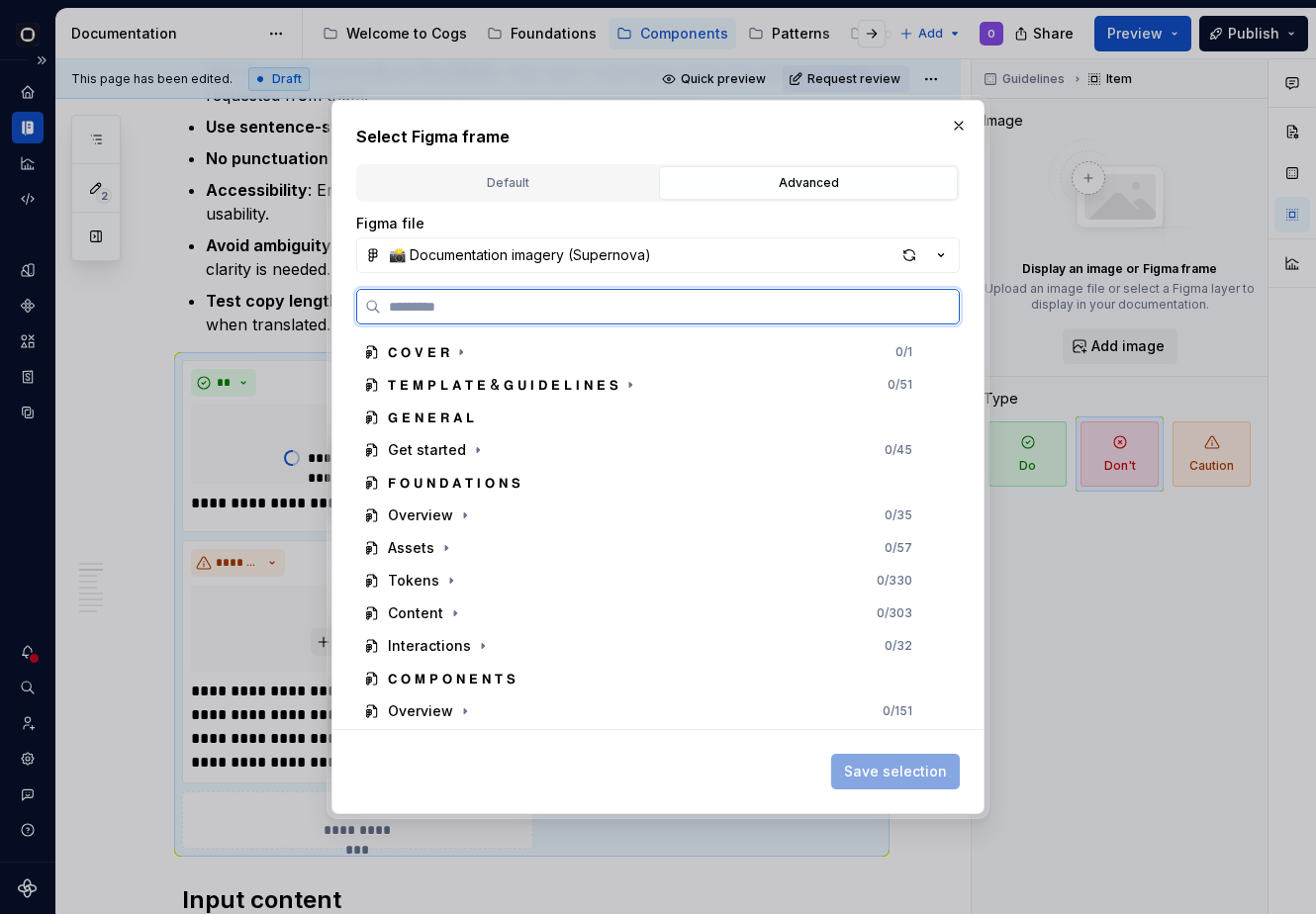 click at bounding box center [670, 307] 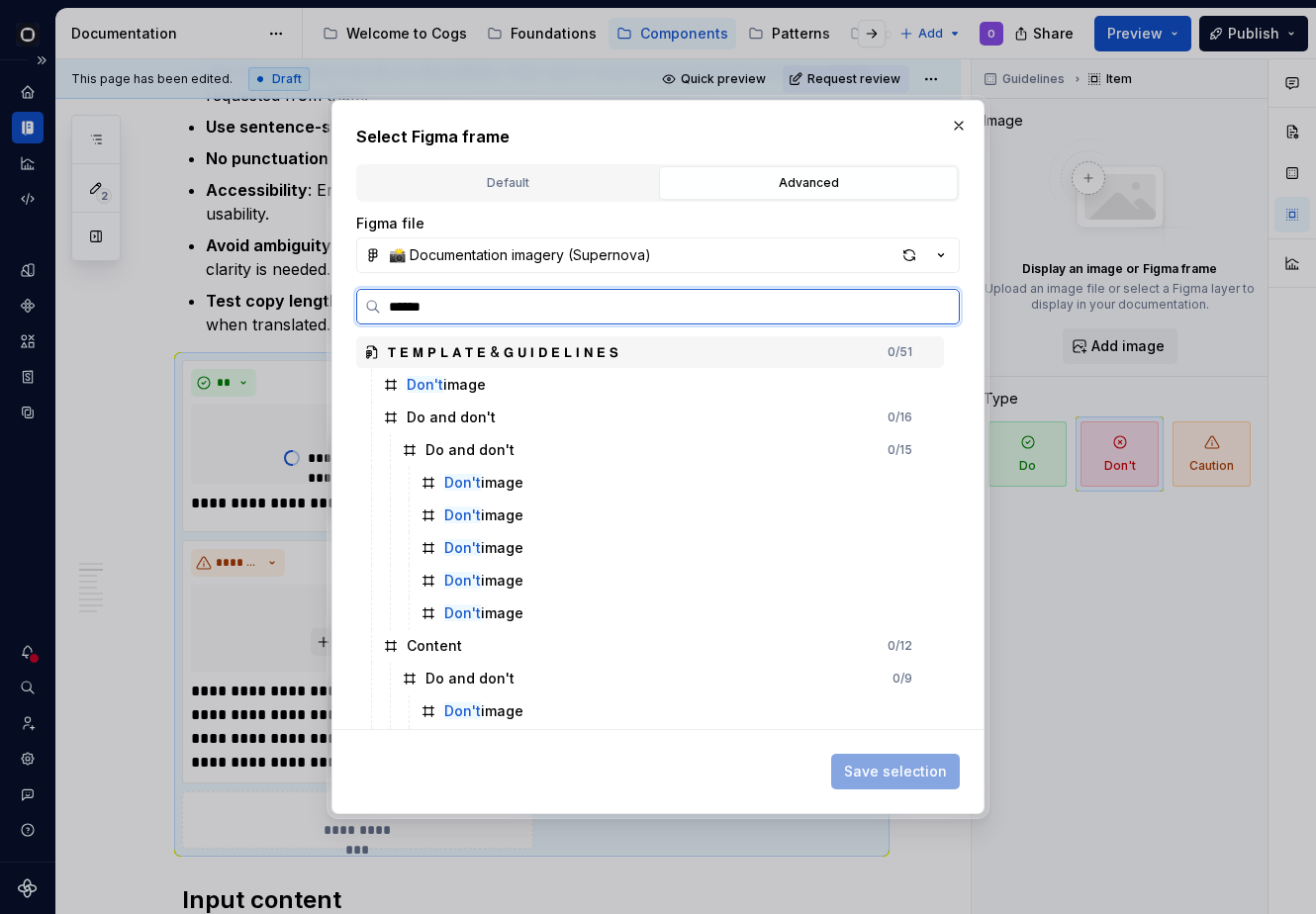 type on "*******" 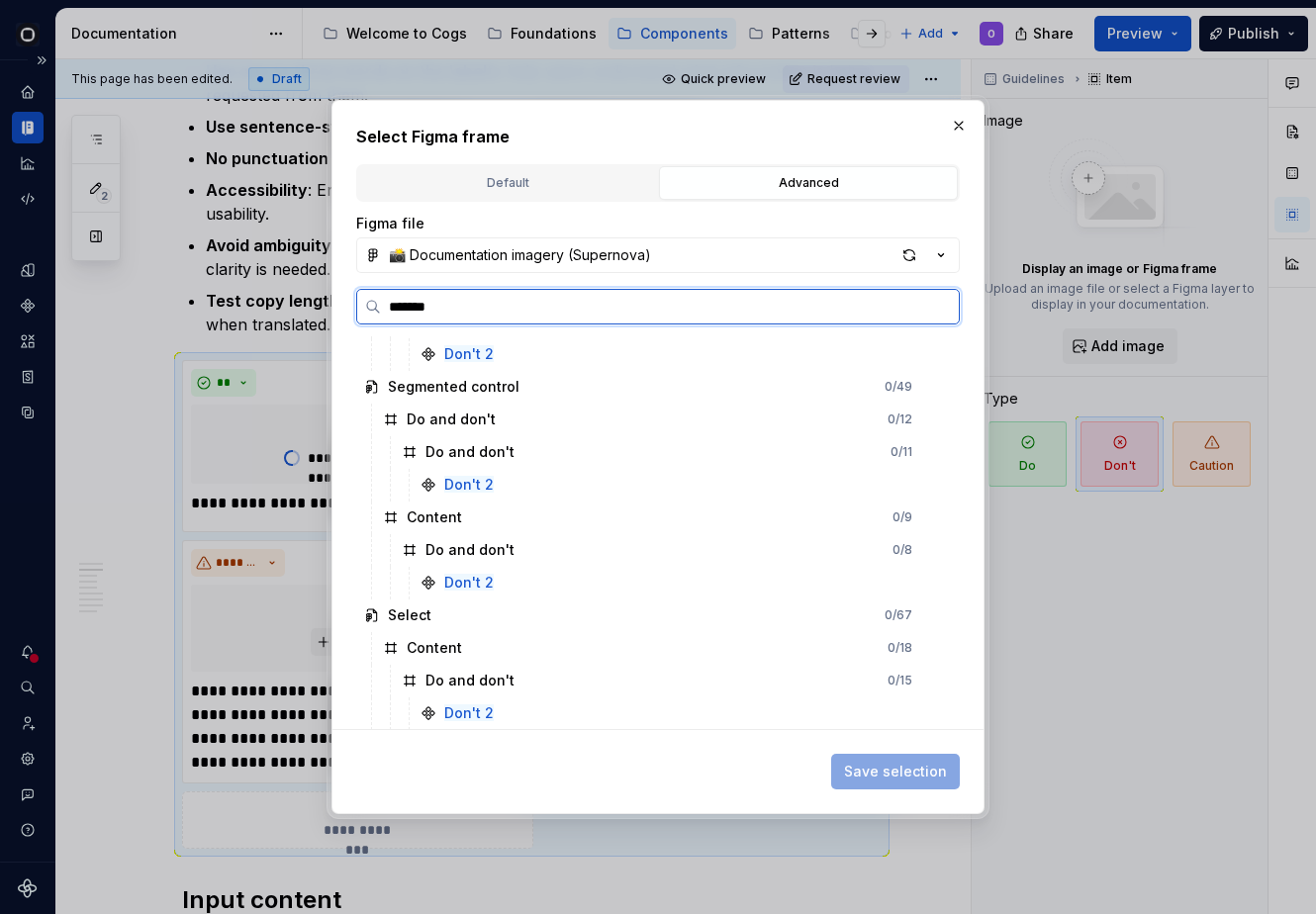 click on "Don't 2" at bounding box center [678, 713] 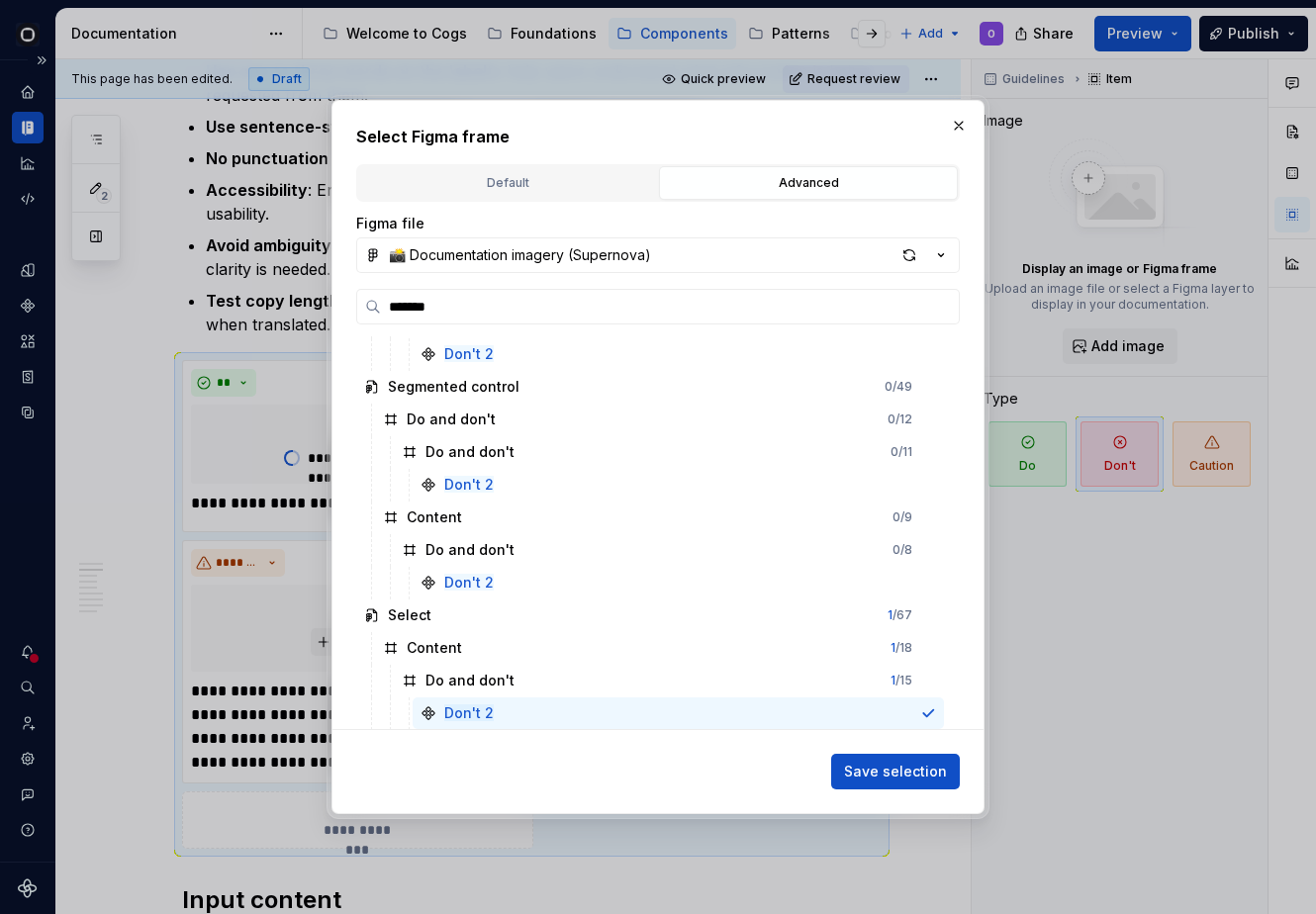 click on "Save selection" at bounding box center (658, 768) 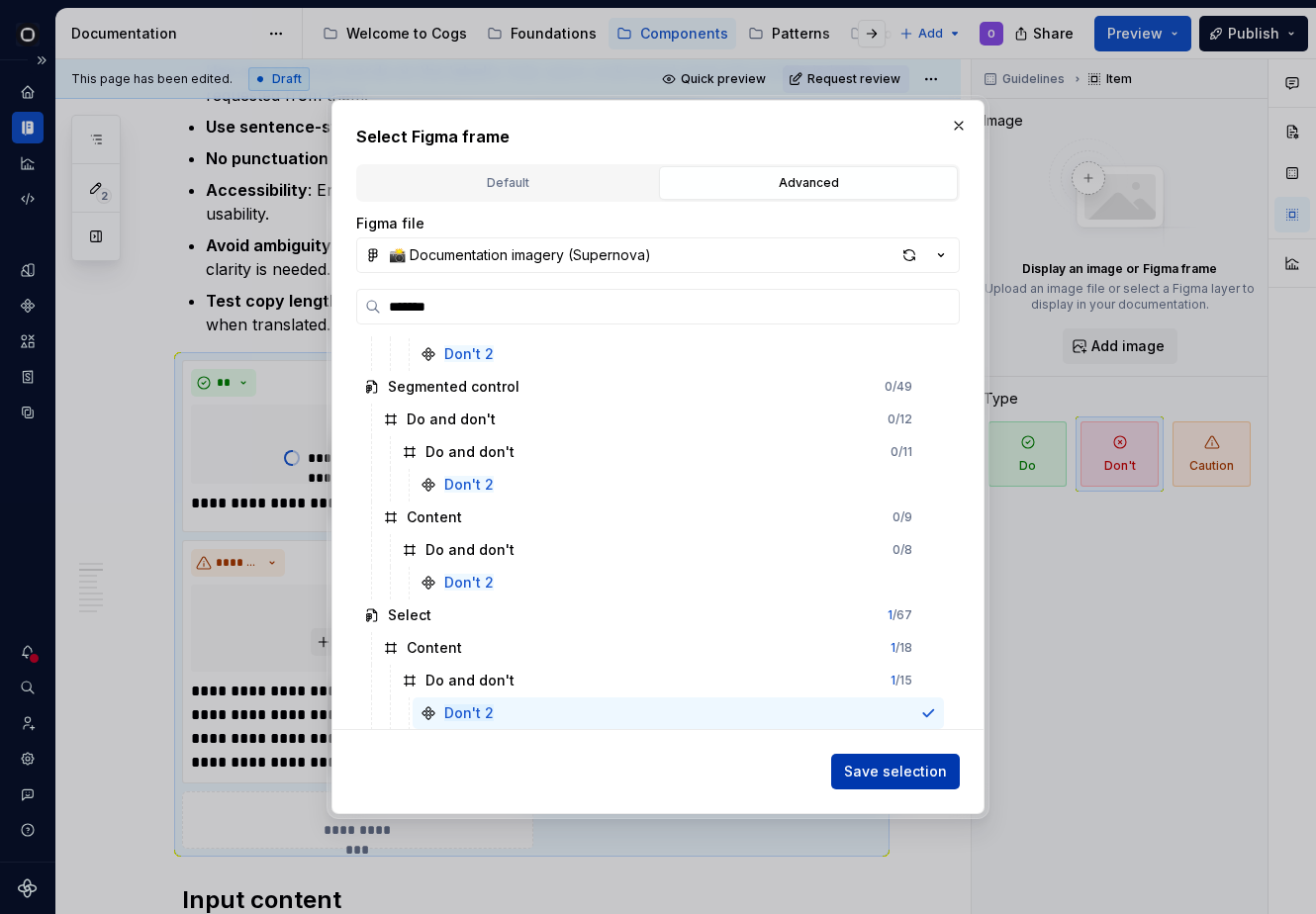 click on "Save selection" at bounding box center (895, 772) 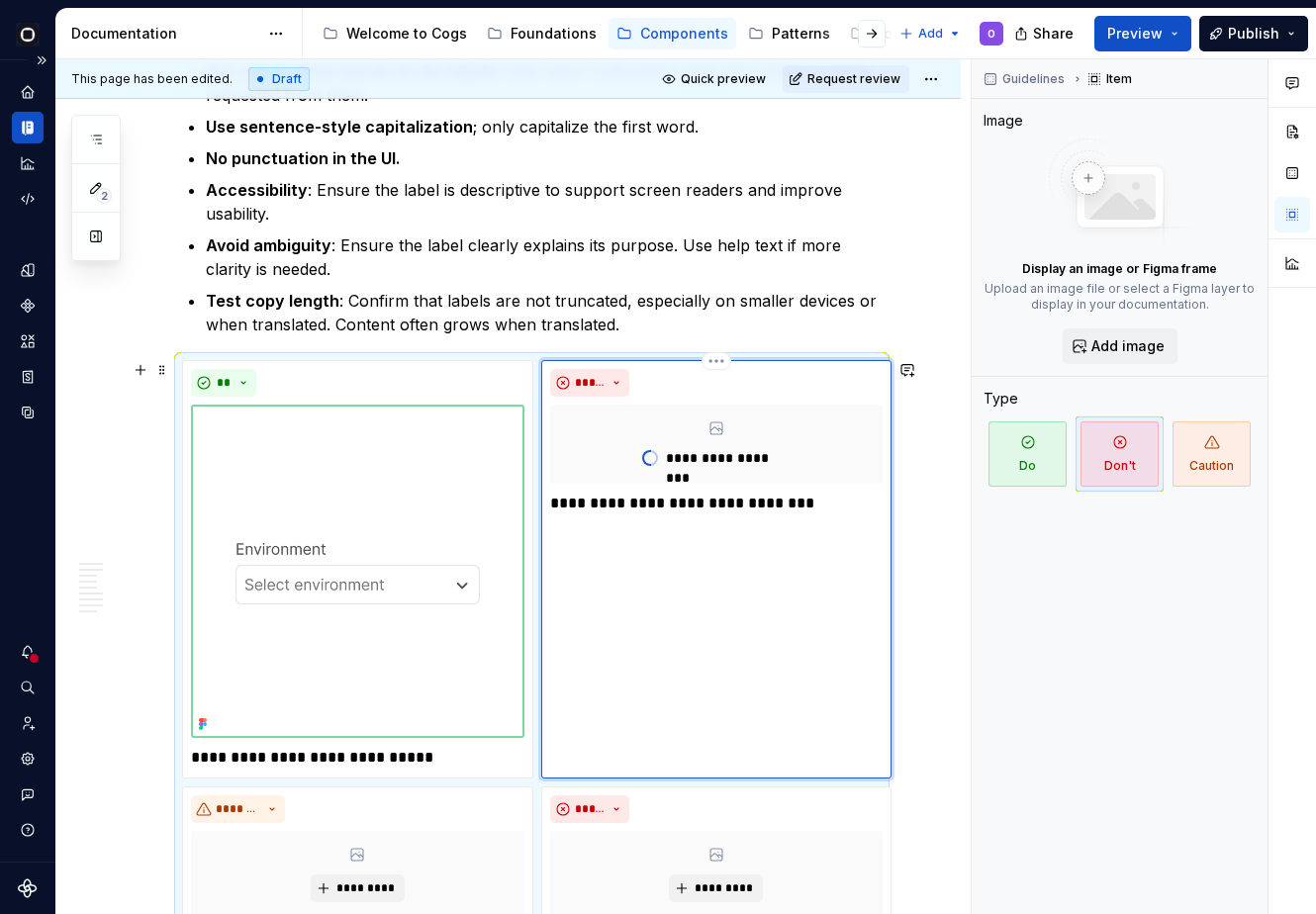 type on "*" 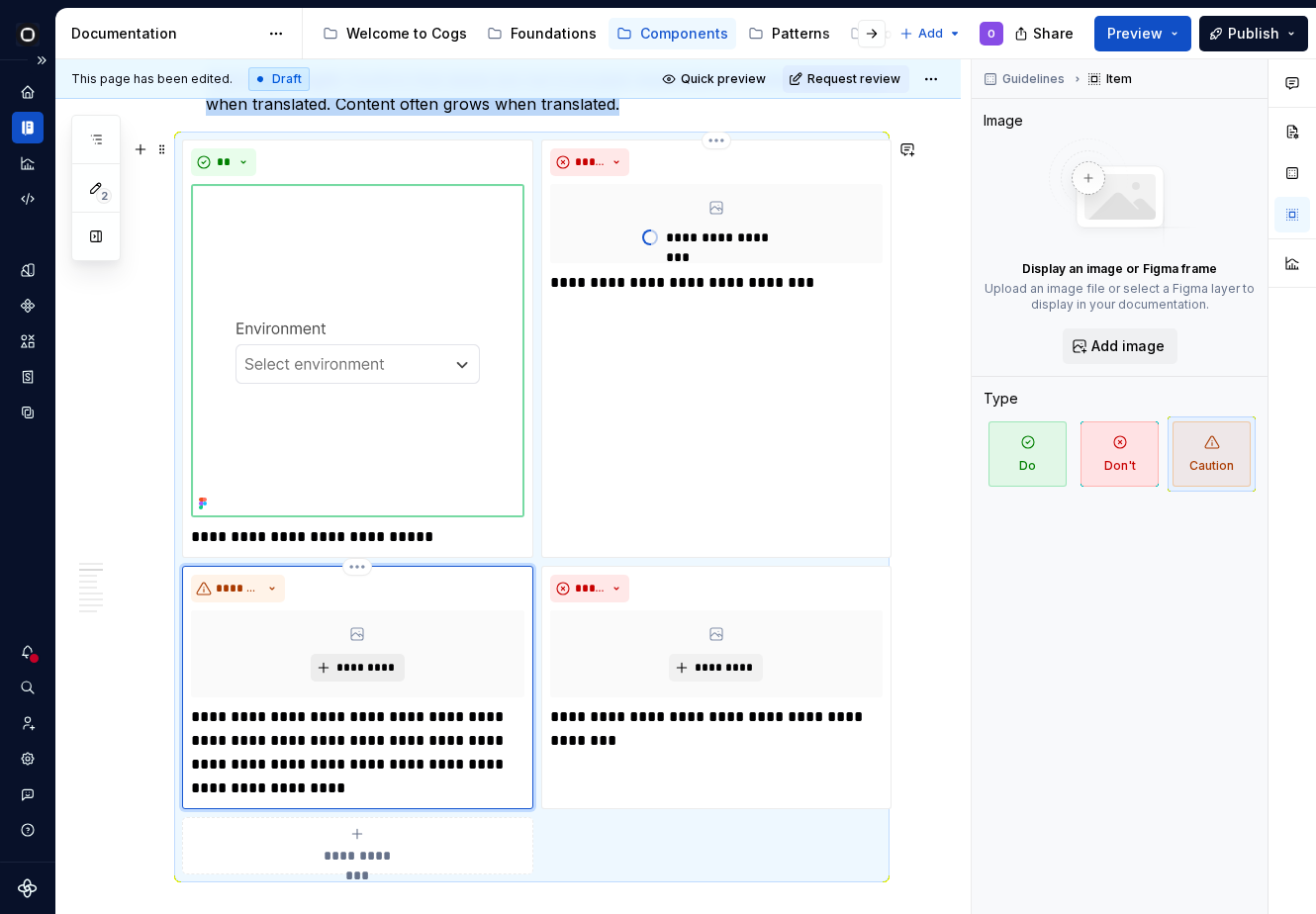click on "*********" at bounding box center (365, 668) 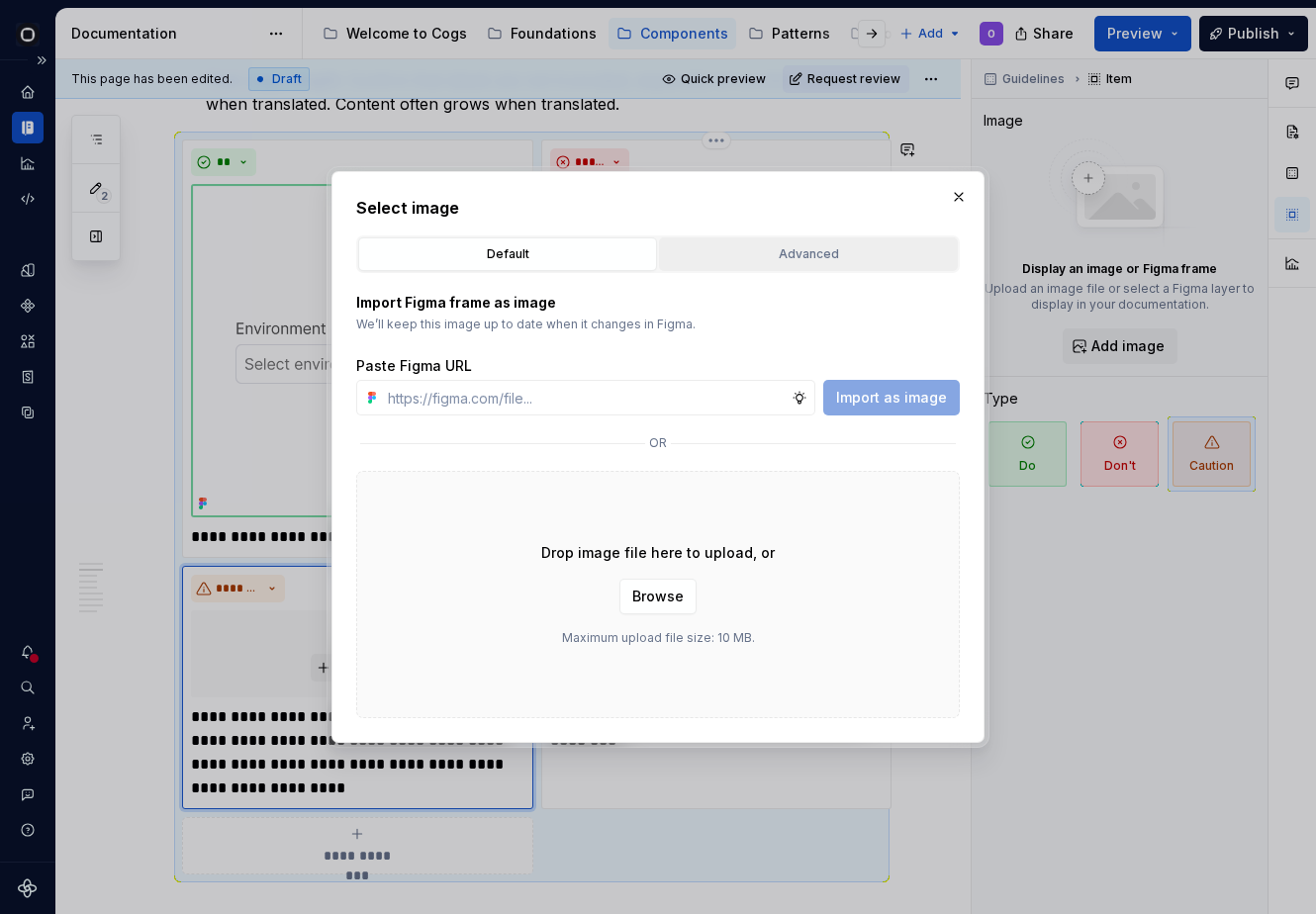 click on "Advanced" at bounding box center (808, 254) 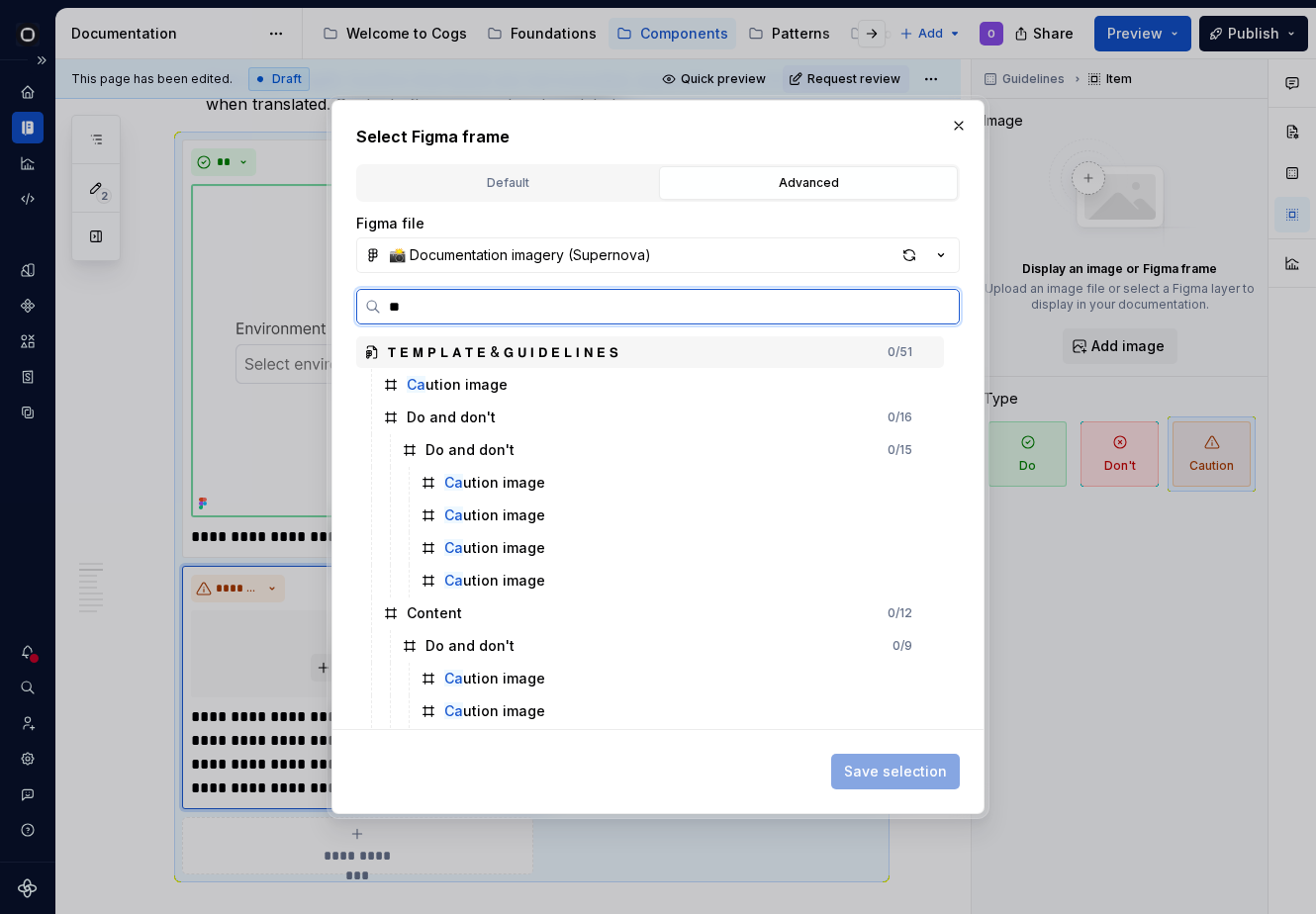 type on "***" 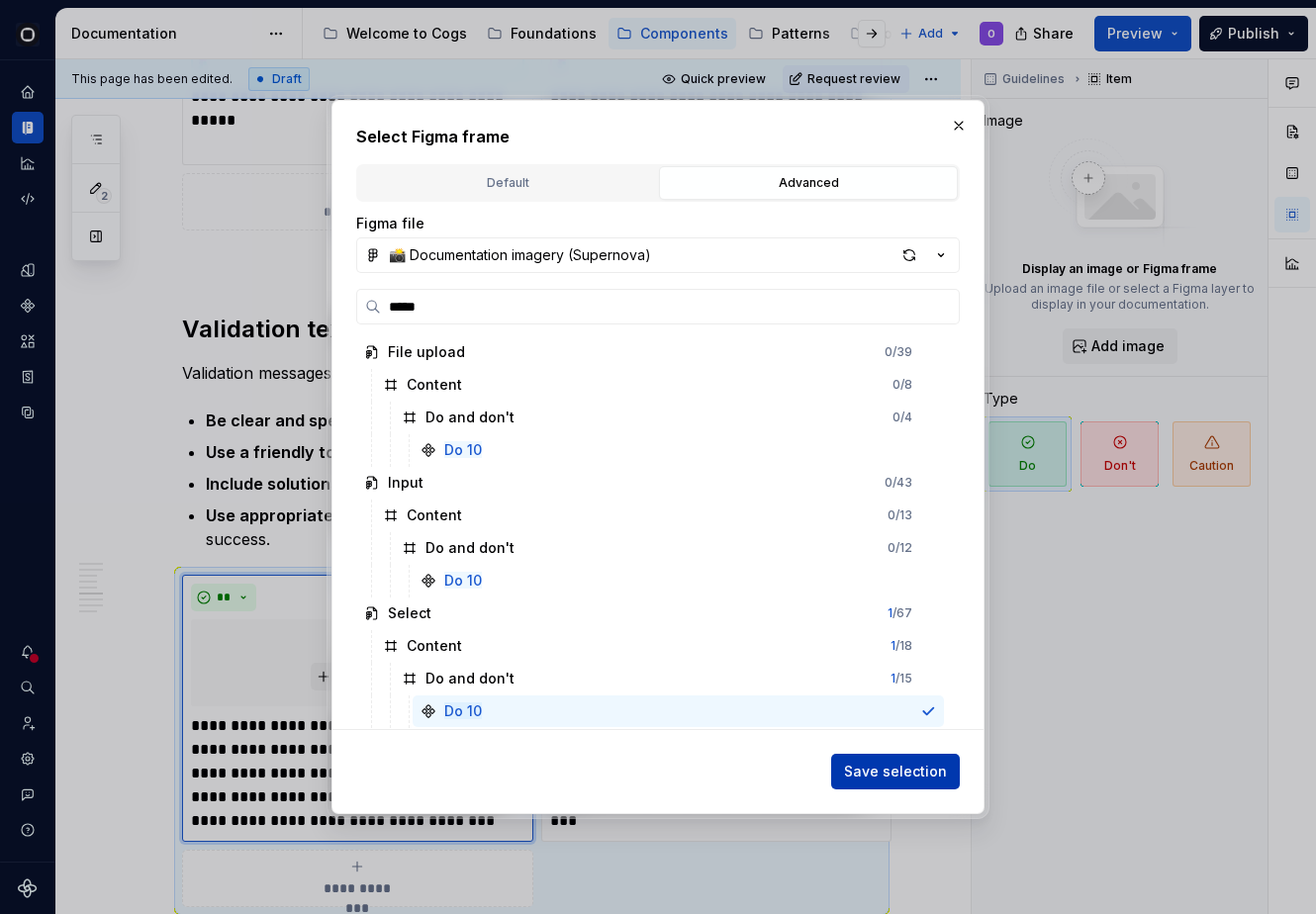click on "Save selection" at bounding box center [895, 772] 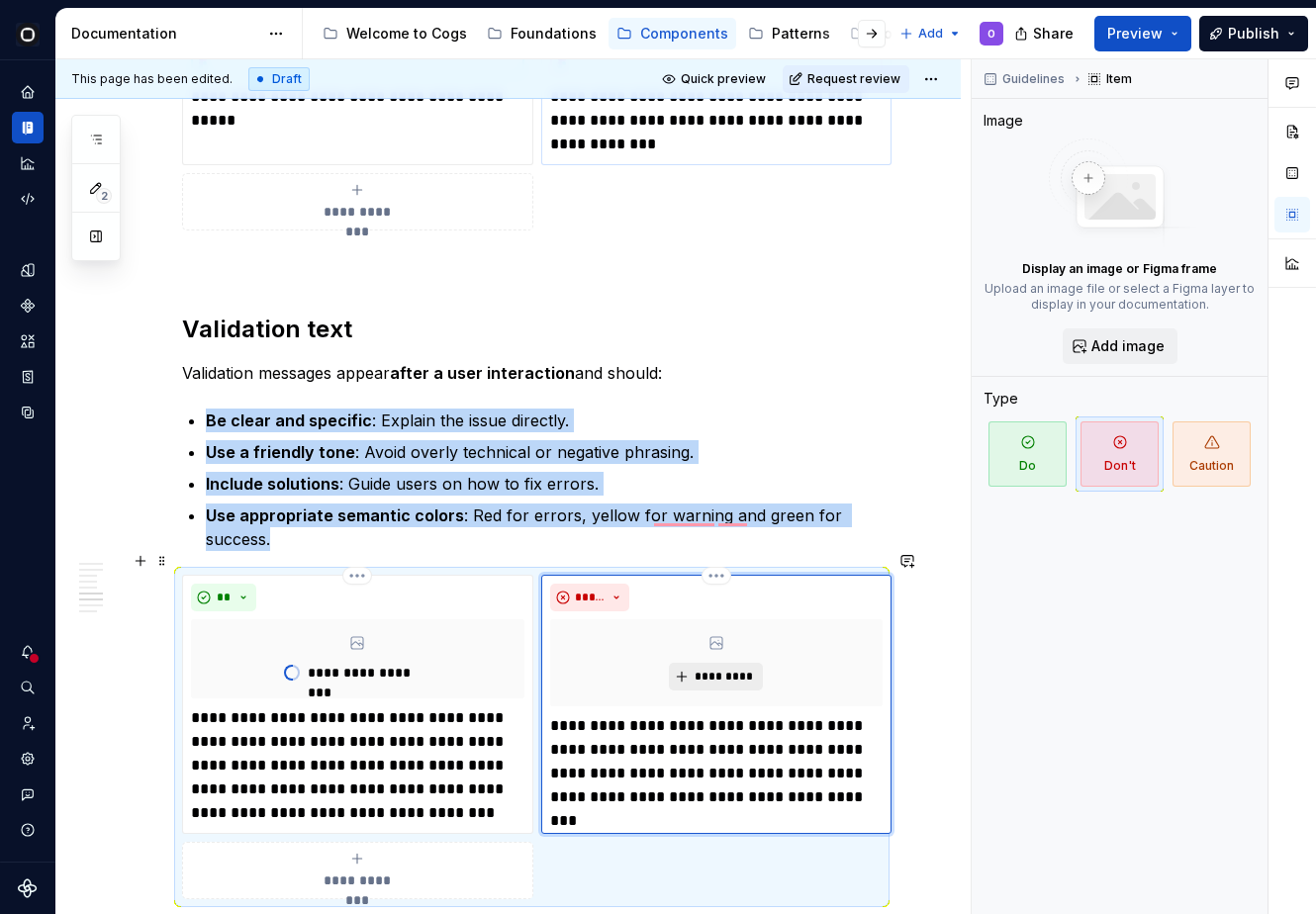 click on "*********" at bounding box center [715, 677] 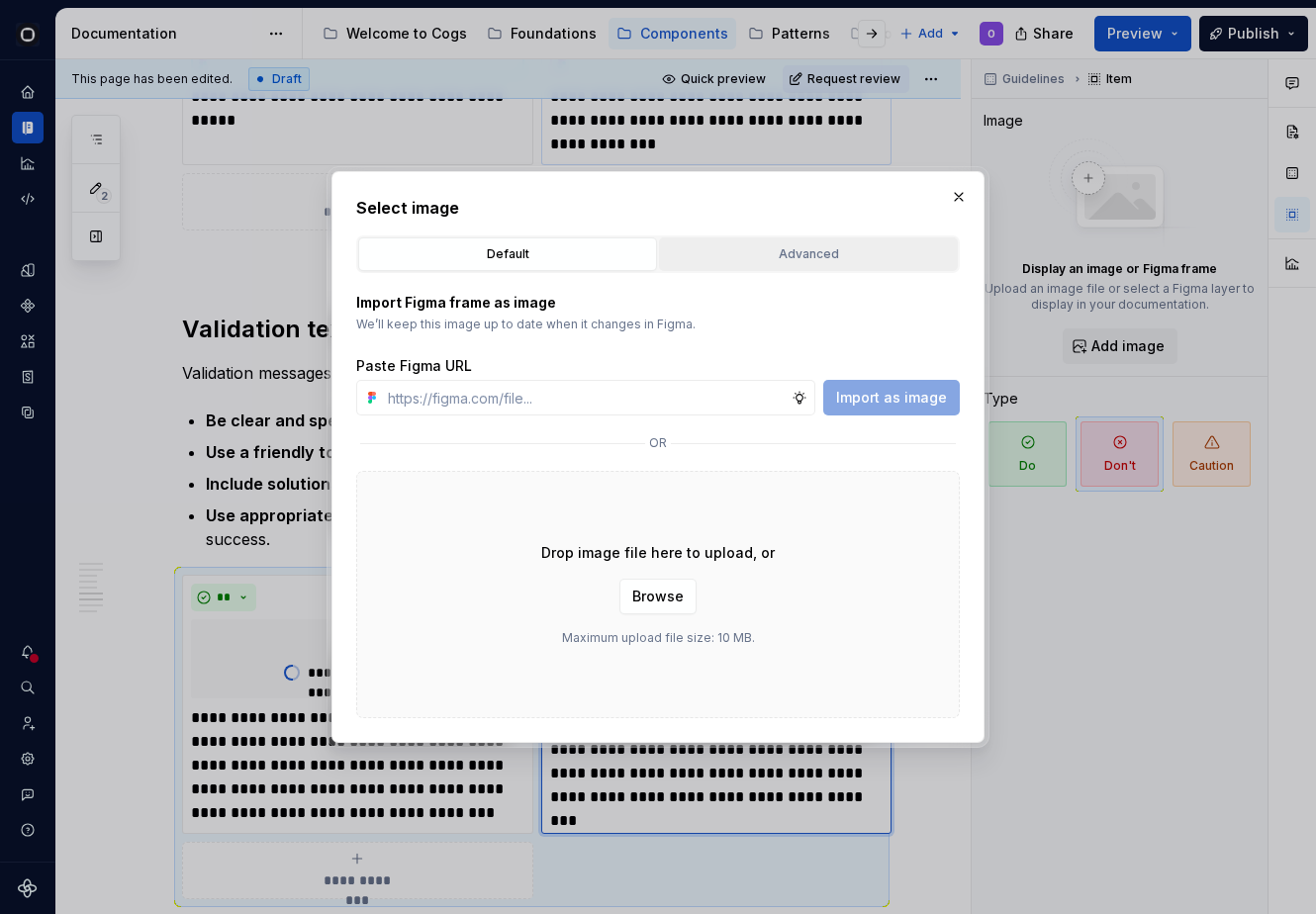 click on "Advanced" at bounding box center [808, 254] 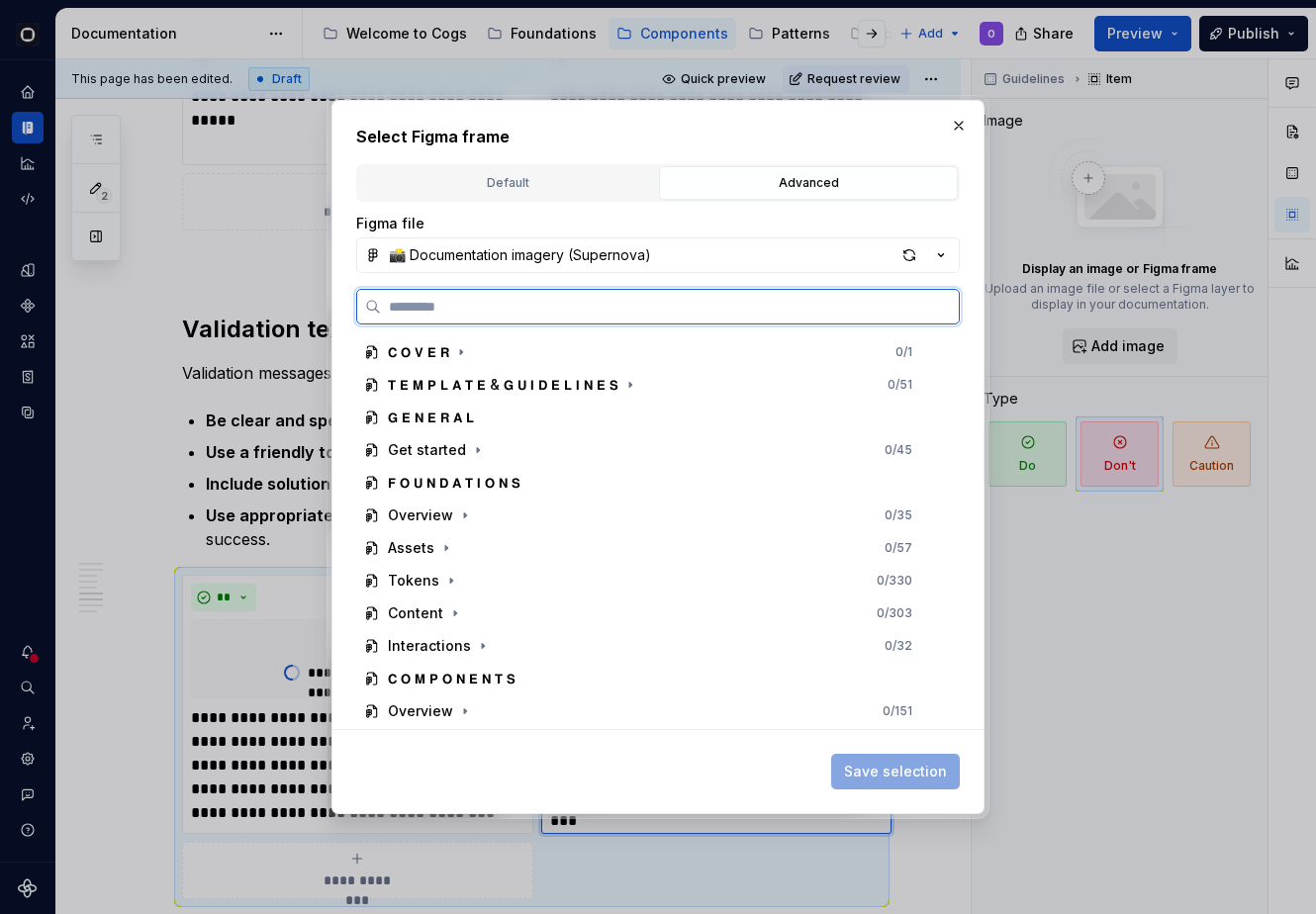 click at bounding box center [670, 307] 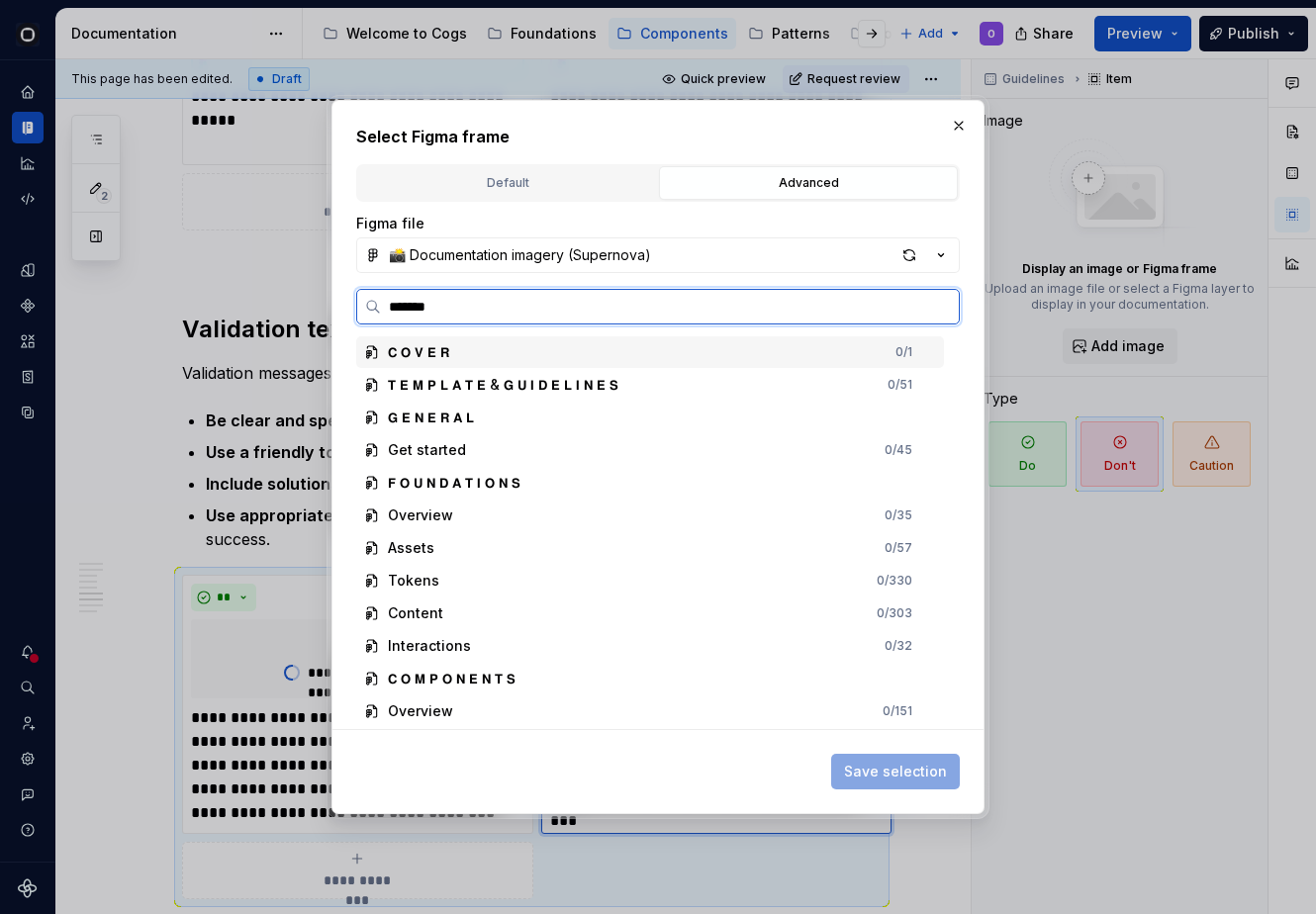 type on "********" 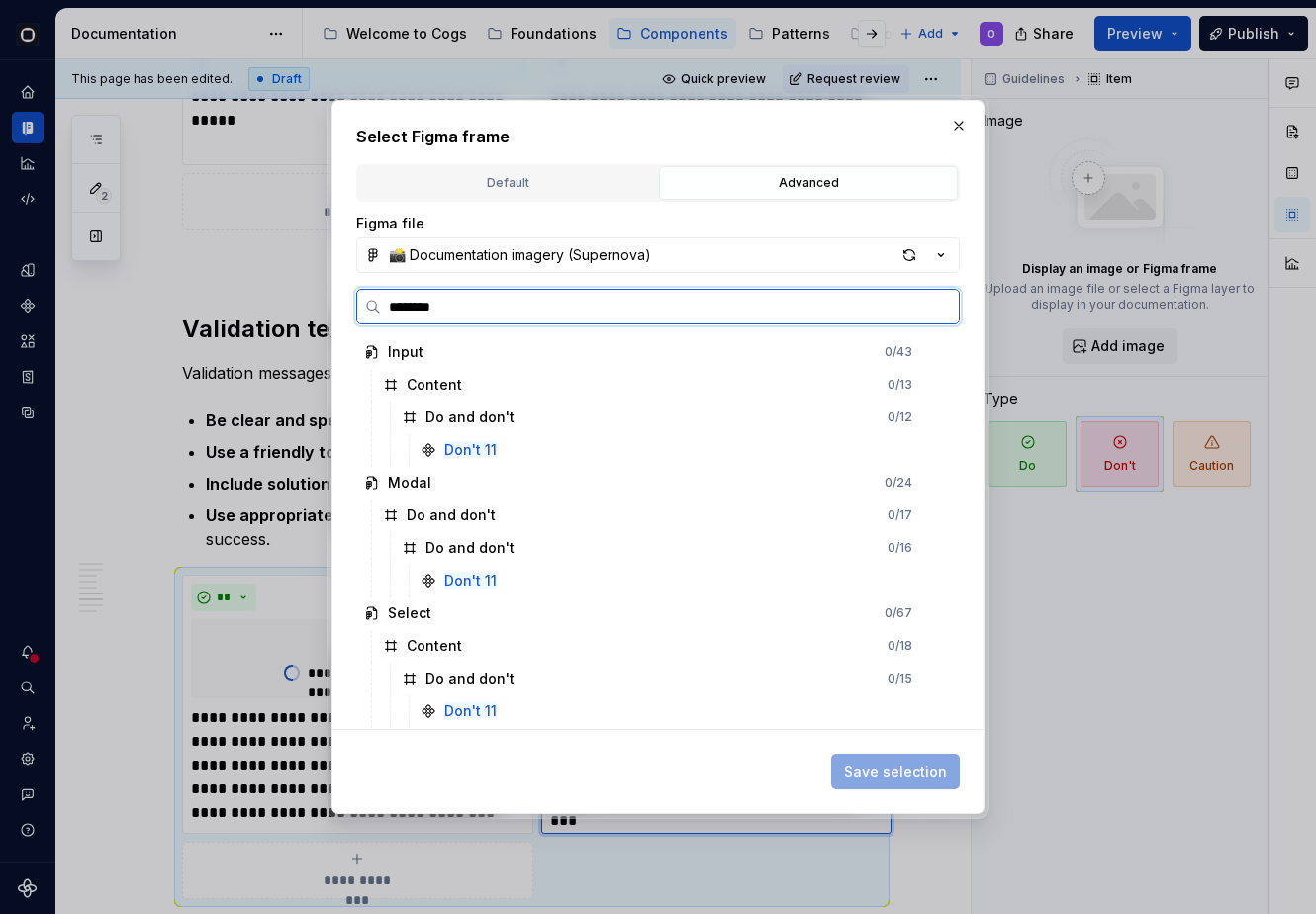 click on "Don't 11" at bounding box center [678, 711] 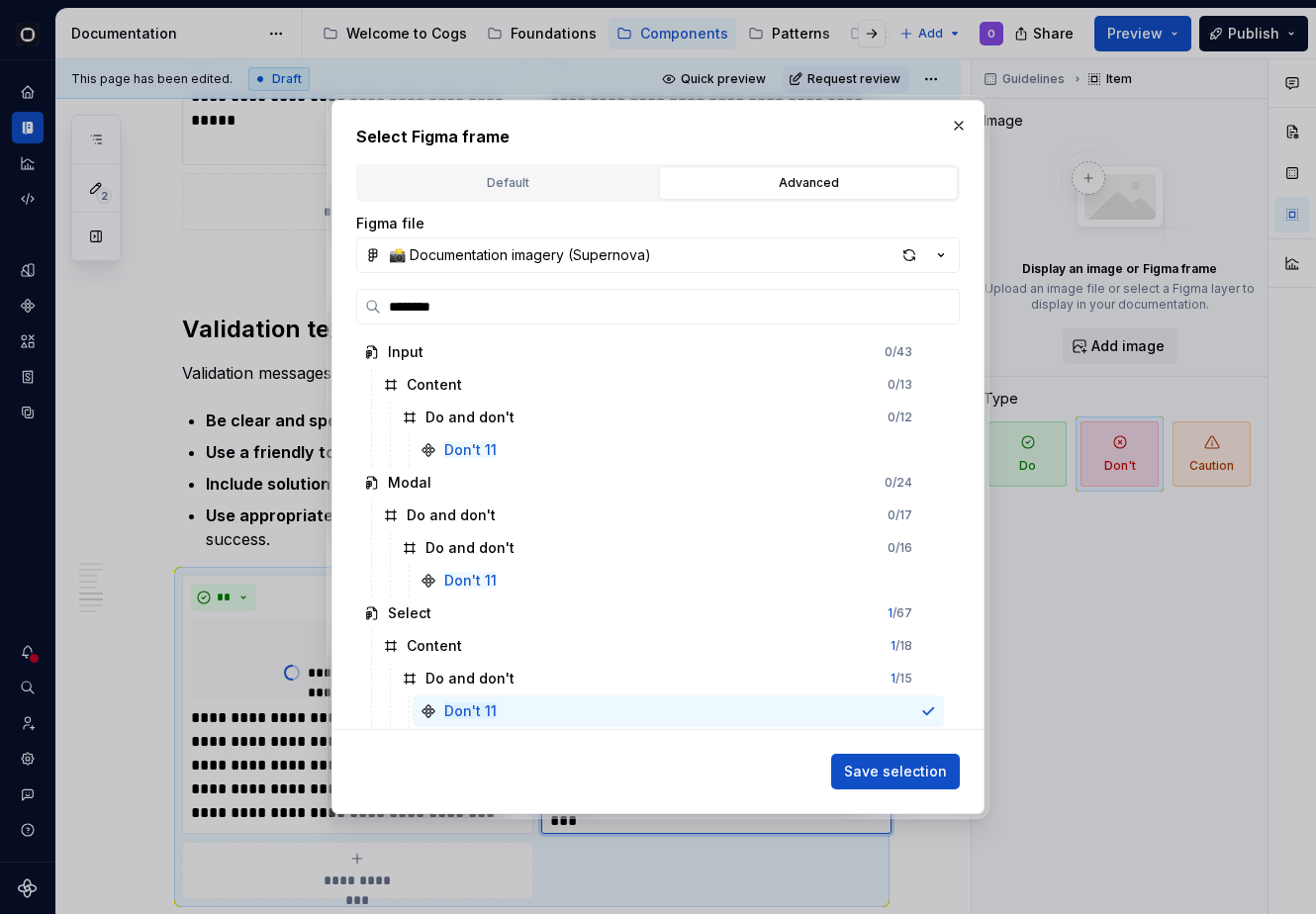 click on "Save selection" at bounding box center [658, 768] 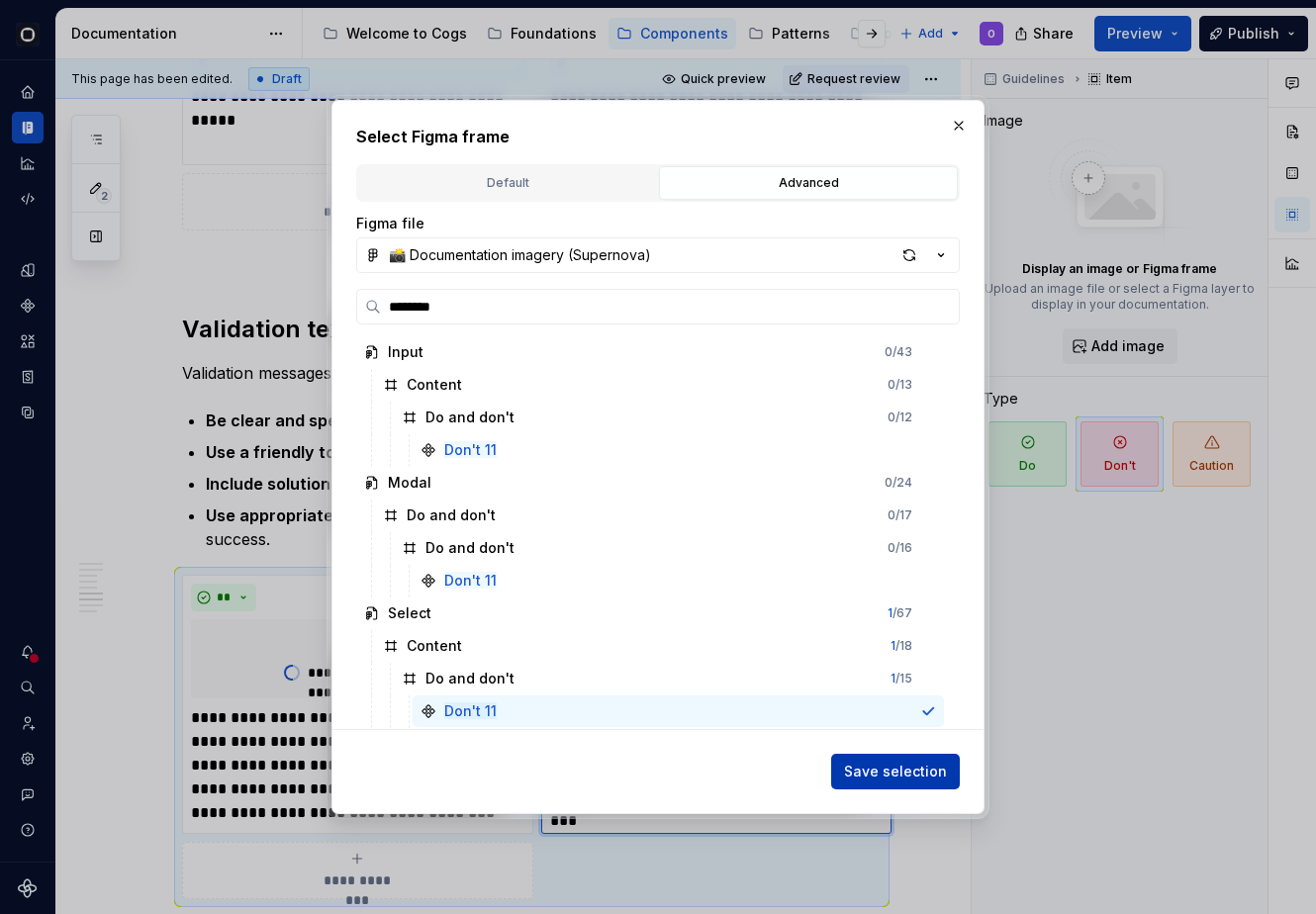click on "Save selection" at bounding box center (895, 772) 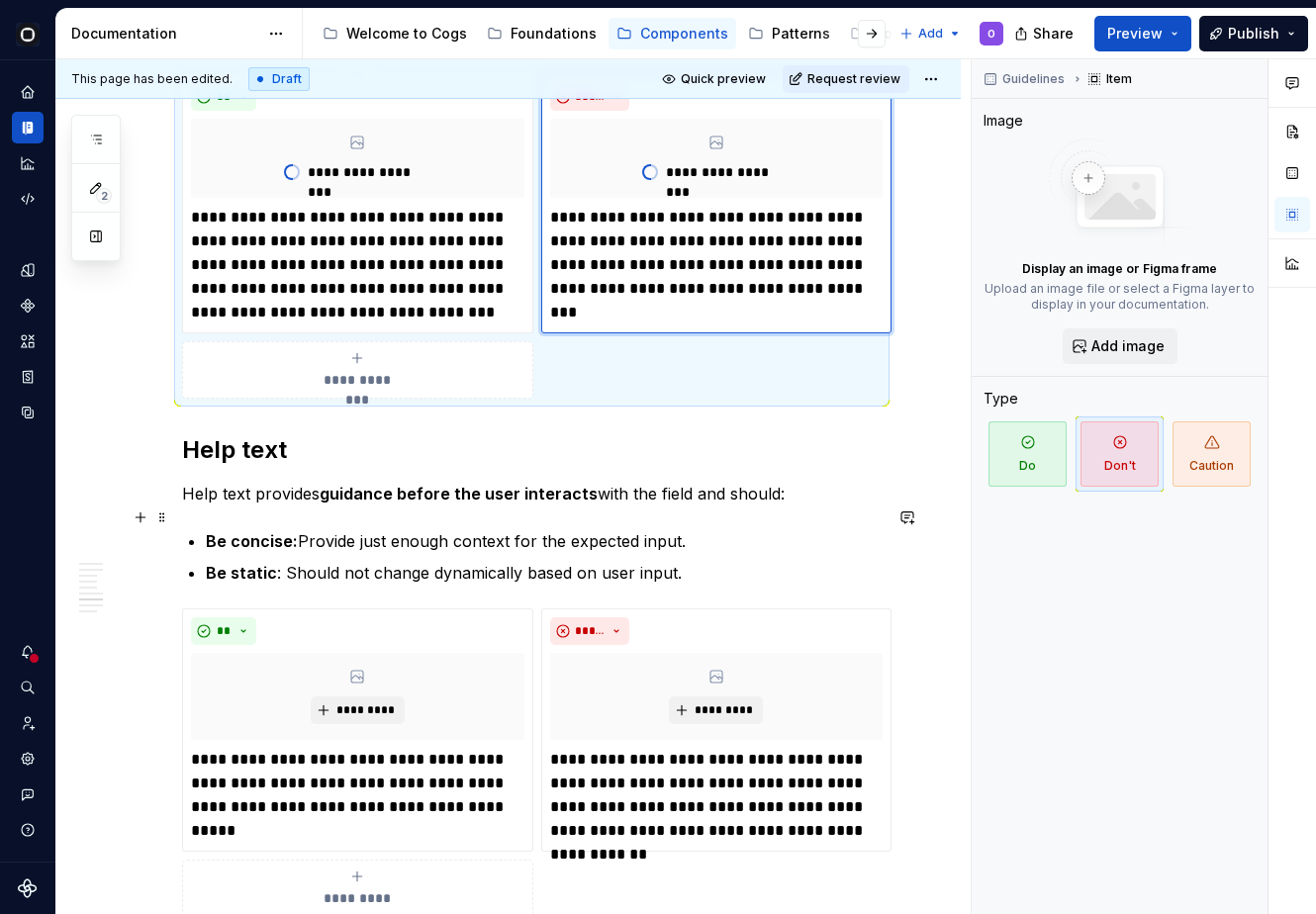 scroll, scrollTop: 4384, scrollLeft: 0, axis: vertical 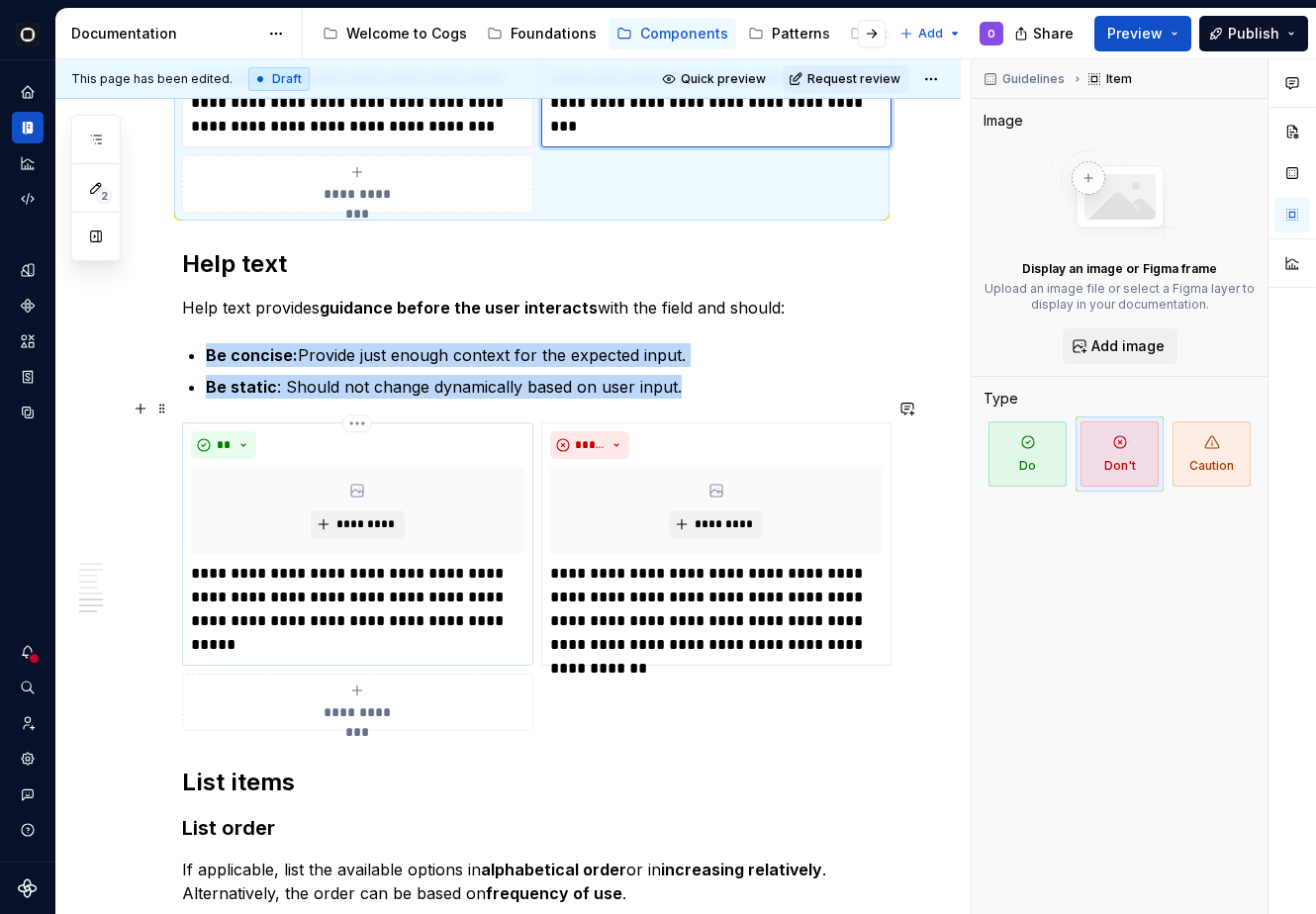 click on "*********" at bounding box center (357, 510) 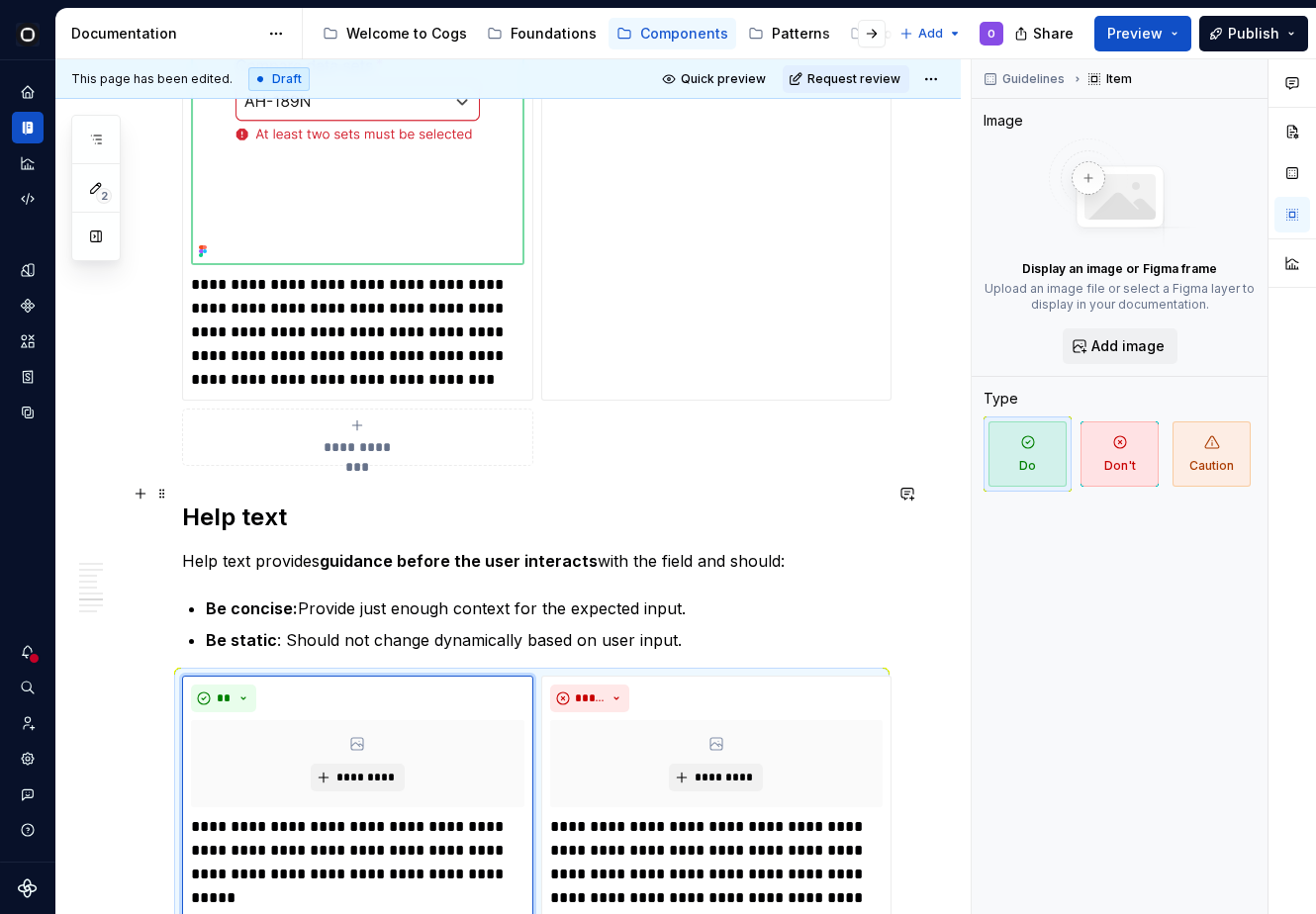 click on "Help text" at bounding box center [531, 517] 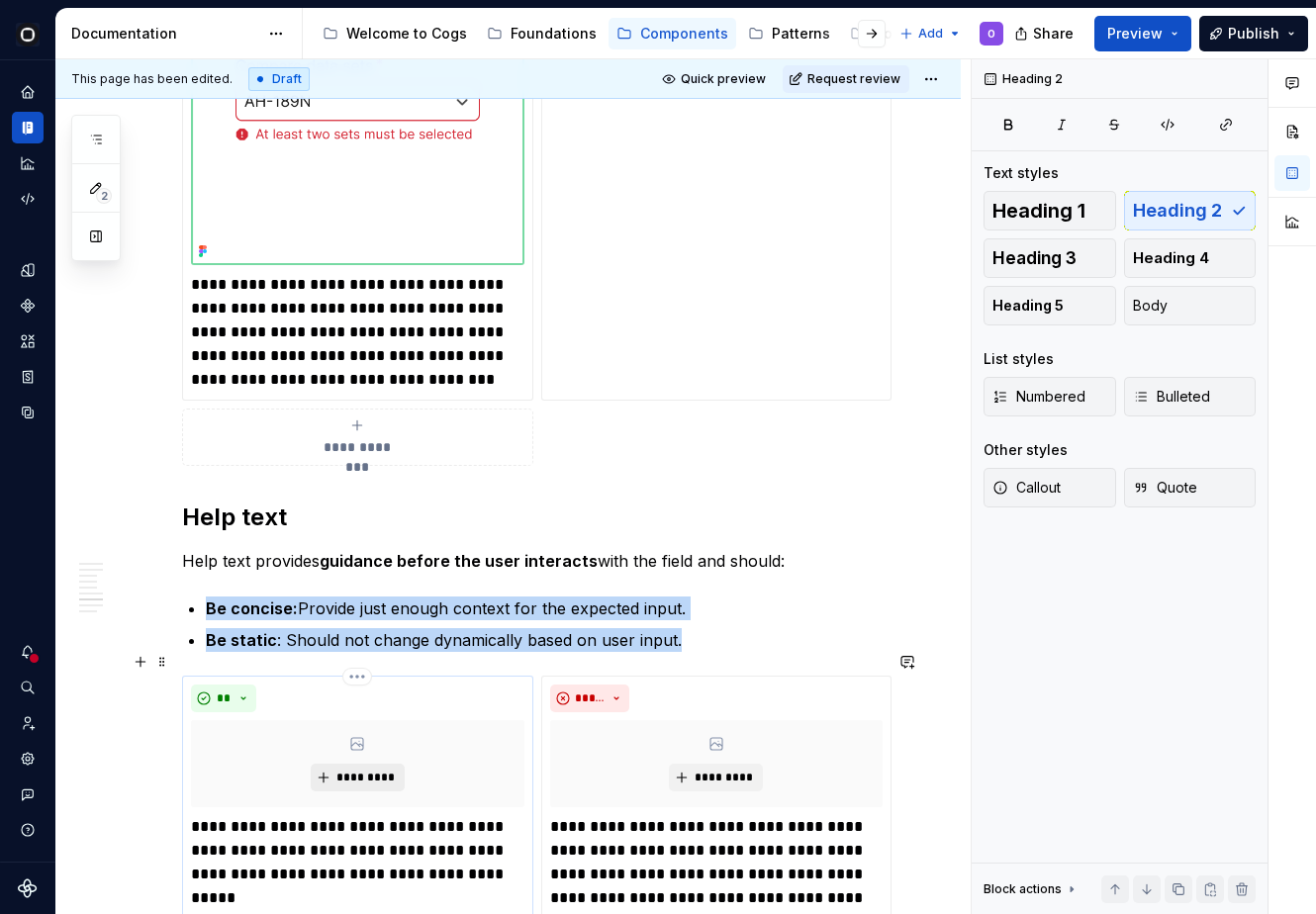 click on "*********" at bounding box center (365, 777) 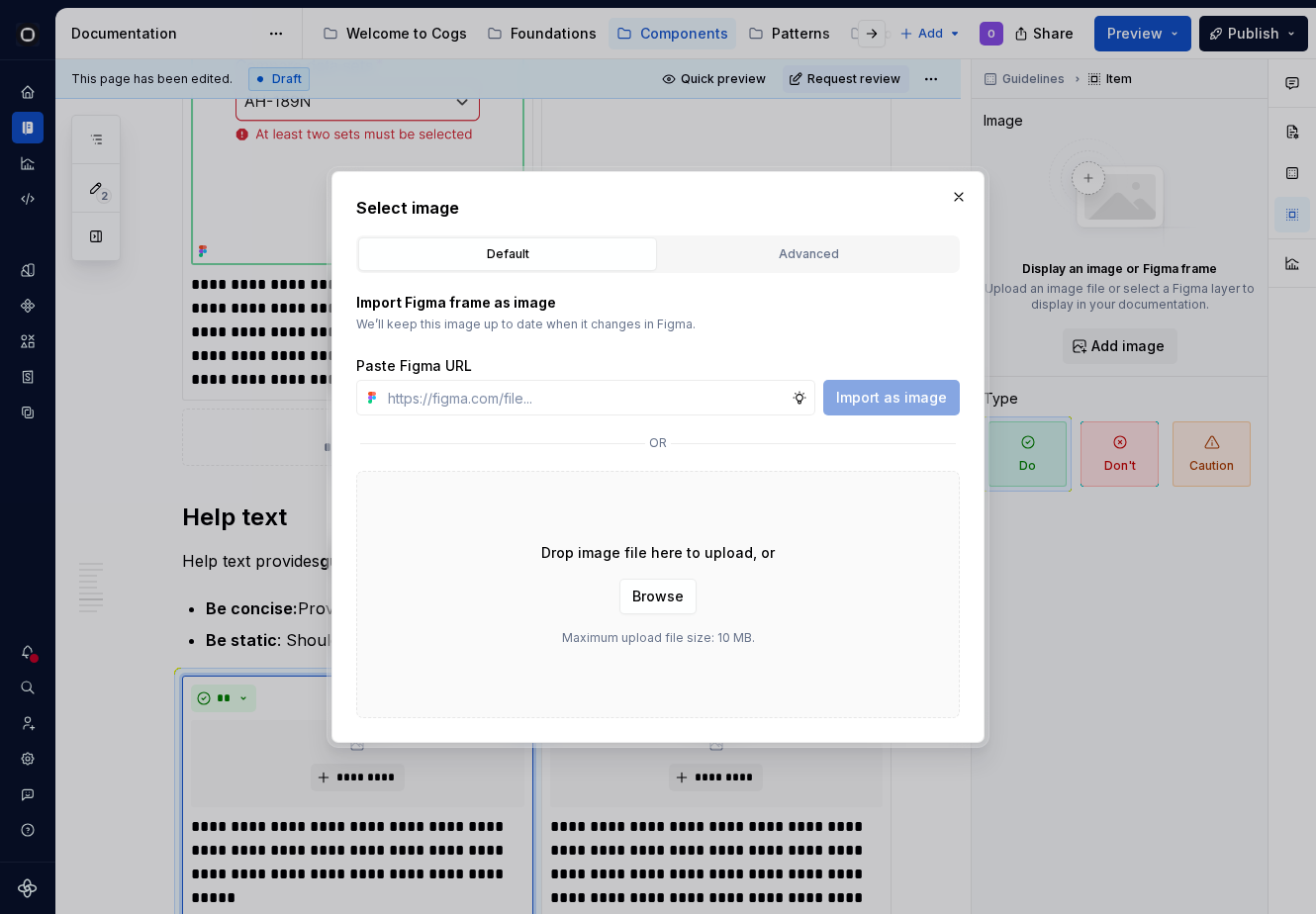 click on "Import Figma frame as image We’ll keep this image up to date when it changes in Figma. Paste Figma URL Import as image or Drop image file here to upload, or Browse Maximum upload file size: 10 MB." at bounding box center (658, 496) 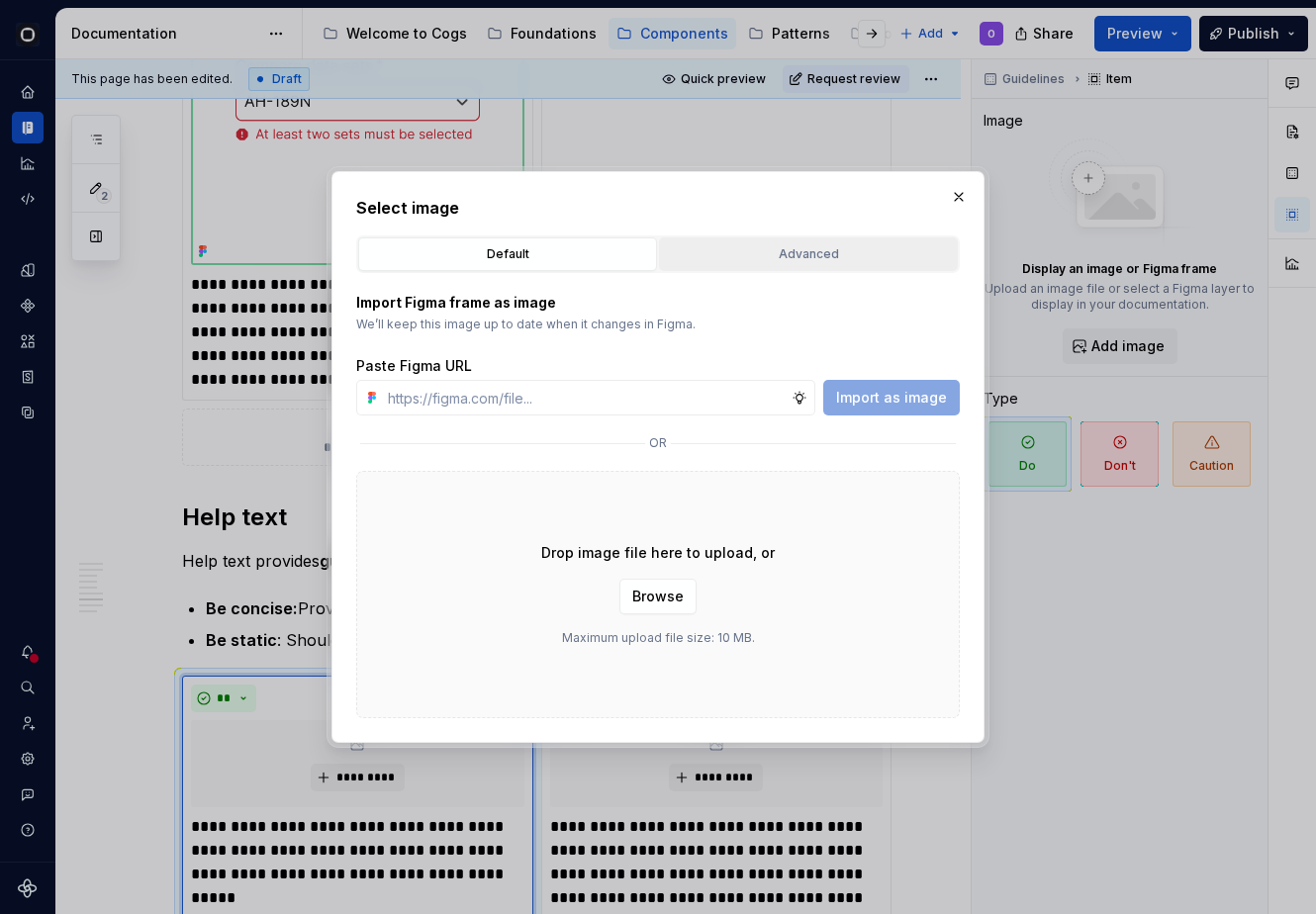 click on "Advanced" at bounding box center (808, 254) 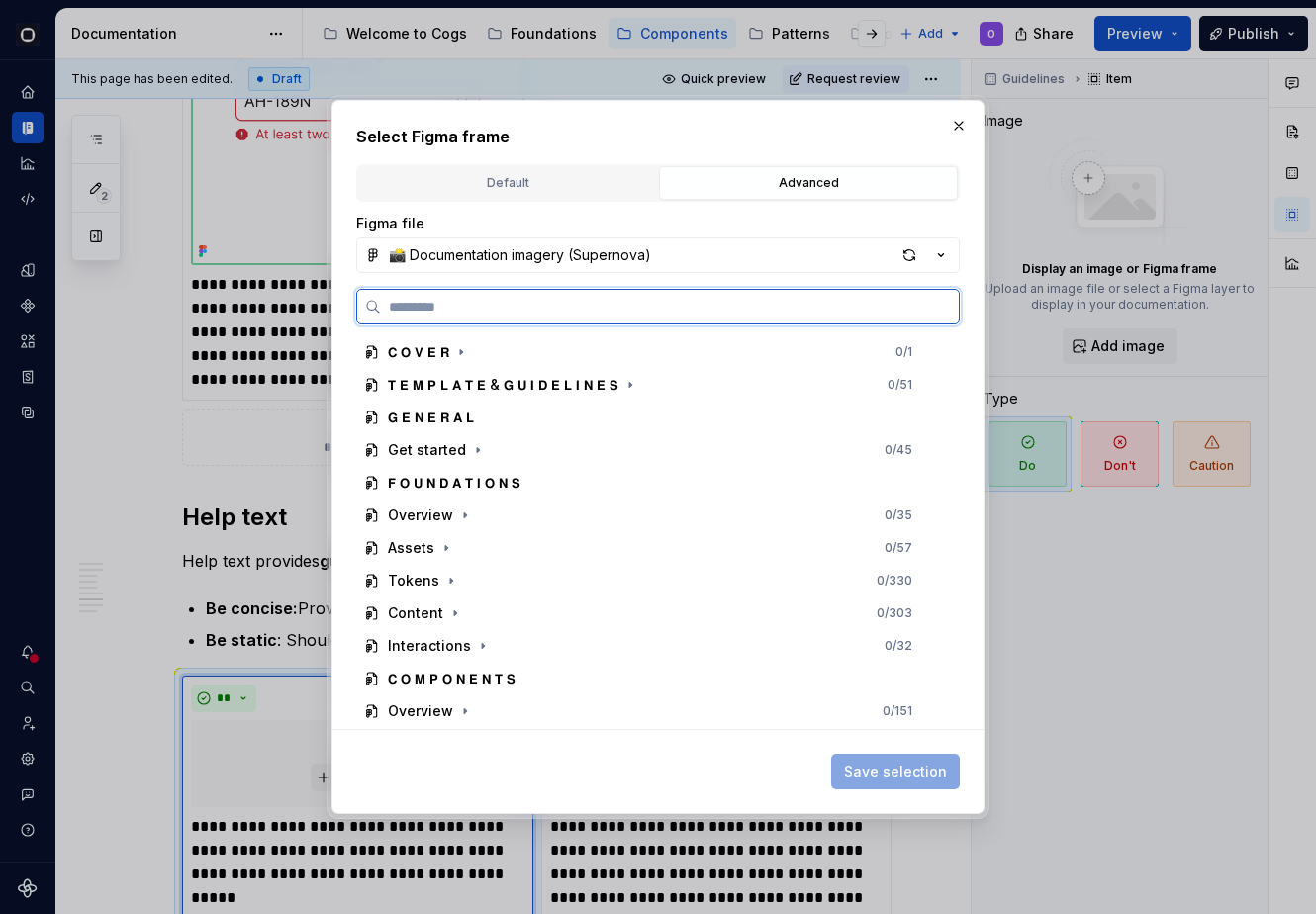 click at bounding box center [670, 307] 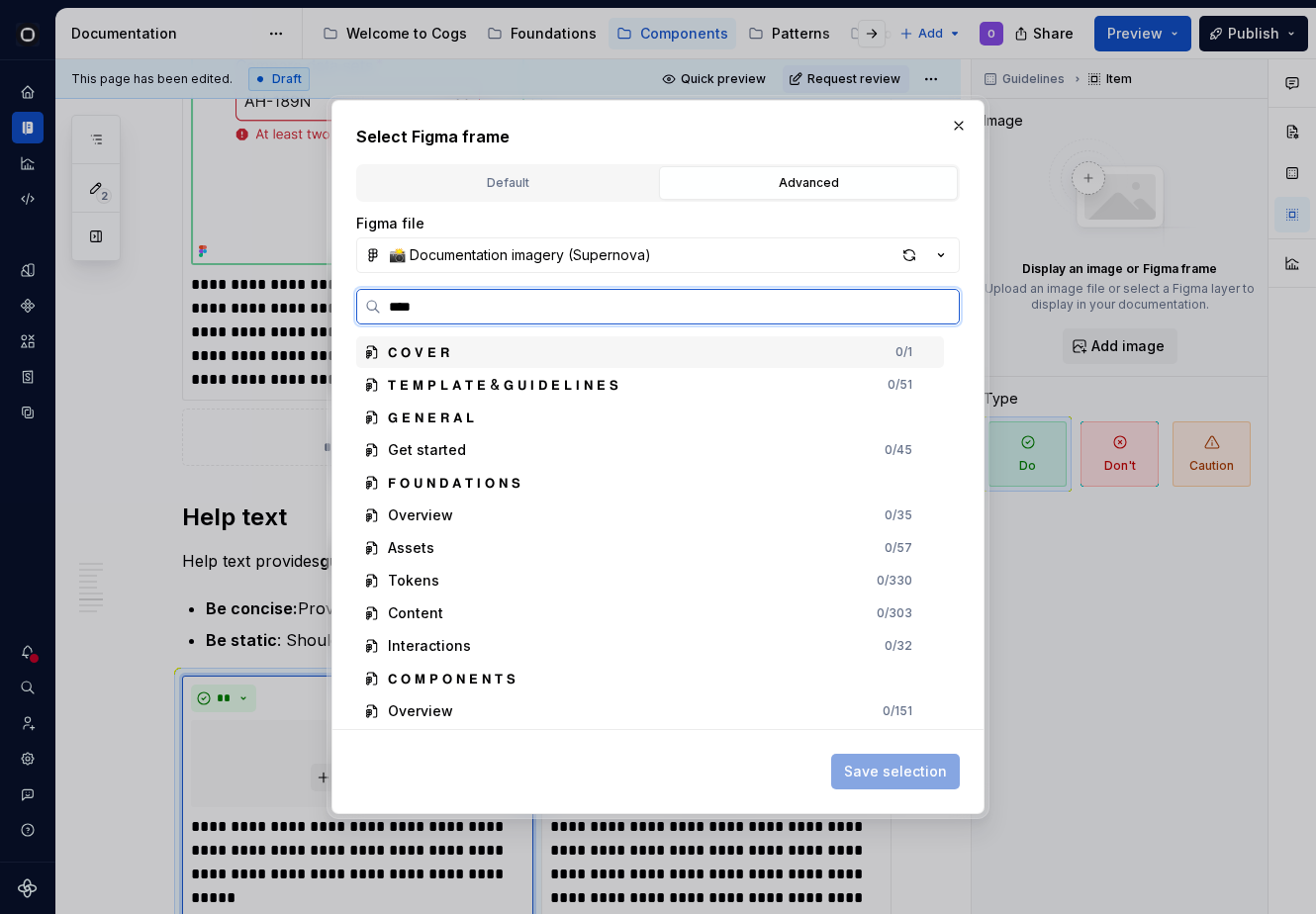 type on "*****" 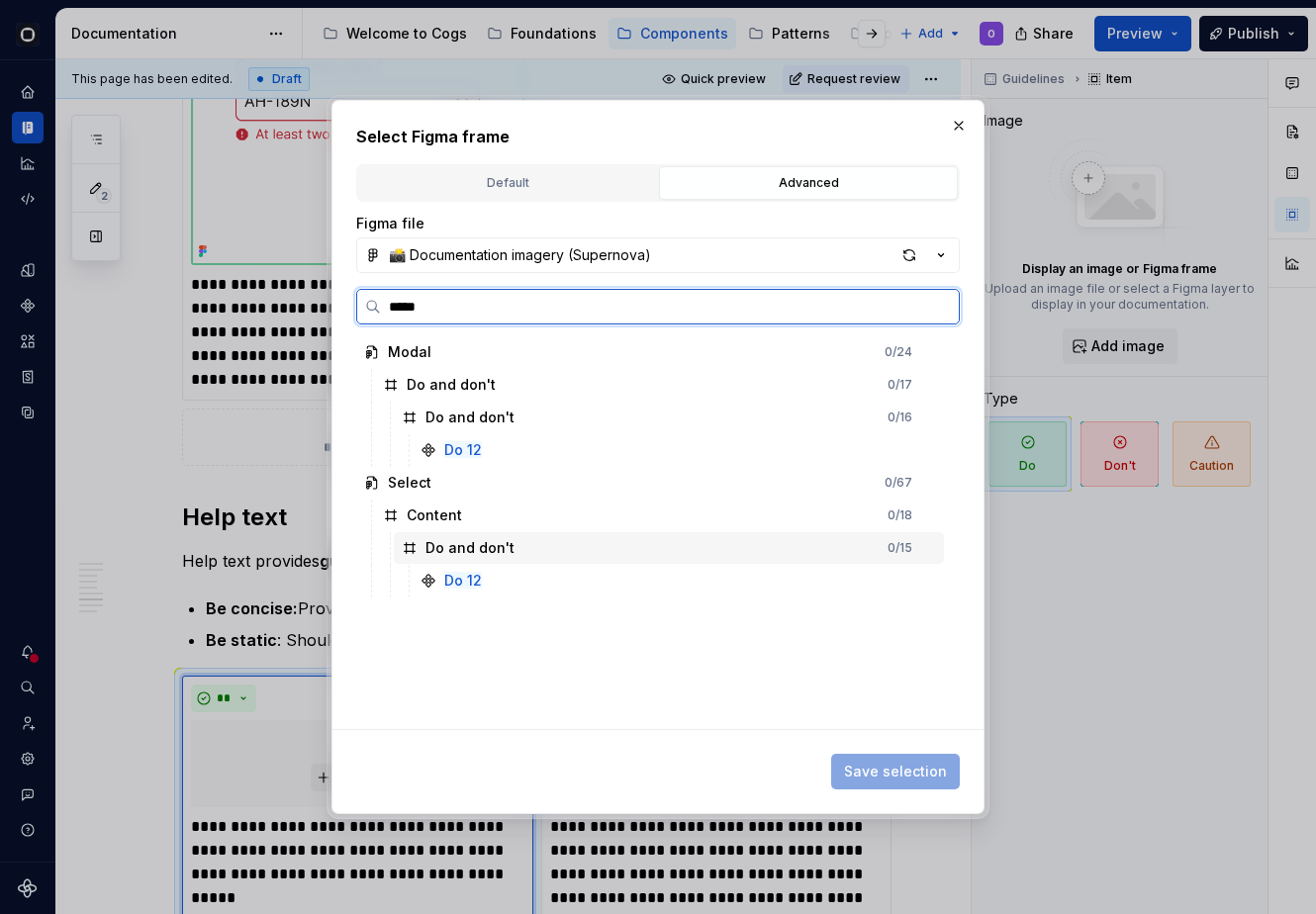 click on "Modal 0 / 24 Do and don't 0 / 17 Do and don't 0 / 16 Do 12 Select 0 / 67 Content 0 / 18 Do and don't 0 / 15 Do 12" at bounding box center (652, 467) 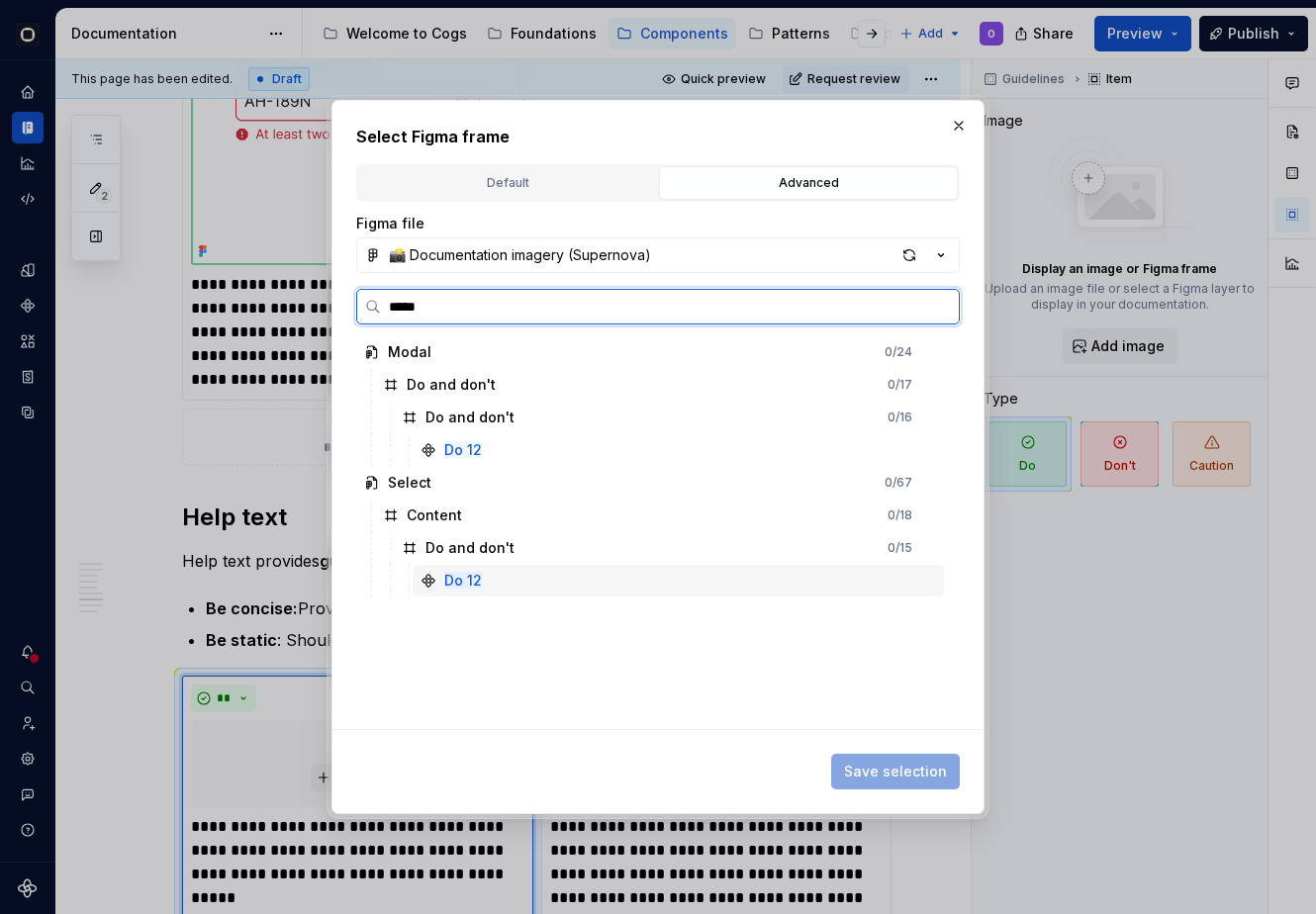 click on "Do 12" at bounding box center (678, 581) 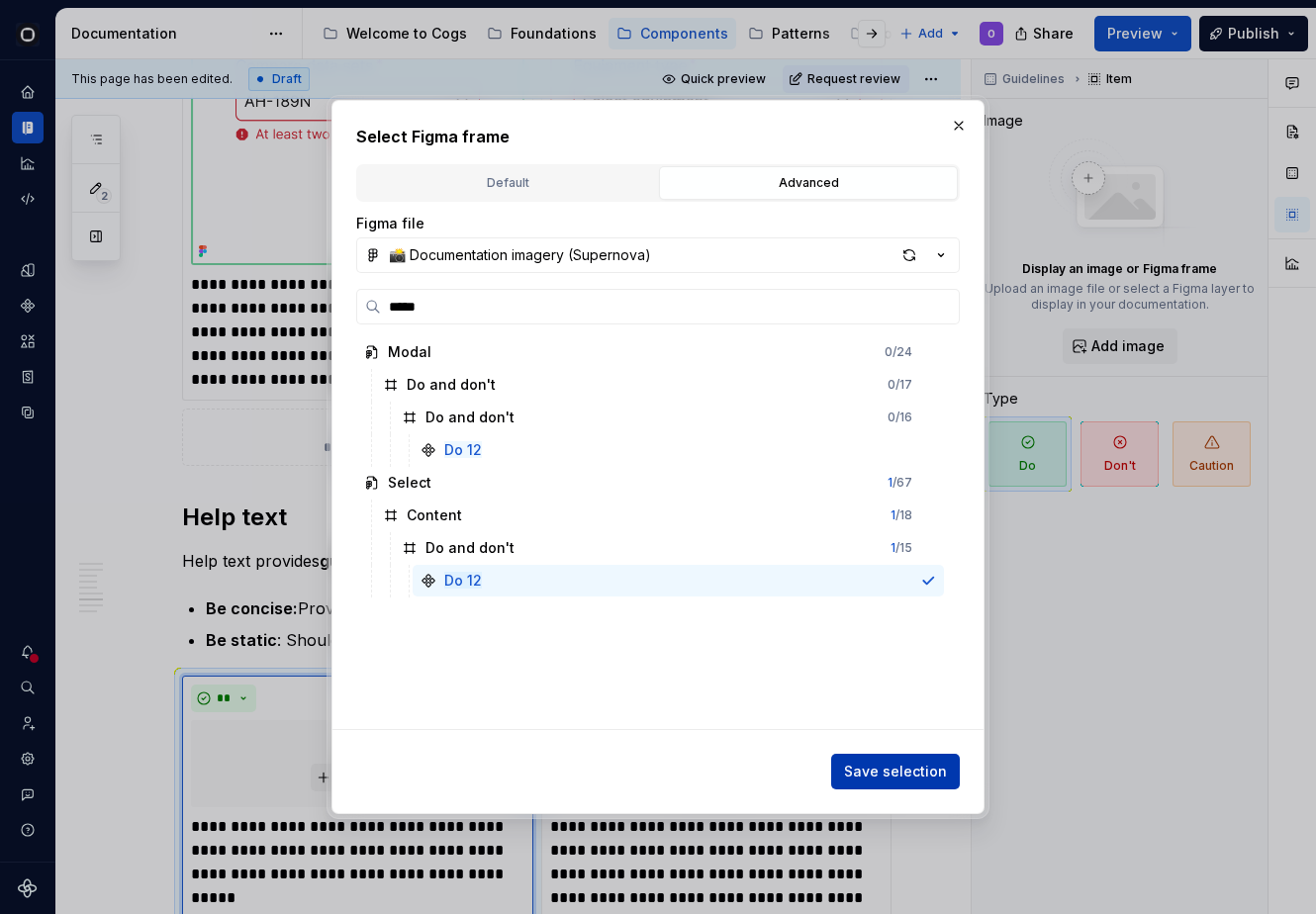 click on "Save selection" at bounding box center (895, 772) 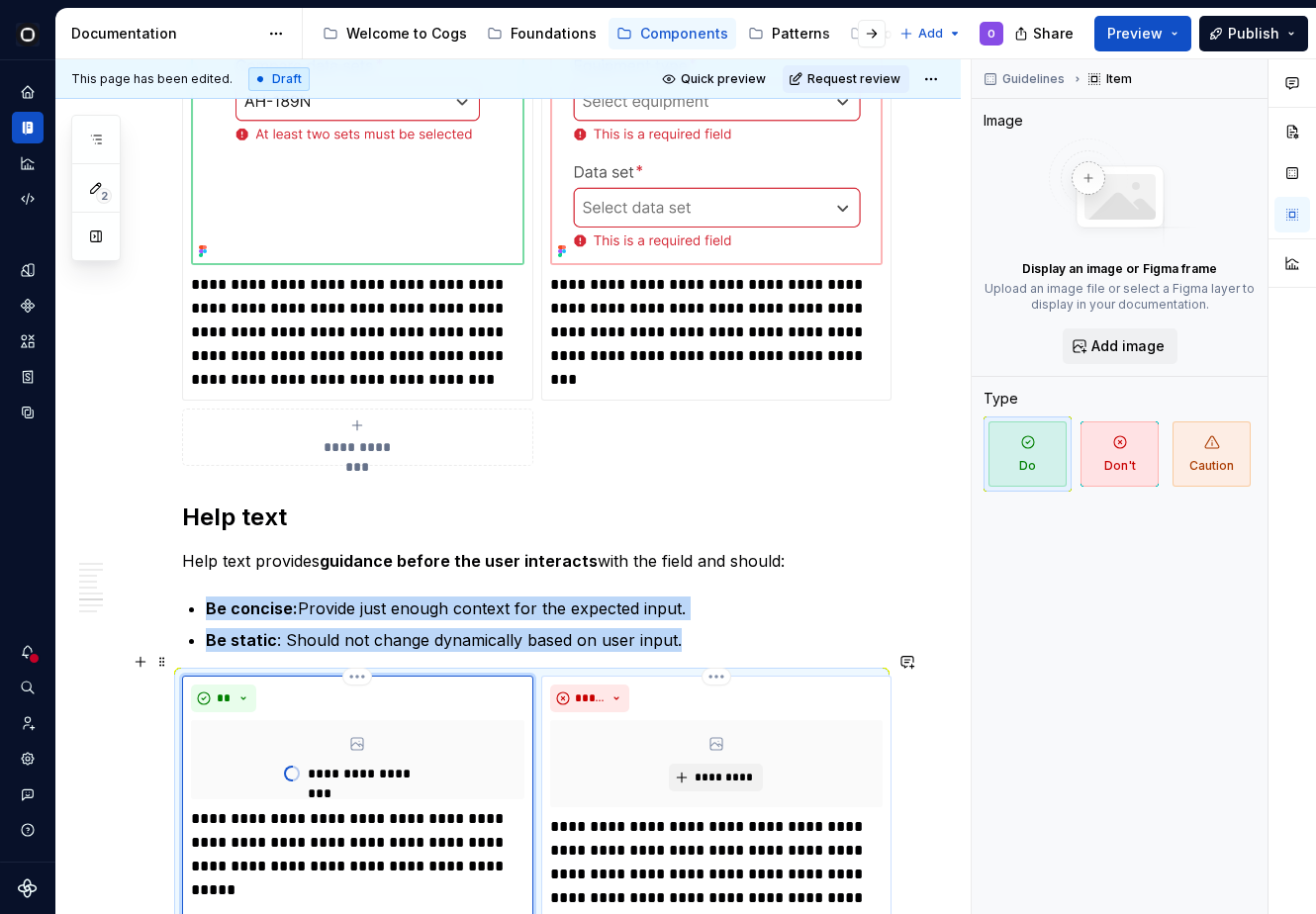 click on "*********" at bounding box center (716, 764) 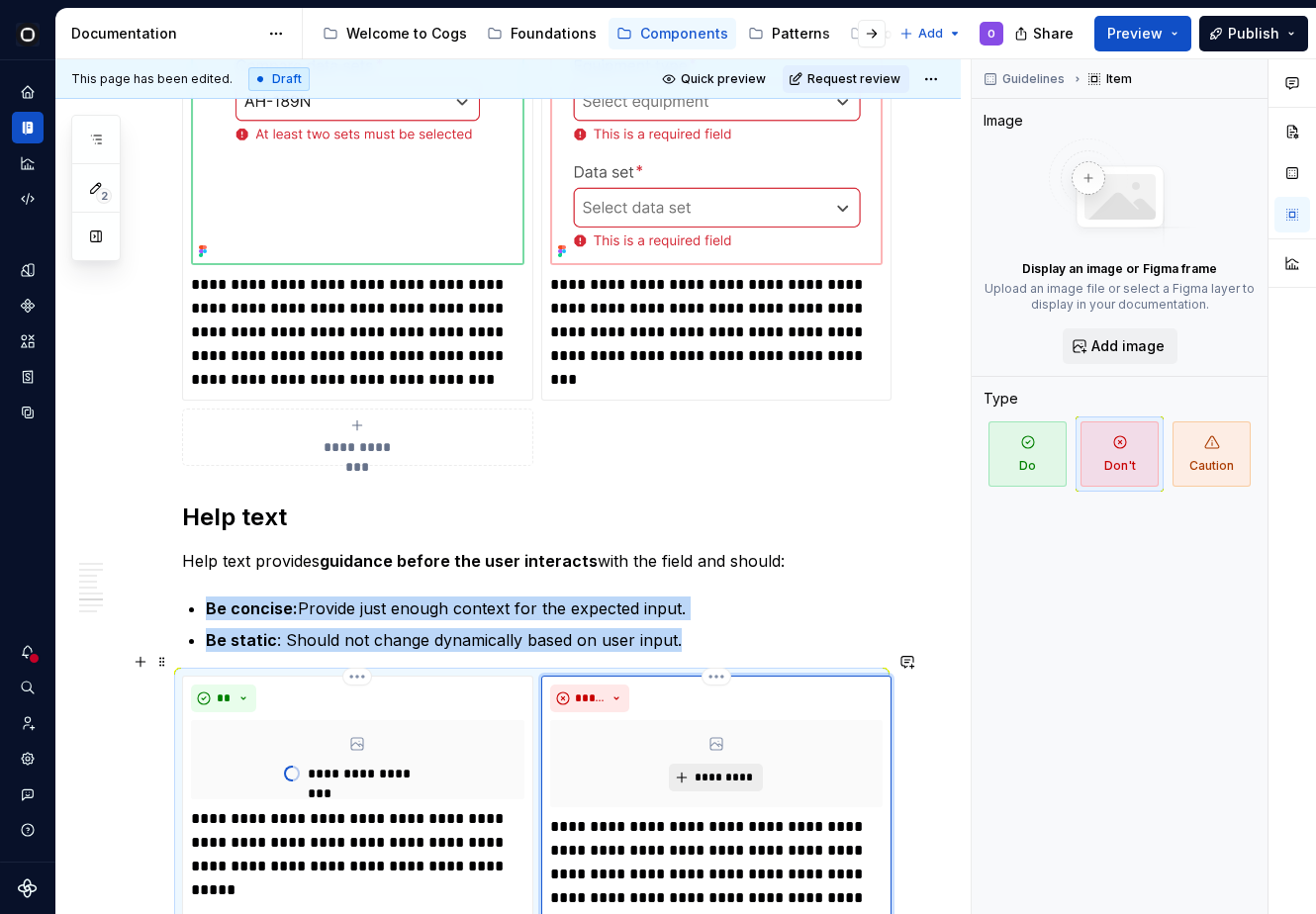 click on "*********" at bounding box center [723, 777] 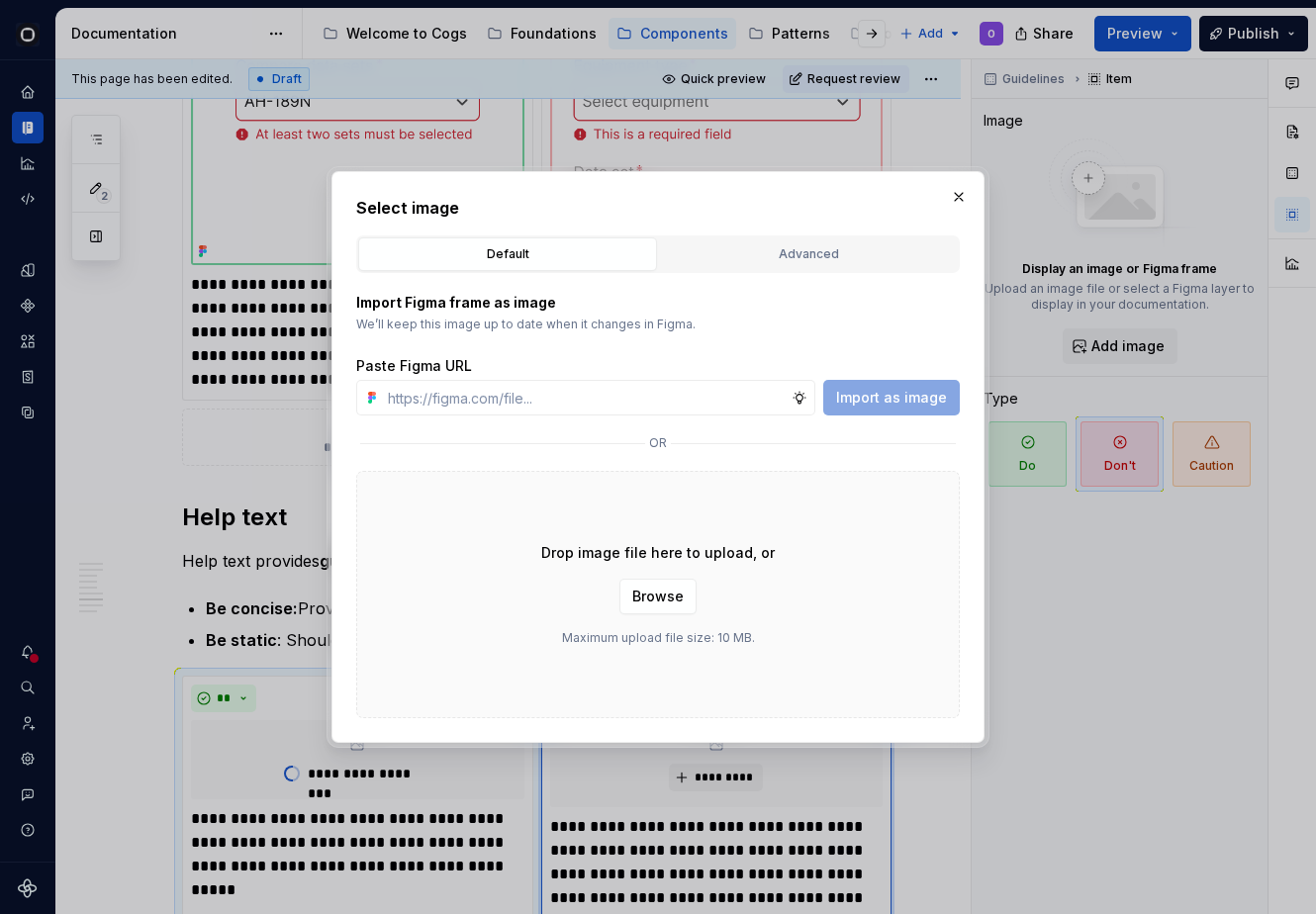 click on "Import Figma frame as image We’ll keep this image up to date when it changes in Figma. Paste Figma URL Import as image or Drop image file here to upload, or Browse Maximum upload file size: 10 MB." at bounding box center (658, 496) 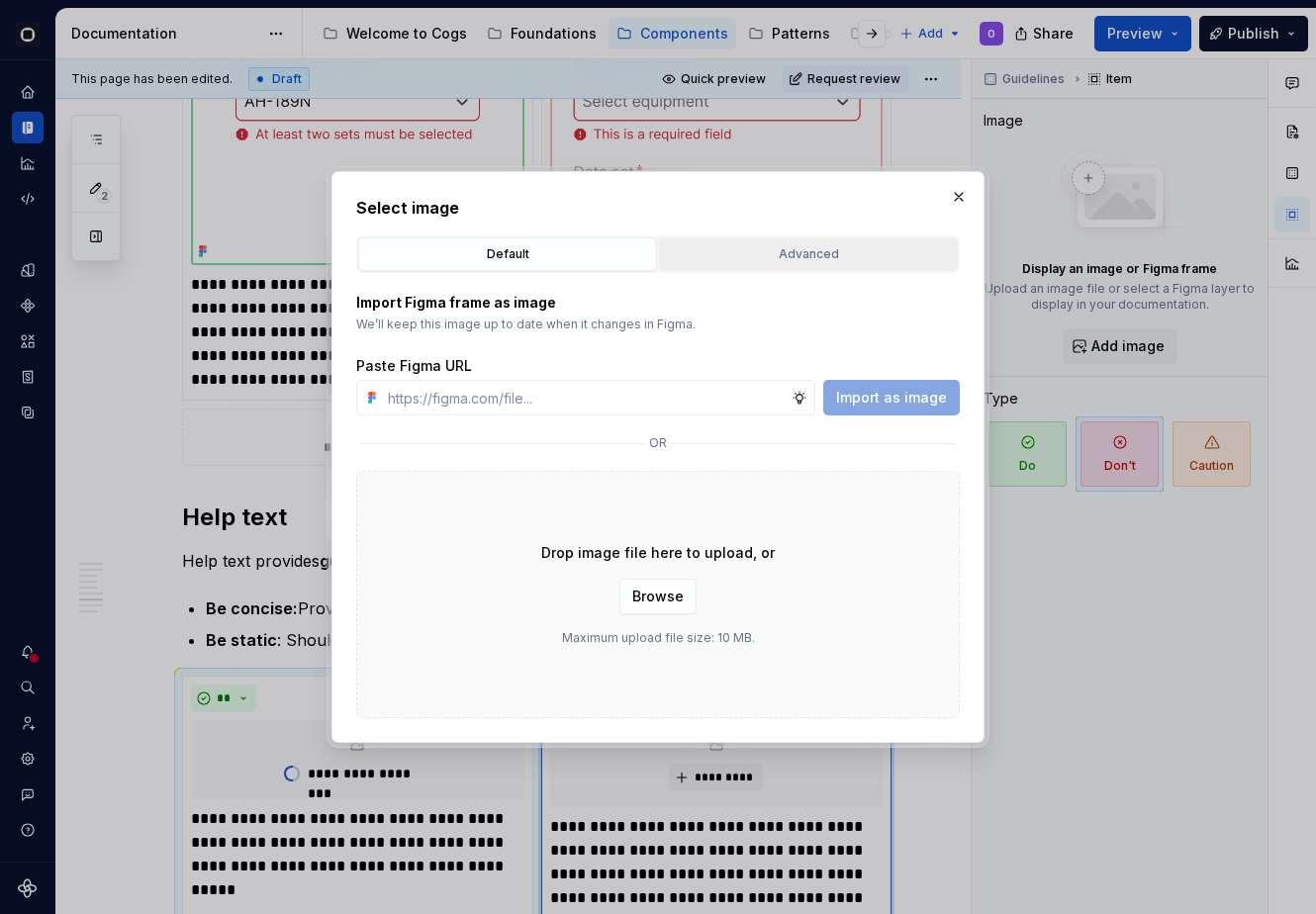 click on "Advanced" at bounding box center (808, 254) 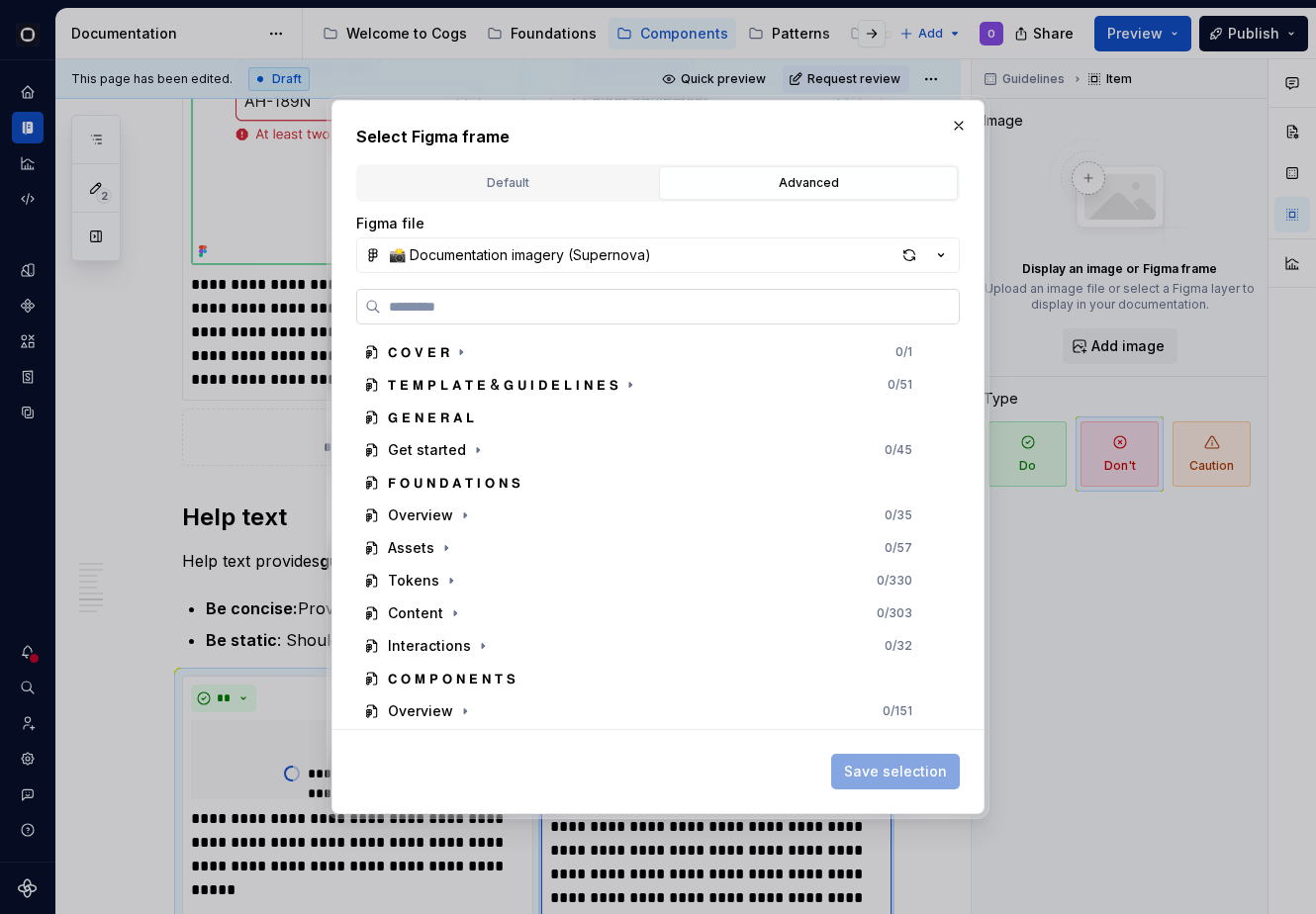 click at bounding box center [658, 307] 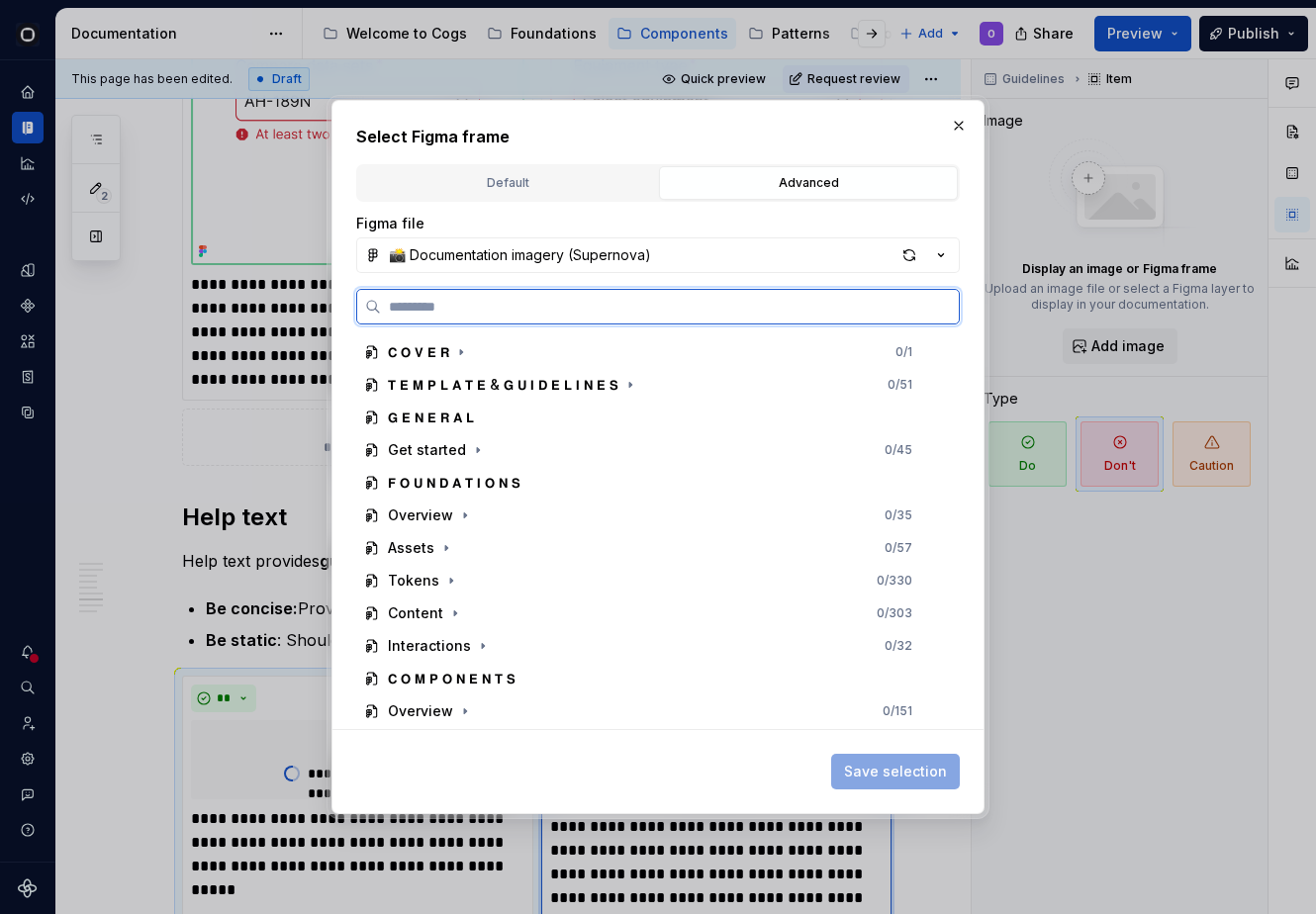 click at bounding box center [670, 307] 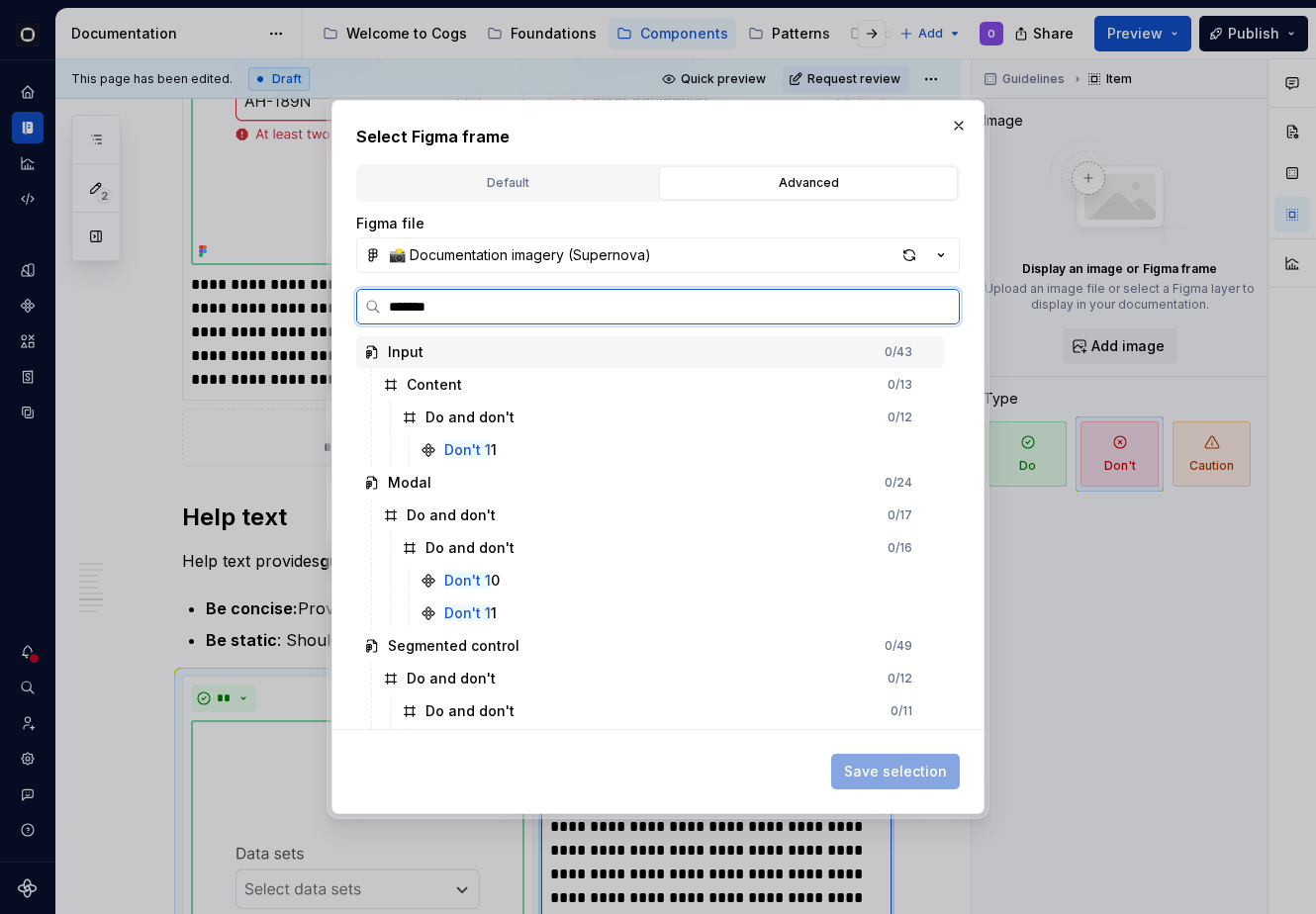 type on "********" 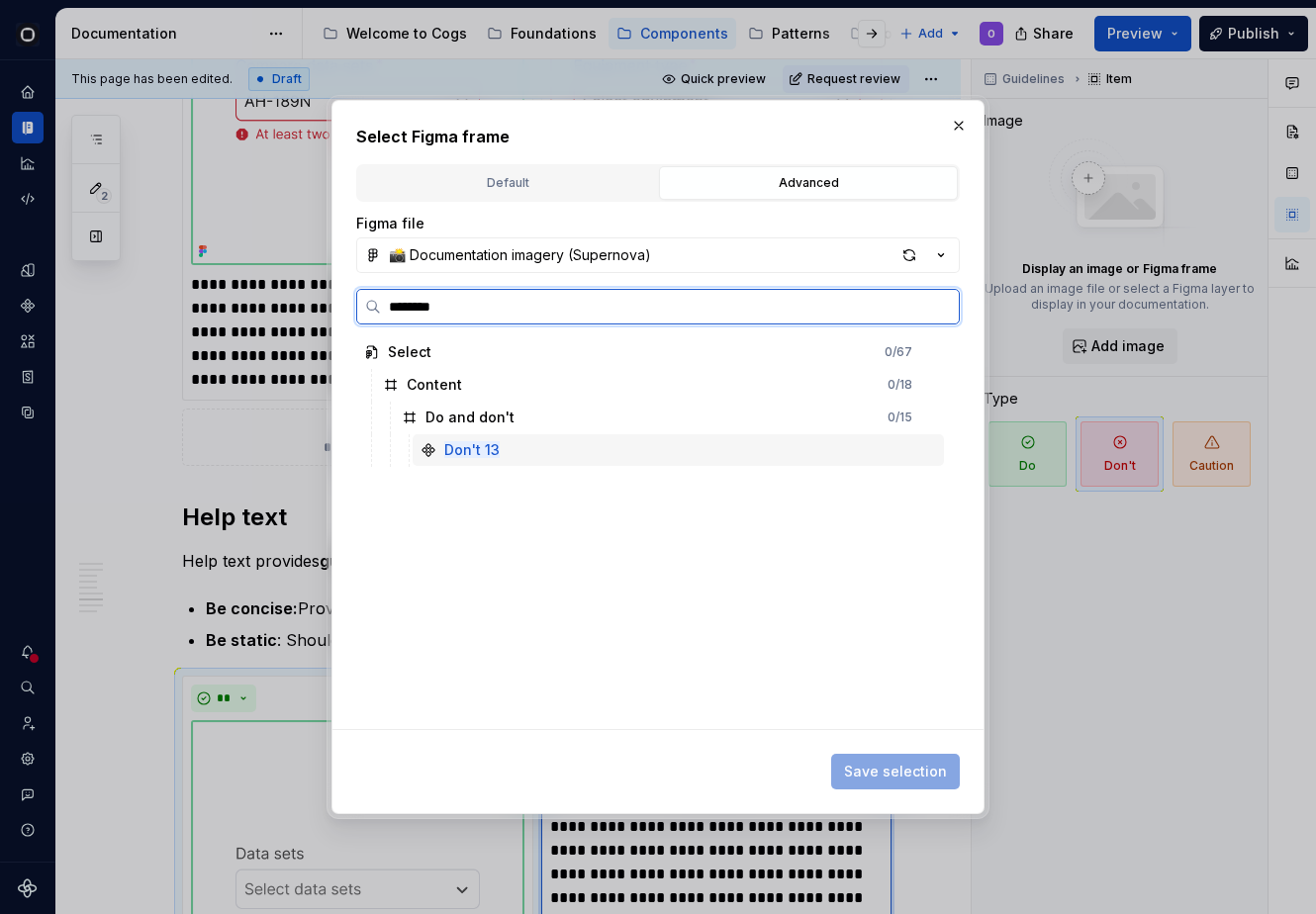 click on "Don't 13" at bounding box center [678, 450] 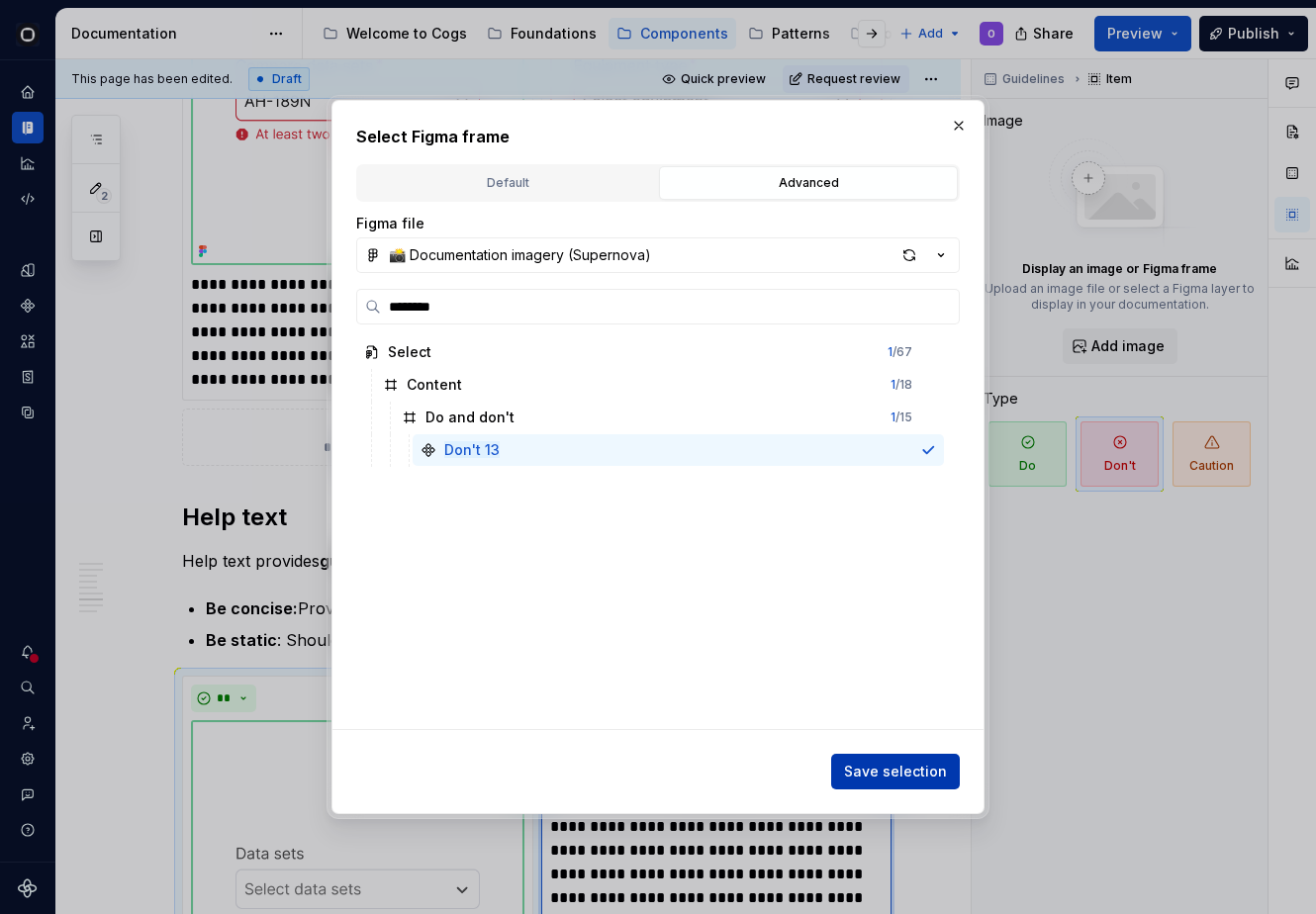 click on "Save selection" at bounding box center (895, 772) 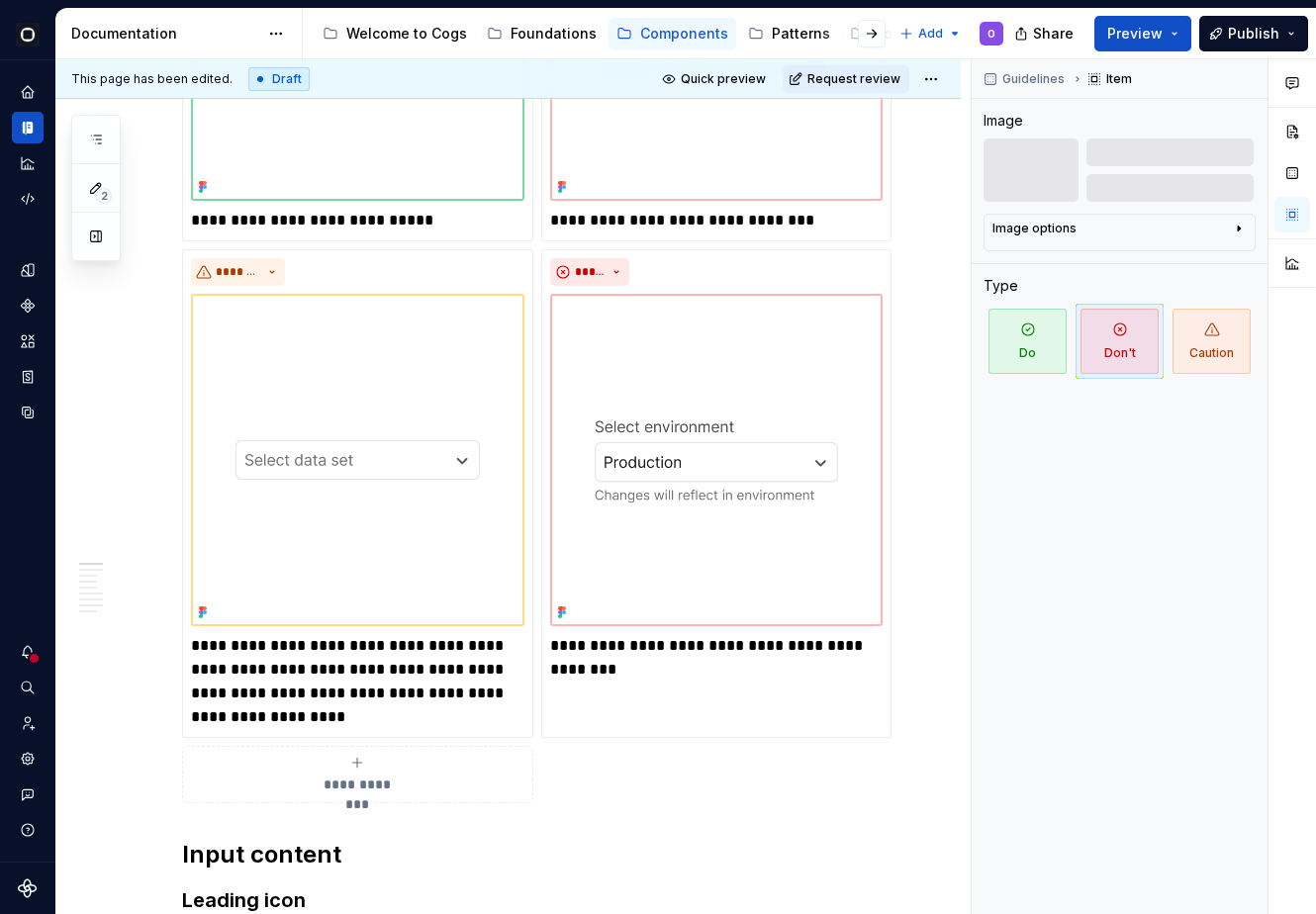 scroll, scrollTop: 0, scrollLeft: 0, axis: both 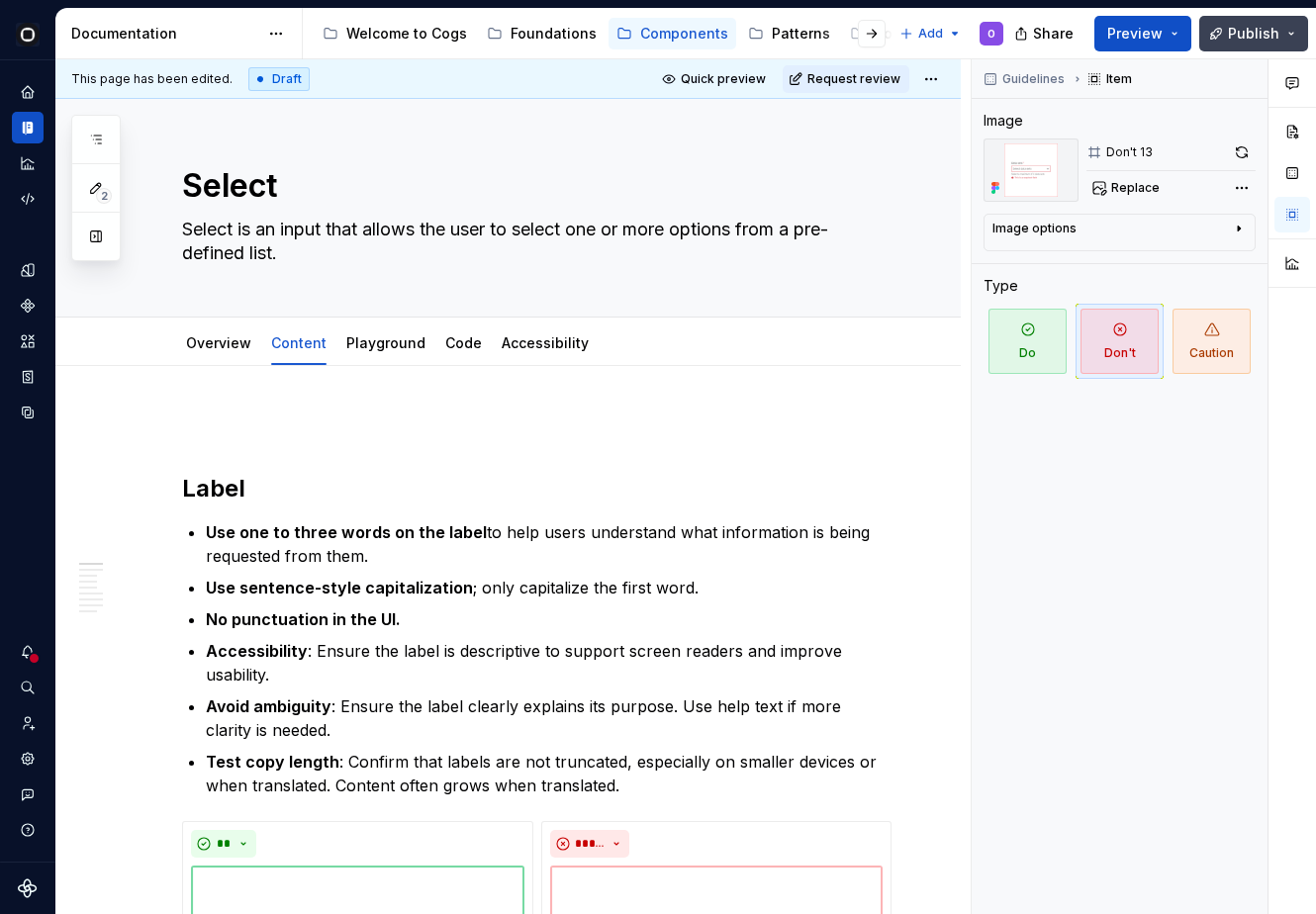 click on "Publish" at bounding box center (1254, 34) 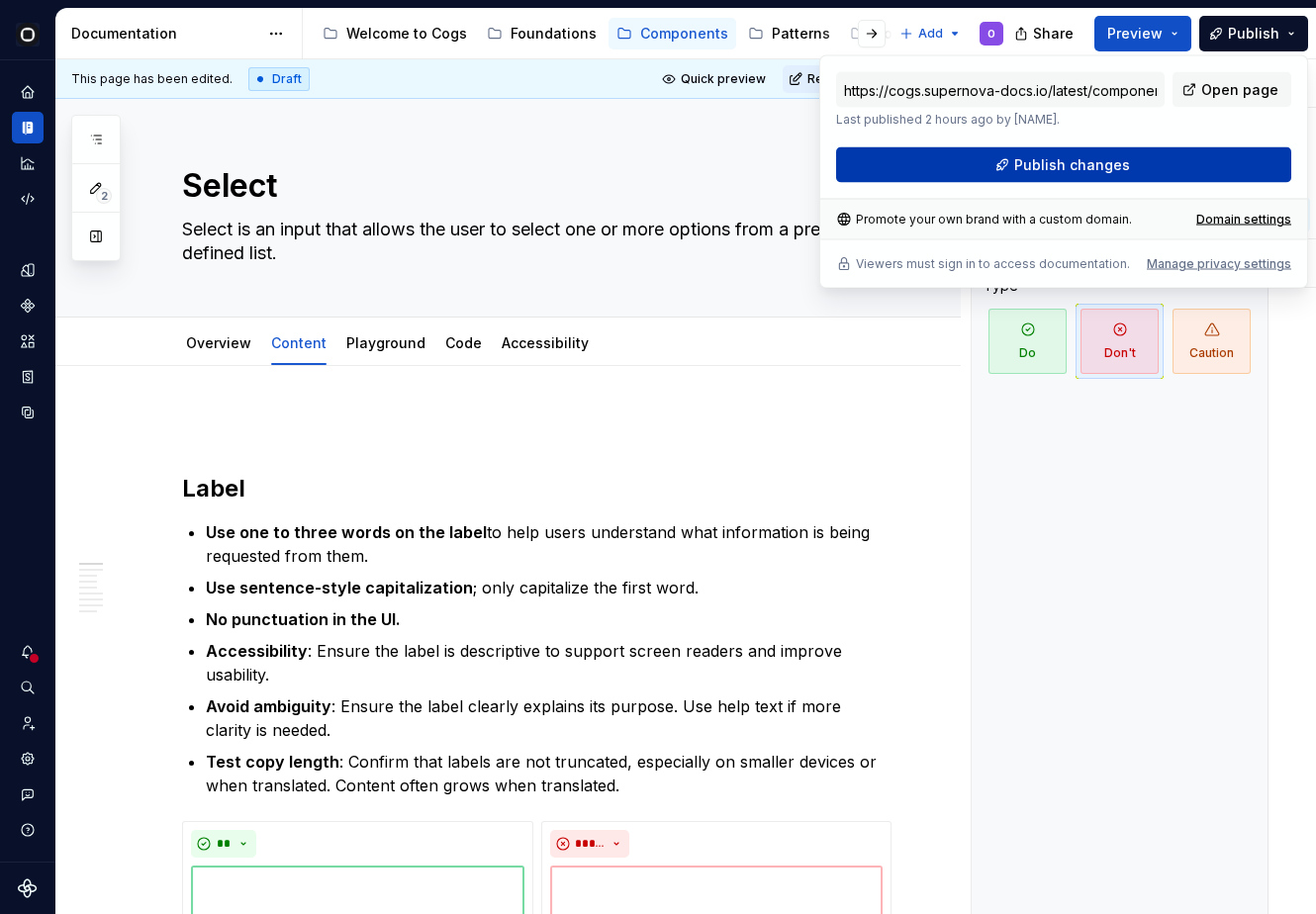 click on "Publish changes" at bounding box center (1072, 165) 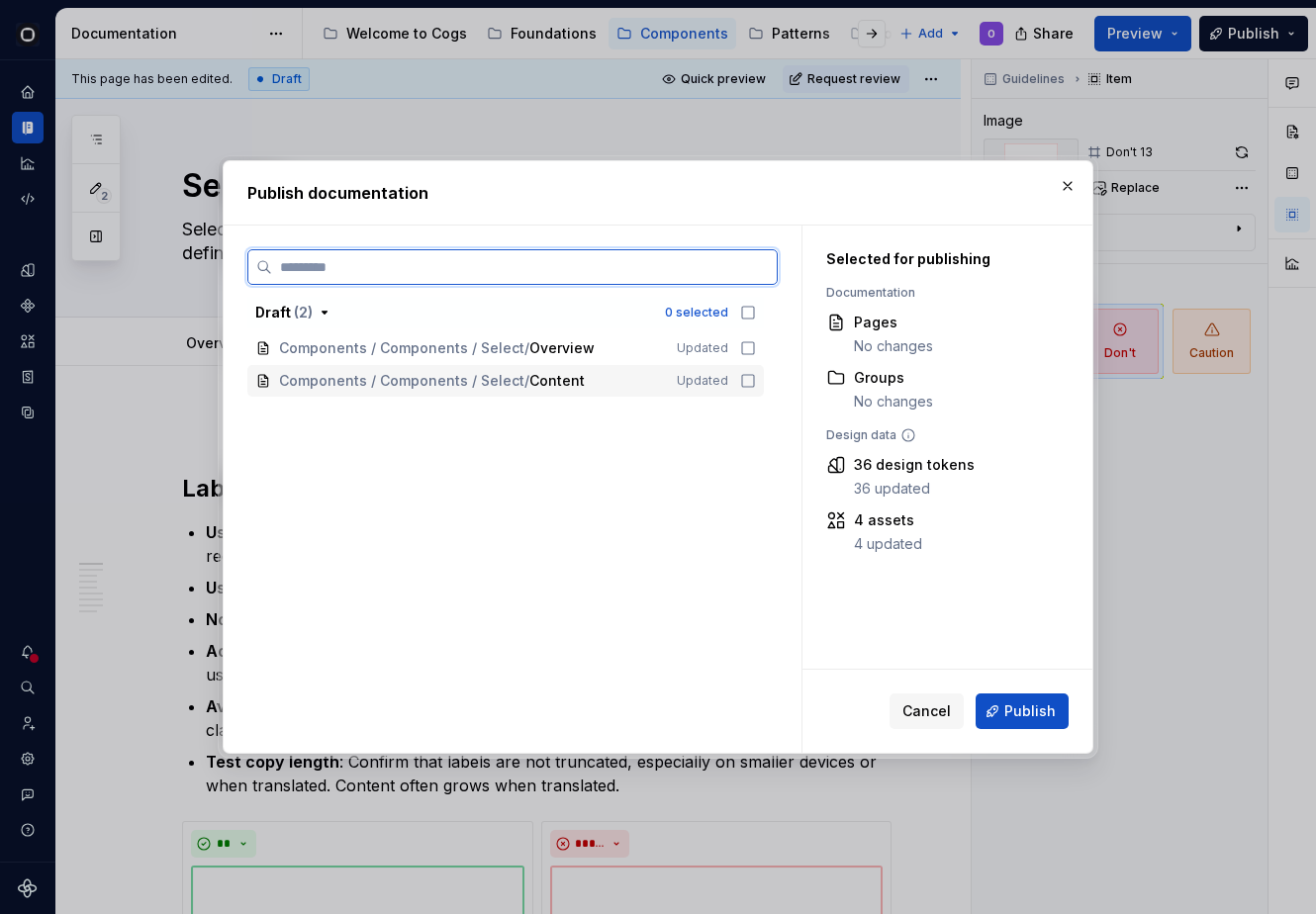 click 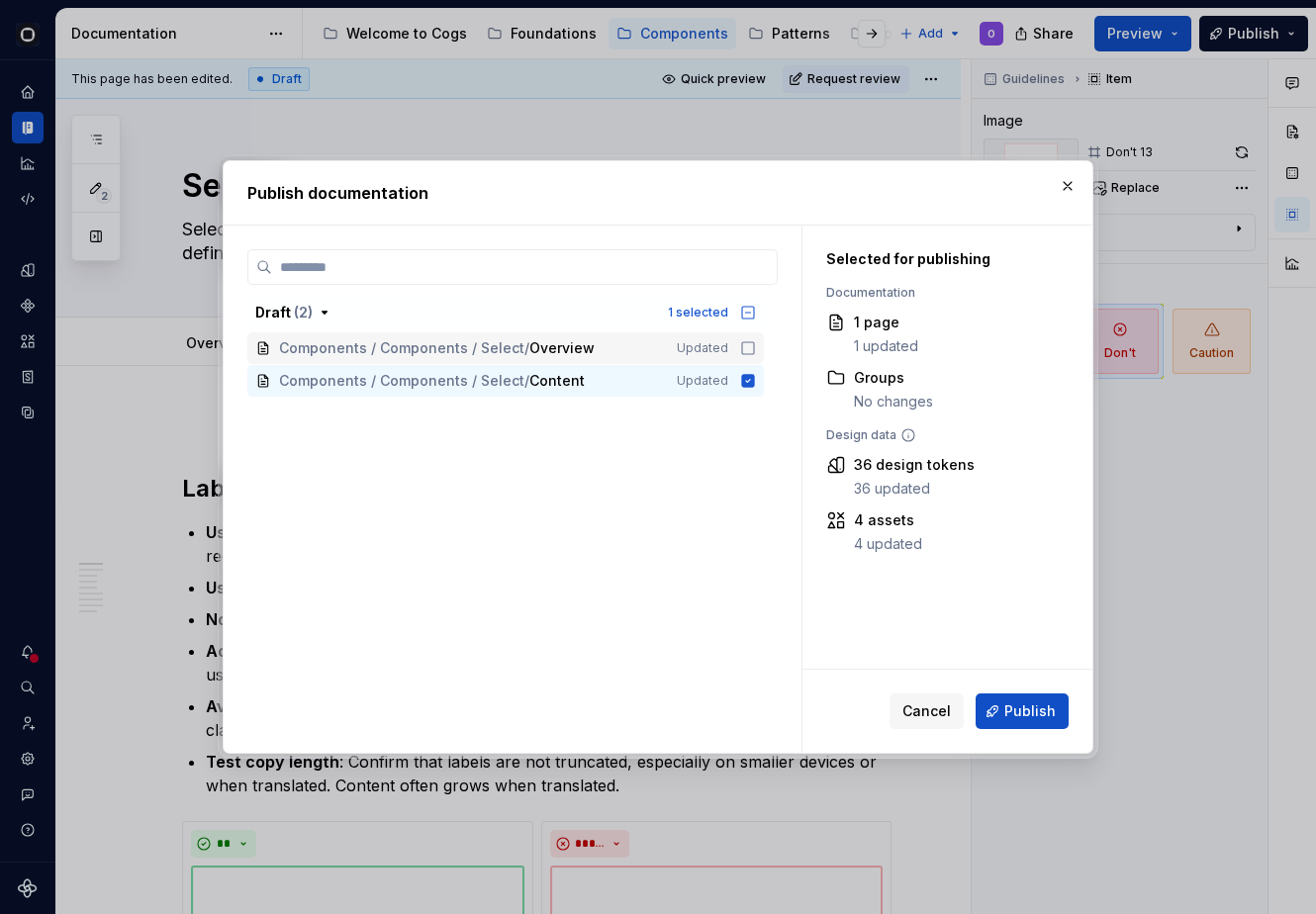 click on "Draft   ( 2 ) 1   selected Components / Components / Select  /  Overview Updated Components / Components / Select  /  Content Updated" at bounding box center (506, 347) 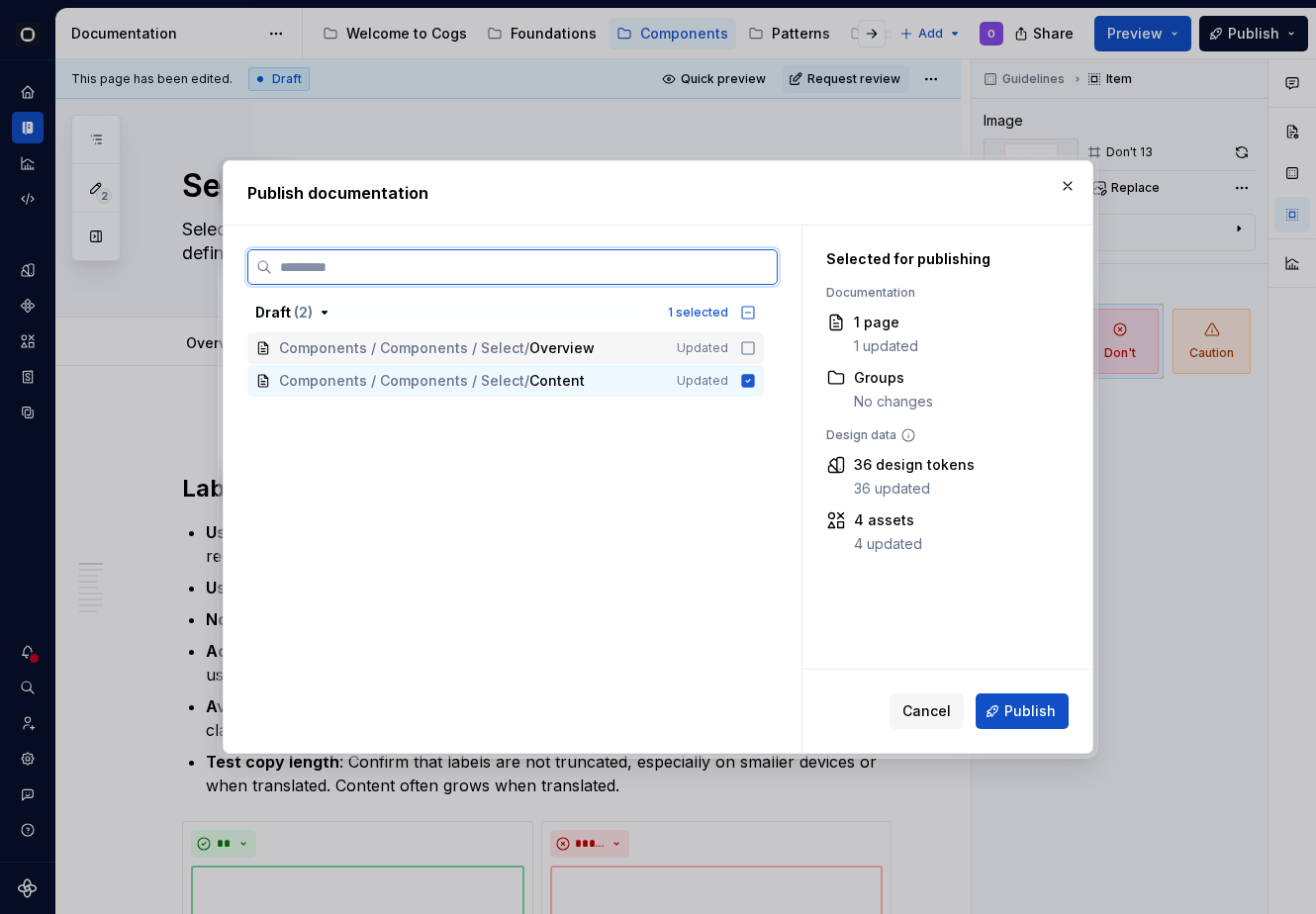 click 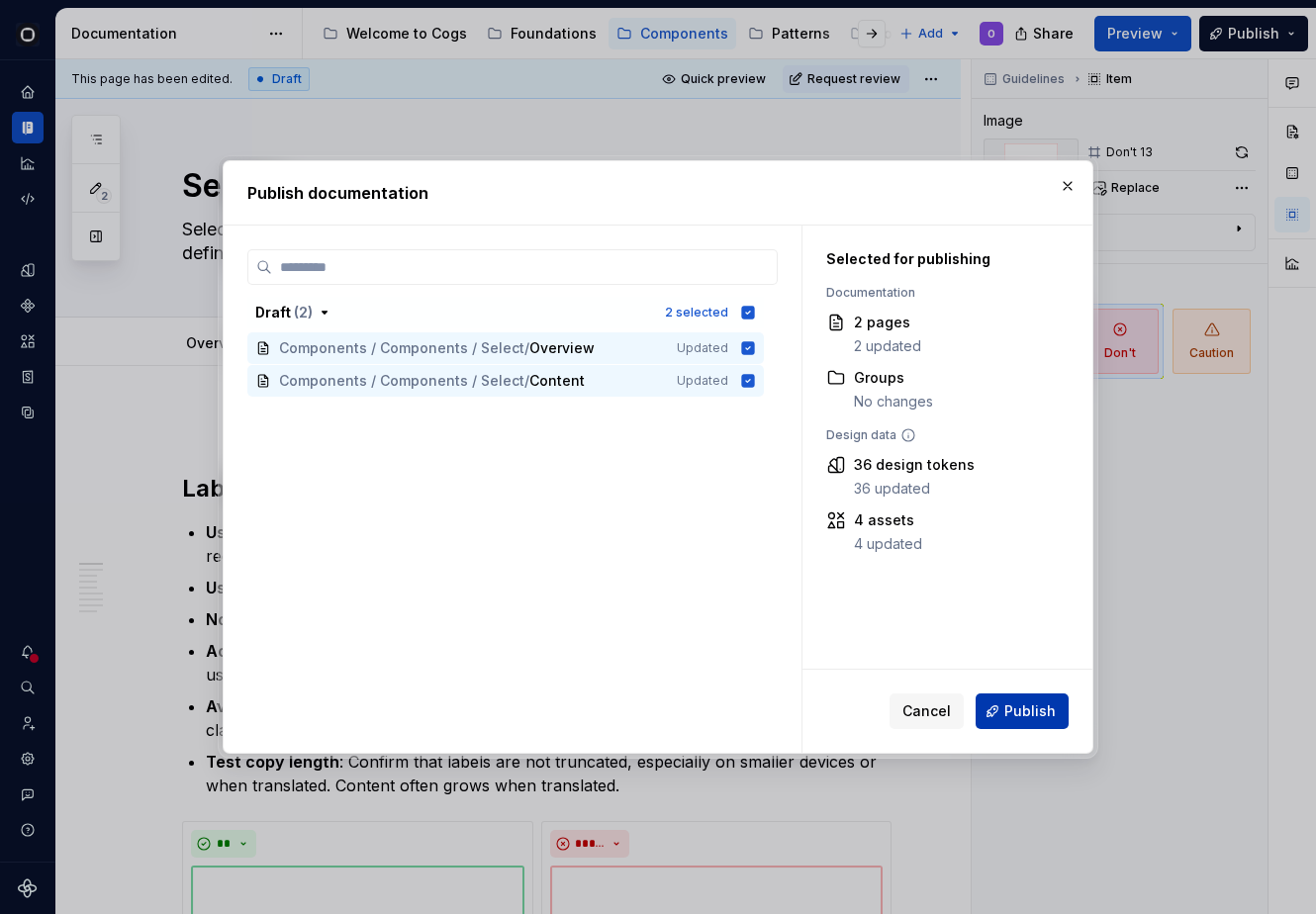 click on "Publish" at bounding box center (1030, 711) 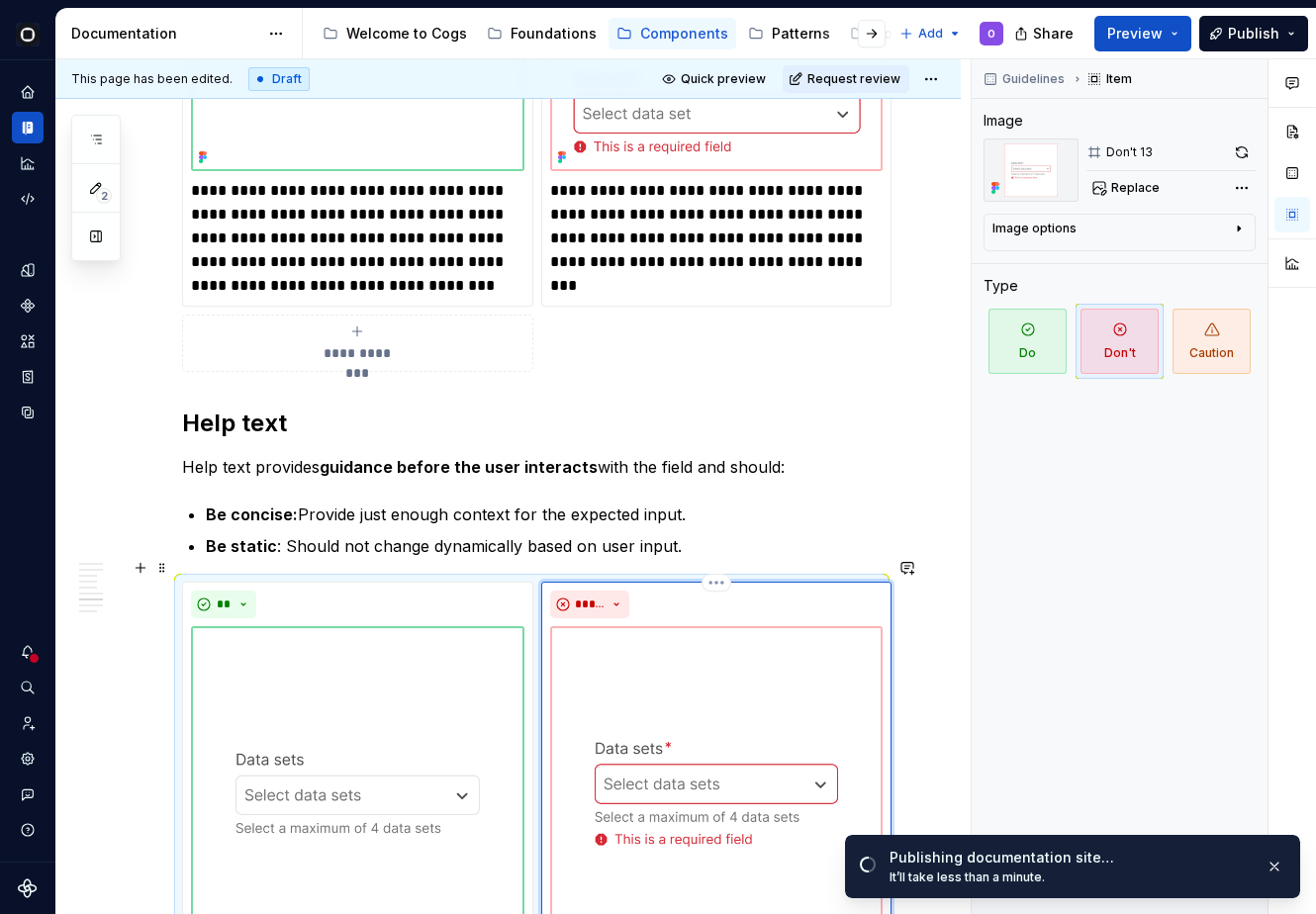 scroll, scrollTop: 5451, scrollLeft: 0, axis: vertical 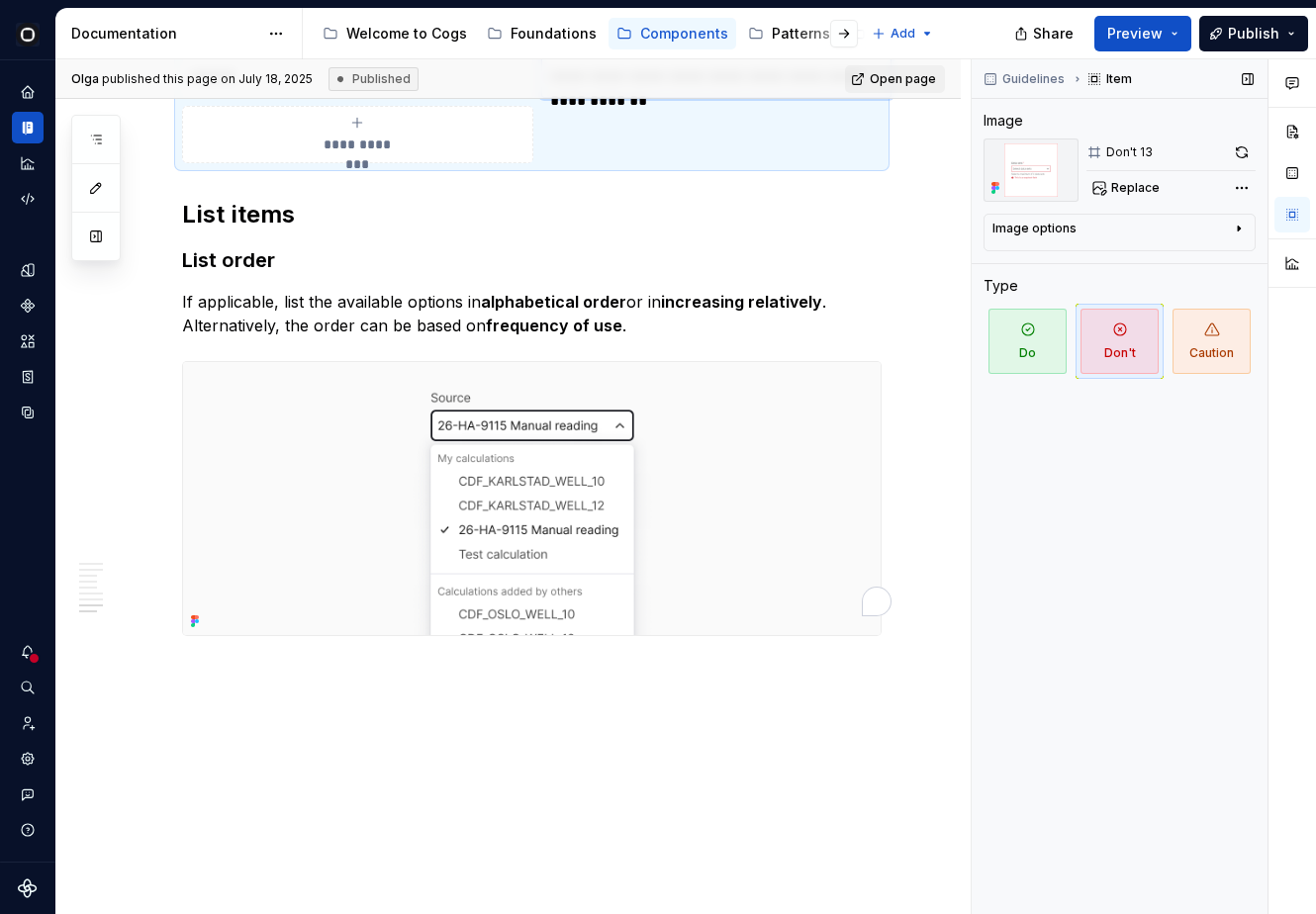 type on "*" 